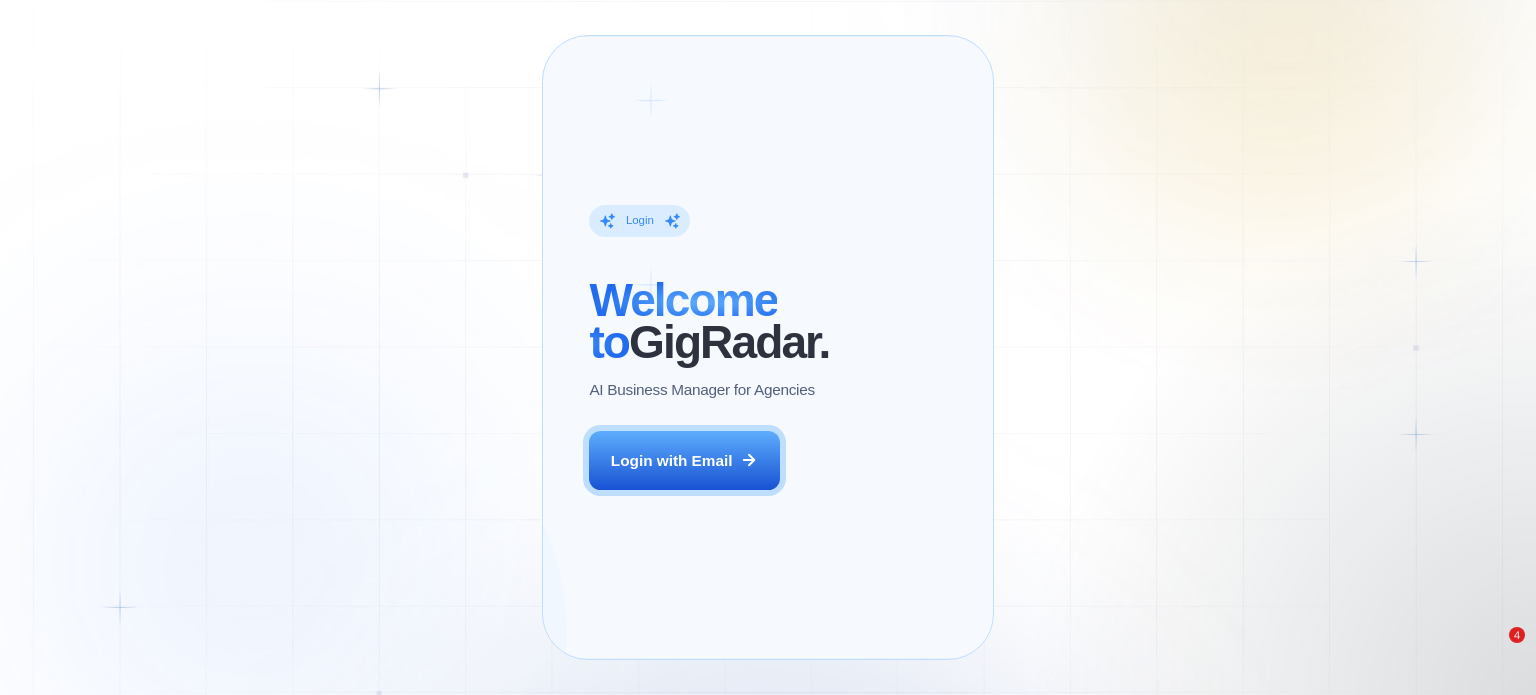 scroll, scrollTop: 0, scrollLeft: 0, axis: both 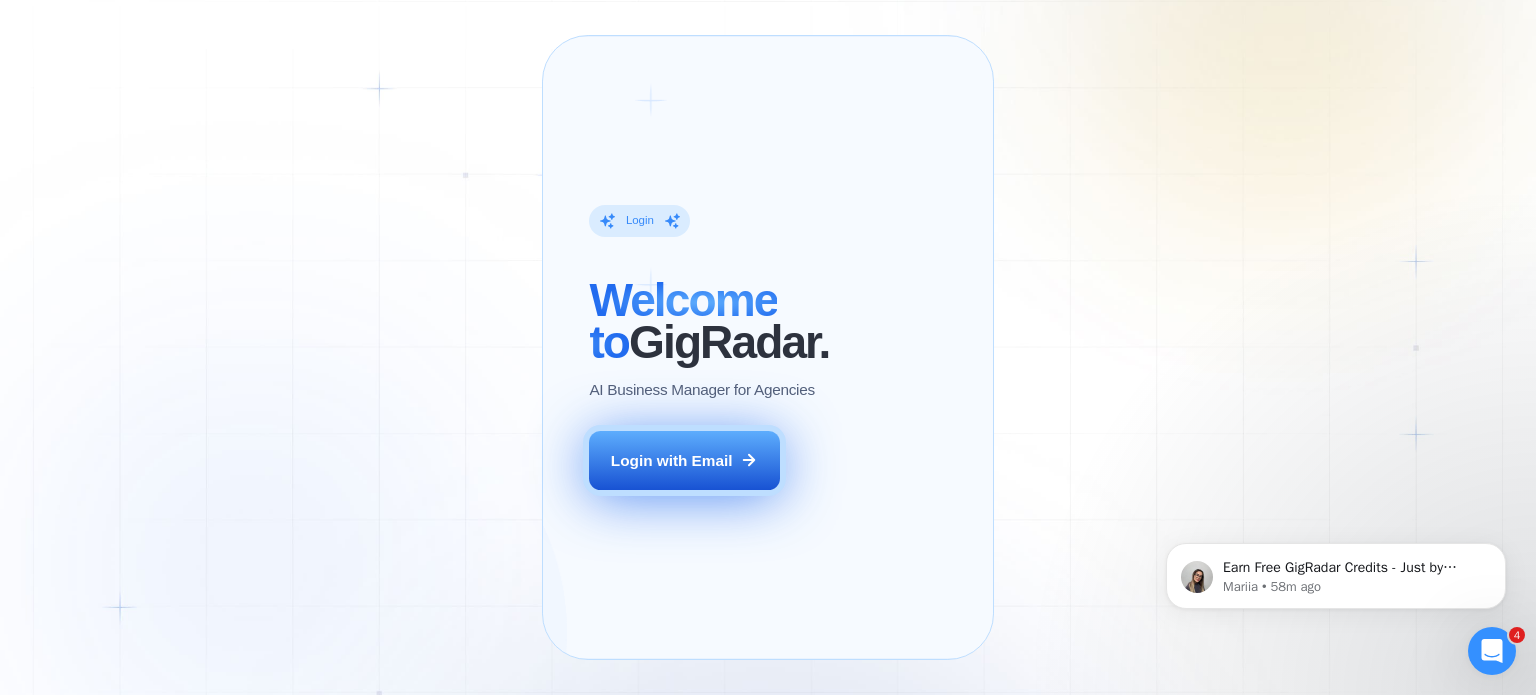 click on "Login with Email" at bounding box center [672, 460] 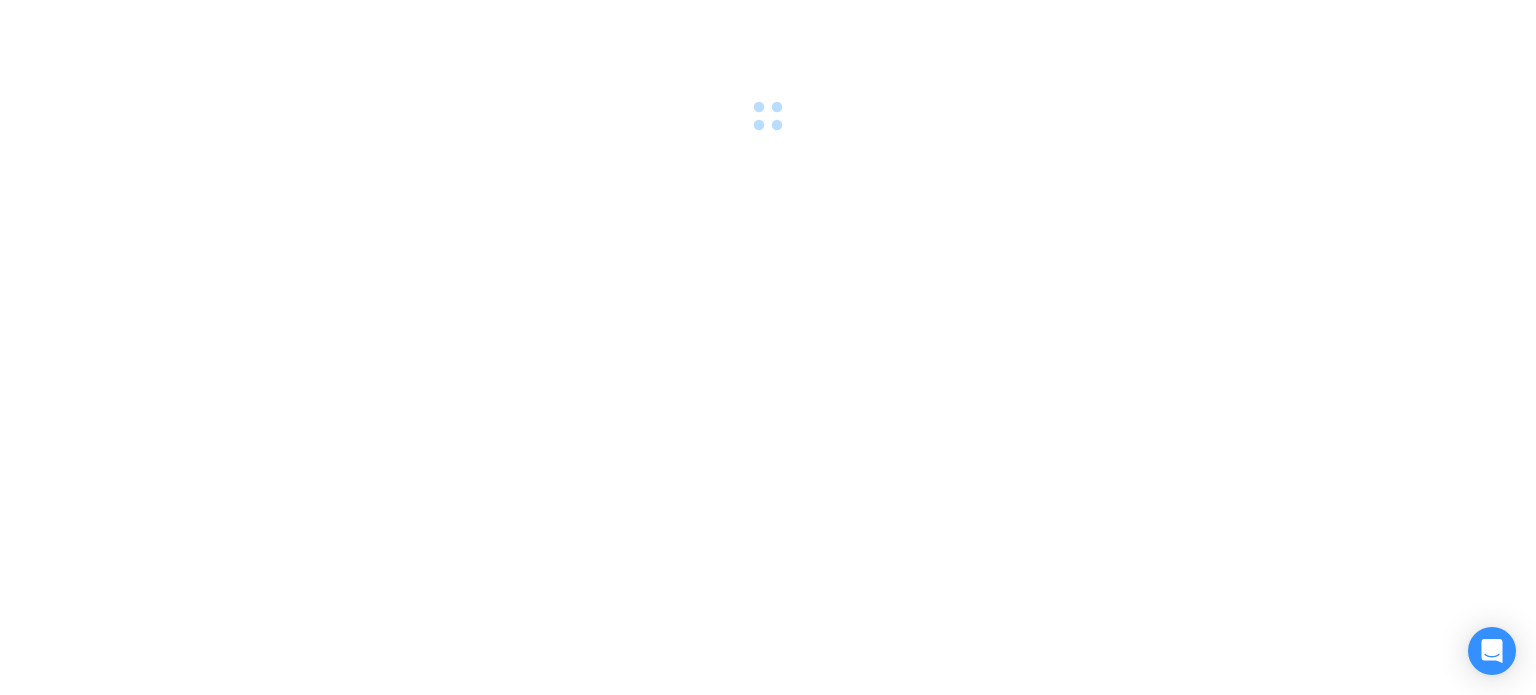 scroll, scrollTop: 0, scrollLeft: 0, axis: both 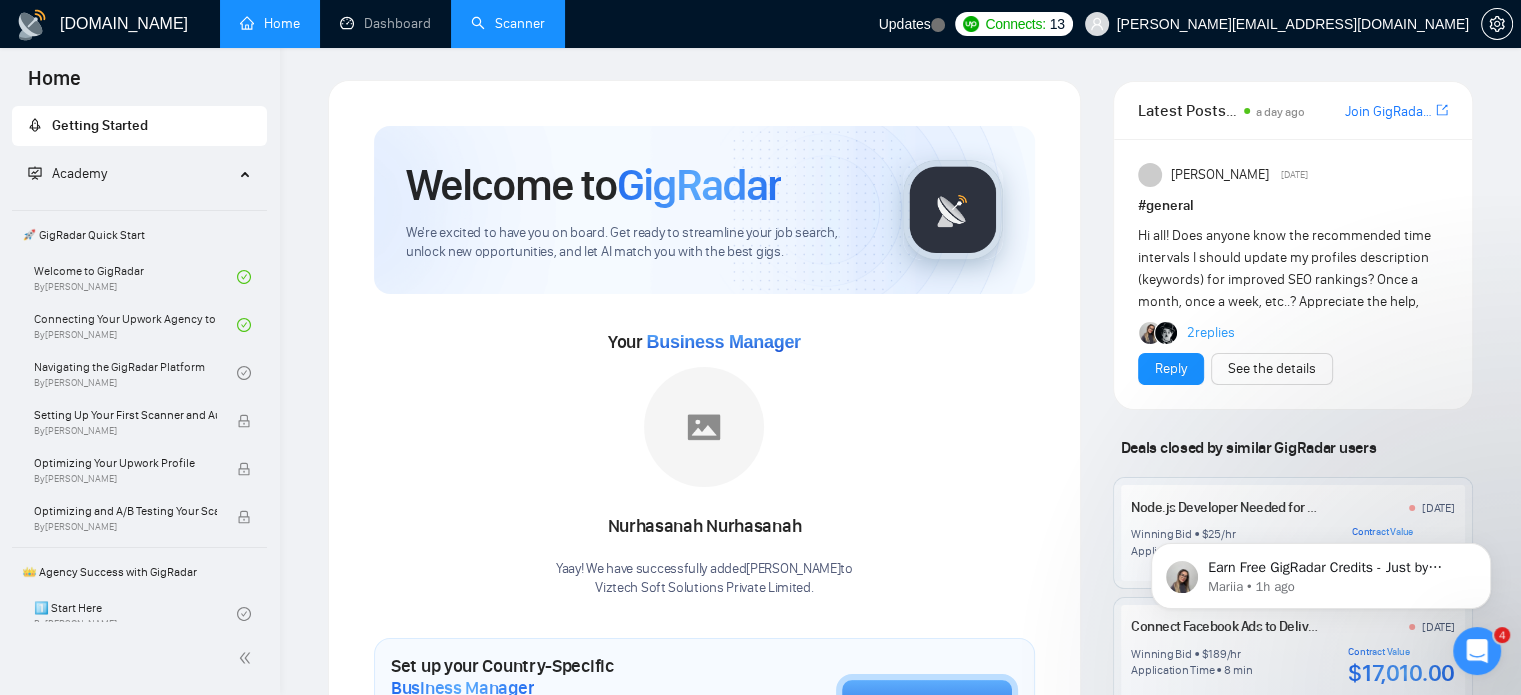 click on "Scanner" at bounding box center (508, 23) 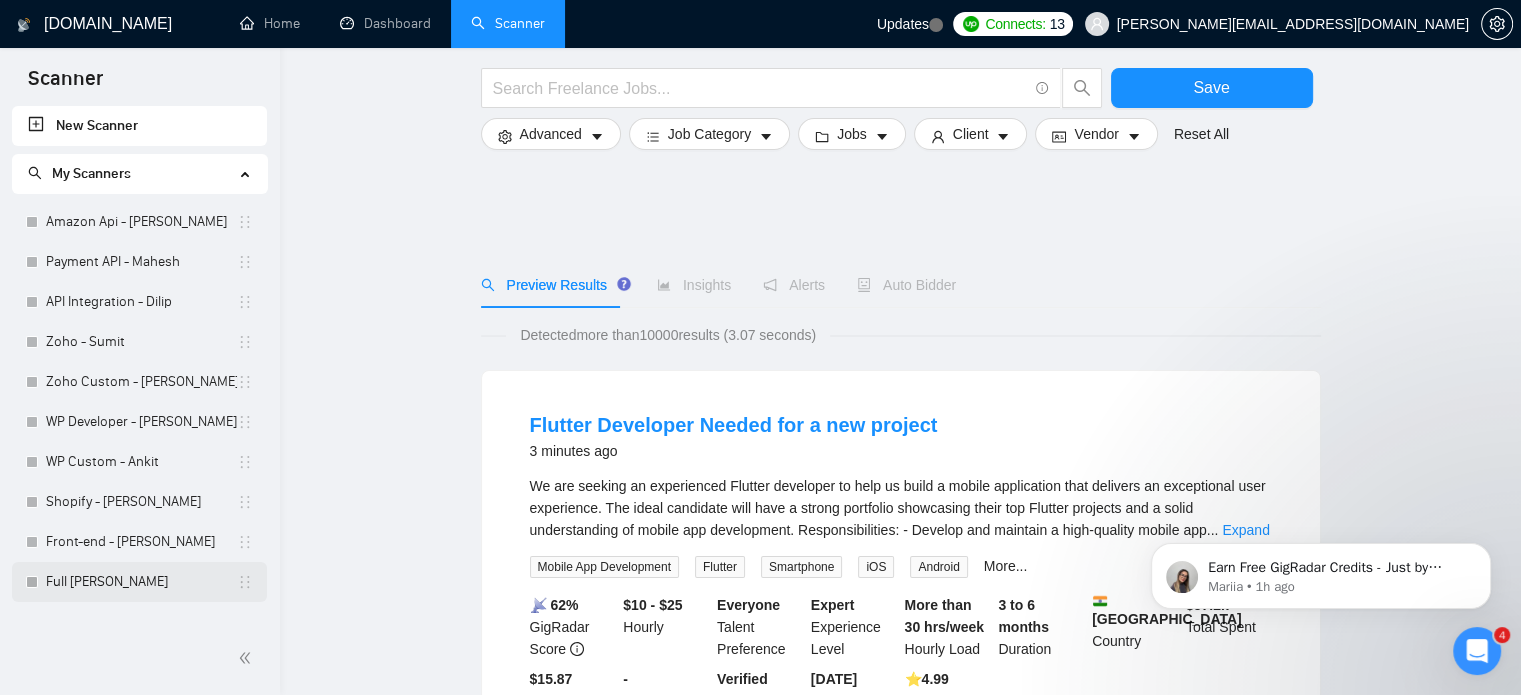 scroll, scrollTop: 100, scrollLeft: 0, axis: vertical 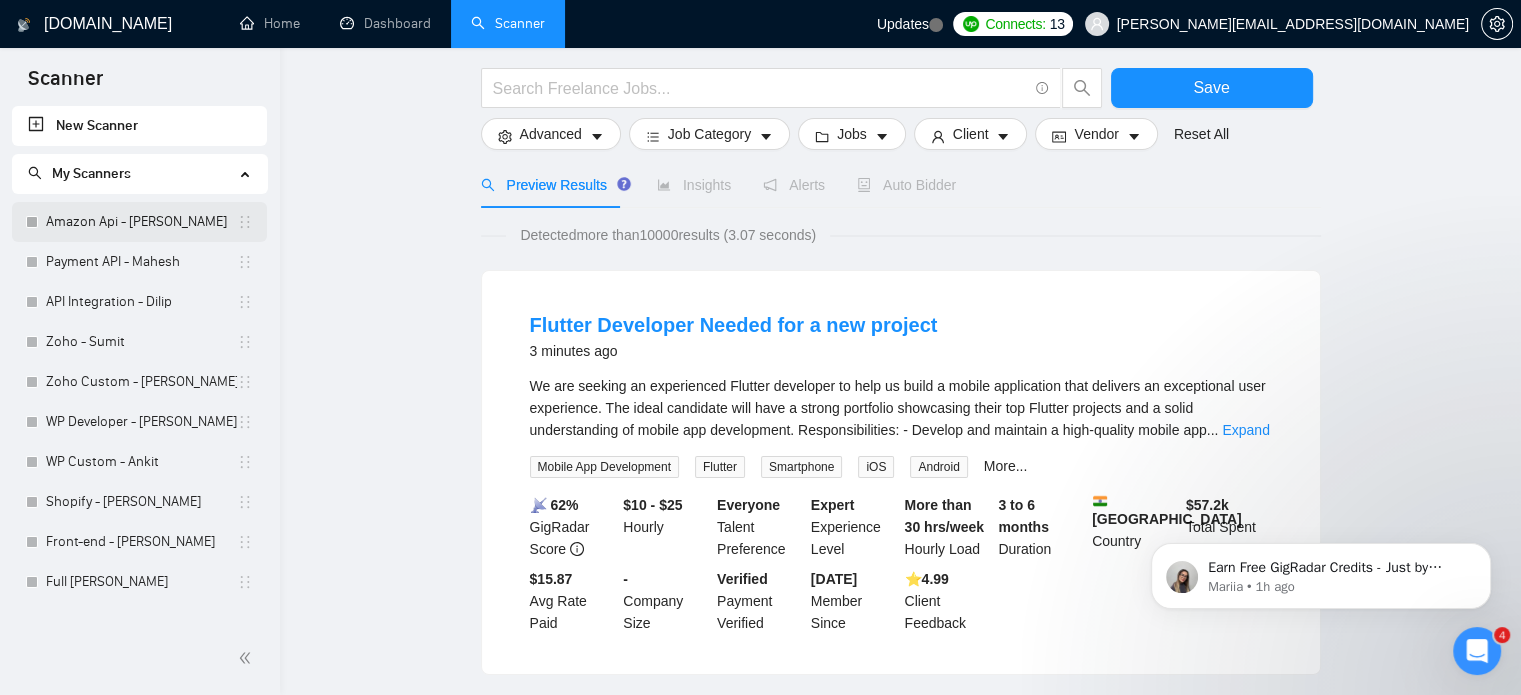 click on "Amazon Api - [PERSON_NAME]" at bounding box center [141, 222] 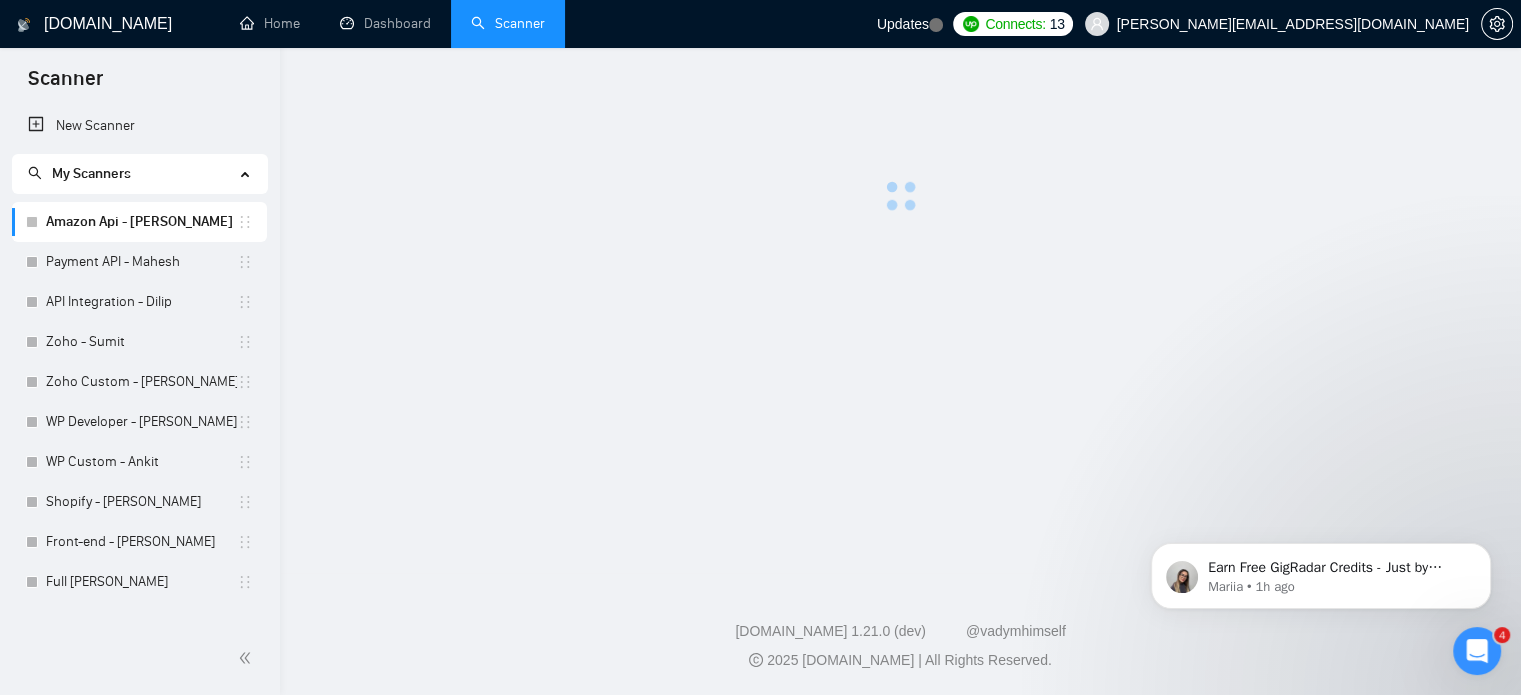 scroll, scrollTop: 0, scrollLeft: 0, axis: both 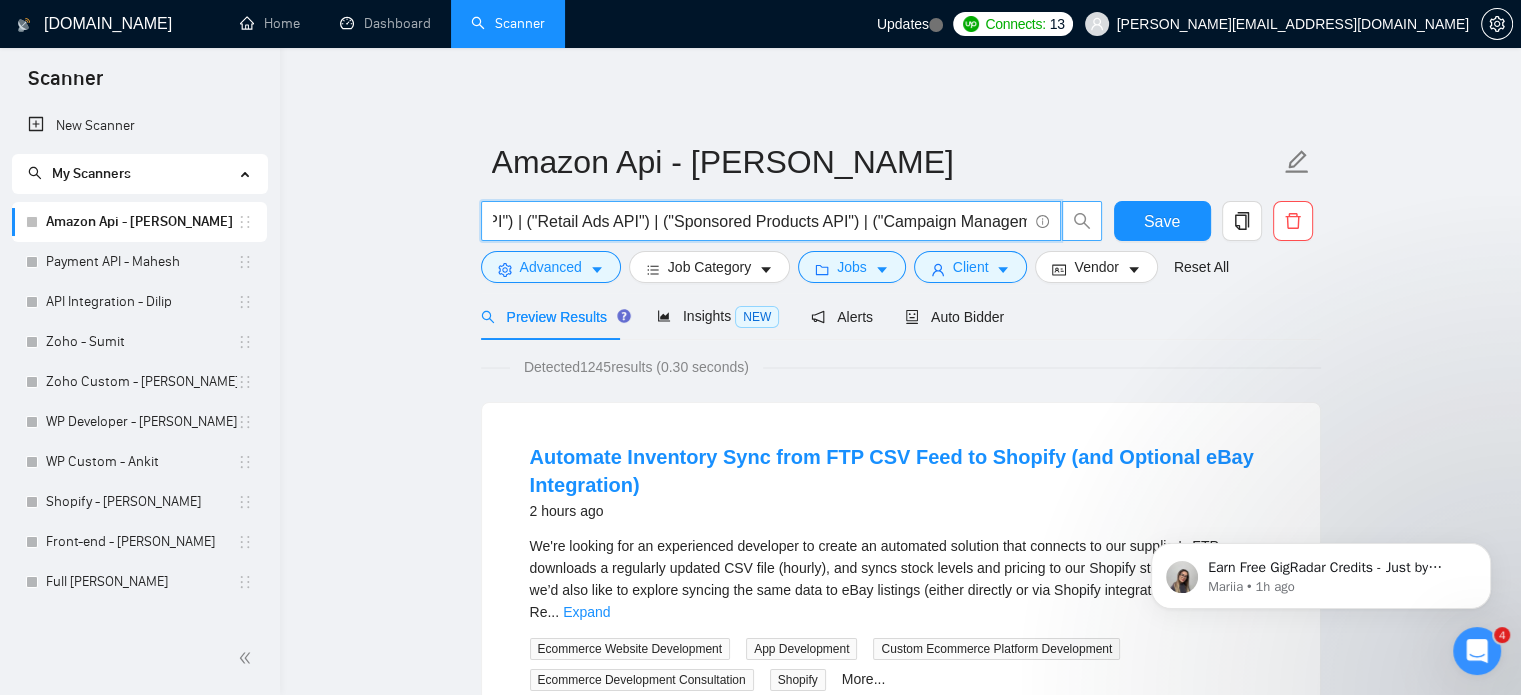 drag, startPoint x: 494, startPoint y: 222, endPoint x: 1082, endPoint y: 222, distance: 588 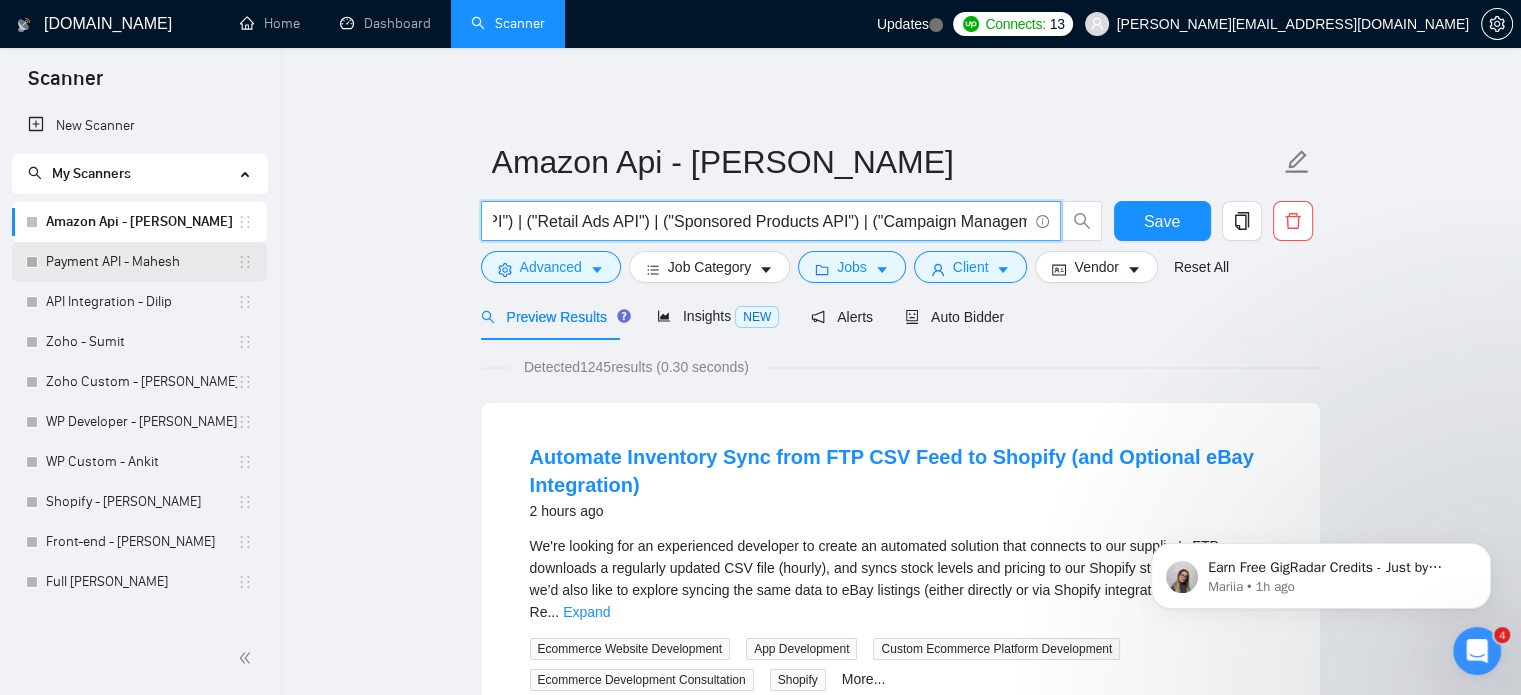 scroll, scrollTop: 0, scrollLeft: 0, axis: both 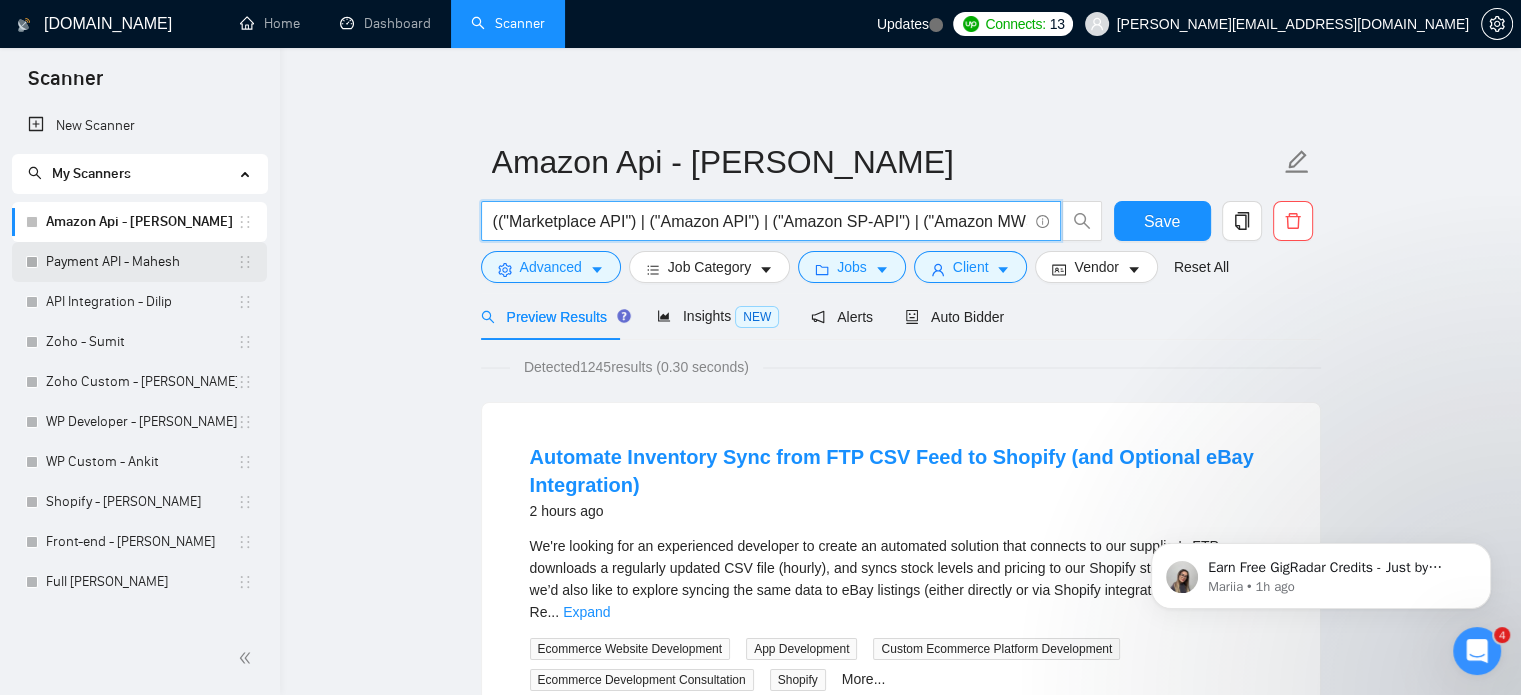 click on "Payment API - Mahesh" at bounding box center (141, 262) 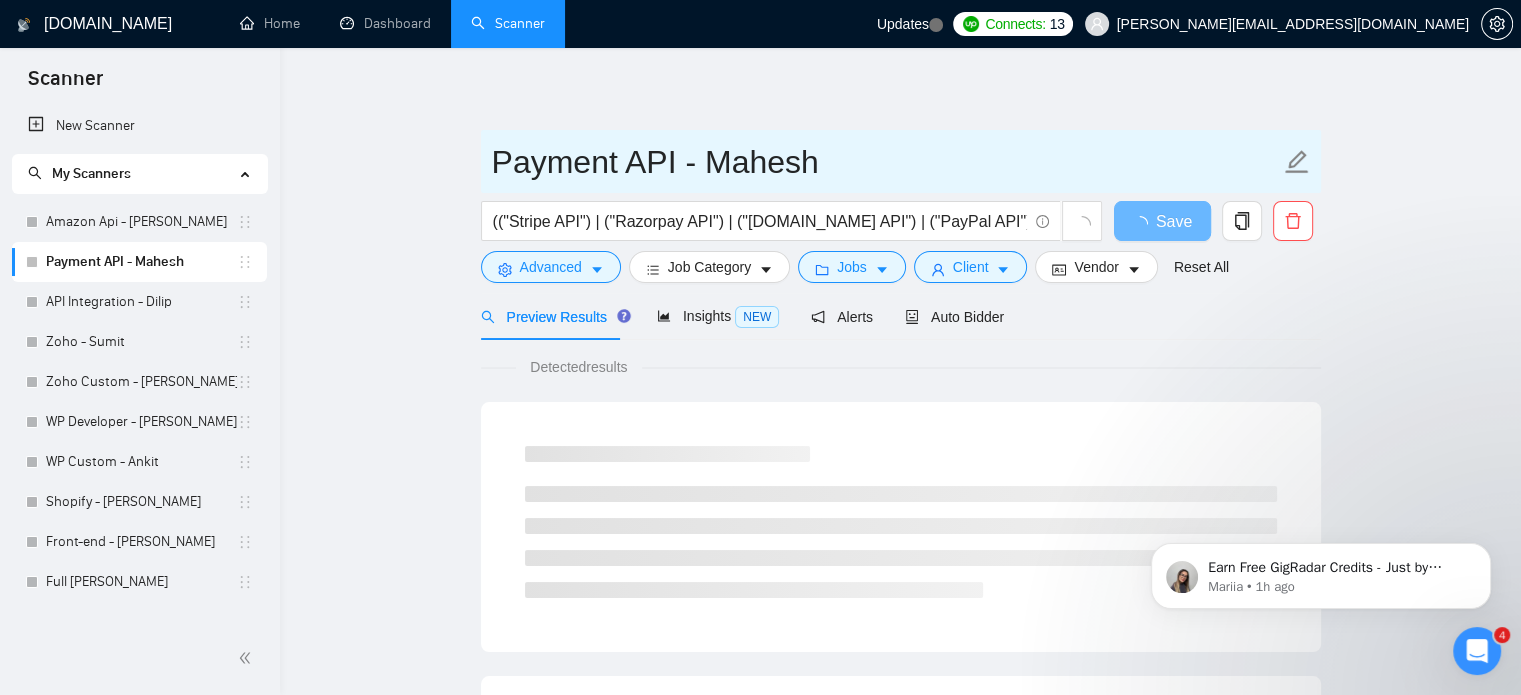 click on "Payment API - Mahesh" at bounding box center (886, 162) 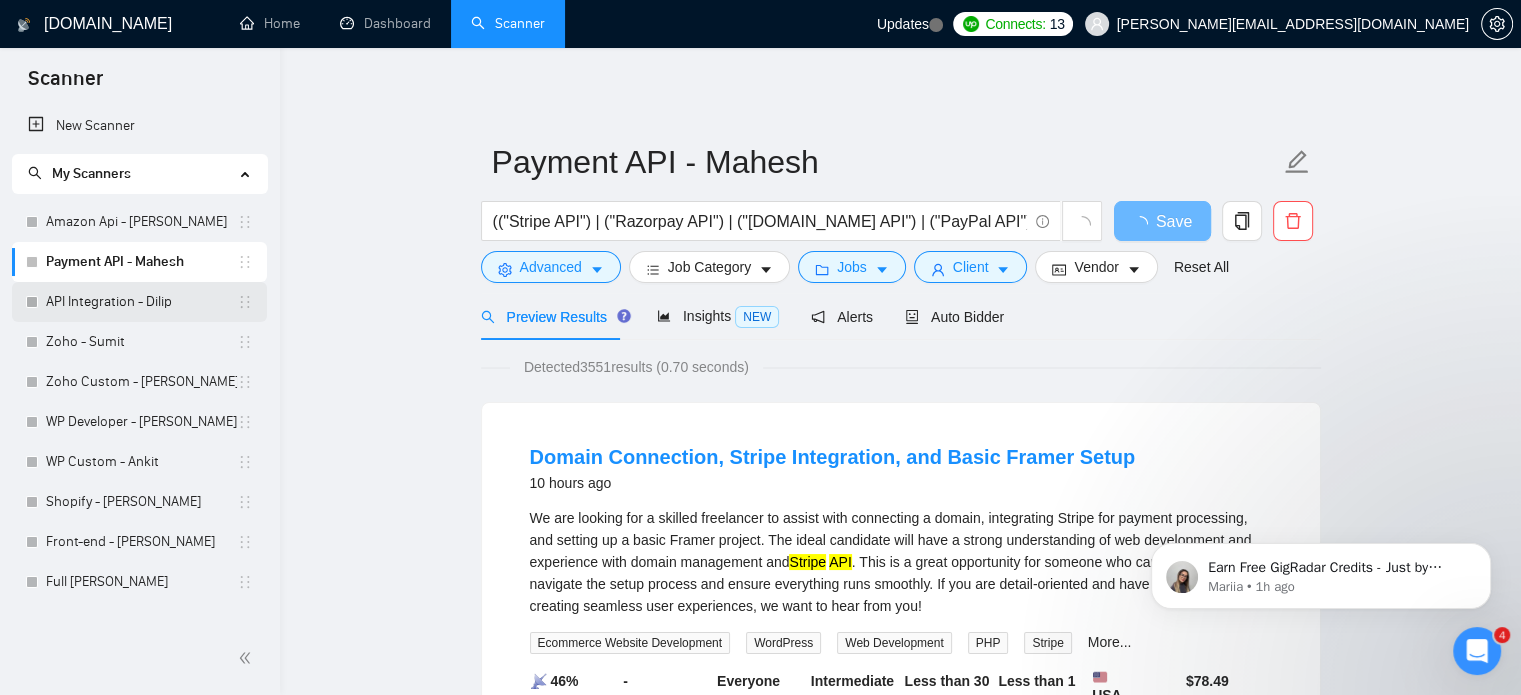 click on "API Integration - Dilip" at bounding box center (141, 302) 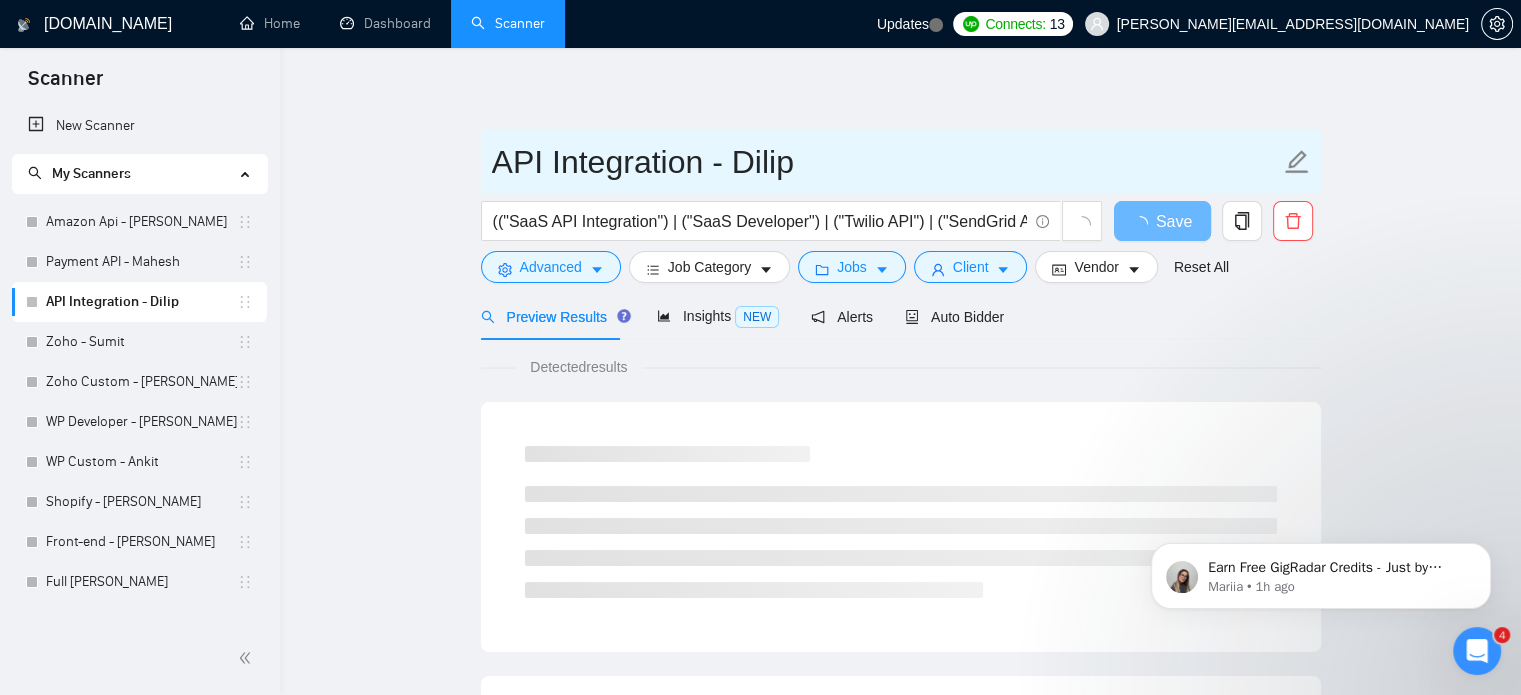 drag, startPoint x: 491, startPoint y: 167, endPoint x: 816, endPoint y: 175, distance: 325.09845 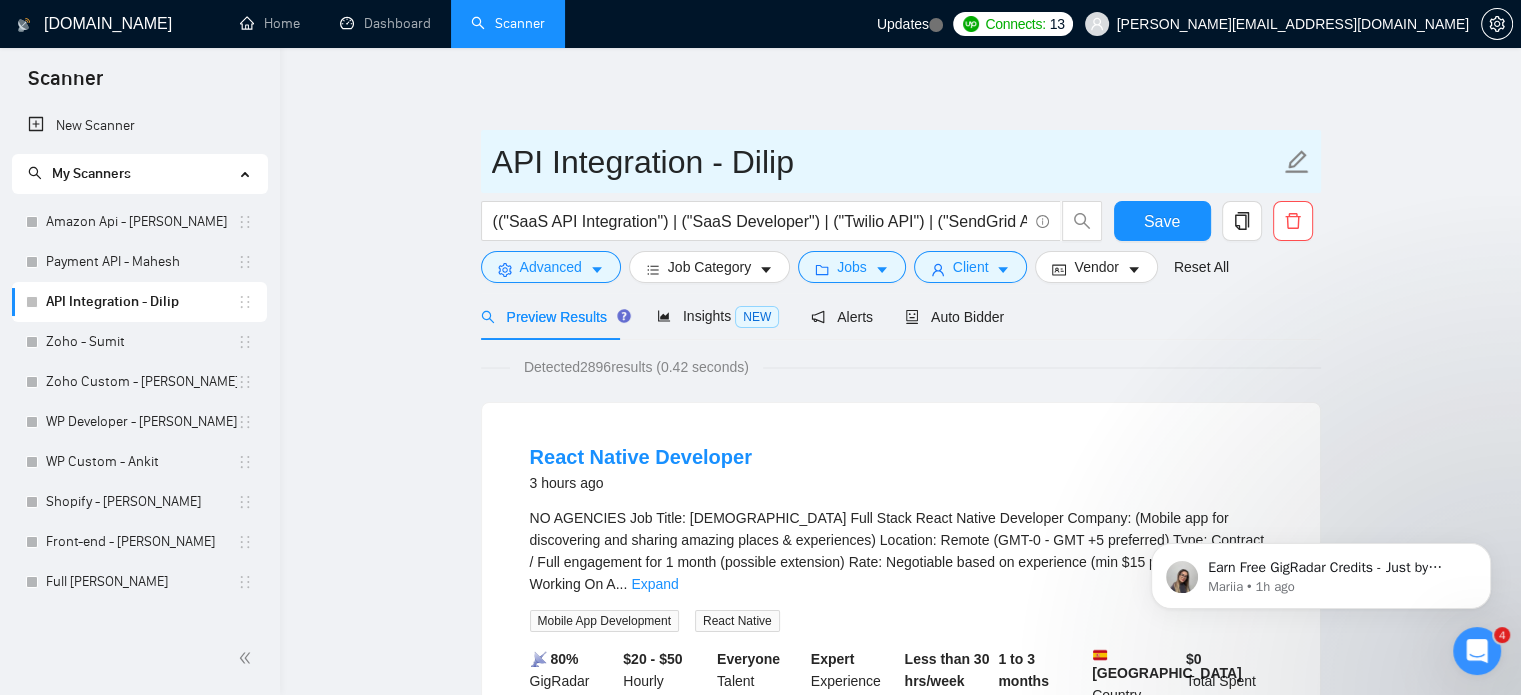 click on "API Integration - Dilip" at bounding box center [886, 162] 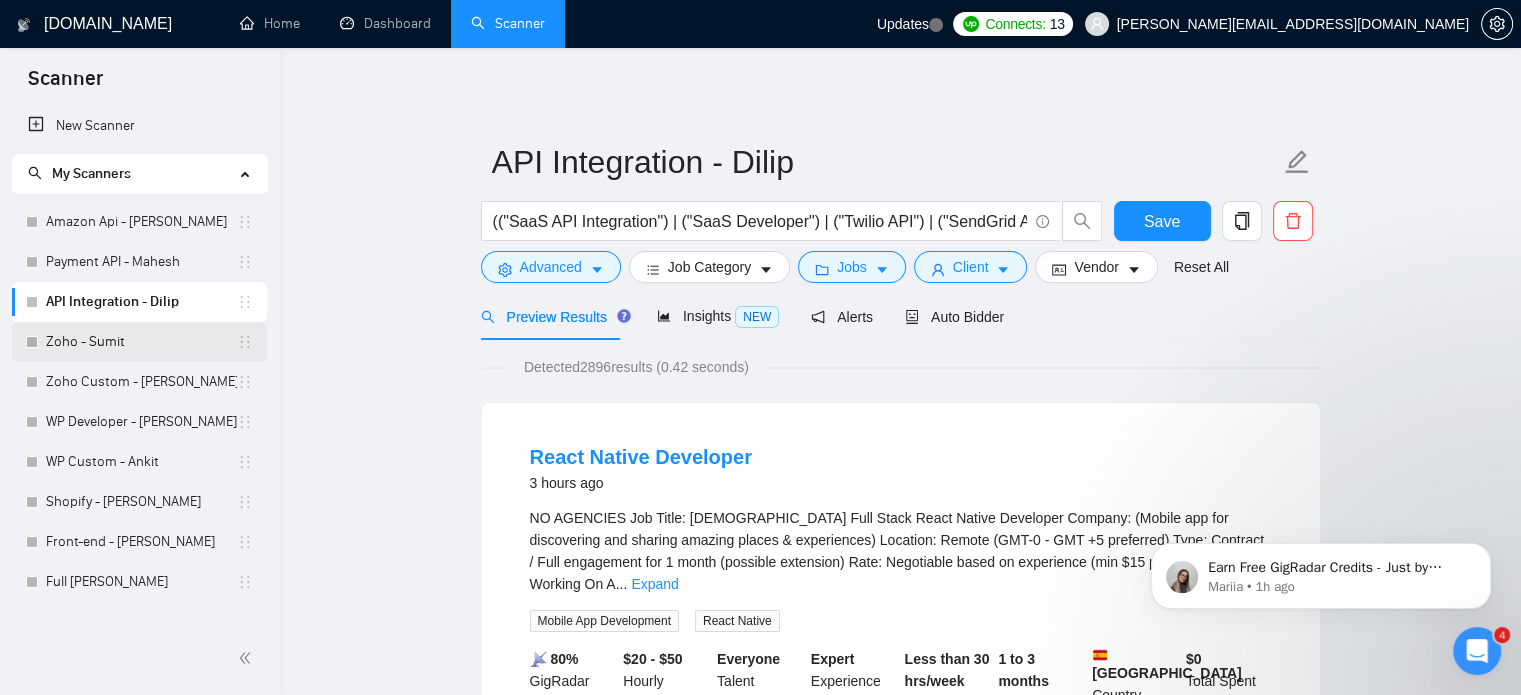 click on "Zoho  - Sumit" at bounding box center [141, 342] 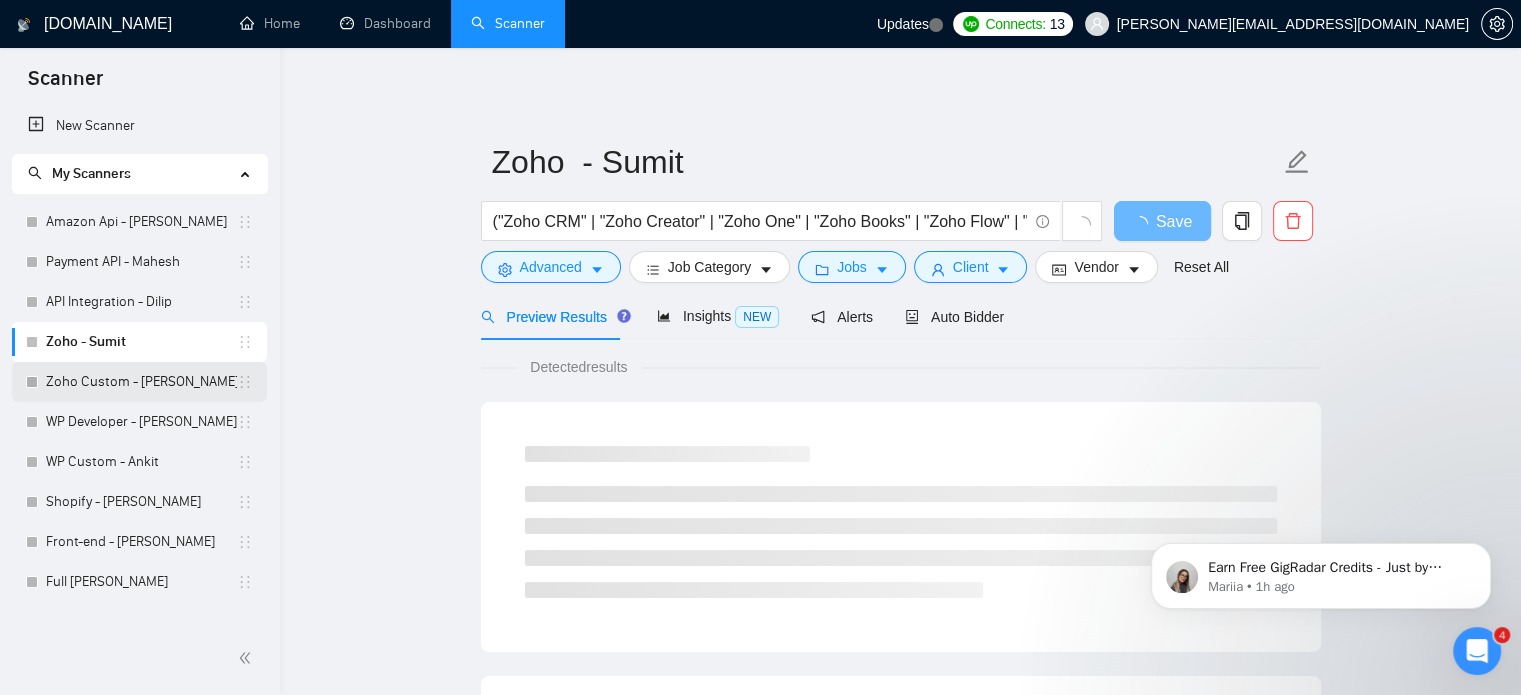 click on "Zoho Custom  - [PERSON_NAME]" at bounding box center [141, 382] 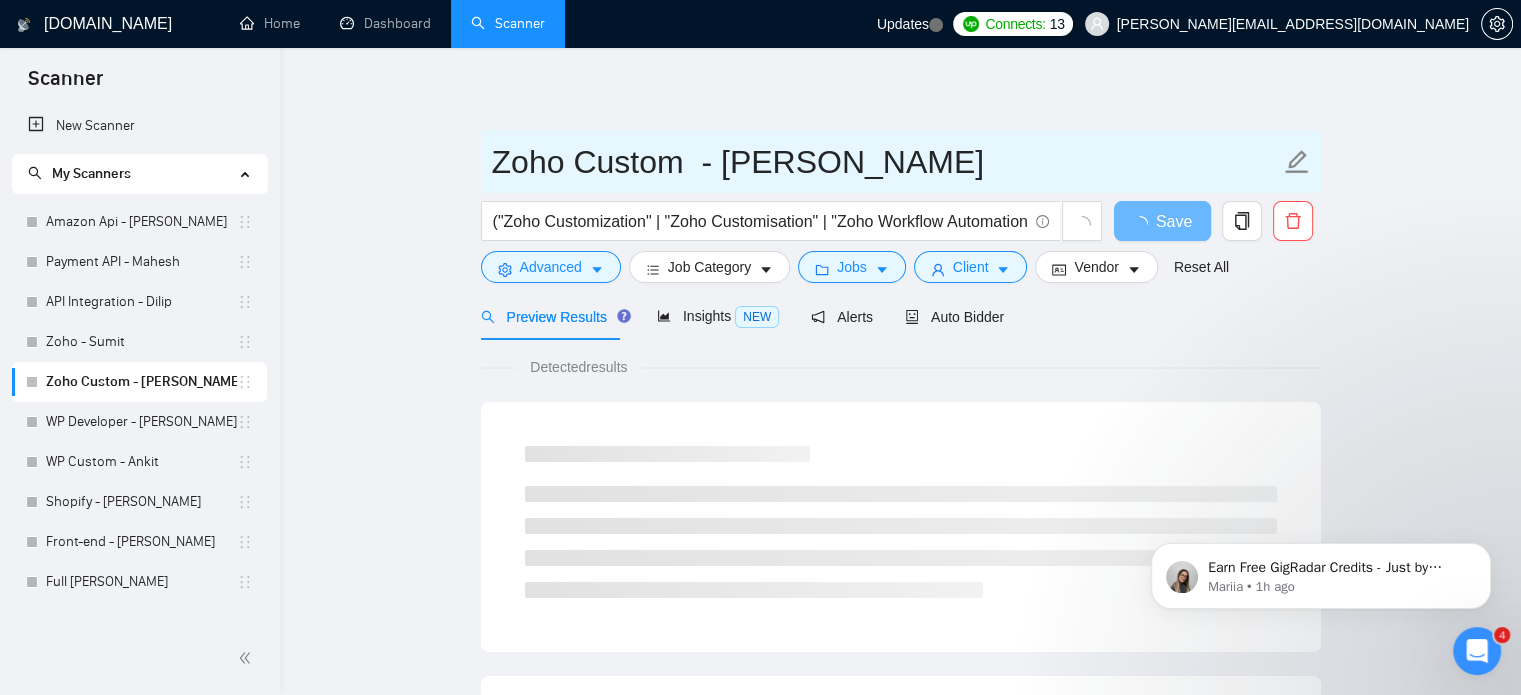 click on "Zoho Custom  - [PERSON_NAME]" at bounding box center (886, 162) 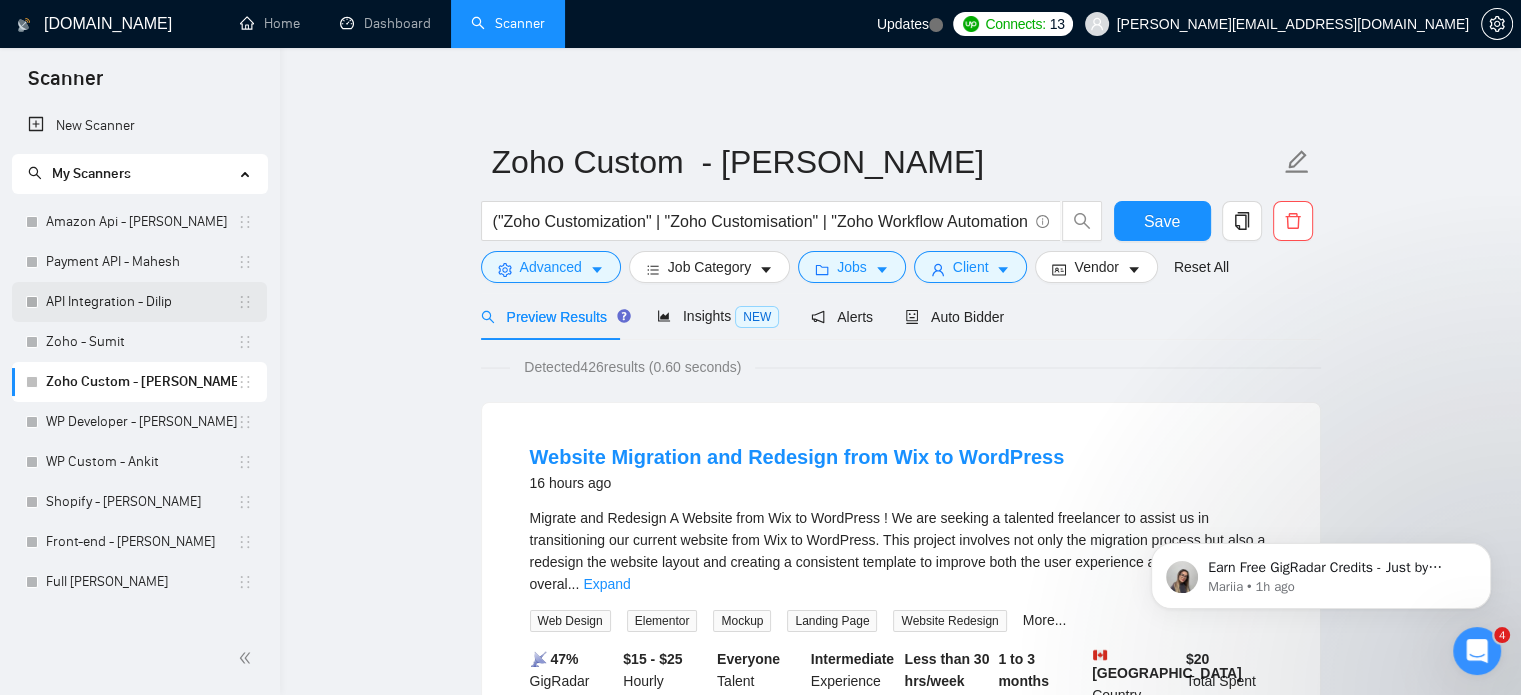 click on "API Integration - Dilip" at bounding box center [141, 302] 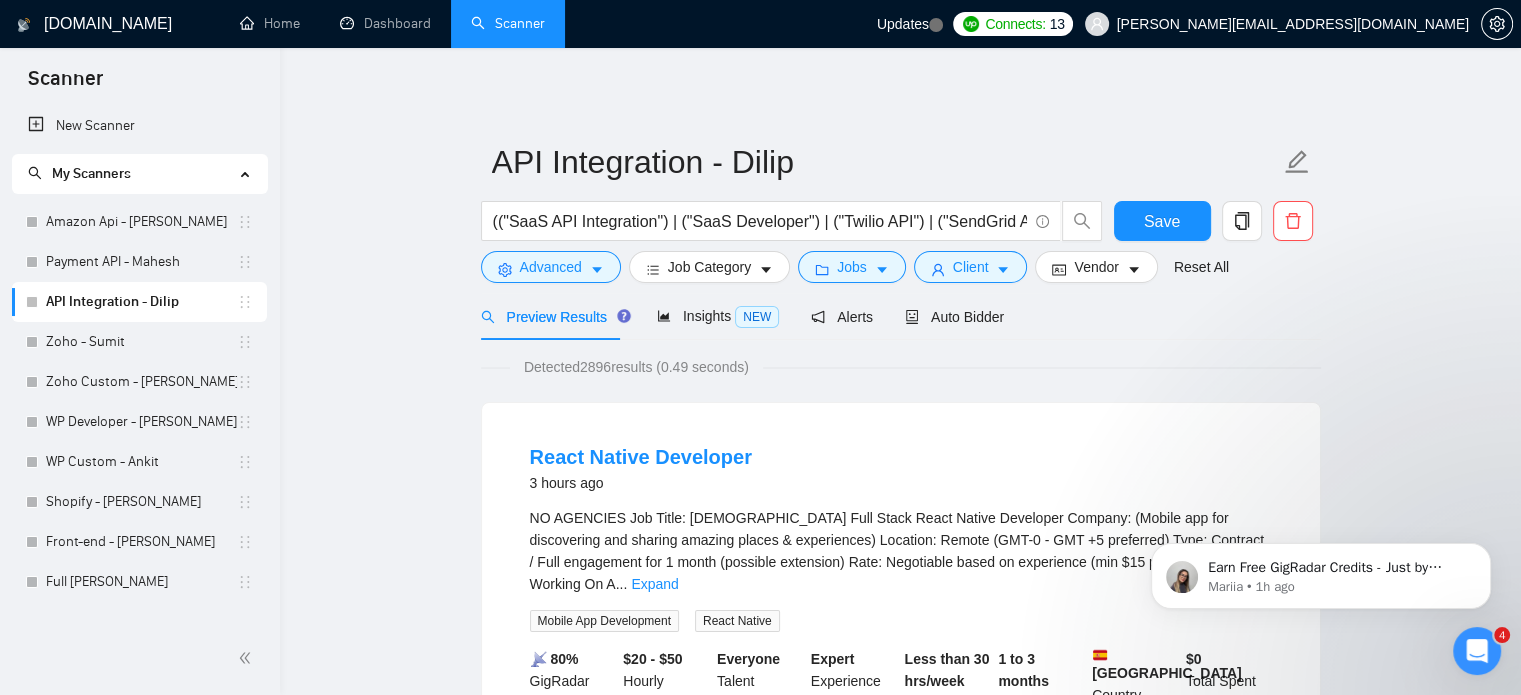 drag, startPoint x: 584, startPoint y: 368, endPoint x: 612, endPoint y: 368, distance: 28 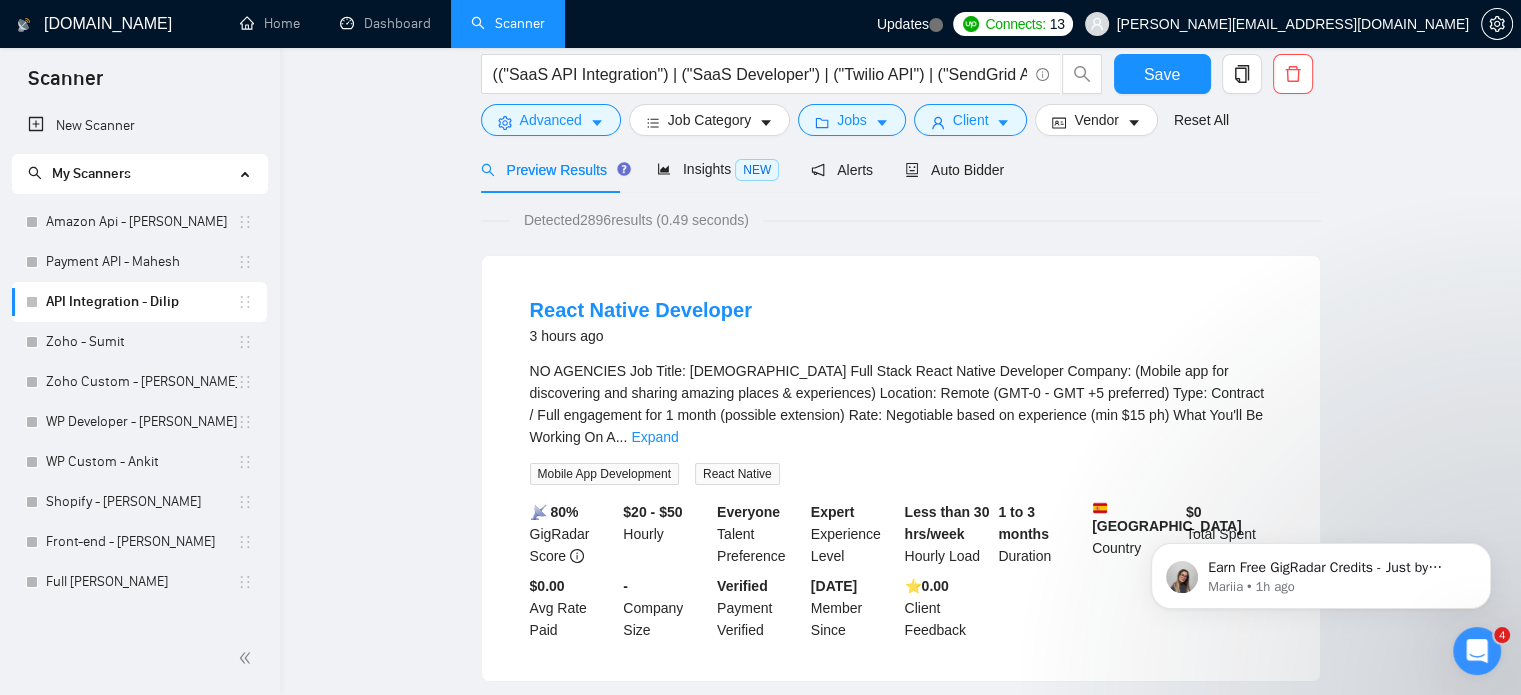 scroll, scrollTop: 0, scrollLeft: 0, axis: both 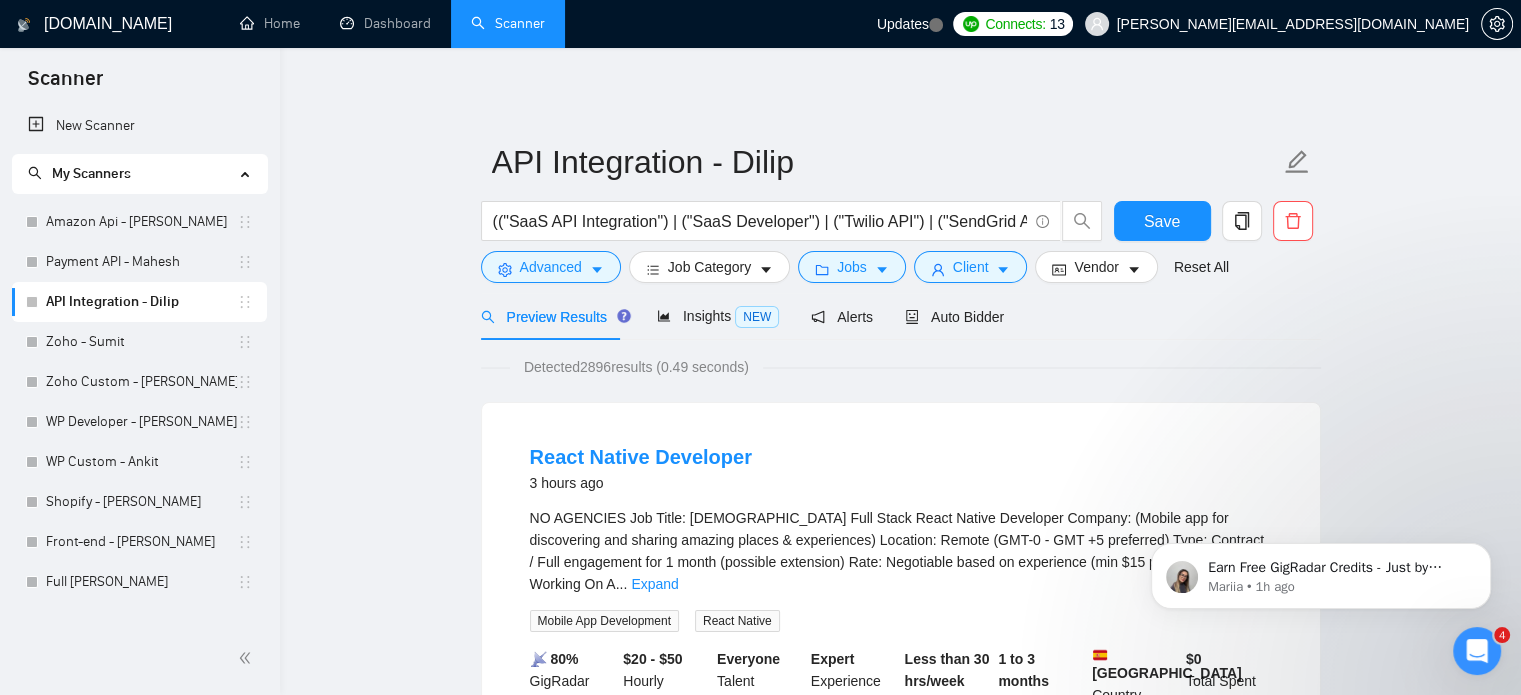 click on "React Native Developer 3 hours ago NO AGENCIES
Job Title: Part-Time Full Stack React Native Developer
Company: (Mobile app for discovering and sharing amazing places & experiences) Location: Remote (GMT-0 - GMT +5 preferred) Type: Contract / Full engagement for 1 month (possible extension) Rate: Negotiable based on experience (min $15 ph)
What You'll Be Working On
A  ... Expand Mobile App Development React Native 📡   80% GigRadar Score   $20 - $50 Hourly Everyone Talent Preference Expert Experience Level Less than 30 hrs/week Hourly Load 1 to 3 months Duration   Spain Country $ 0 Total Spent $0.00 Avg Rate Paid - Company Size Verified Payment Verified May, 2025 Member Since ⭐️  0.00 Client Feedback" at bounding box center (901, 615) 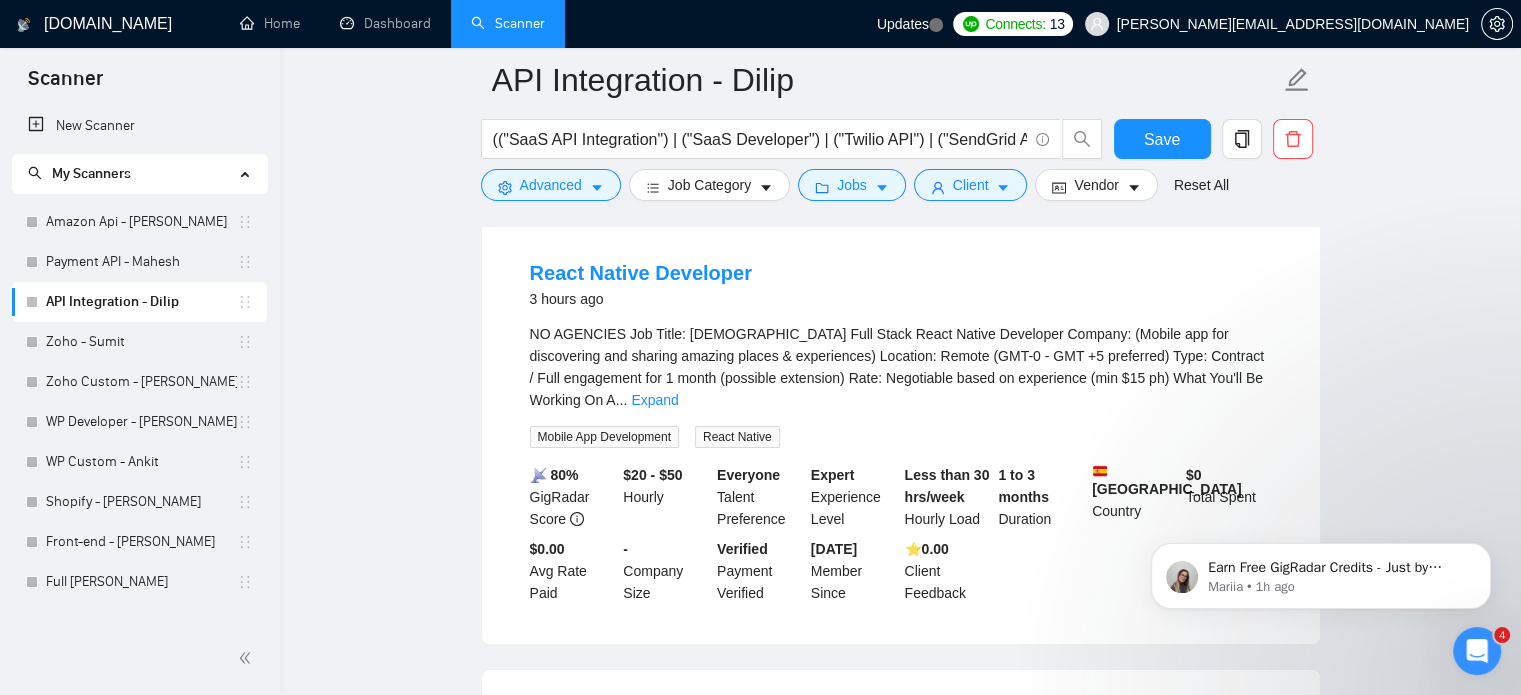 scroll, scrollTop: 0, scrollLeft: 0, axis: both 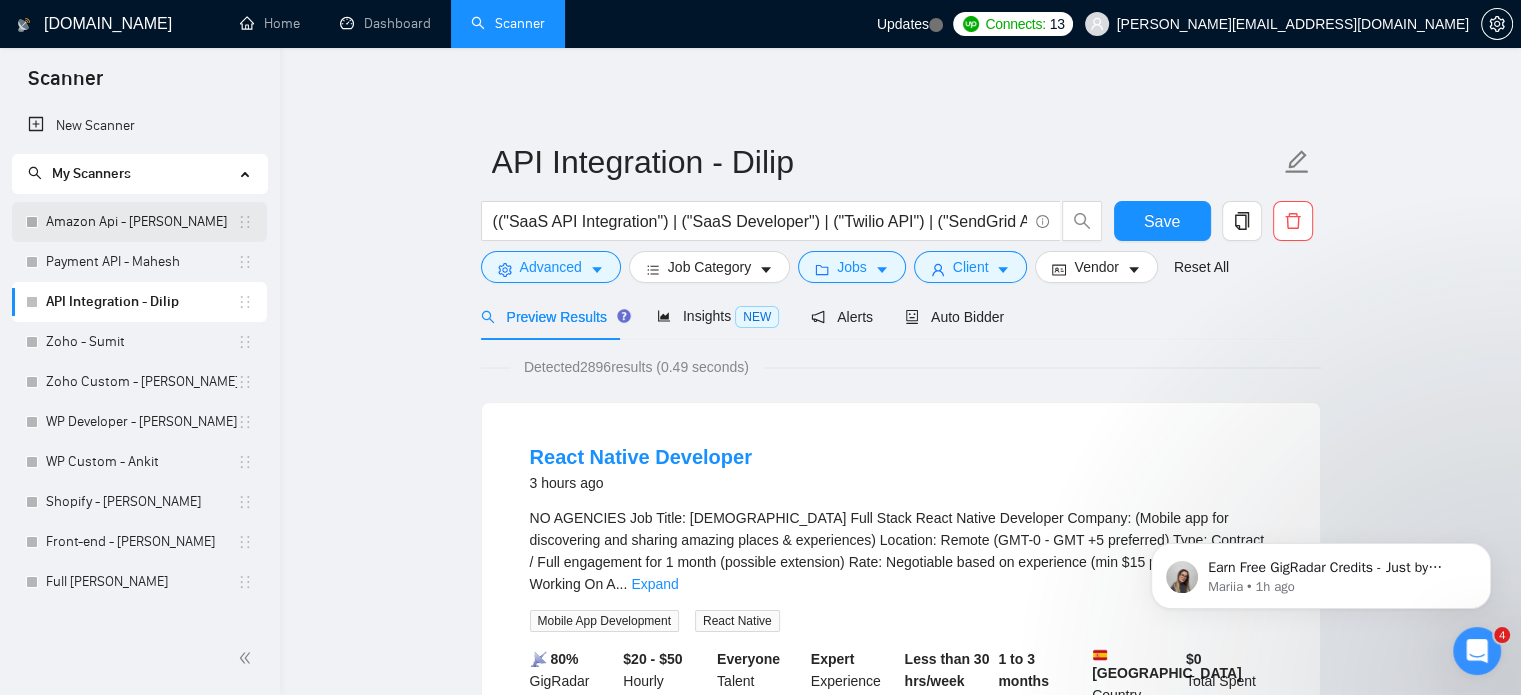 click on "Amazon Api - [PERSON_NAME]" at bounding box center [141, 222] 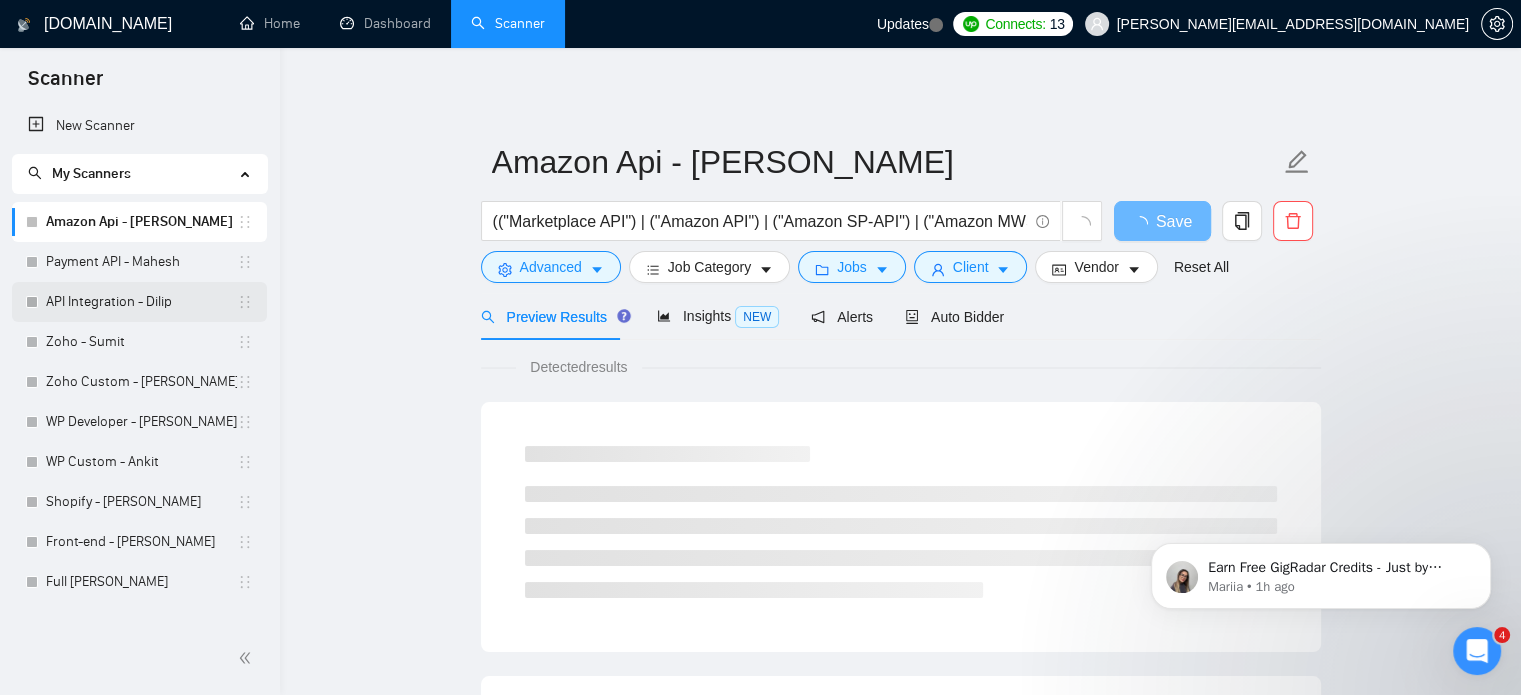 click on "API Integration - Dilip" at bounding box center (141, 302) 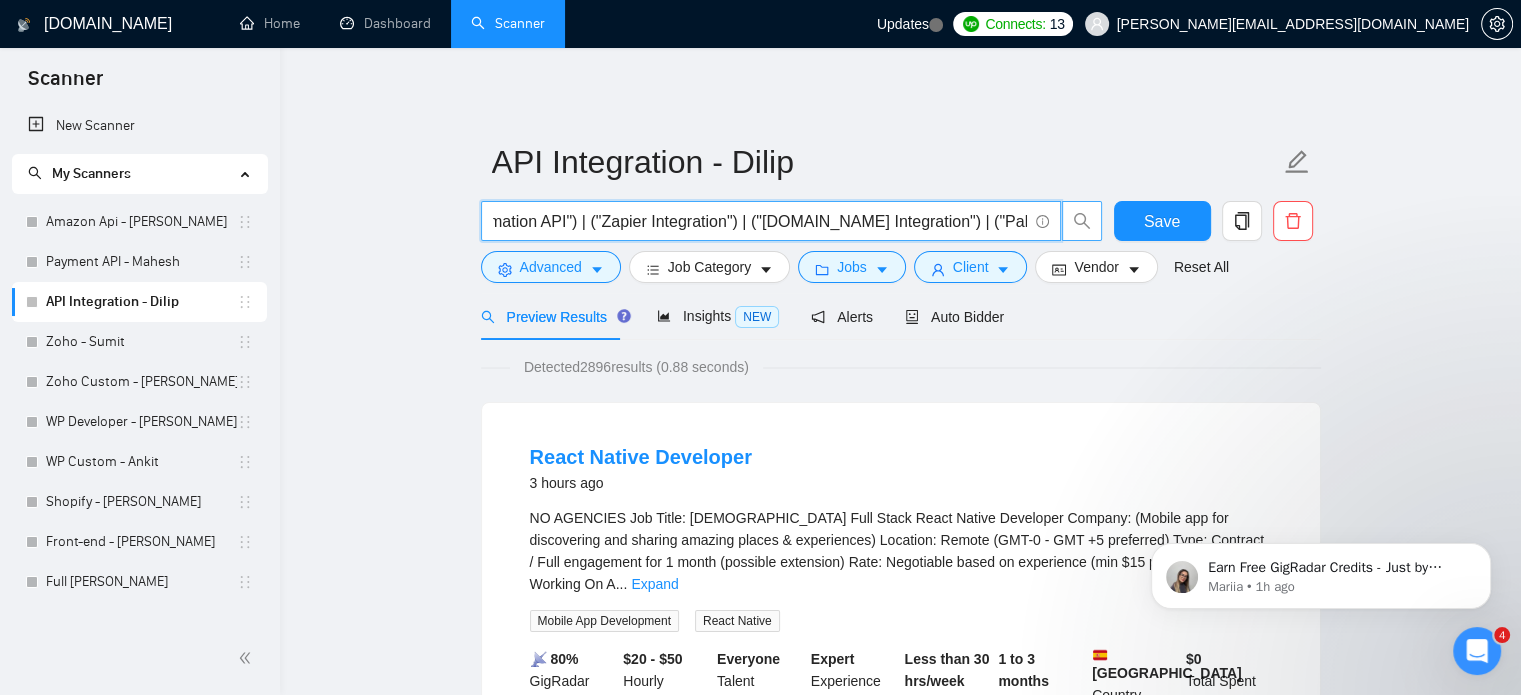scroll, scrollTop: 0, scrollLeft: 3740, axis: horizontal 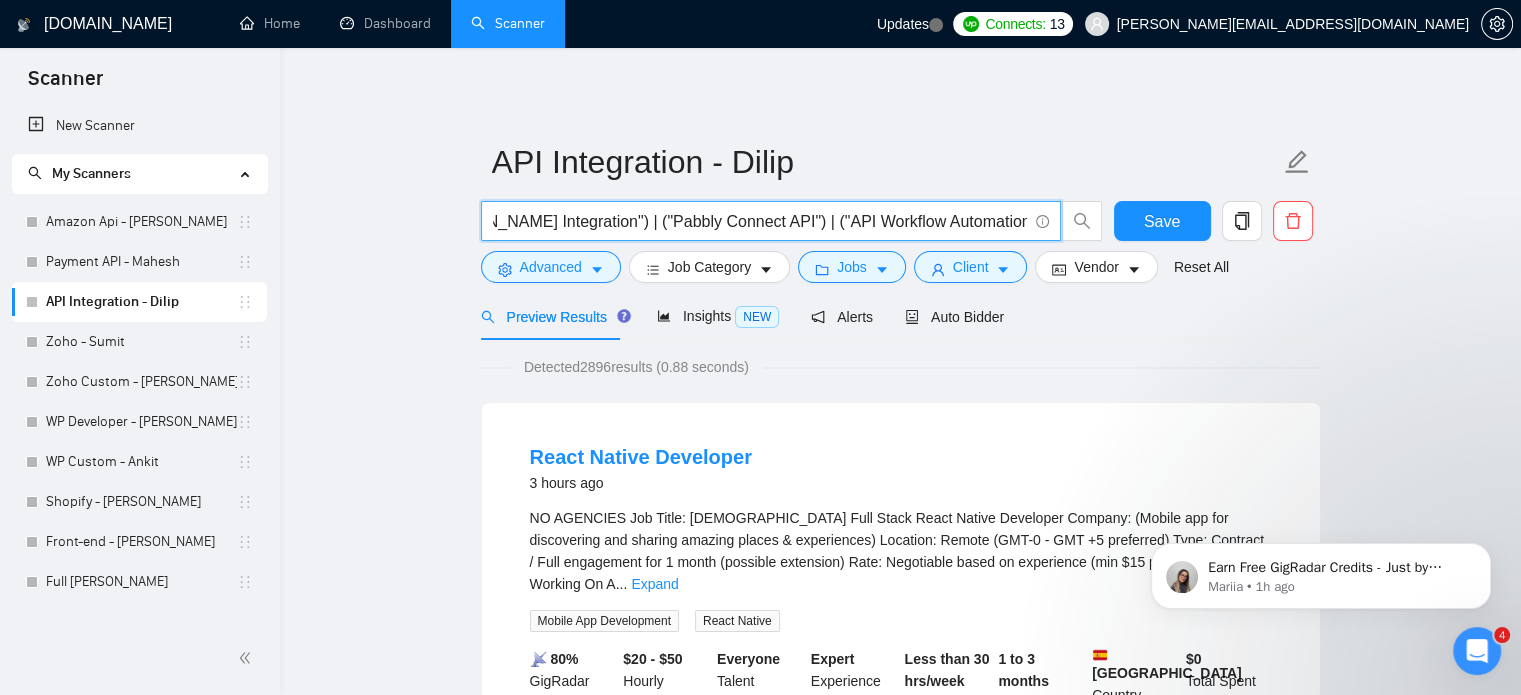 drag, startPoint x: 492, startPoint y: 223, endPoint x: 968, endPoint y: 210, distance: 476.1775 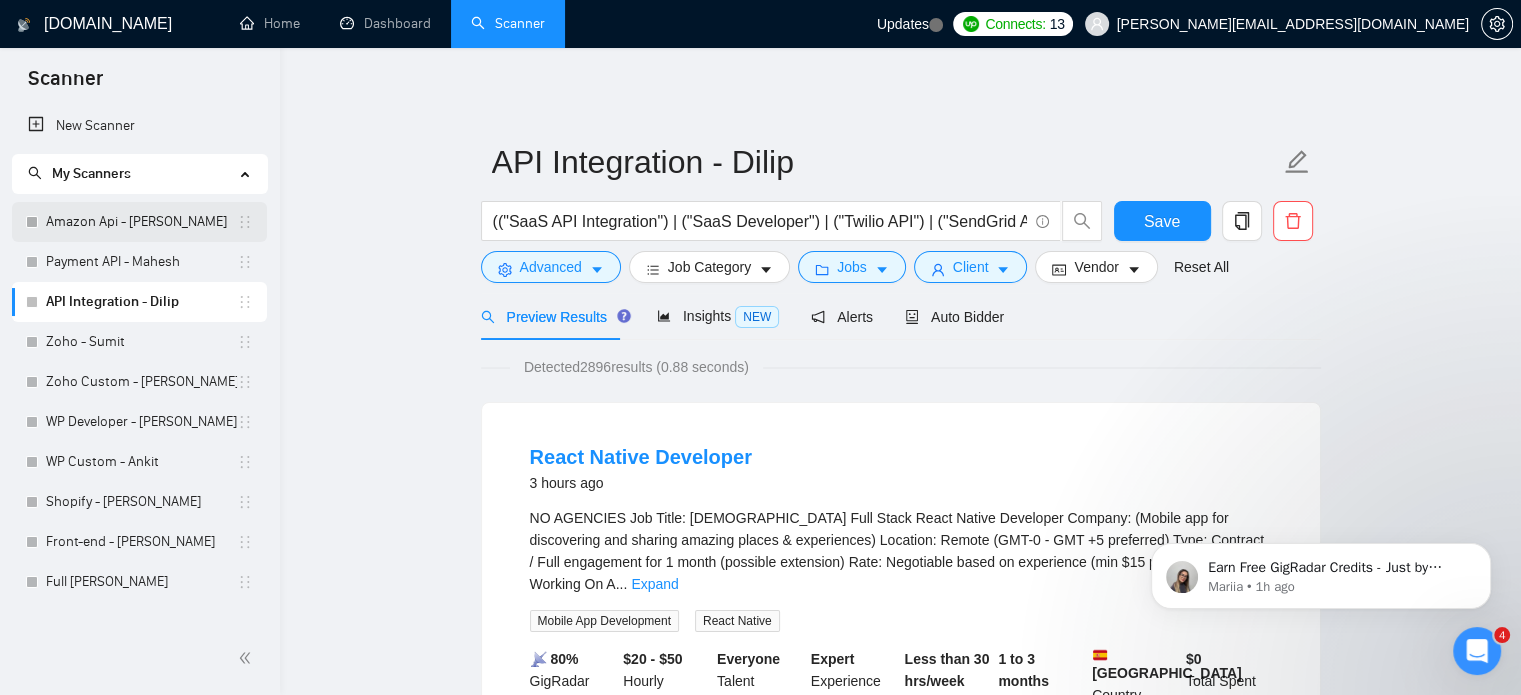 click on "Amazon Api - [PERSON_NAME]" at bounding box center [141, 222] 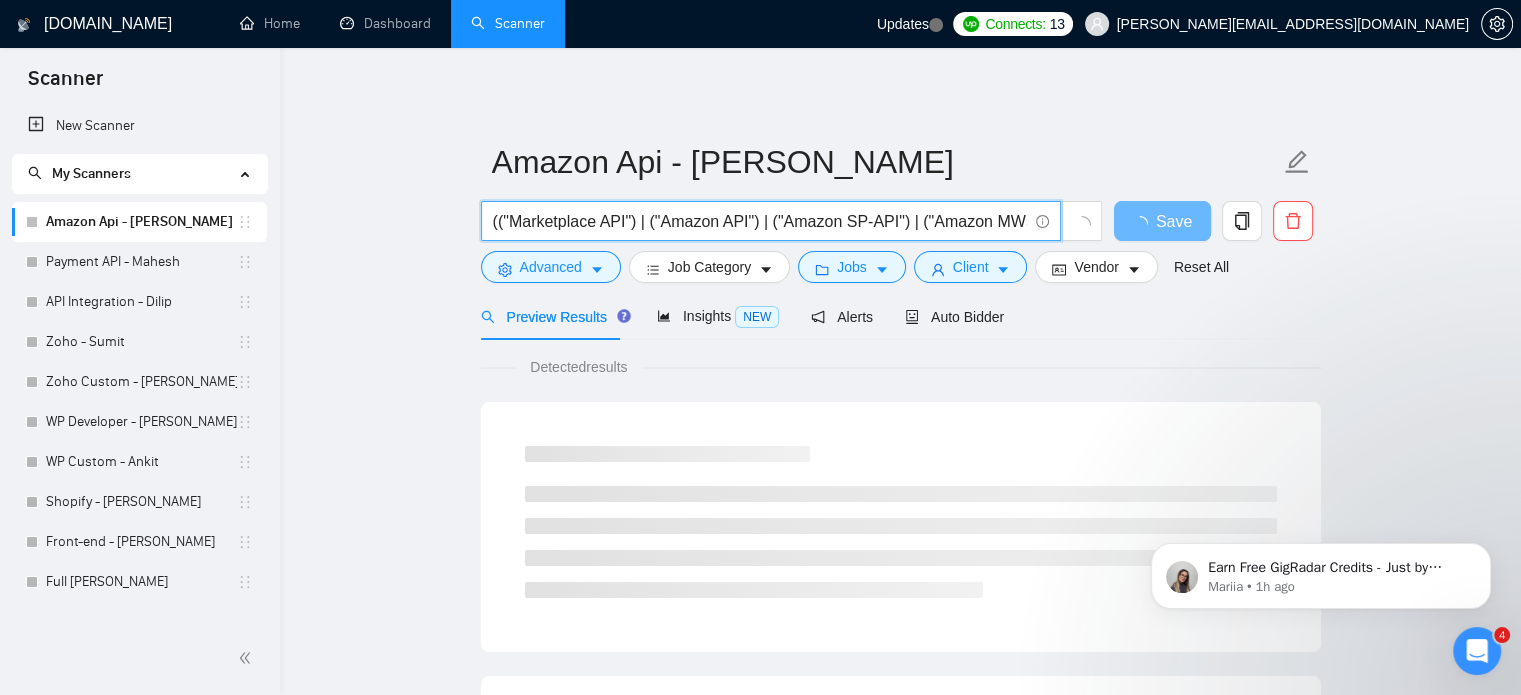 click on "(("Marketplace API") | ("Amazon API") | ("Amazon SP-API") | ("Amazon MWS") | ("Amazon Ads API") | ("Etsy API") | ("Etsy Ads API") | ("Ebay API") | ("Ebay Ads API") | ("Walmart API") | ("Walmart Ad API") | ("Shopify API") | ("Flipkart API") | ("Flipkart Ads API") | ("Third-party Marketplace API") | ("E-commerce API") | ("Order Sync API") | ("Inventory API") | ("Product Feed API") | ("Marketplace Advertising API") | ("Retail Media API") | ("Retail Ads API") | ("Sponsored Products API") | ("Campaign Management API"))" at bounding box center [760, 221] 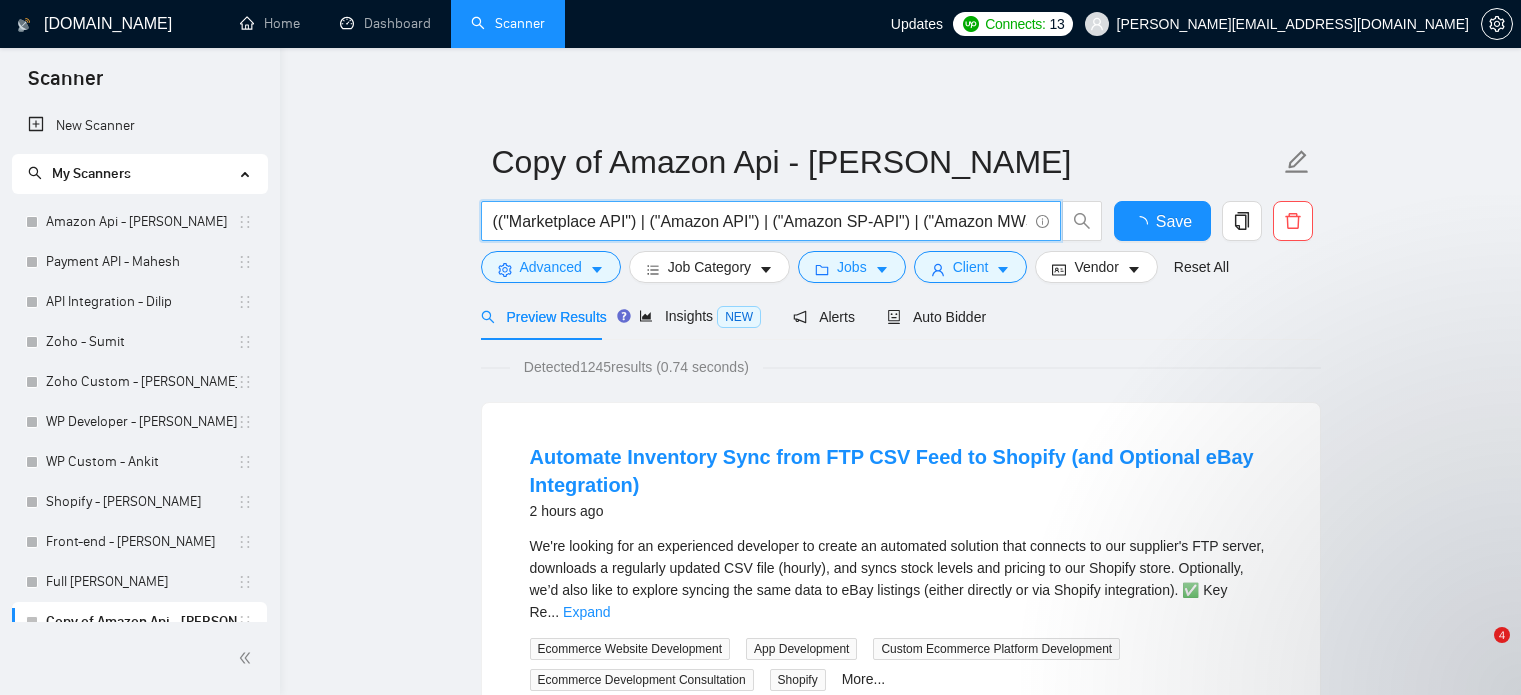 scroll, scrollTop: 0, scrollLeft: 0, axis: both 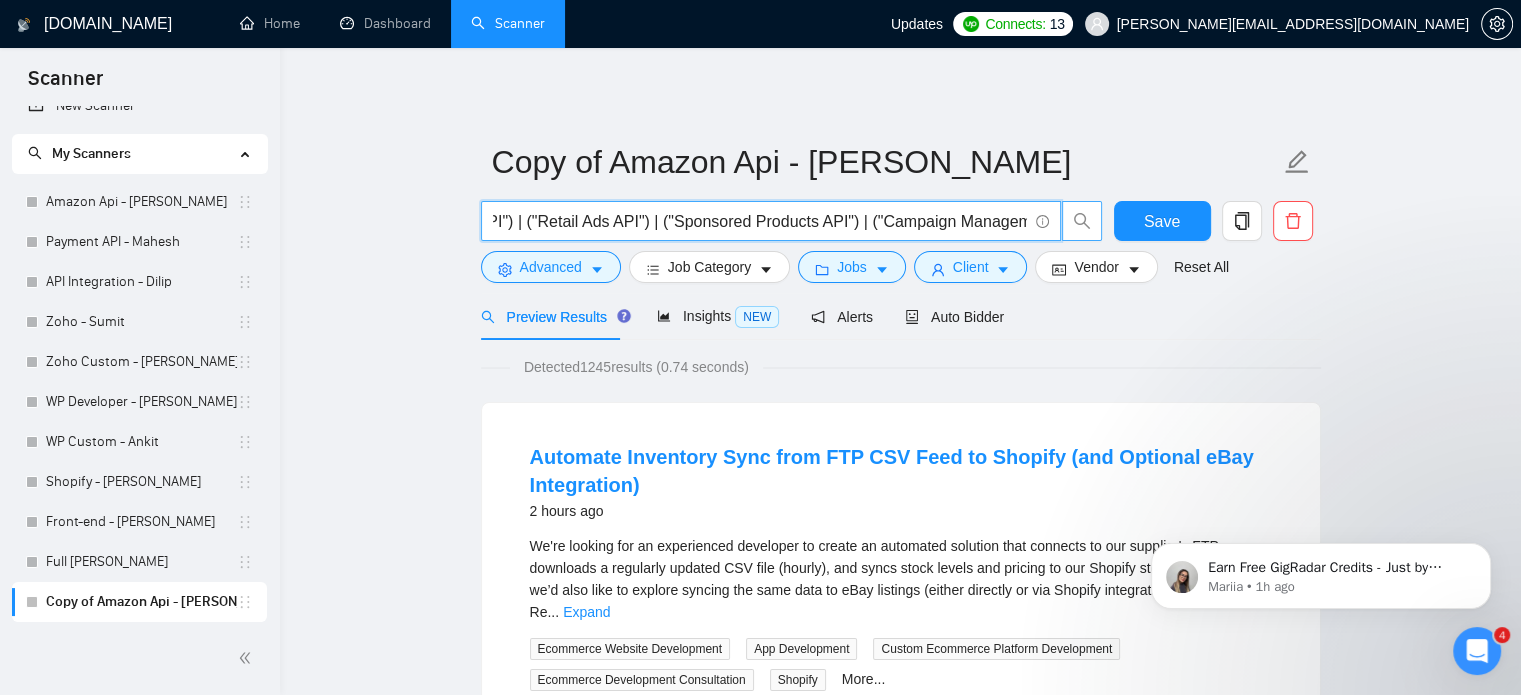 click 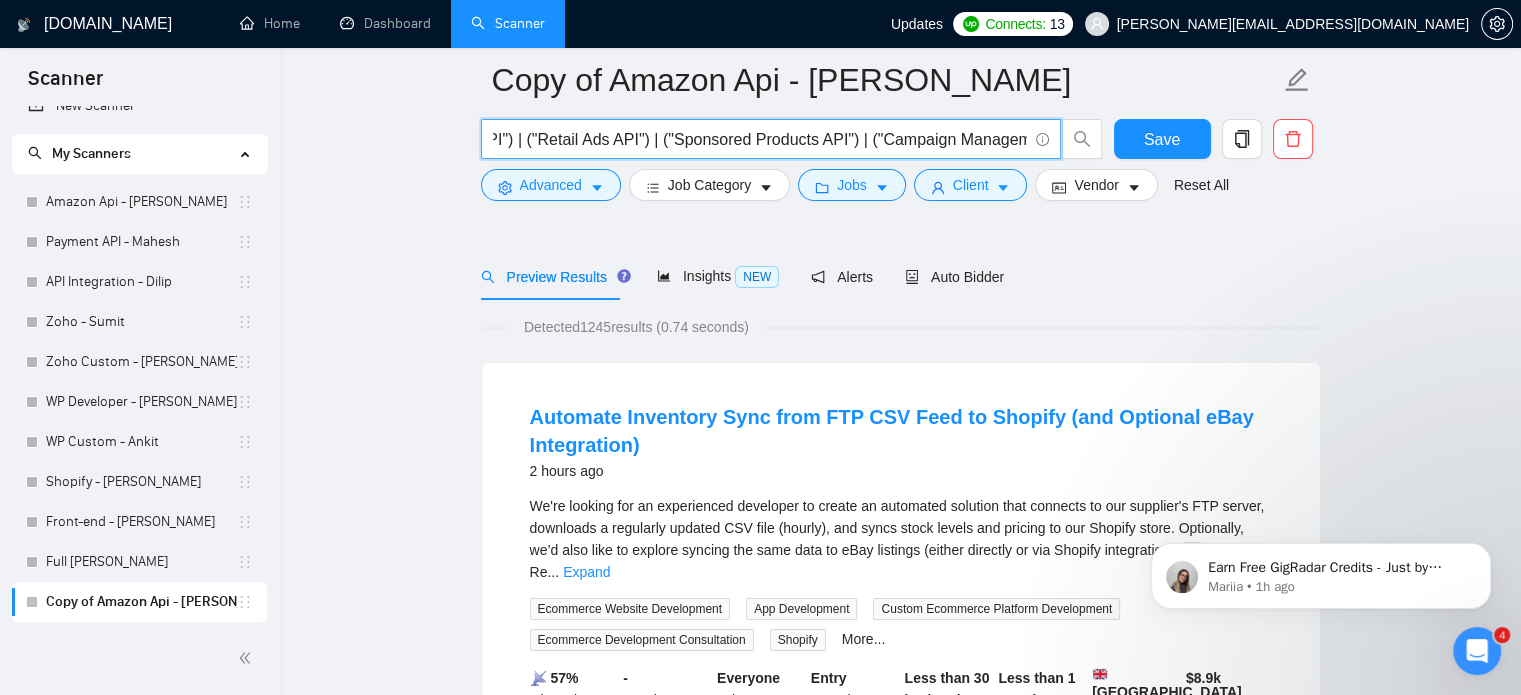 scroll, scrollTop: 200, scrollLeft: 0, axis: vertical 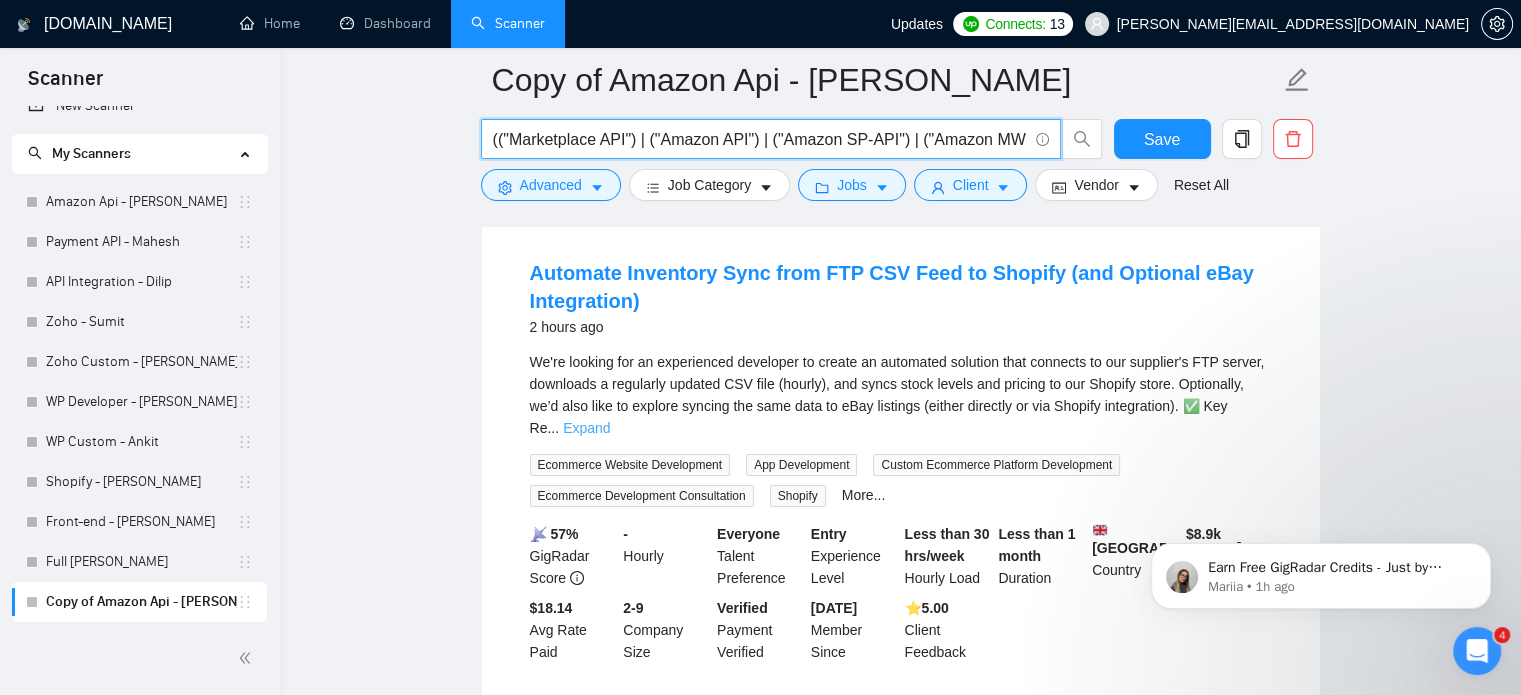 click on "Expand" at bounding box center [586, 428] 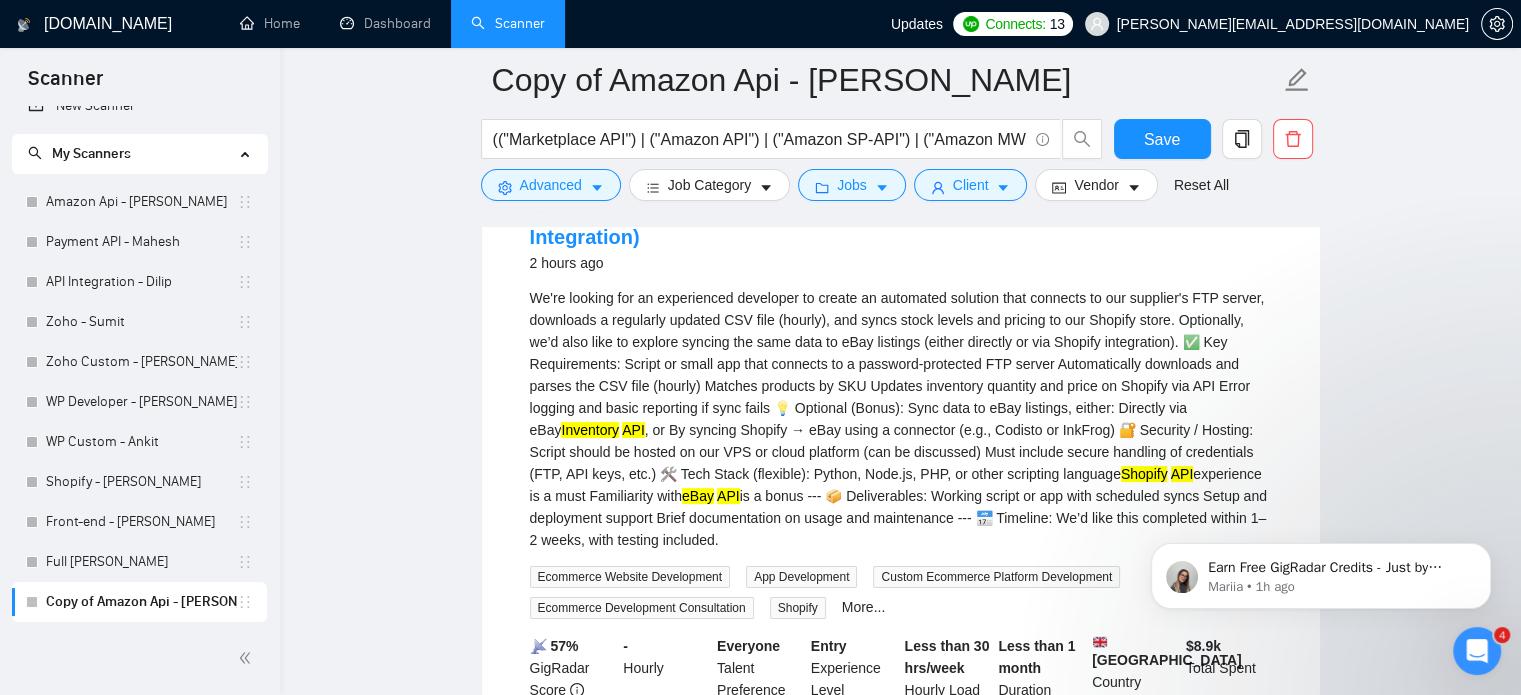 scroll, scrollTop: 300, scrollLeft: 0, axis: vertical 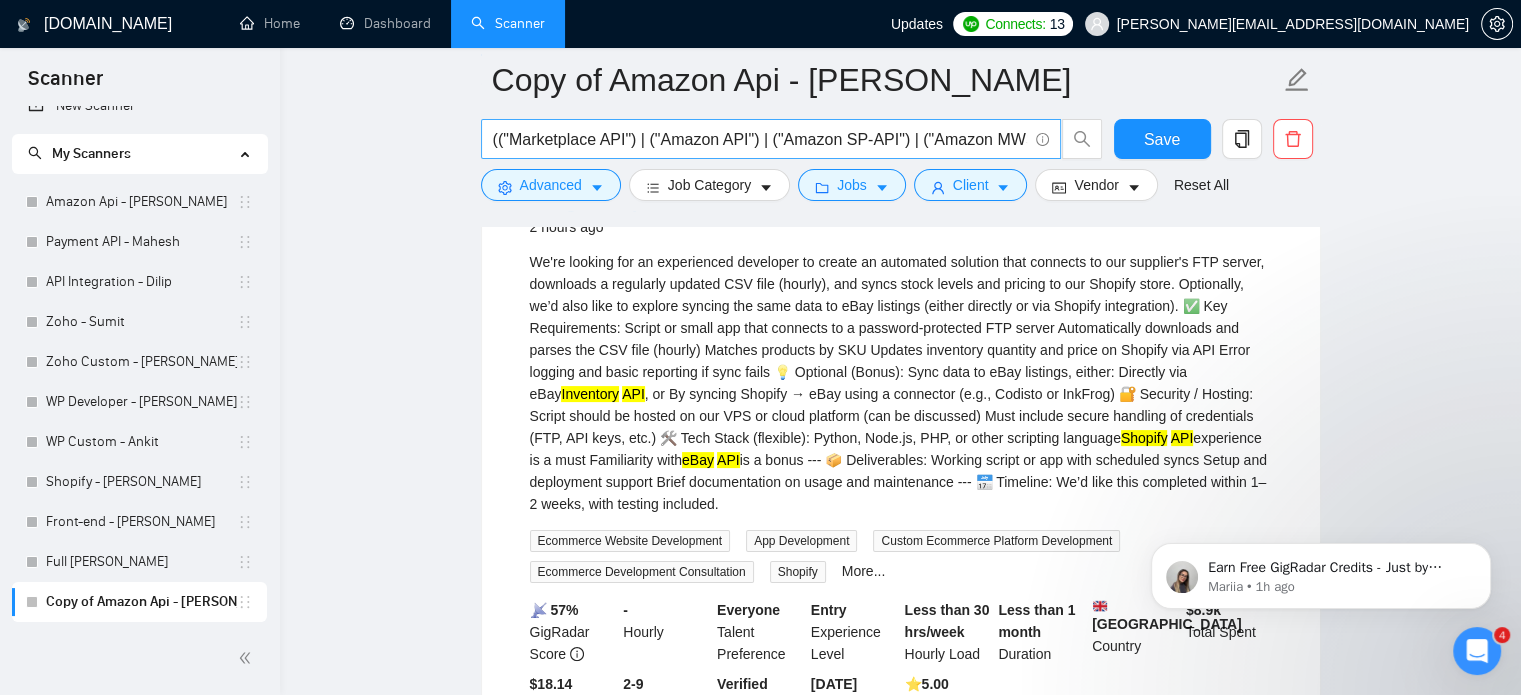 click on "(("Marketplace API") | ("Amazon API") | ("Amazon SP-API") | ("Amazon MWS") | ("Amazon Ads API") | ("Etsy API") | ("Etsy Ads API") | ("Ebay API") | ("Ebay Ads API") | ("Walmart API") | ("Walmart Ad API") | ("Shopify API") | ("Flipkart API") | ("Flipkart Ads API") | ("Third-party Marketplace API") | ("E-commerce API") | ("Order Sync API") | ("Inventory API") | ("Product Feed API") | ("Marketplace Advertising API") | ("Retail Media API") | ("Retail Ads API") | ("Sponsored Products API") | ("Campaign Management API"))" at bounding box center (760, 139) 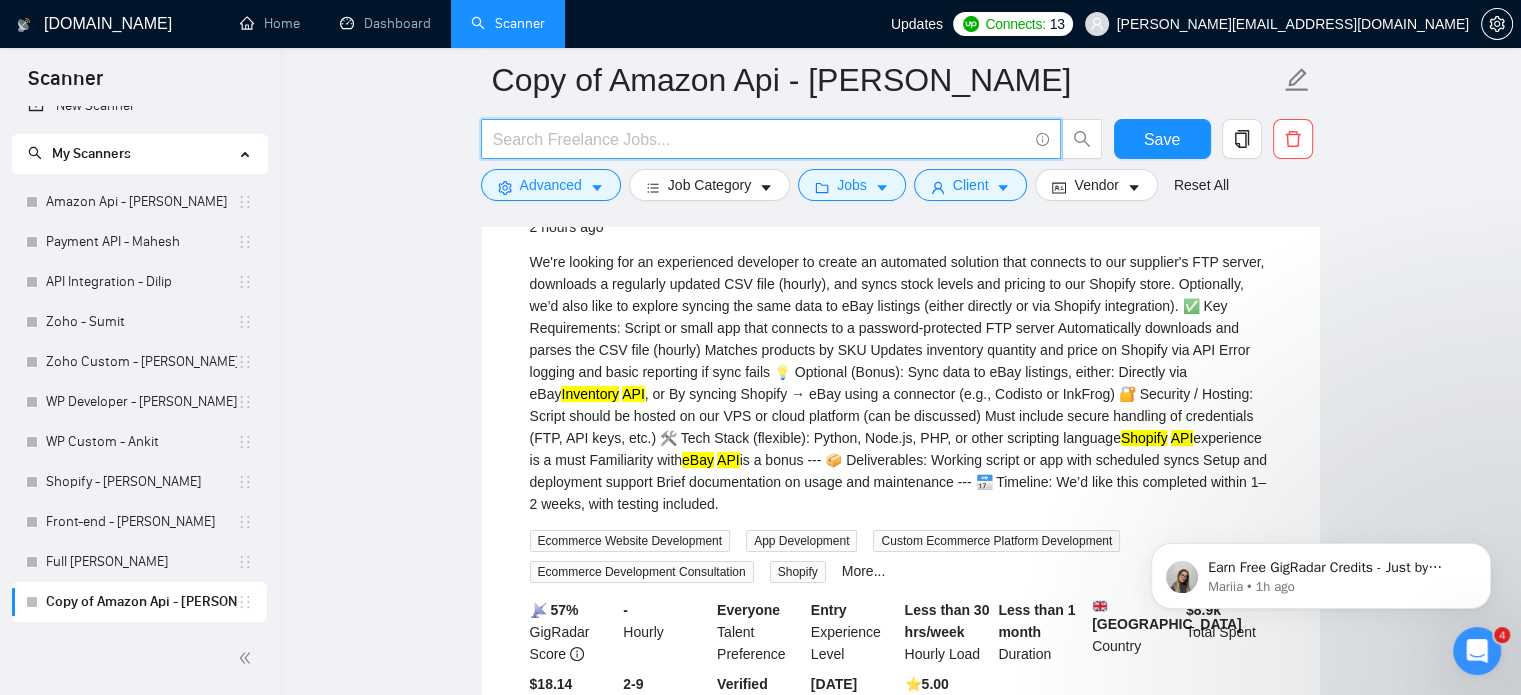 paste on "(API | APIs | "SP-API" | "Ads API") (Amazon | MWS | Etsy | Ebay | "E-bay" | Walmart | Shopify | Flipkart  | "Third-party Marketplace" | "E-commerce" | "Order Sync" | Inventory | "Product Feed" | "Retail Media" | "Sponsored Products" | "Campaign Management")" 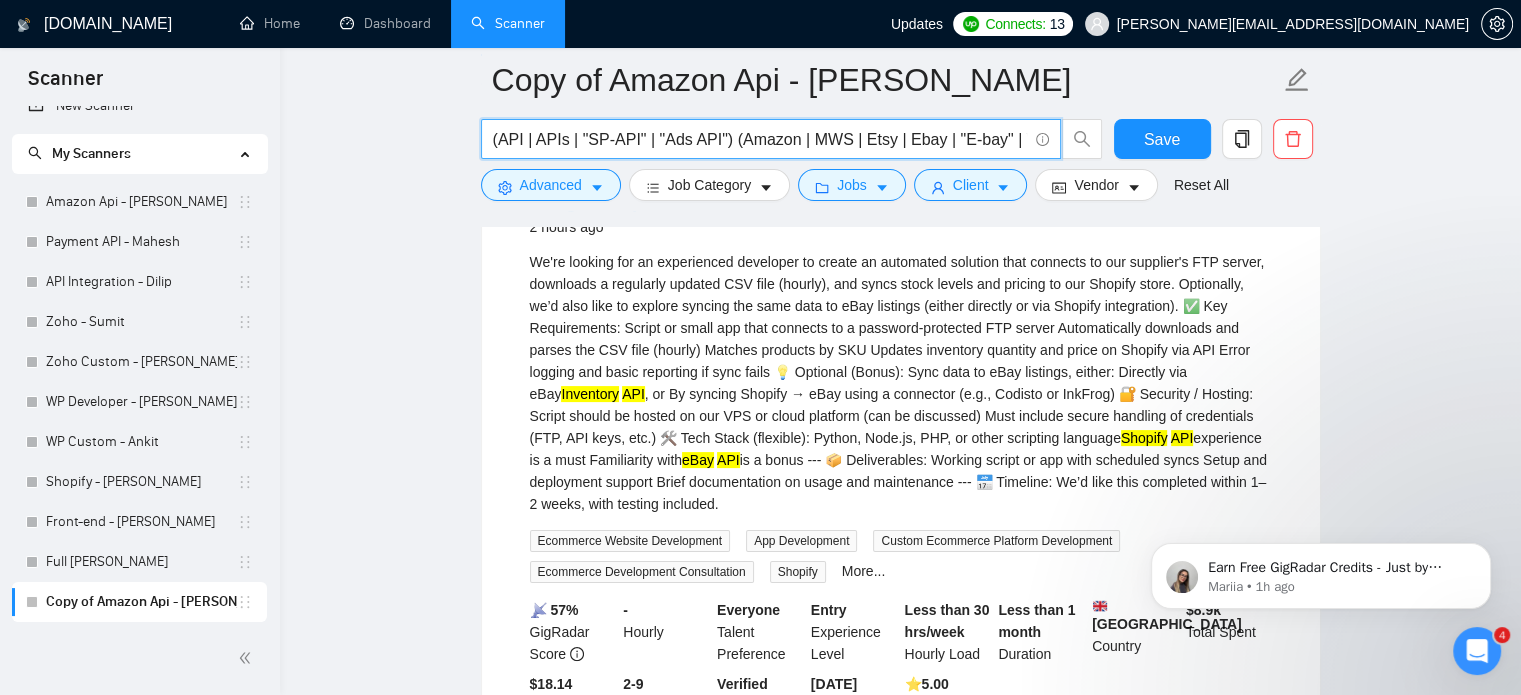 scroll, scrollTop: 0, scrollLeft: 1259, axis: horizontal 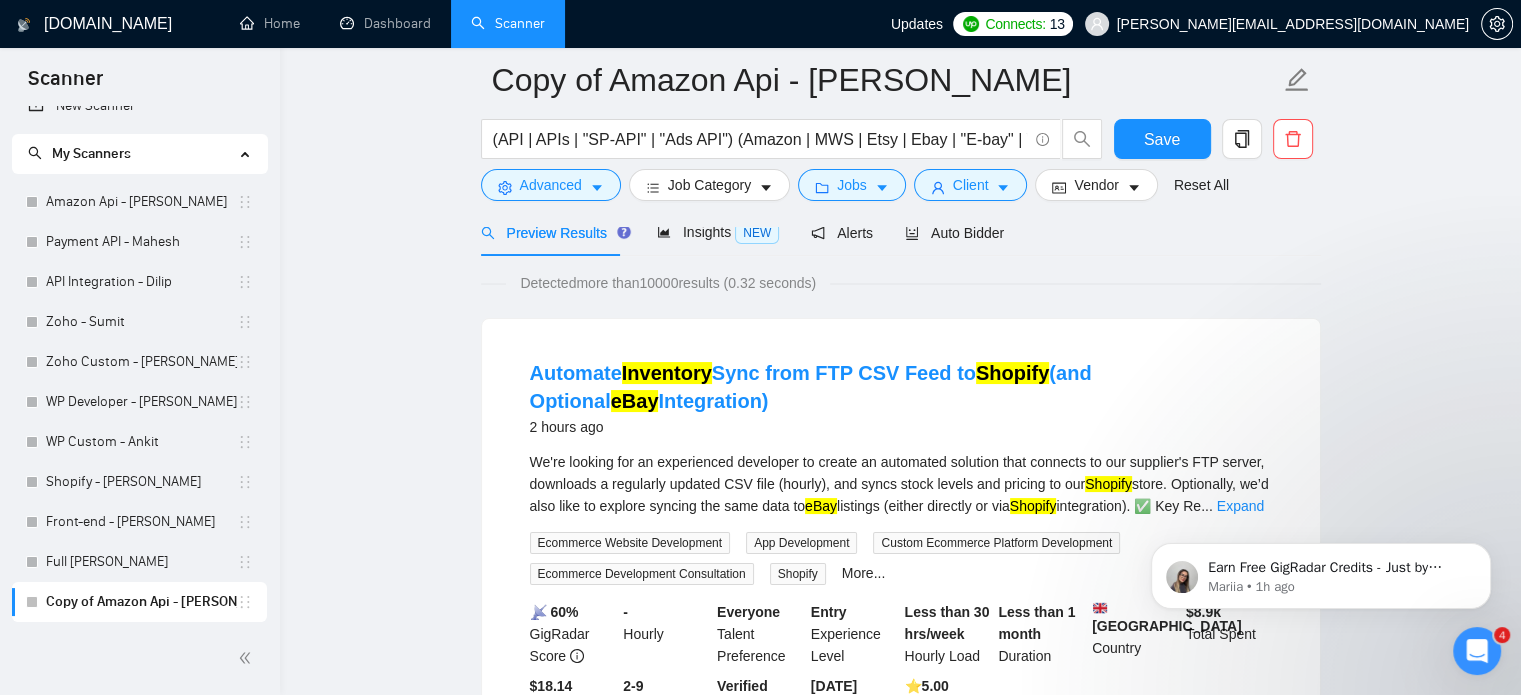 drag, startPoint x: 647, startPoint y: 283, endPoint x: 686, endPoint y: 283, distance: 39 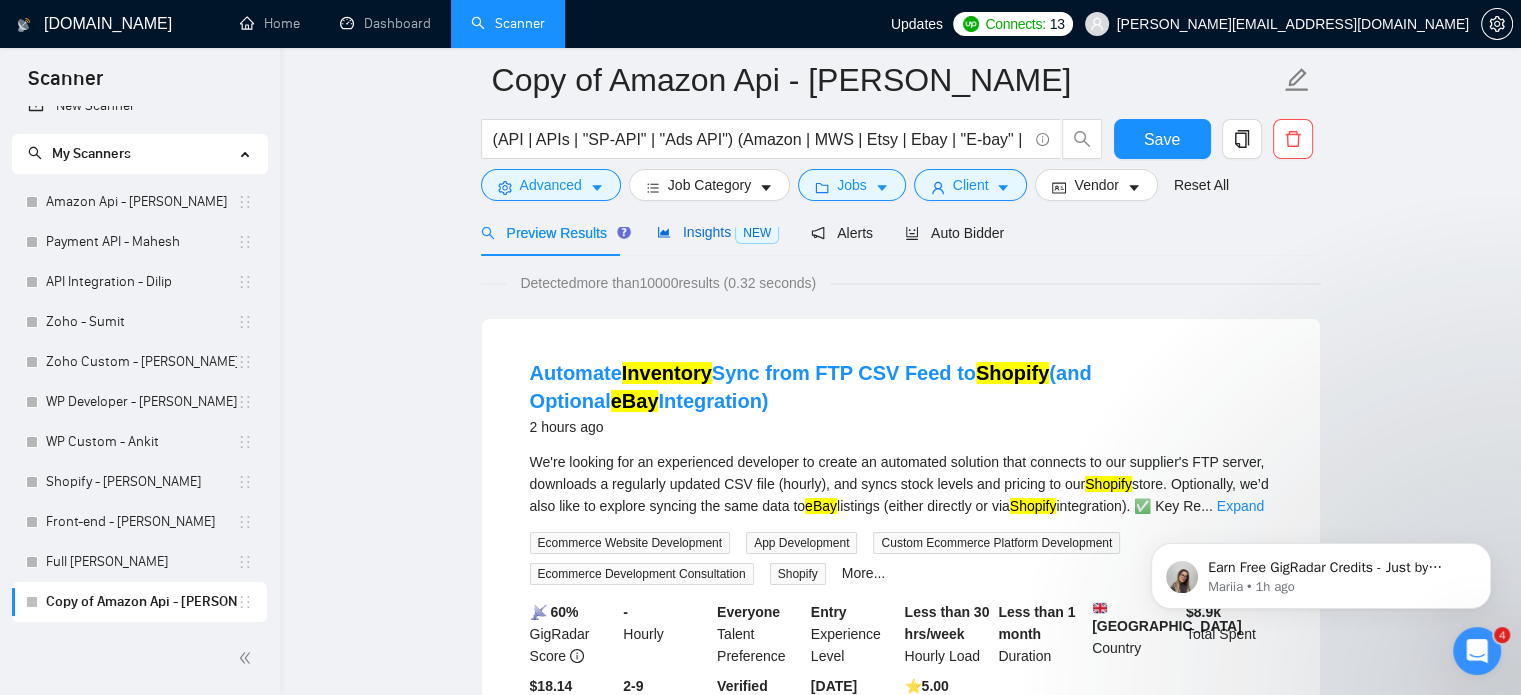 click on "Insights NEW" at bounding box center (718, 232) 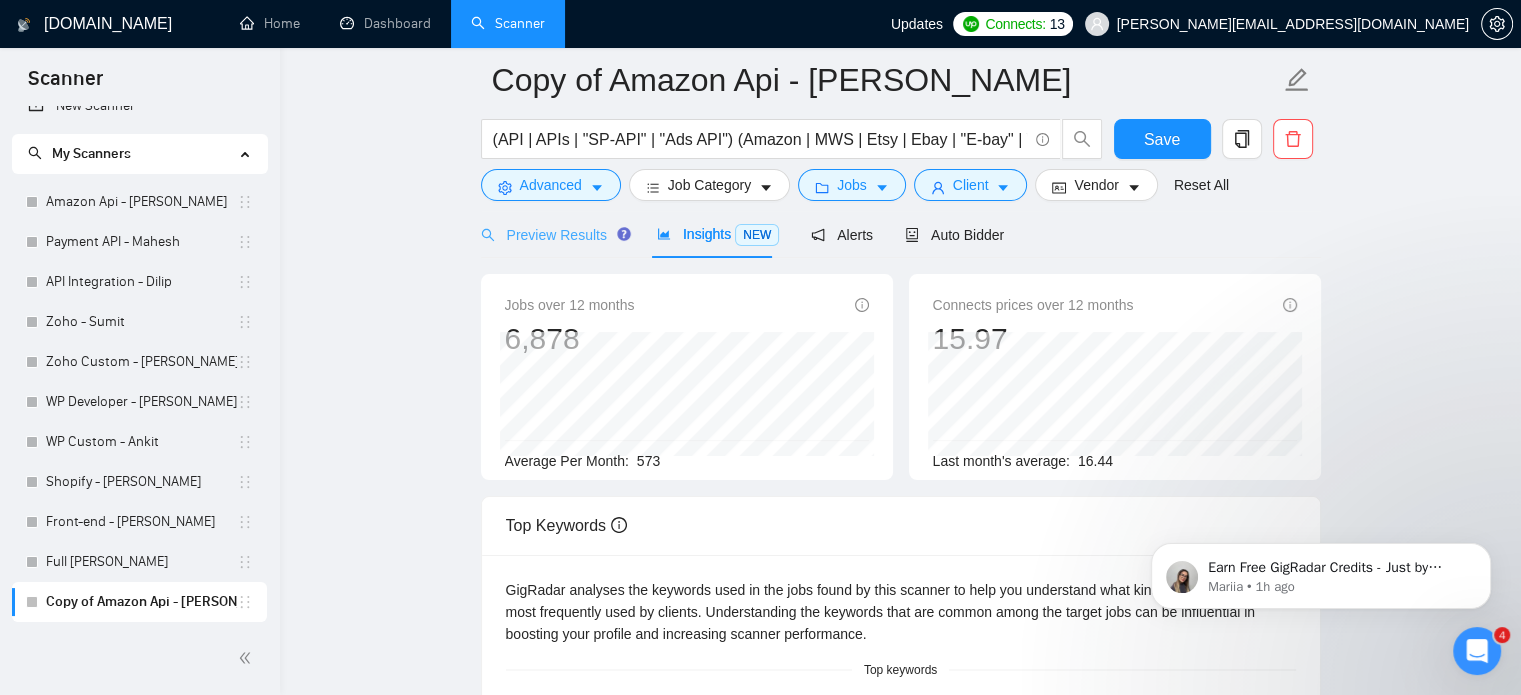 scroll, scrollTop: 0, scrollLeft: 0, axis: both 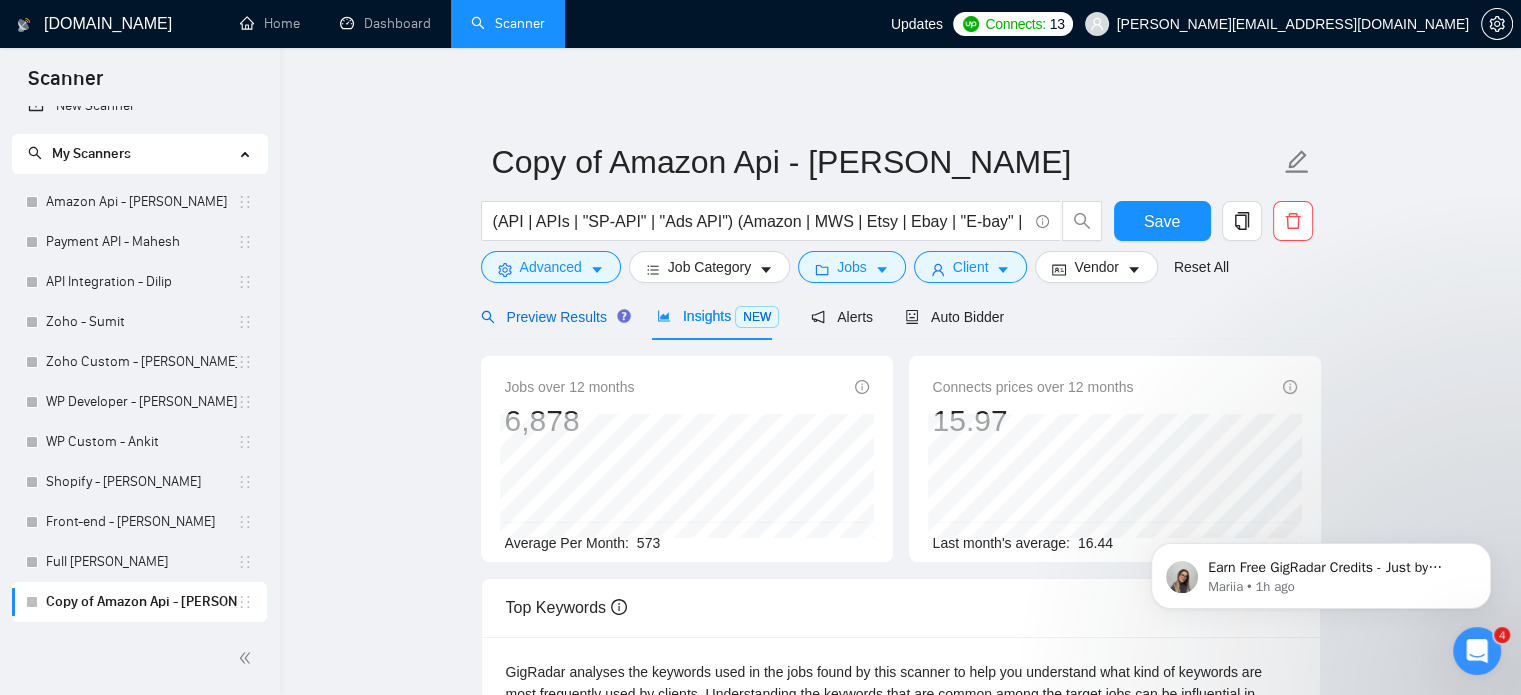 click on "Preview Results" at bounding box center [553, 317] 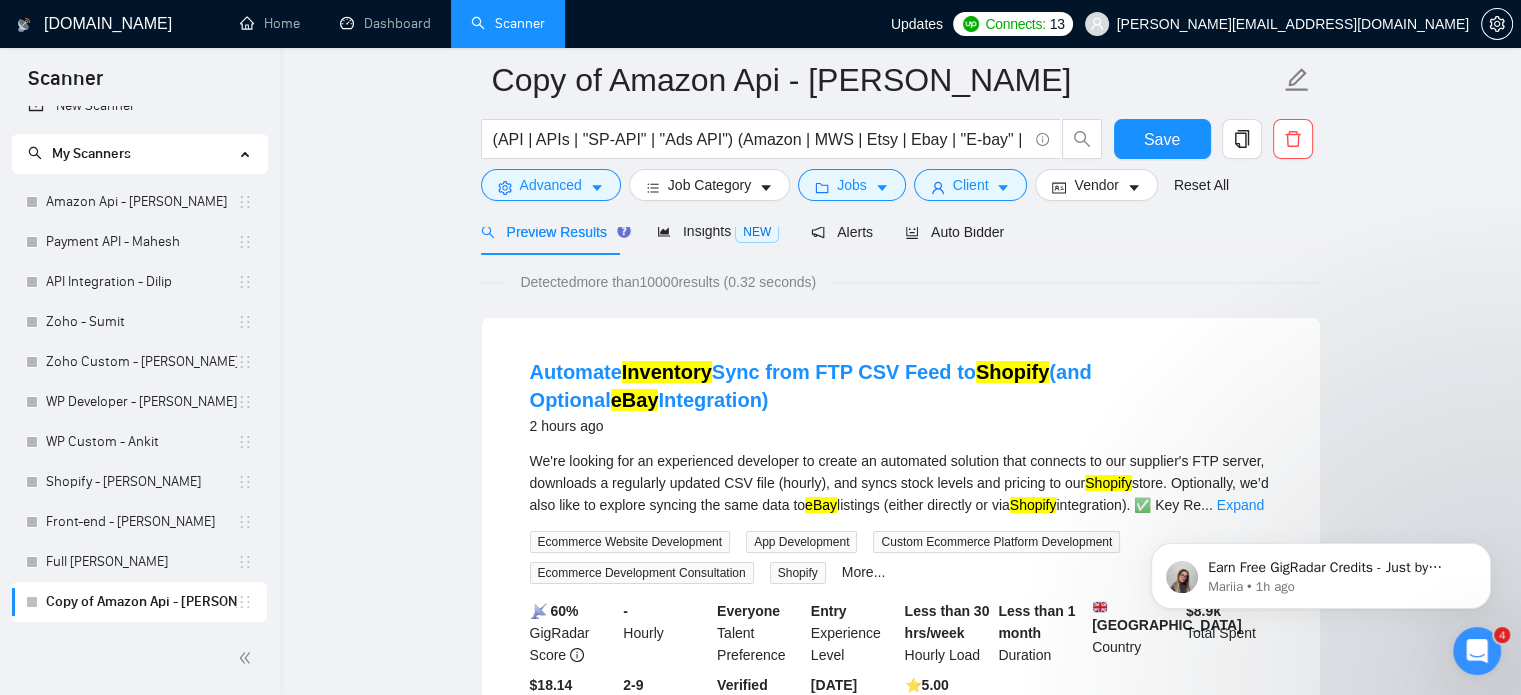 scroll, scrollTop: 200, scrollLeft: 0, axis: vertical 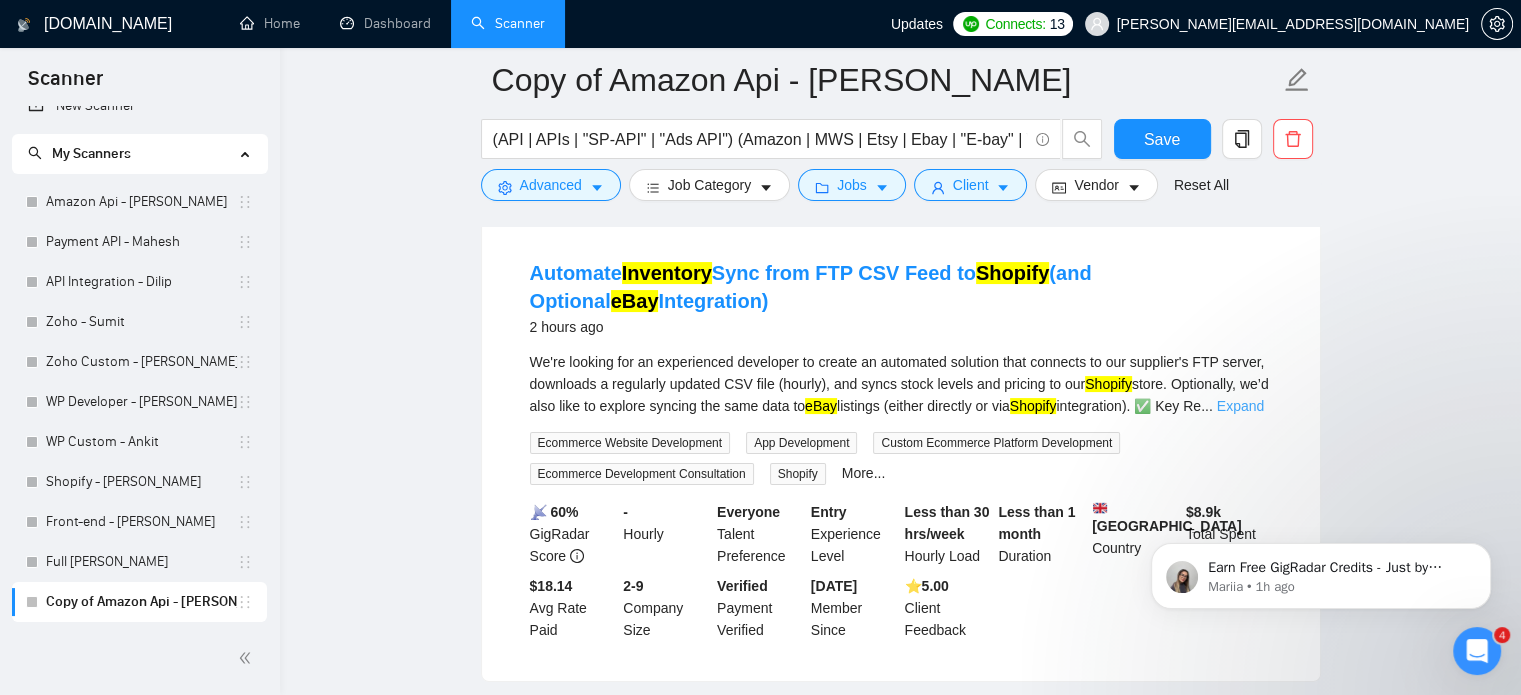 click on "Expand" at bounding box center (1240, 406) 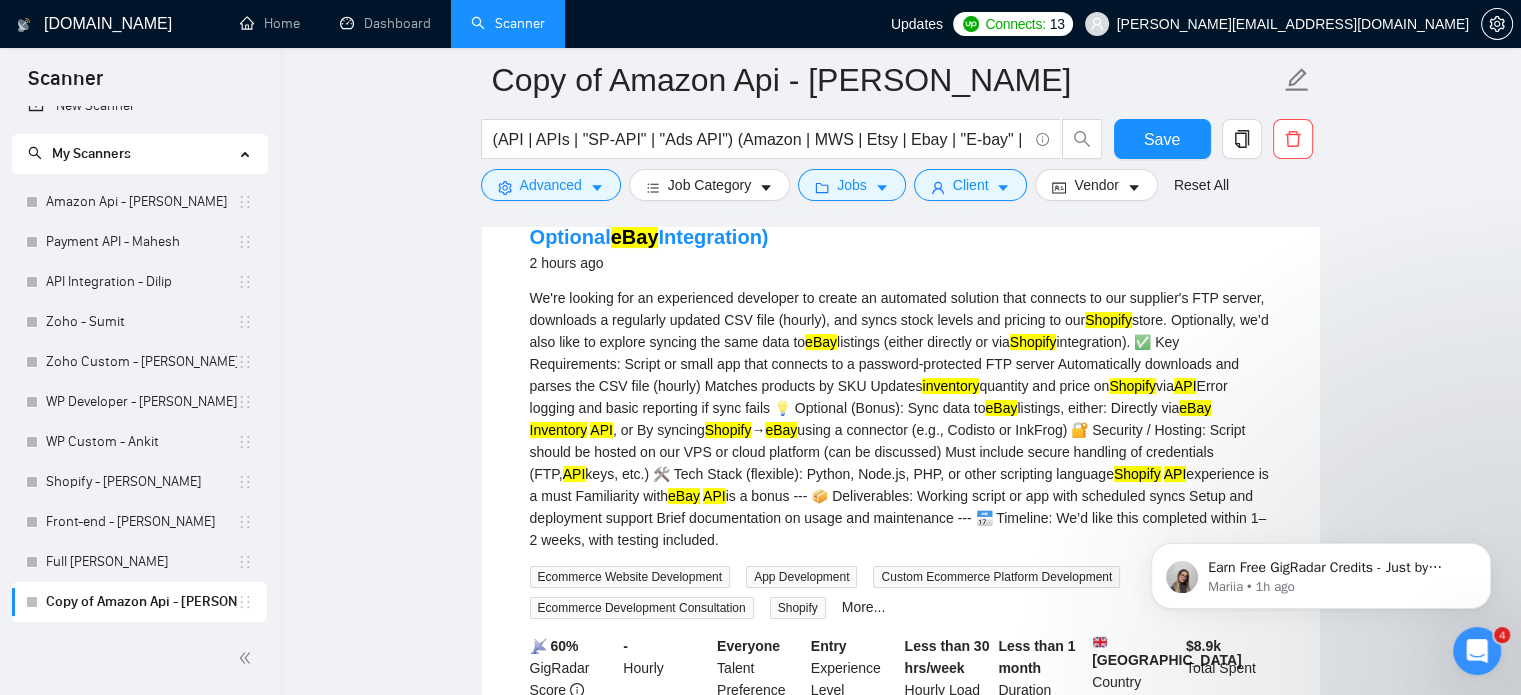 scroll, scrollTop: 300, scrollLeft: 0, axis: vertical 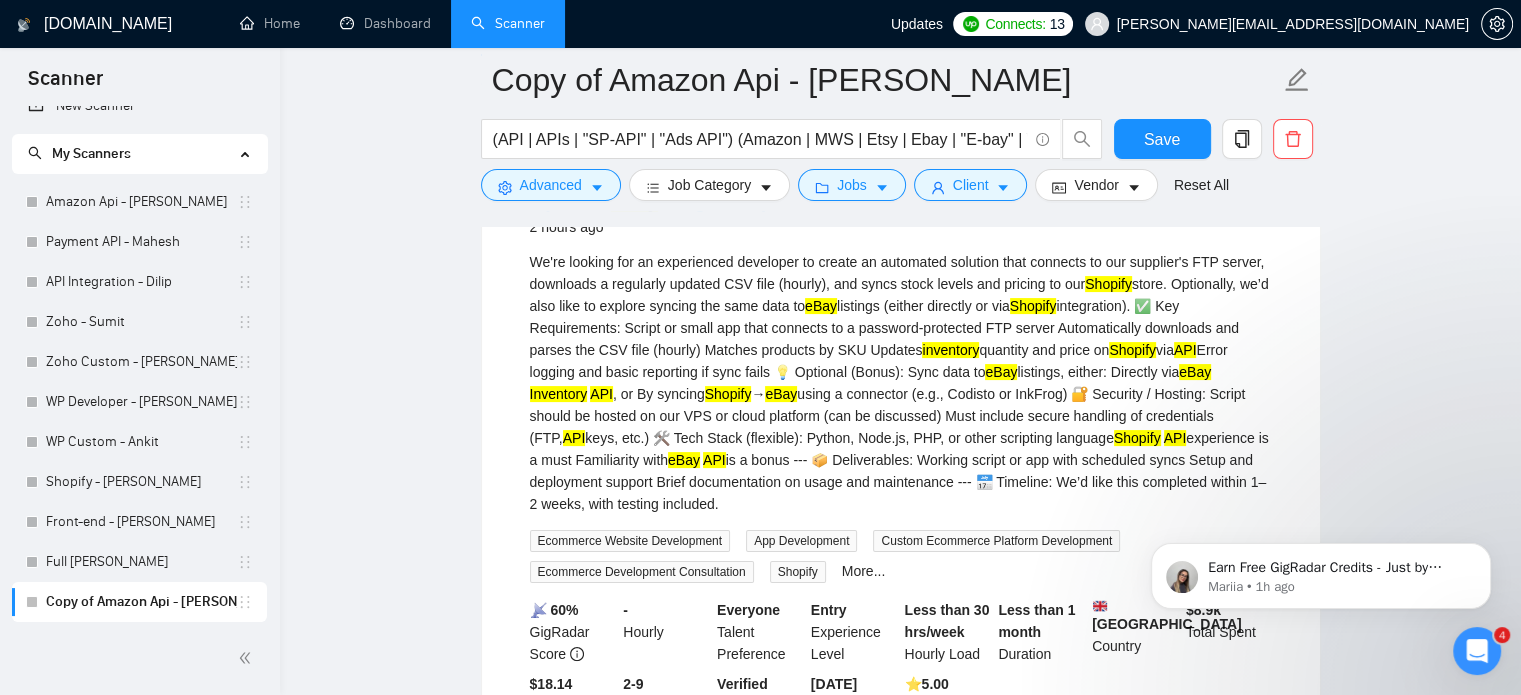 click on "We're looking for an experienced developer to create an automated solution that connects to our supplier's FTP server, downloads a regularly updated CSV file (hourly), and syncs stock levels and pricing to our  Shopify  store. Optionally, we’d also like to explore syncing the same data to  eBay  listings (either directly or via  Shopify  integration).
✅ Key Requirements:
Script or small app that connects to a password-protected FTP server
Automatically downloads and parses the CSV file (hourly)
Matches products by SKU
Updates  inventory  quantity and price on  Shopify  via  API
Error logging and basic reporting if sync fails
💡 Optional (Bonus):
Sync data to  eBay  listings, either:
Directly via  eBay   Inventory   API , or
By syncing  Shopify  →  eBay  using a connector (e.g., Codisto or InkFrog)
🔐 Security / Hosting:
Script should be hosted on our VPS or cloud platform (can be discussed)
Must include secure handling of credentials (FTP,  API Shopify   API eBay   API" at bounding box center (901, 383) 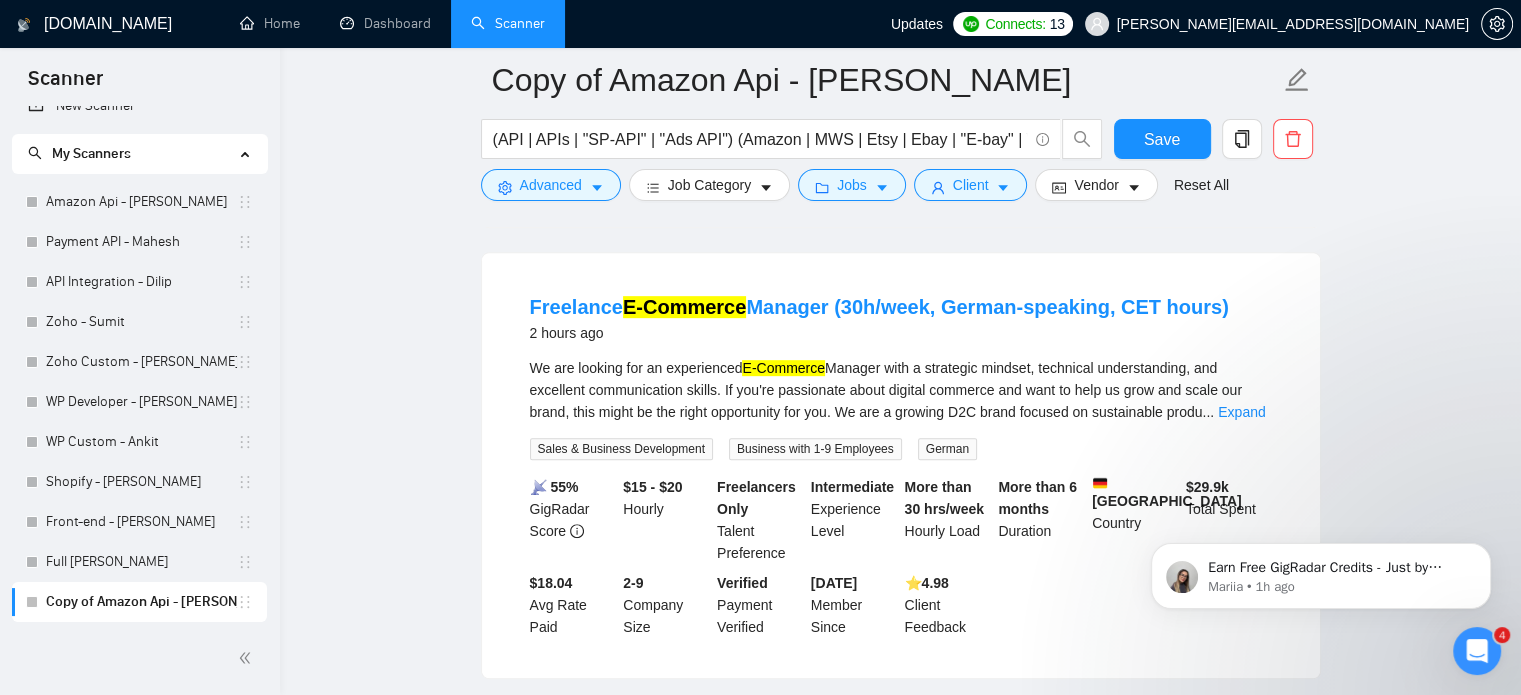 scroll, scrollTop: 900, scrollLeft: 0, axis: vertical 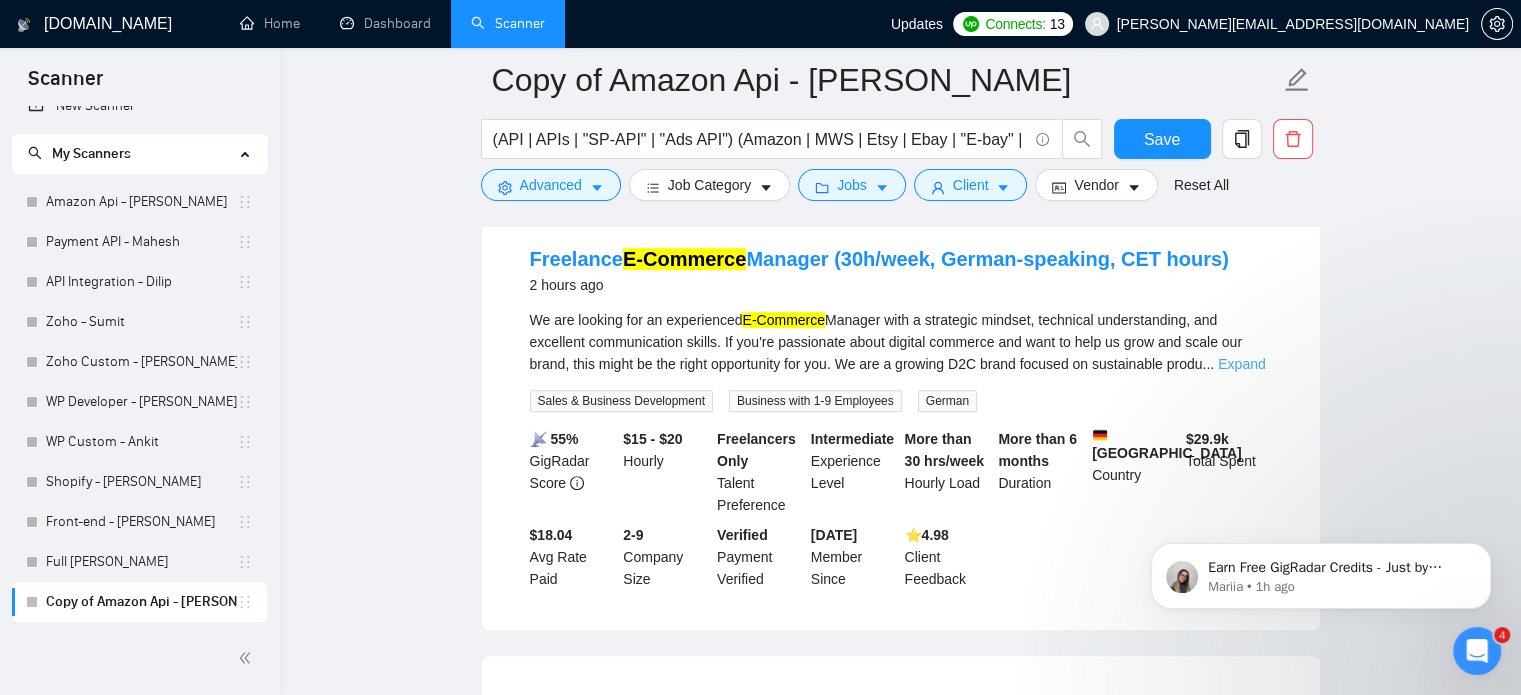 click on "Expand" at bounding box center [1241, 364] 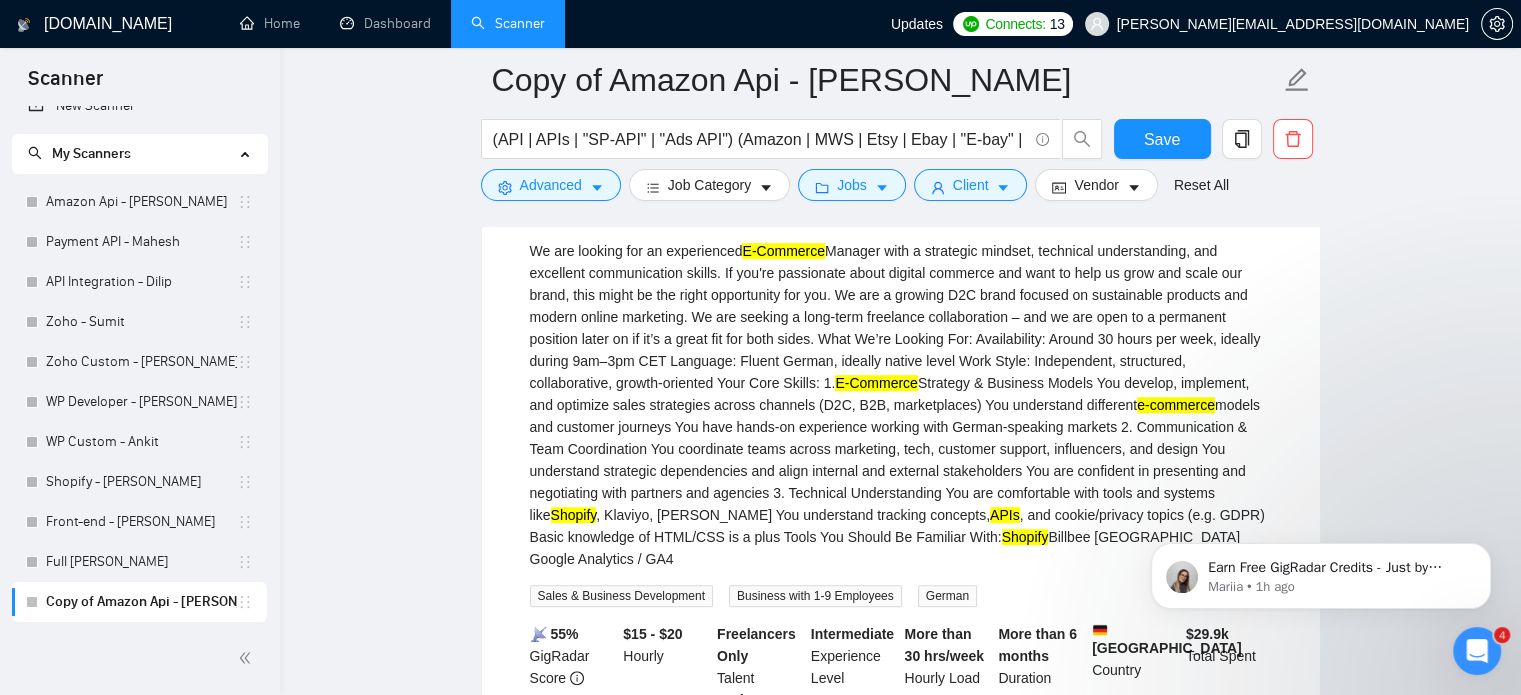 scroll, scrollTop: 1000, scrollLeft: 0, axis: vertical 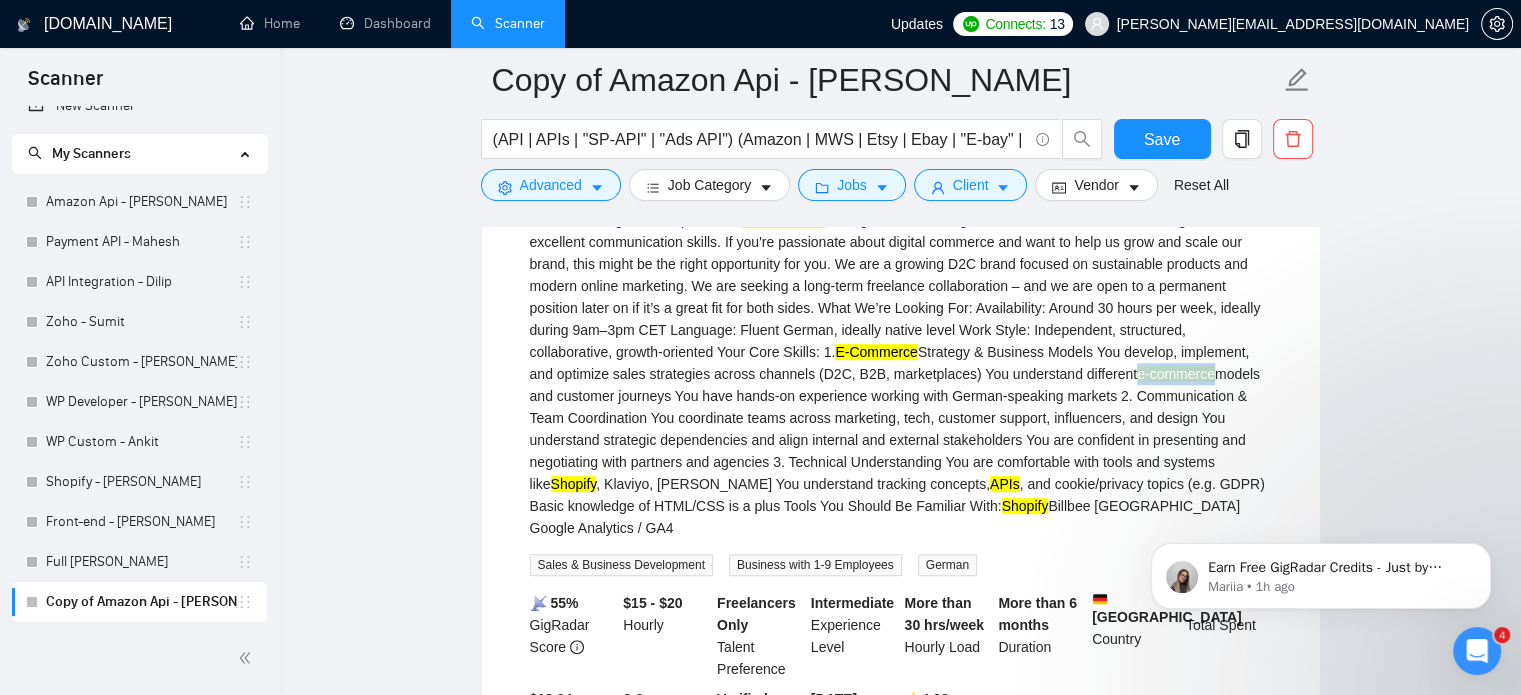 drag, startPoint x: 1040, startPoint y: 389, endPoint x: 1119, endPoint y: 389, distance: 79 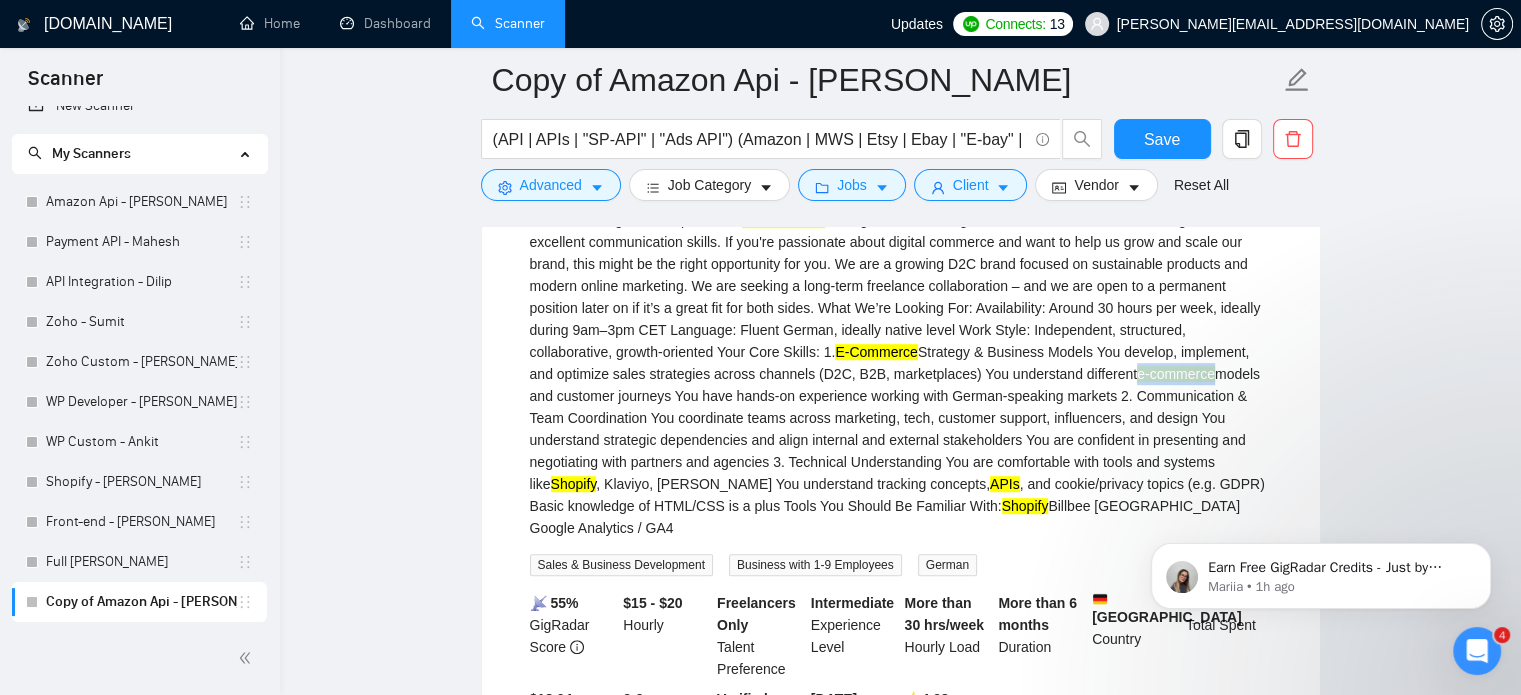 click on "We are looking for an experienced  E-Commerce  Manager with a strategic mindset, technical understanding, and excellent communication skills.
If you're passionate about digital commerce and want to help us grow and scale our brand, this might be the right opportunity for you.
We are a growing D2C brand focused on sustainable products and modern online marketing. We are seeking a long-term freelance collaboration – and we are open to a permanent position later on if it’s a great fit for both sides.
What We’re Looking For:
Availability: Around 30 hours per week, ideally during 9am–3pm CET
Language: Fluent German, ideally native level
Work Style: Independent, structured, collaborative, growth-oriented
Your Core Skills:
1.  E-Commerce  Strategy & Business Models
You develop, implement, and optimize sales strategies across channels (D2C, B2B, marketplaces)
You understand different  e-commerce Shopify , Klaviyo, Billbee
You understand tracking concepts,  APIs Shopify" at bounding box center [901, 374] 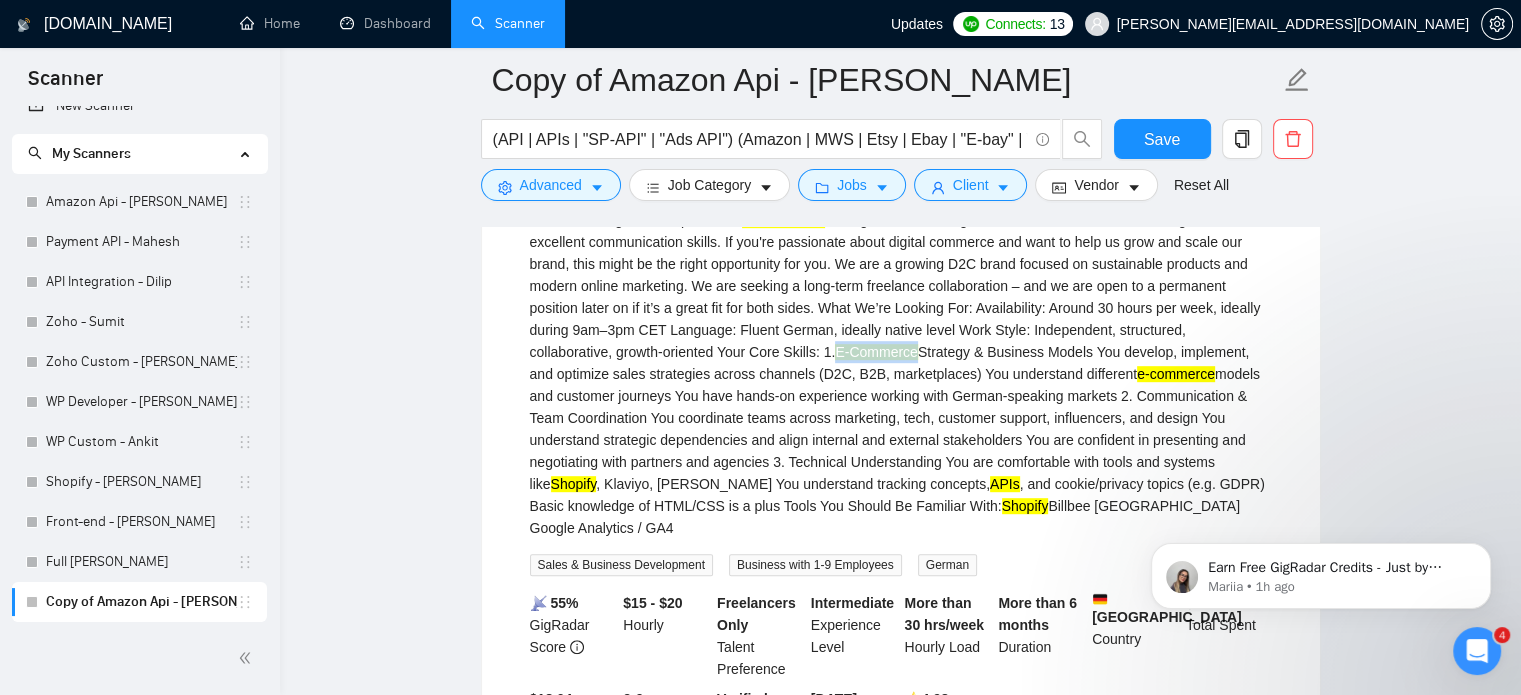 drag, startPoint x: 749, startPoint y: 363, endPoint x: 830, endPoint y: 367, distance: 81.09871 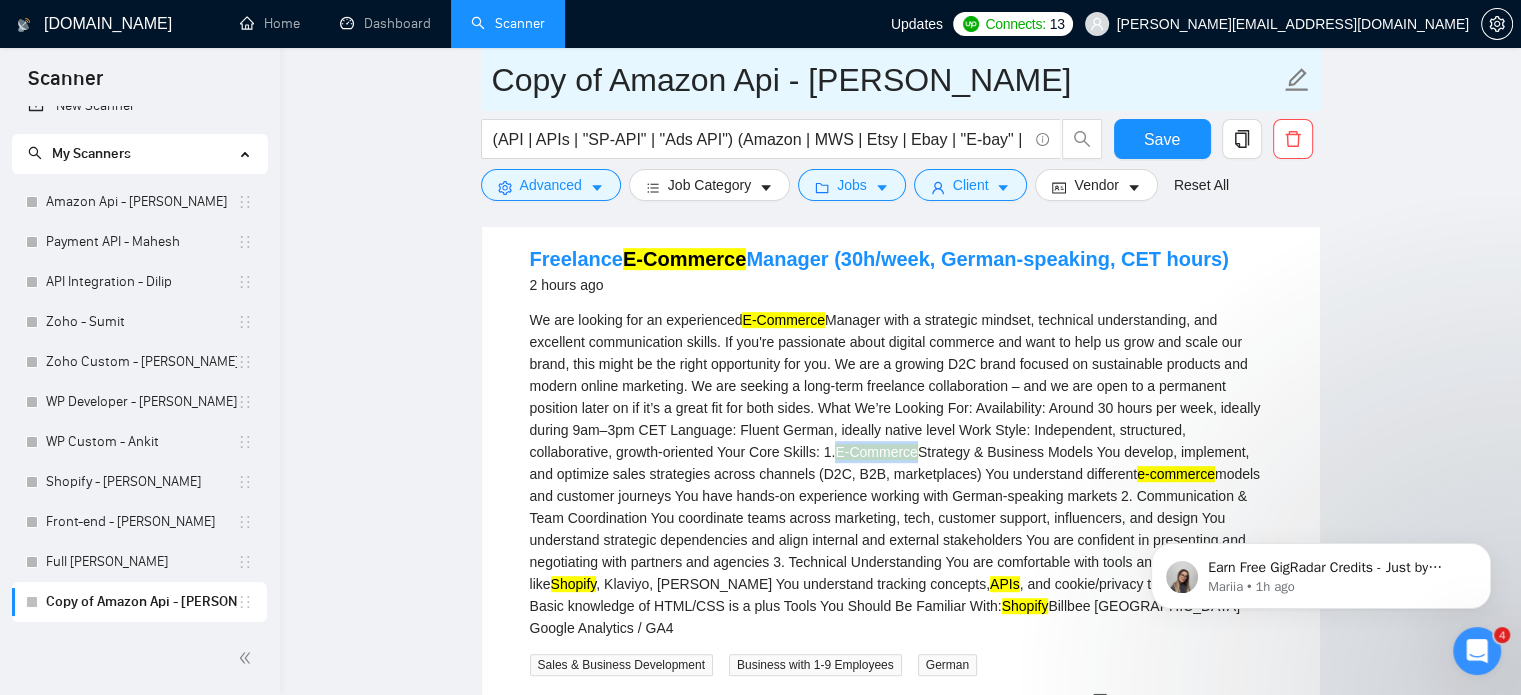 scroll, scrollTop: 800, scrollLeft: 0, axis: vertical 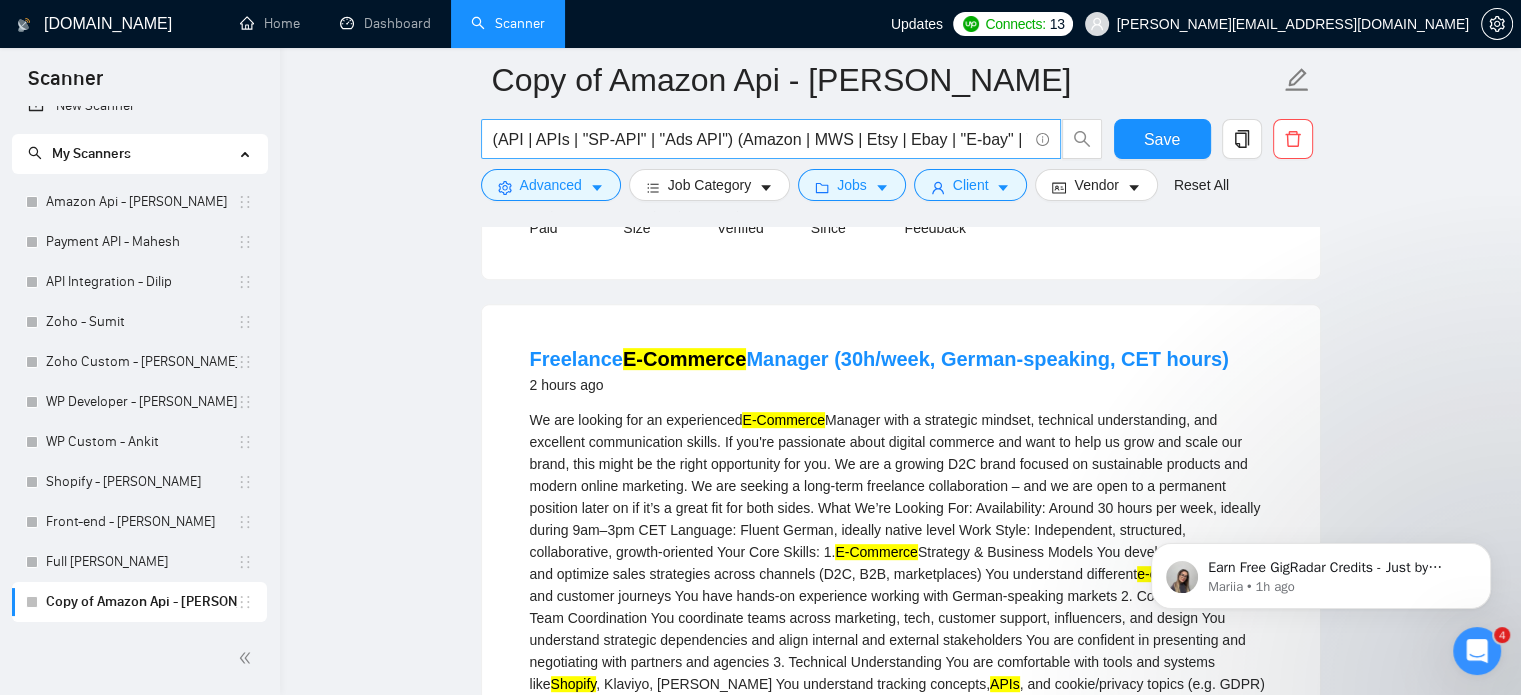 click on "(API | APIs | "SP-API" | "Ads API") (Amazon | MWS | Etsy | Ebay | "E-bay" | Walmart | Shopify | Flipkart  | "Third-party Marketplace" | "E-commerce" | "Order Sync" | Inventory | "Product Feed" | "Retail Media" | "Sponsored Products" | "Campaign Management")" at bounding box center [760, 139] 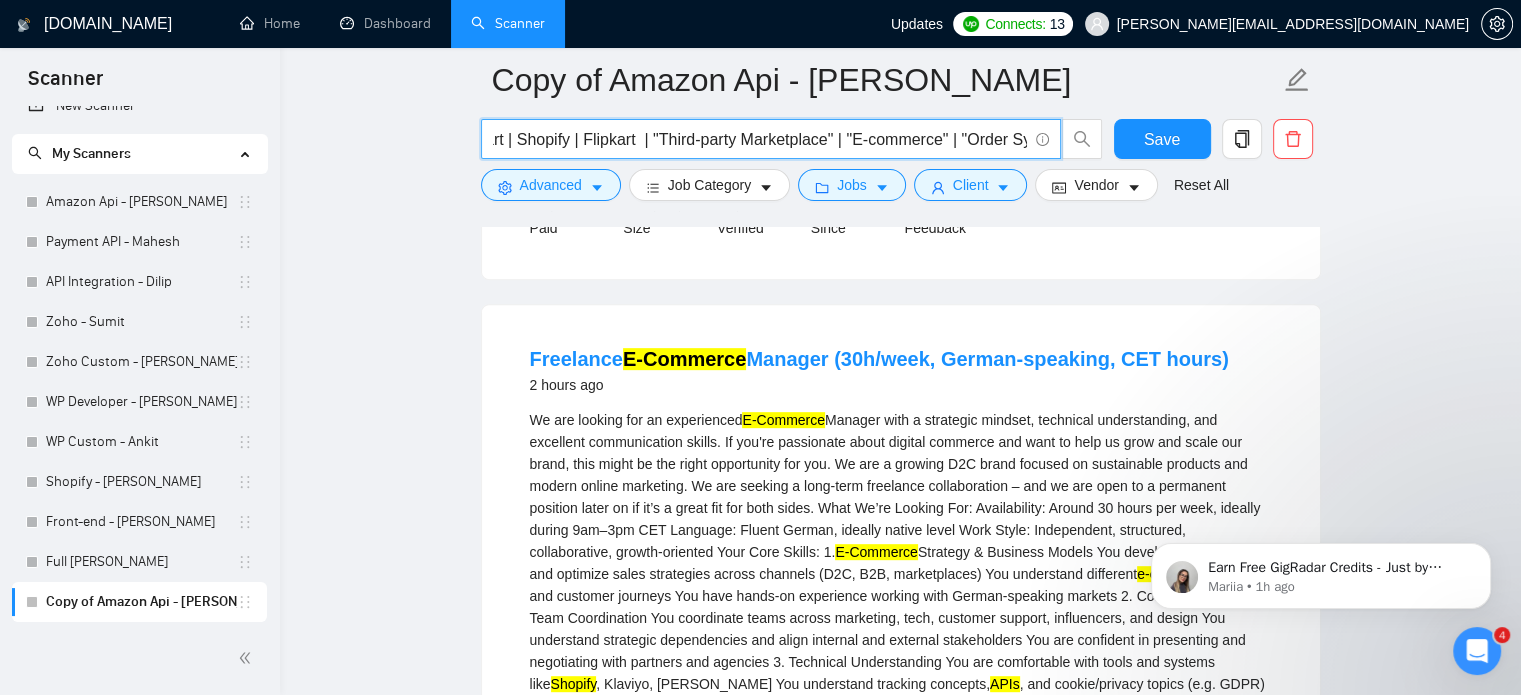 scroll, scrollTop: 0, scrollLeft: 599, axis: horizontal 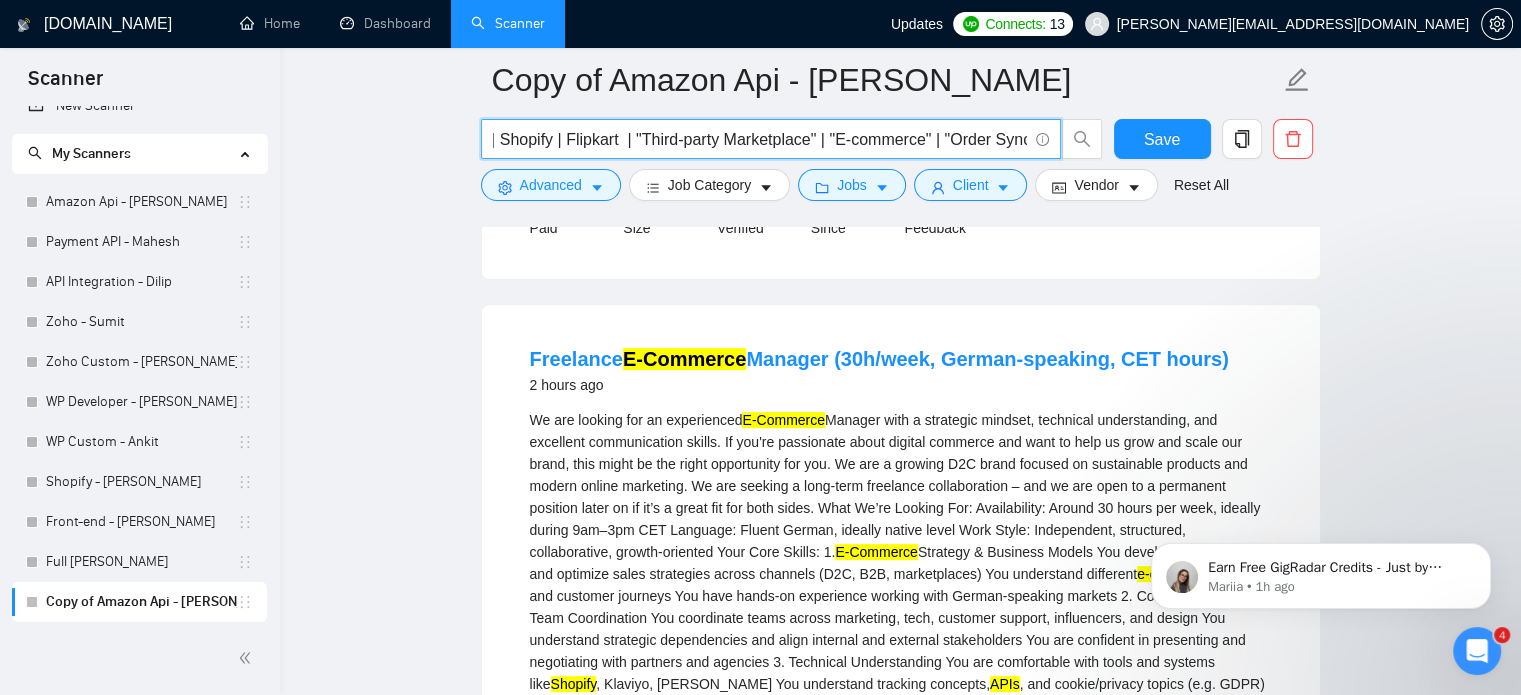 click on "(API | APIs | "SP-API" | "Ads API") (Amazon | MWS | Etsy | Ebay | "E-bay" | Walmart | Shopify | Flipkart  | "Third-party Marketplace" | "E-commerce" | "Order Sync" | Inventory | "Product Feed" | "Retail Media" | "Sponsored Products" | "Campaign Management")" at bounding box center [760, 139] 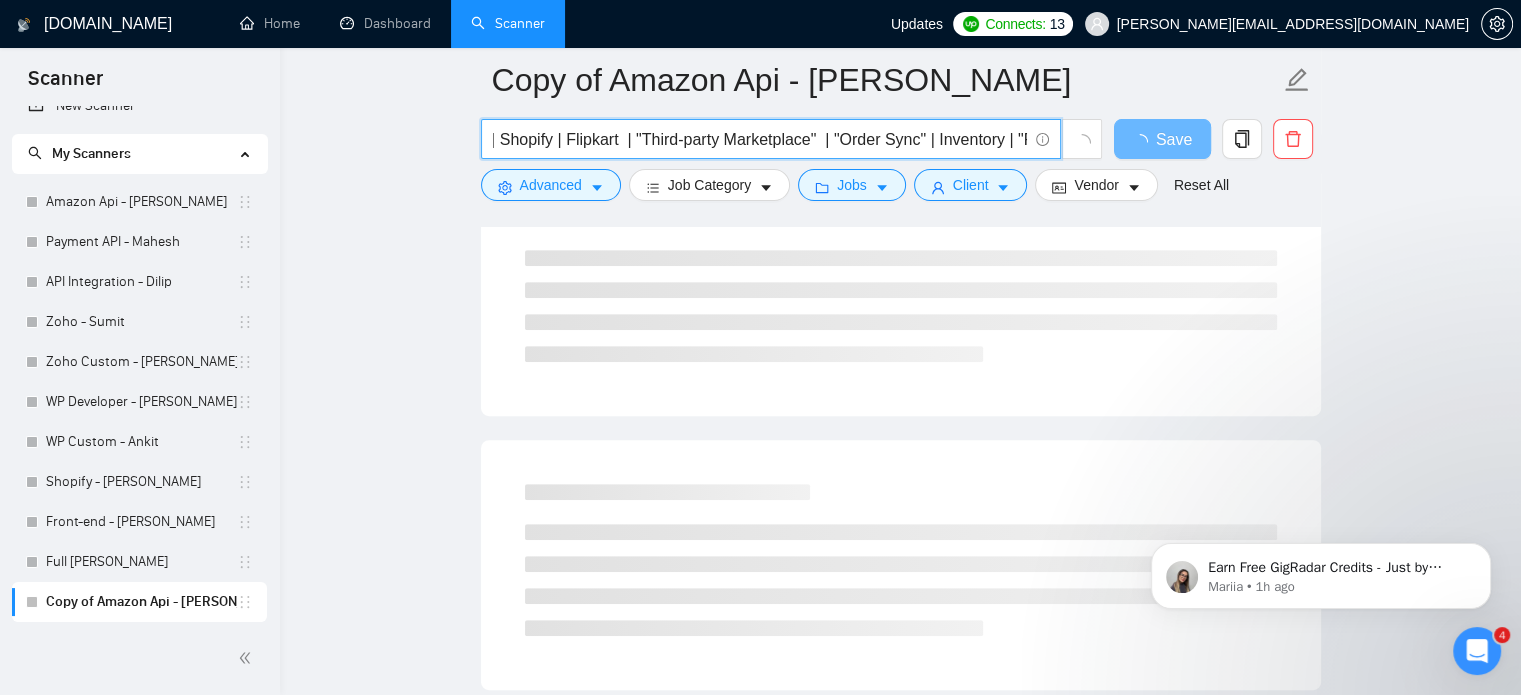 type on "(API | APIs | "SP-API" | "Ads API") (Amazon | MWS | Etsy | Ebay | "E-bay" | Walmart | Shopify | Flipkart  | "Third-party Marketplace"  | "Order Sync" | Inventory | "Product Feed" | "Retail Media" | "Sponsored Products" | "Campaign Management")" 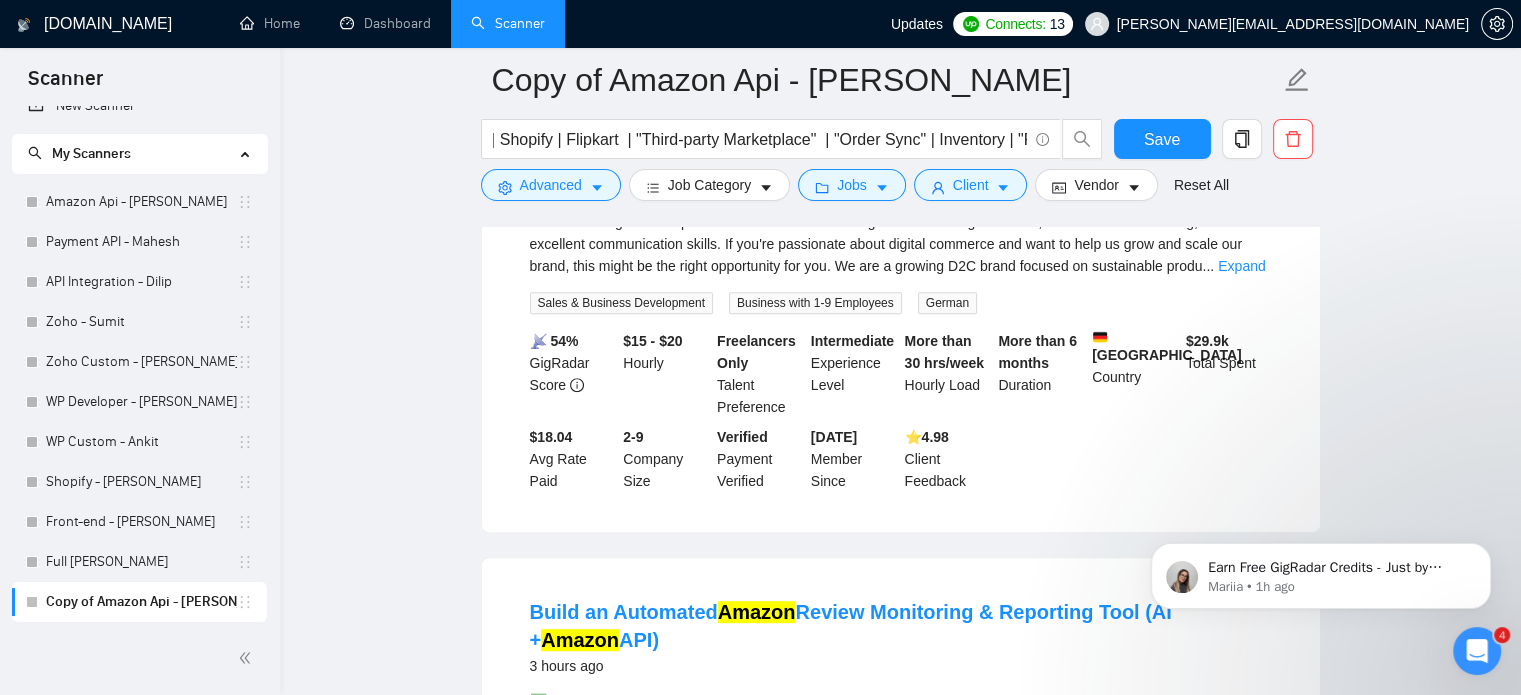 scroll, scrollTop: 0, scrollLeft: 0, axis: both 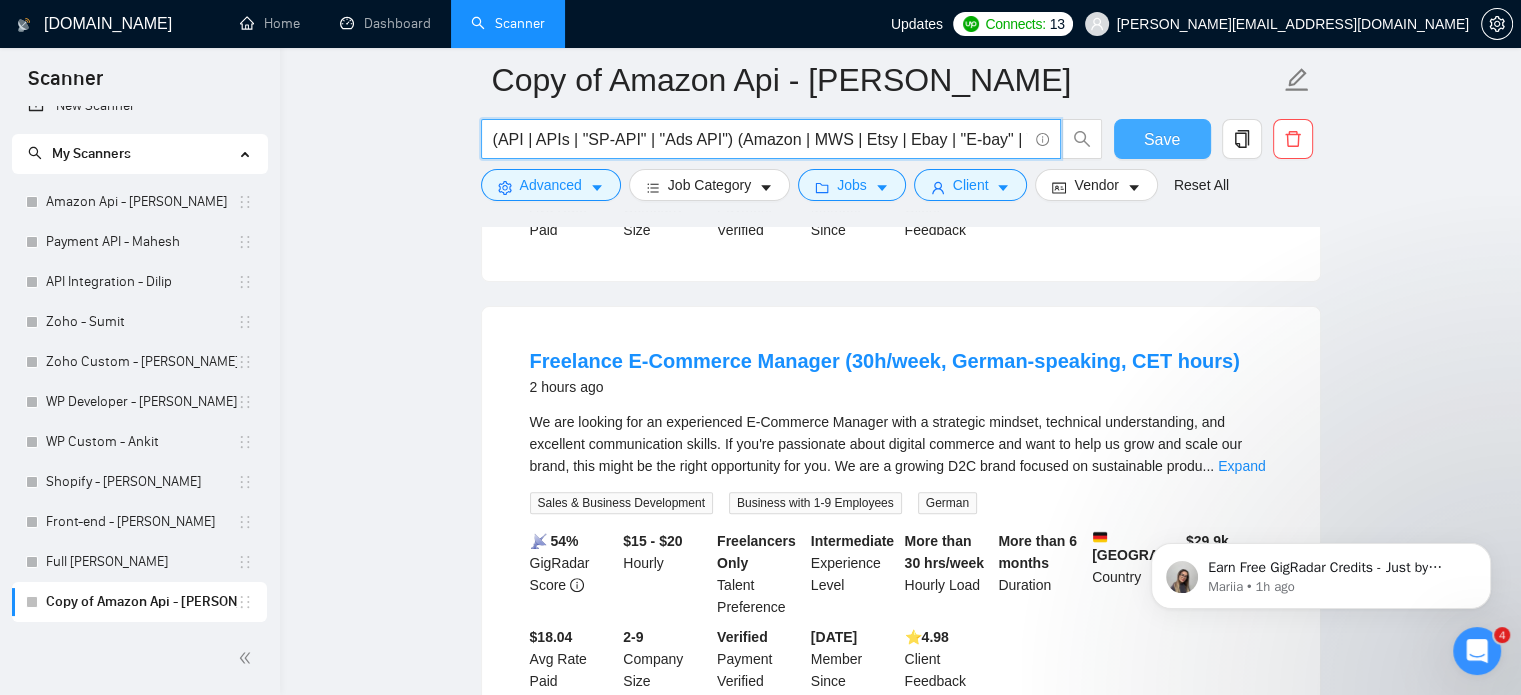 click on "Save" at bounding box center (1162, 139) 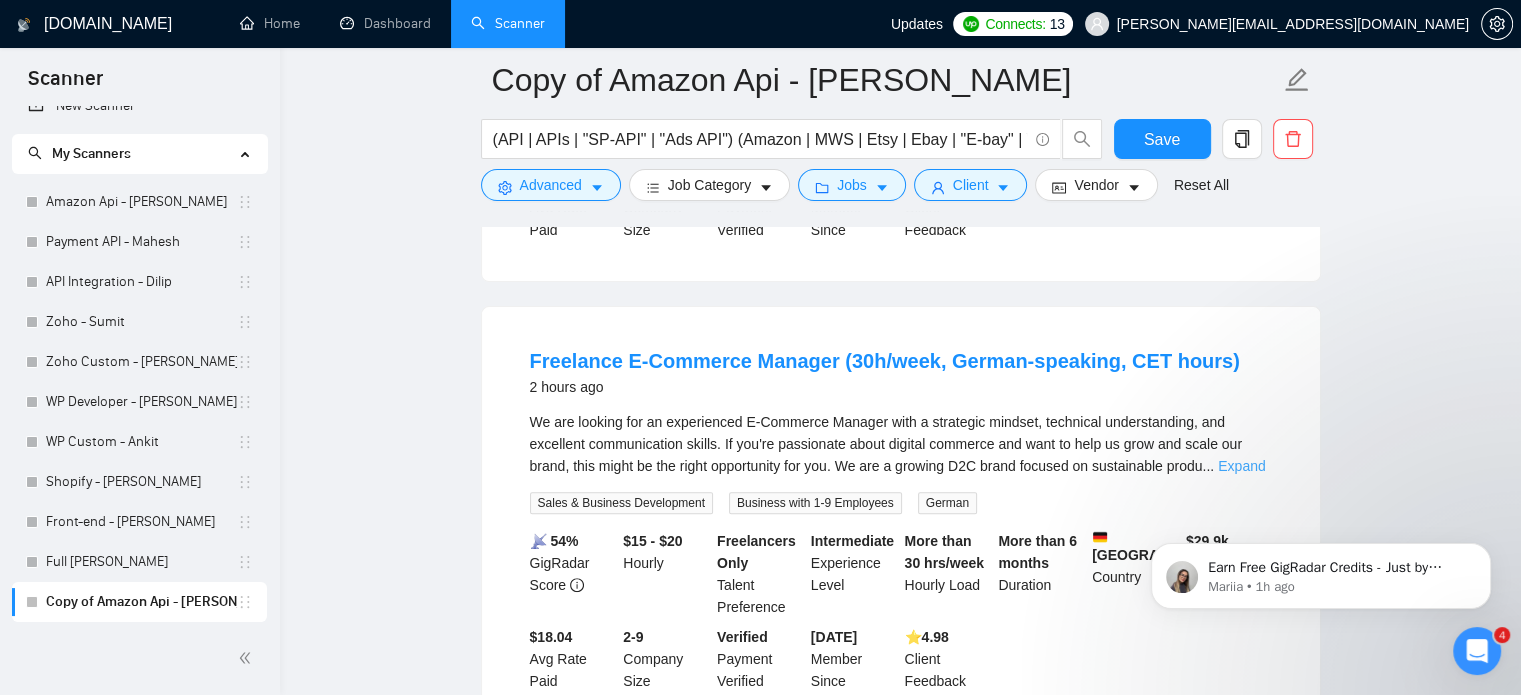 click on "Expand" at bounding box center (1241, 466) 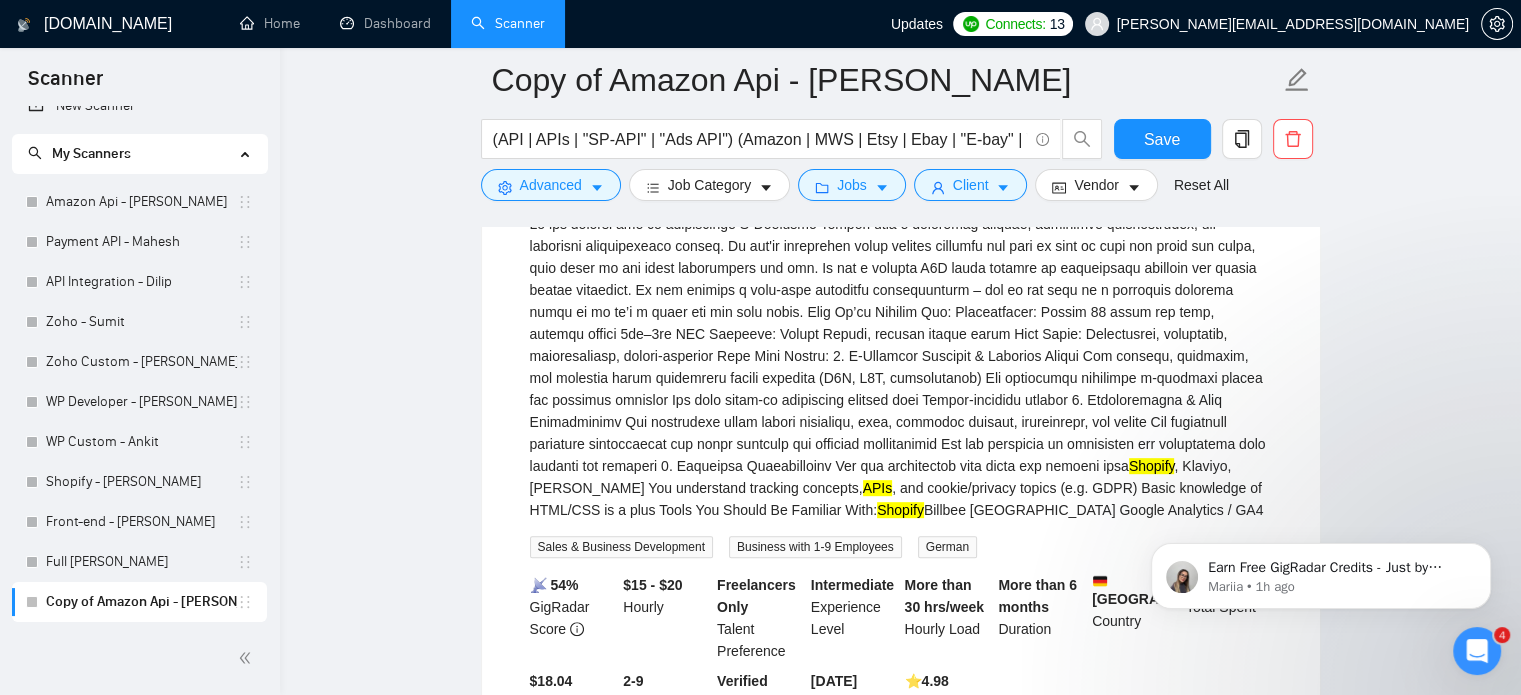scroll, scrollTop: 800, scrollLeft: 0, axis: vertical 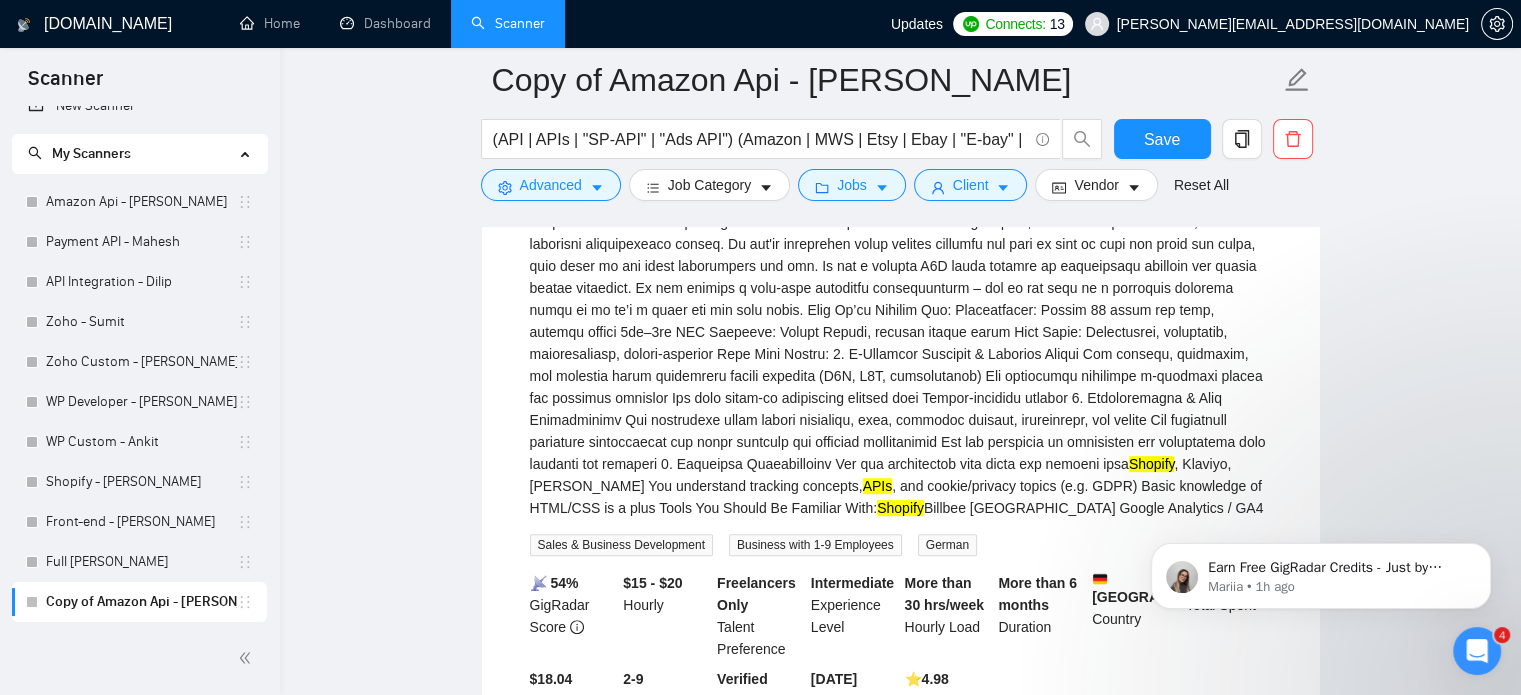 click on "Shopify" at bounding box center (1152, 464) 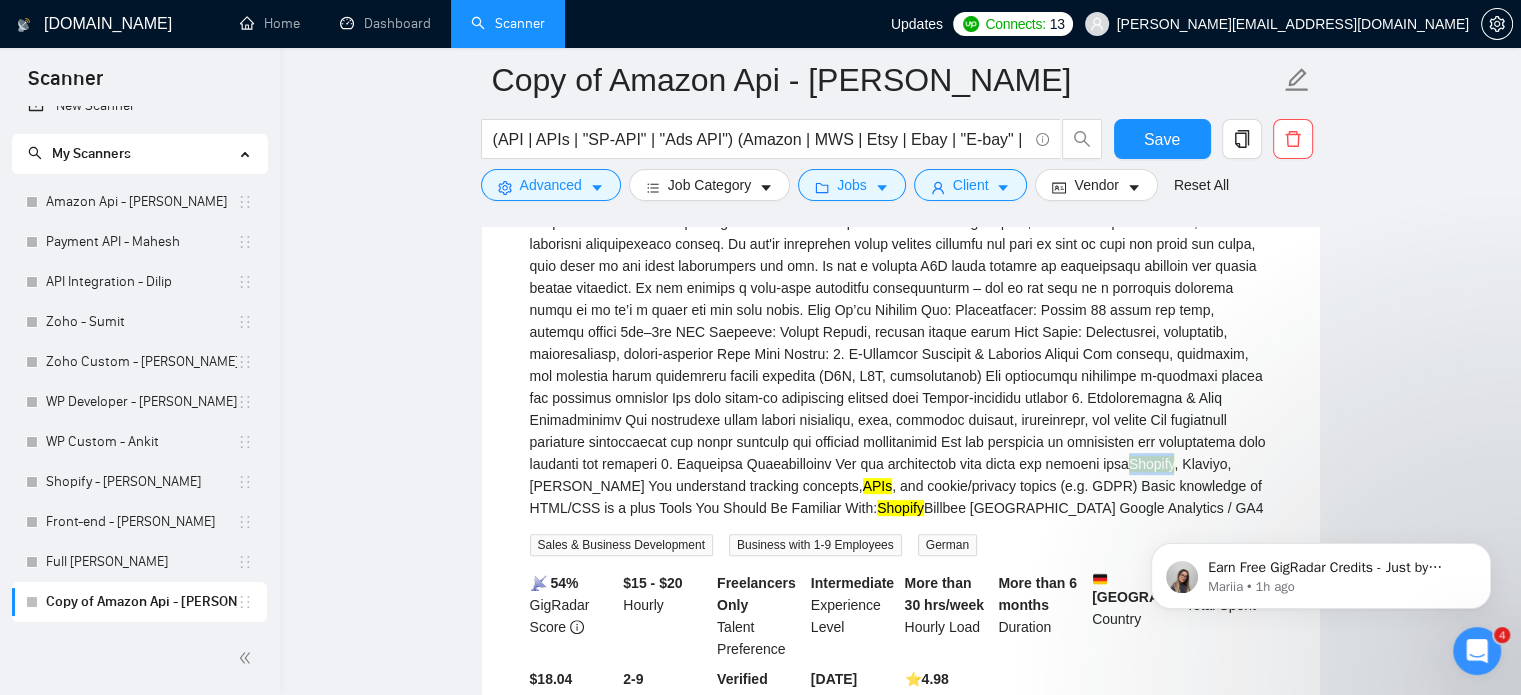 click on "Shopify" at bounding box center [1152, 464] 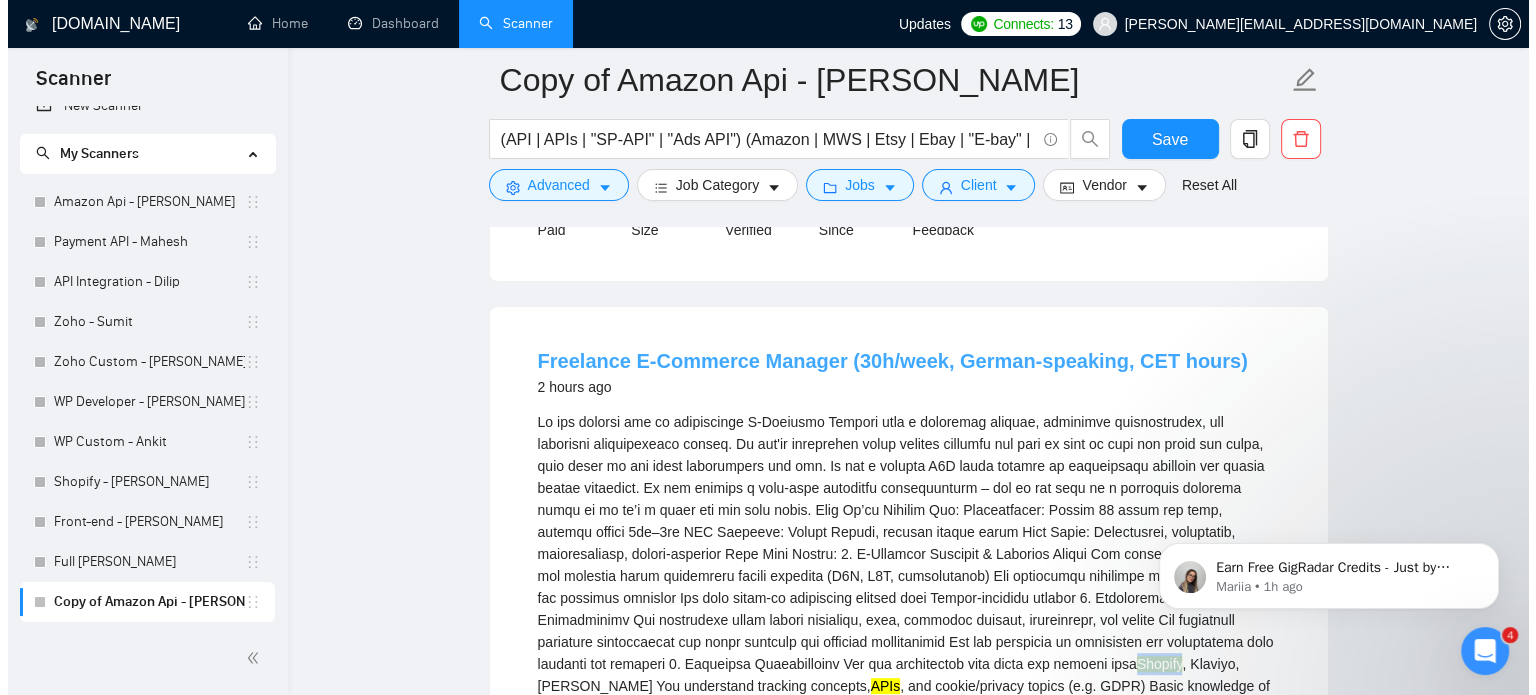 scroll, scrollTop: 400, scrollLeft: 0, axis: vertical 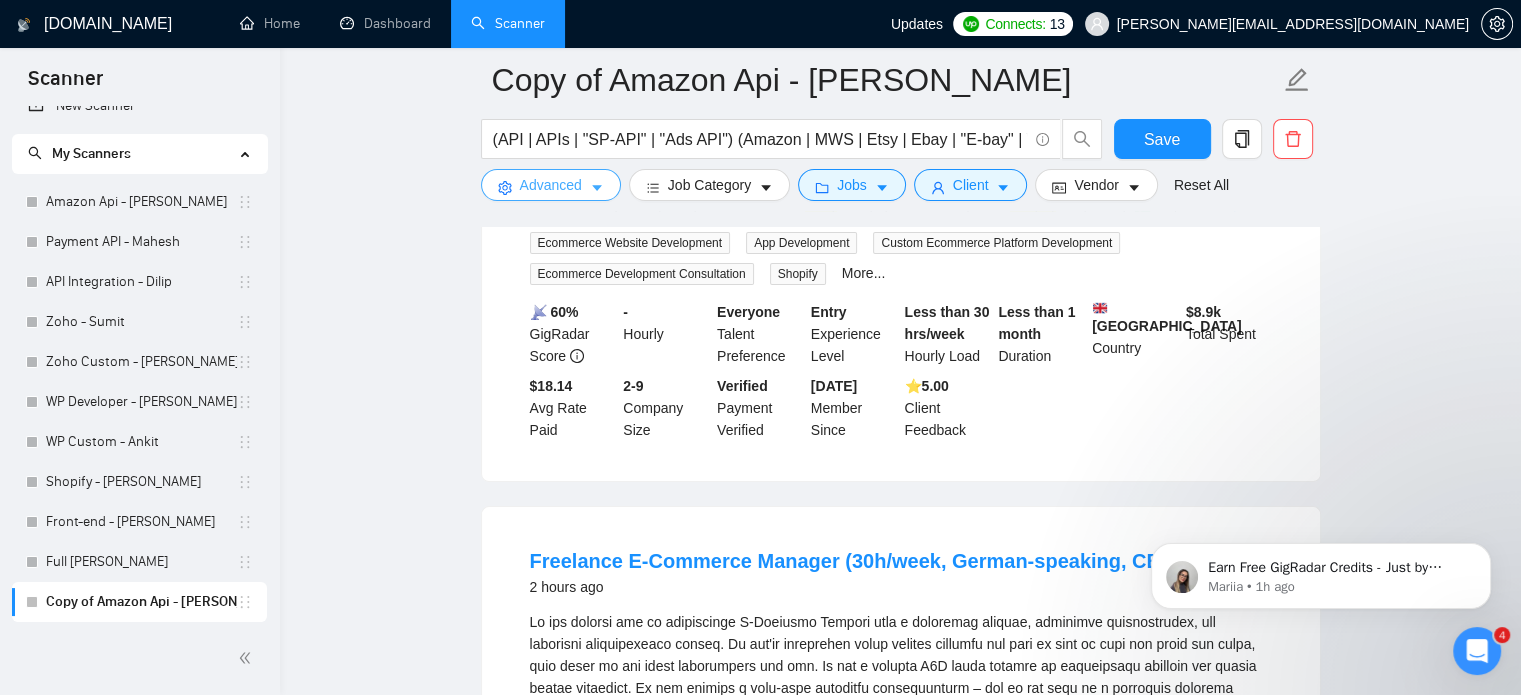 click 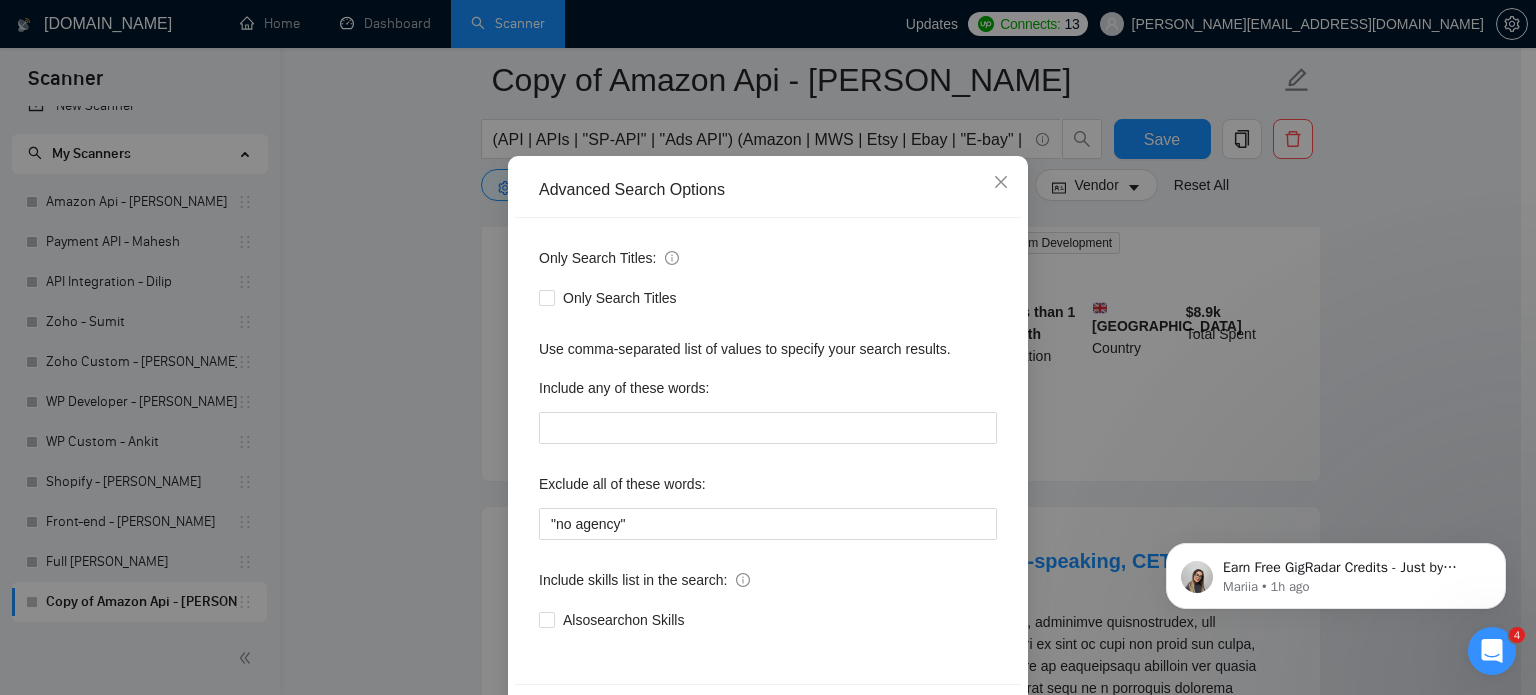 scroll, scrollTop: 100, scrollLeft: 0, axis: vertical 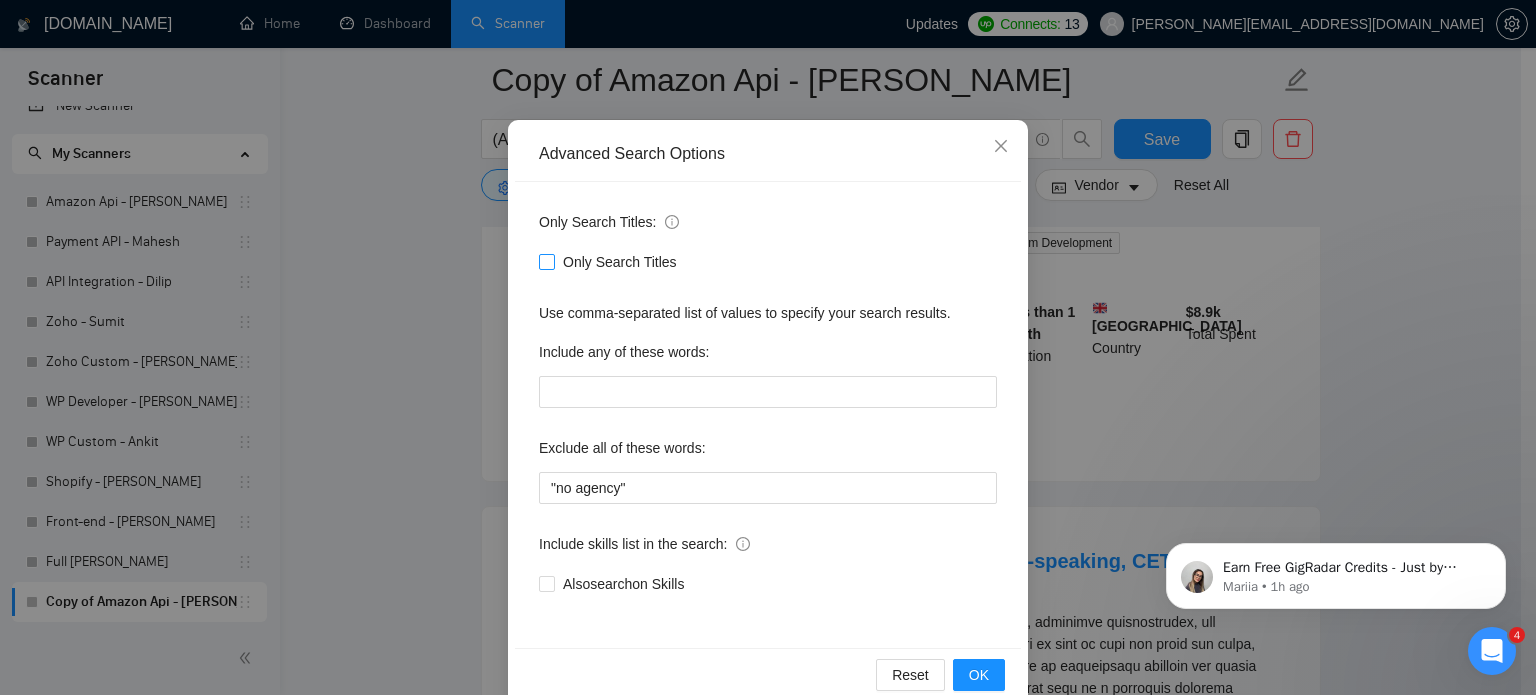 click on "Only Search Titles" at bounding box center [546, 261] 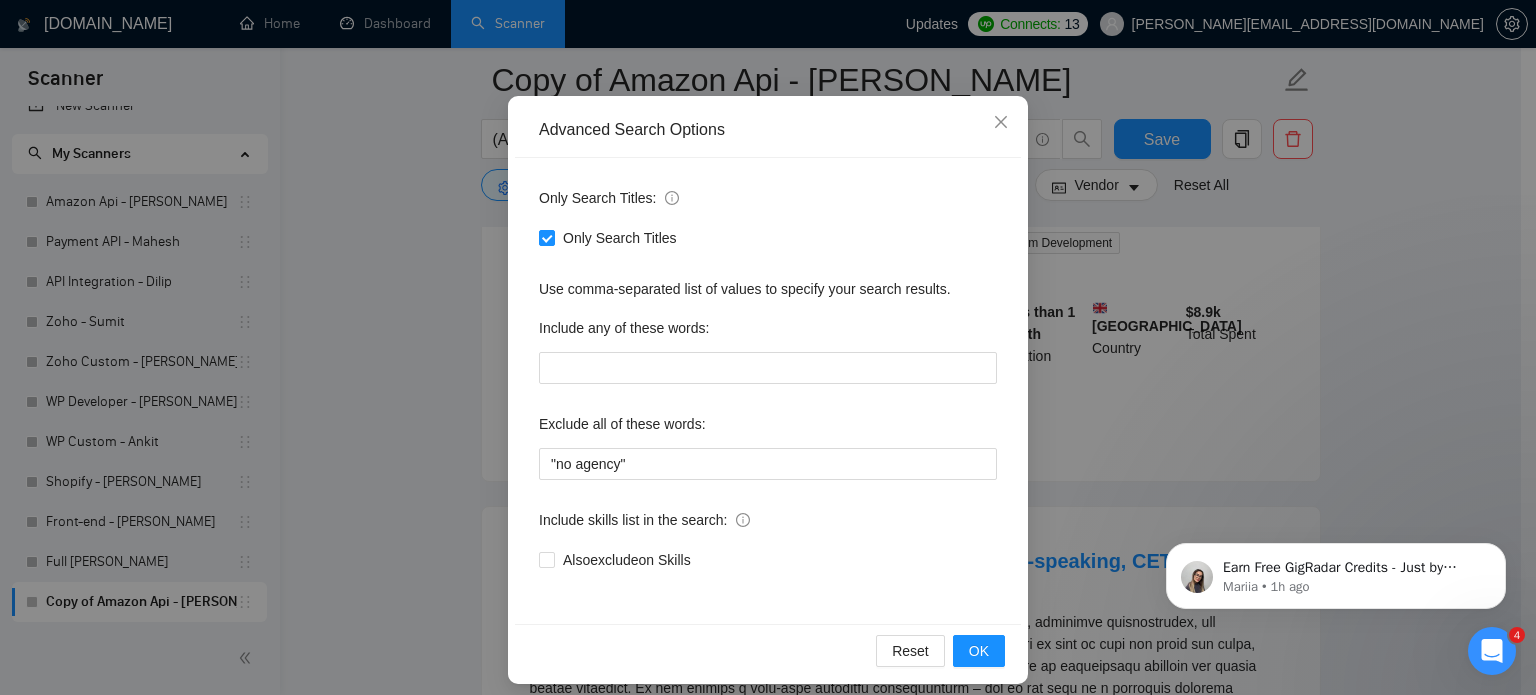 scroll, scrollTop: 136, scrollLeft: 0, axis: vertical 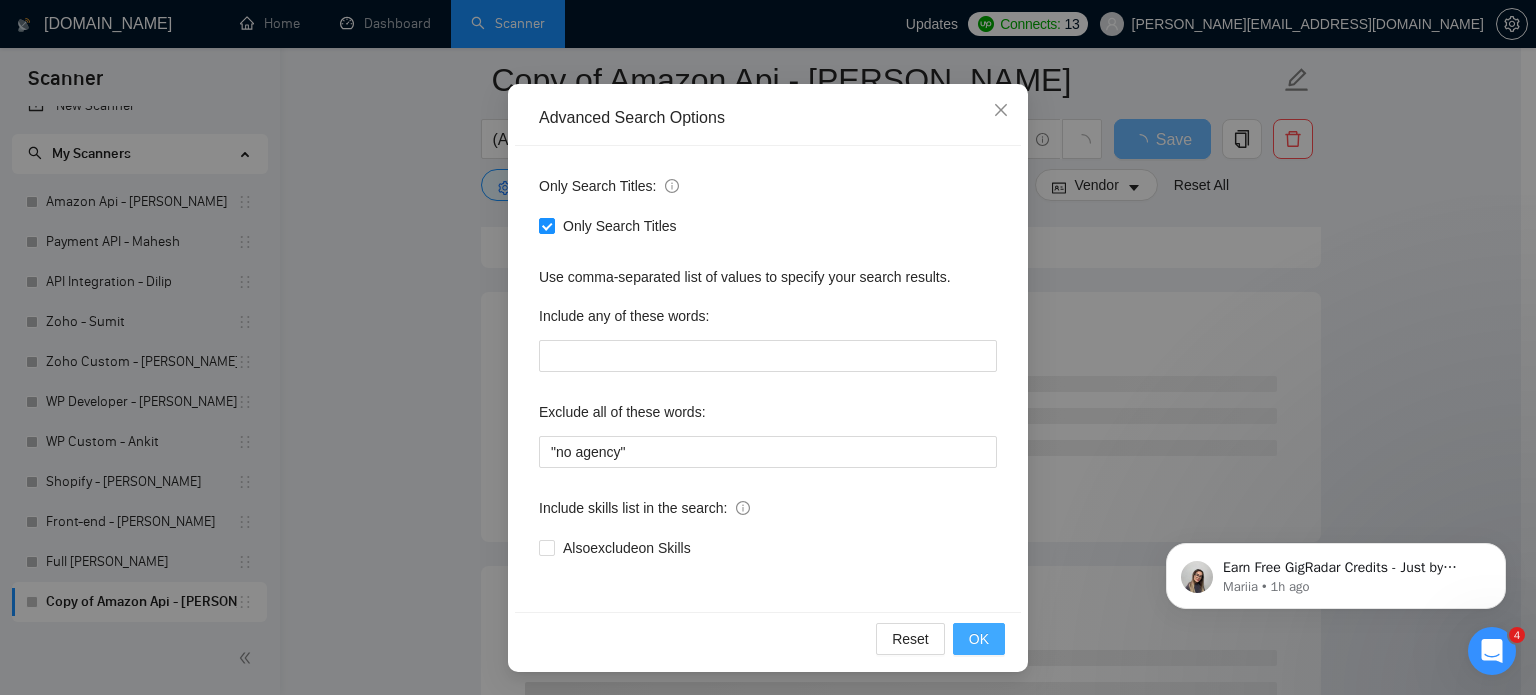 drag, startPoint x: 968, startPoint y: 635, endPoint x: 1068, endPoint y: 639, distance: 100.07997 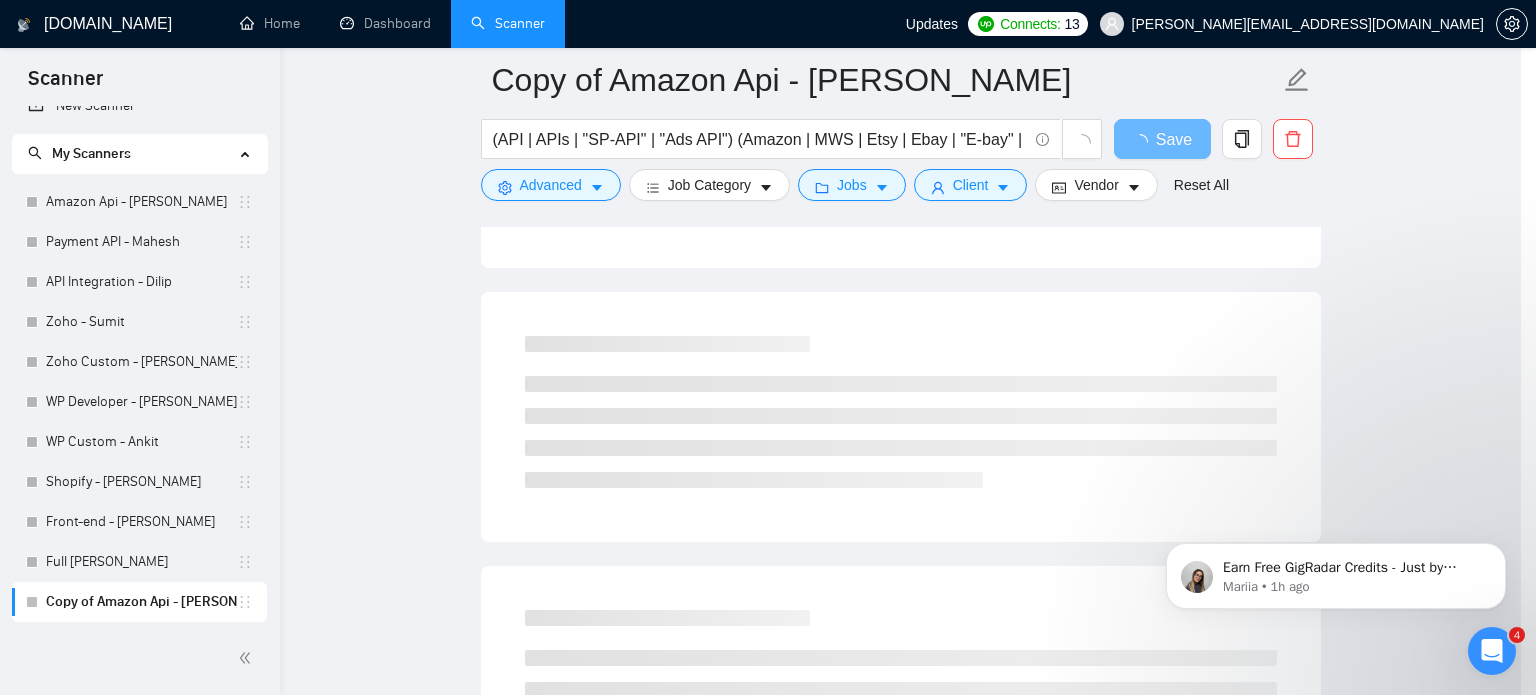 scroll, scrollTop: 36, scrollLeft: 0, axis: vertical 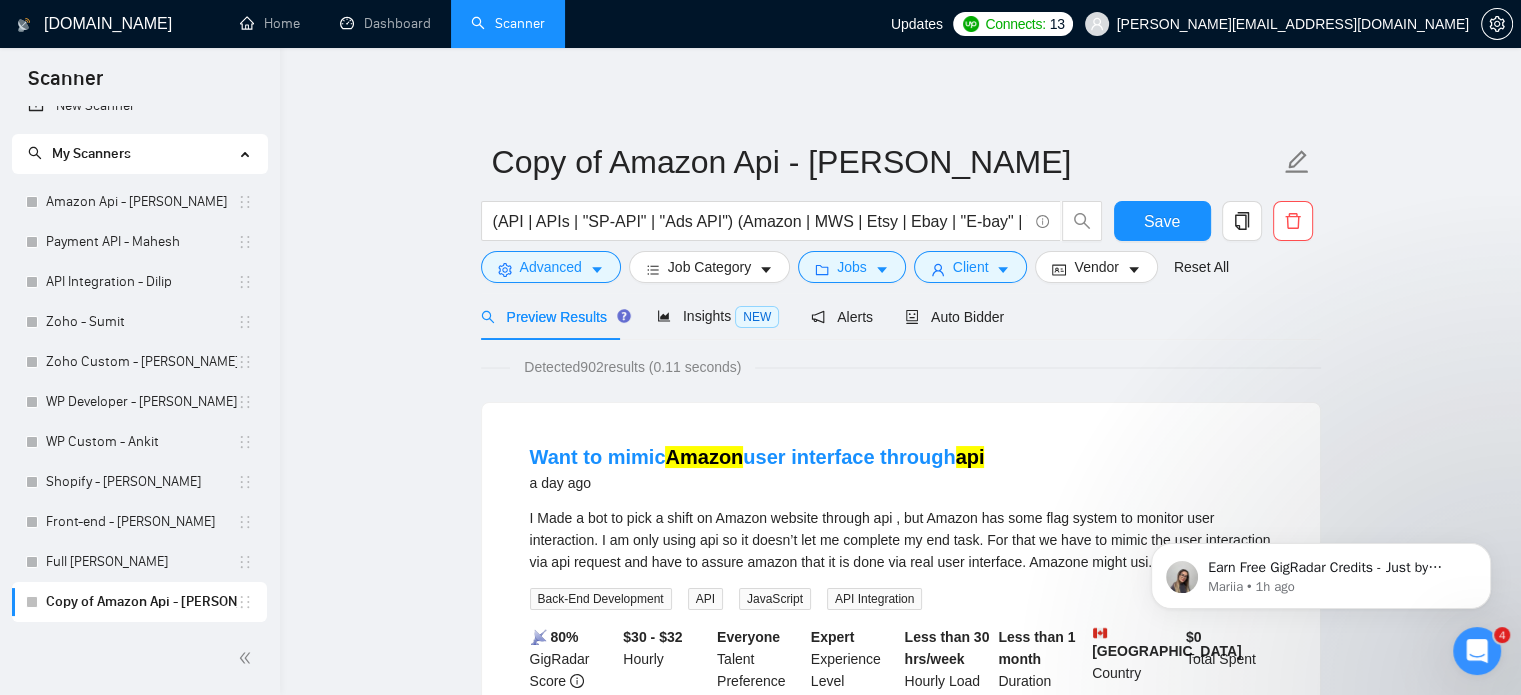 click on "Detected   902  results   (0.11 seconds)" at bounding box center [632, 367] 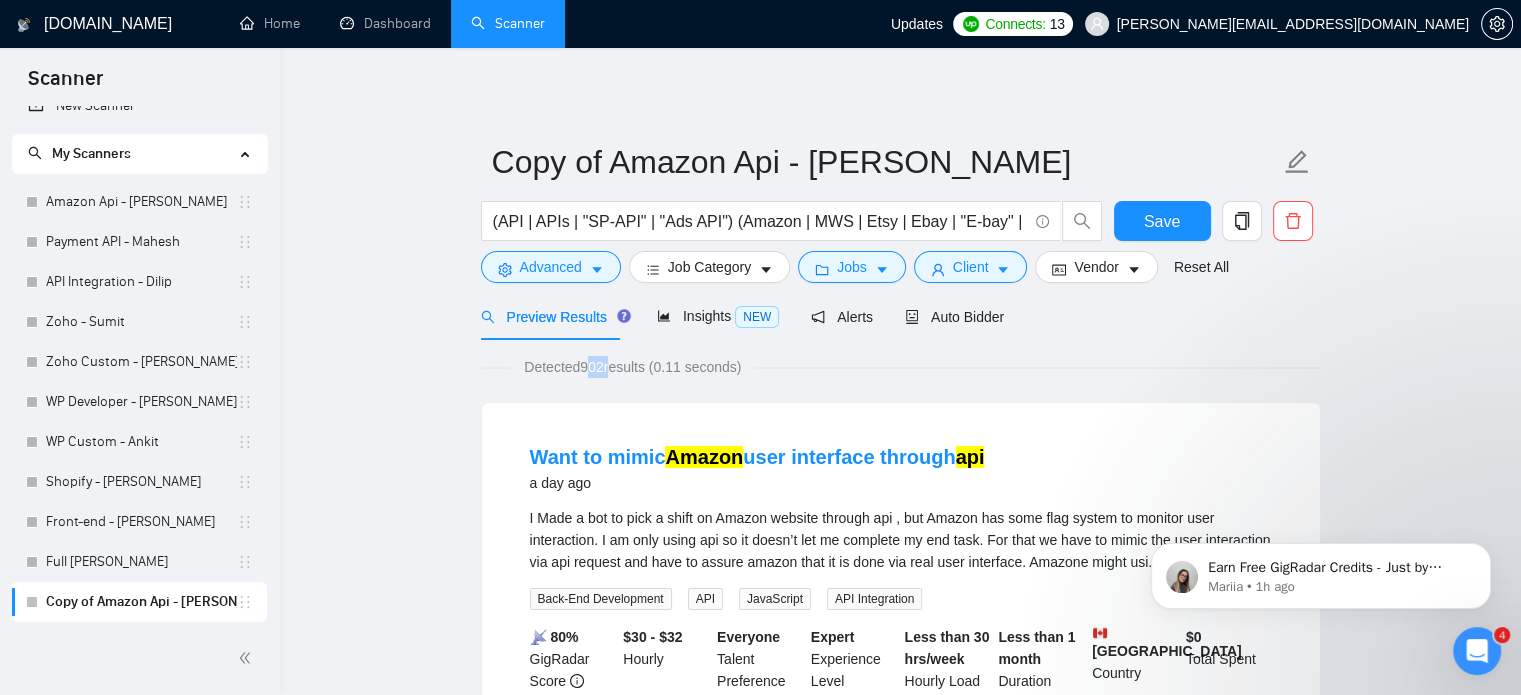 click on "Detected   902  results   (0.11 seconds)" at bounding box center [632, 367] 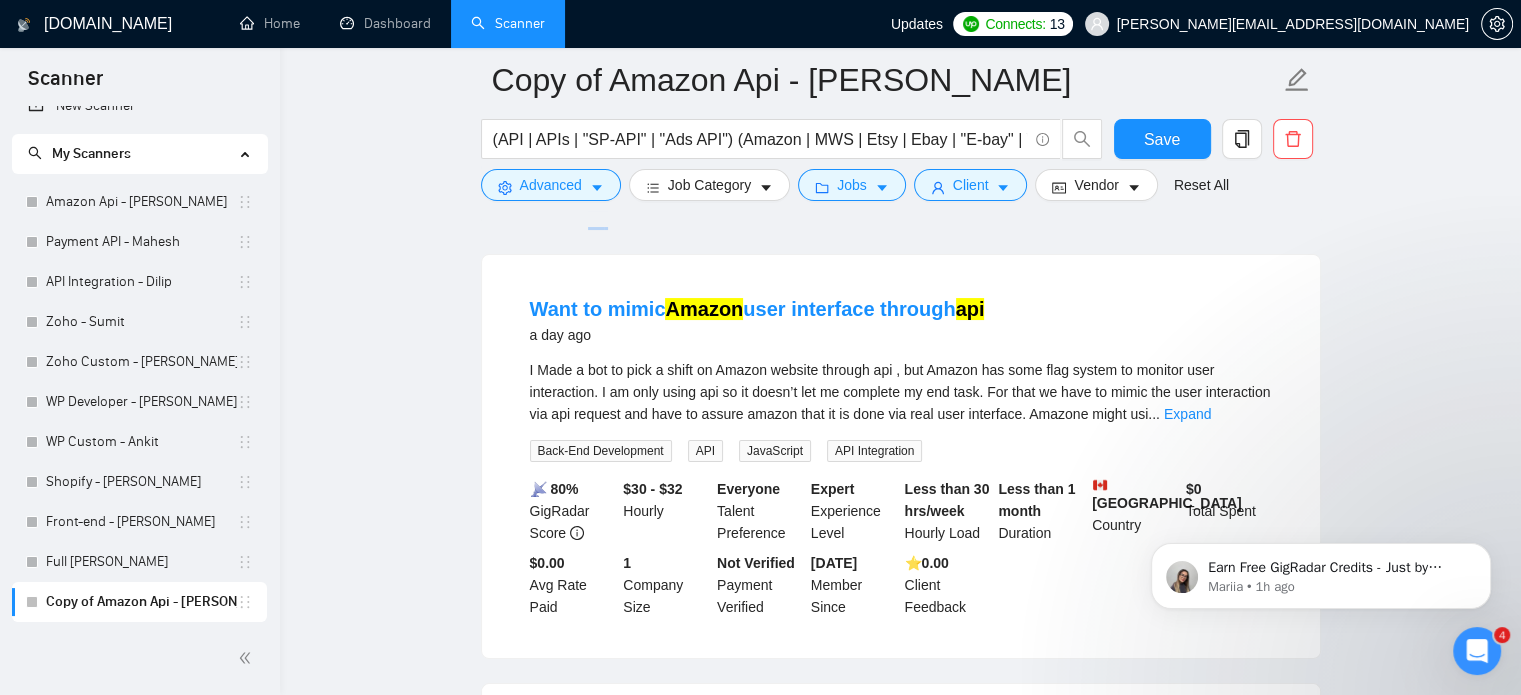 scroll, scrollTop: 200, scrollLeft: 0, axis: vertical 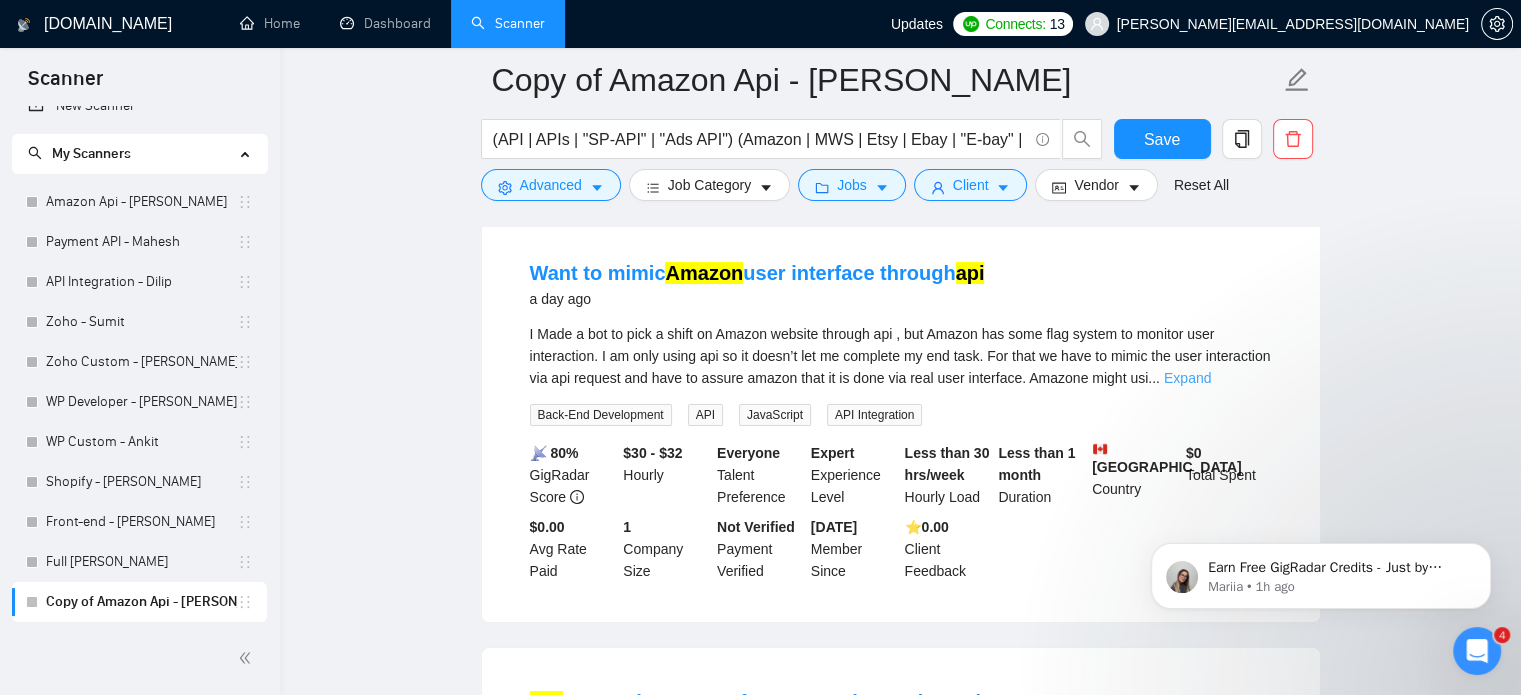 click on "Expand" at bounding box center (1187, 378) 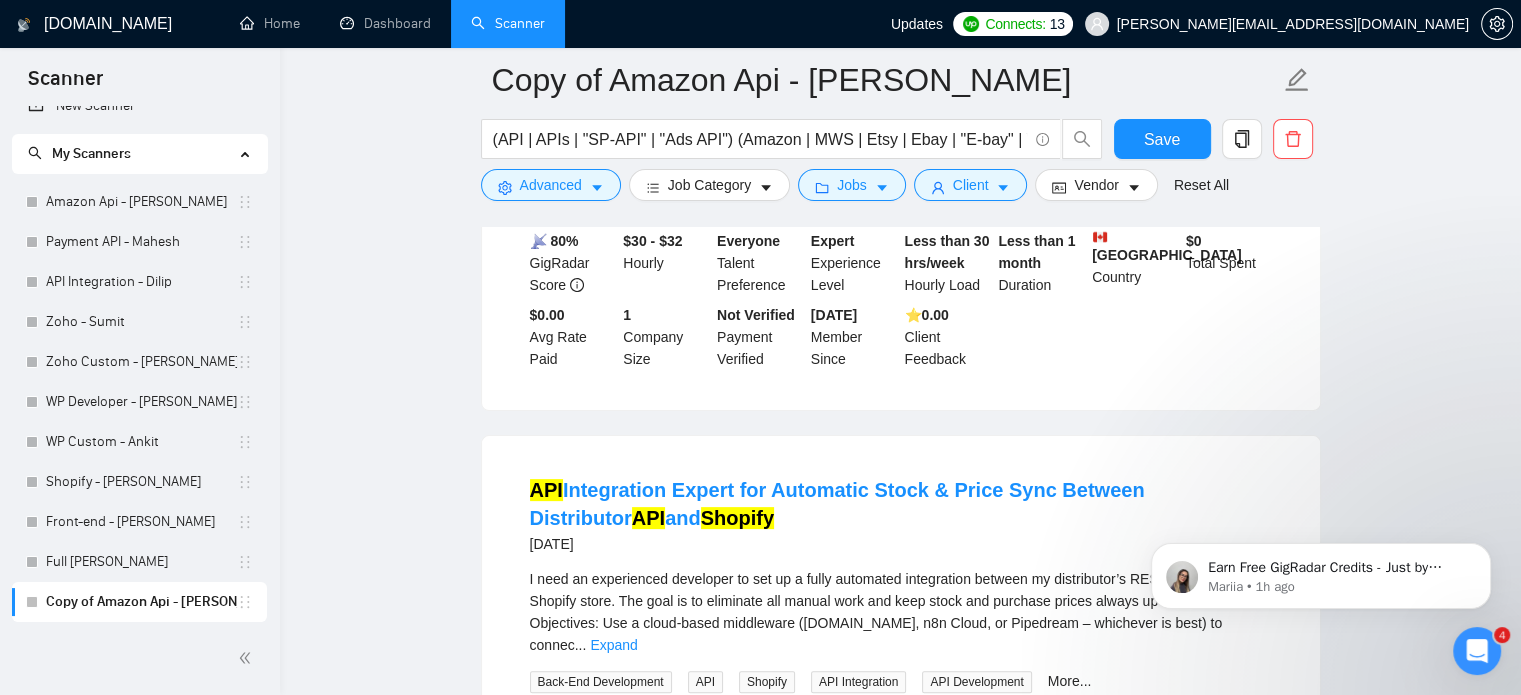 scroll, scrollTop: 200, scrollLeft: 0, axis: vertical 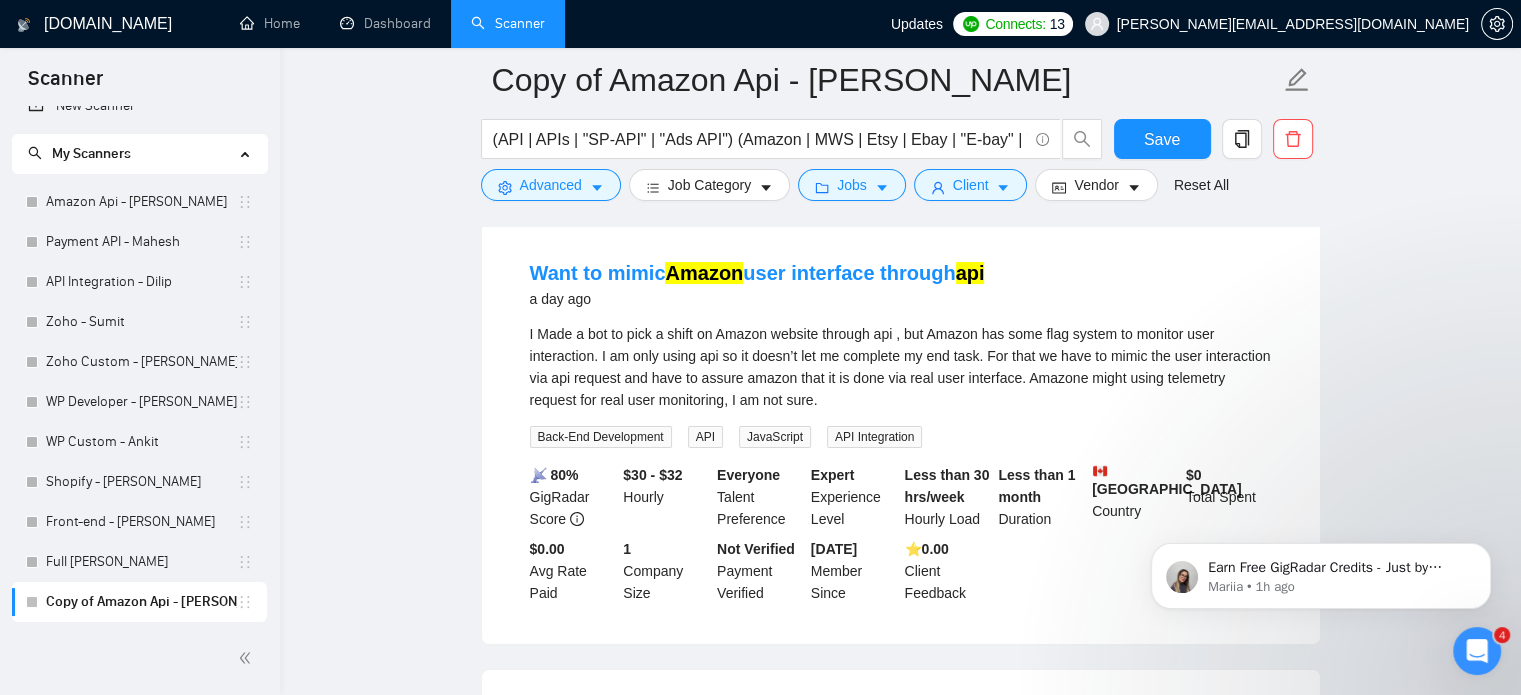 drag, startPoint x: 983, startPoint y: 386, endPoint x: 967, endPoint y: 393, distance: 17.464249 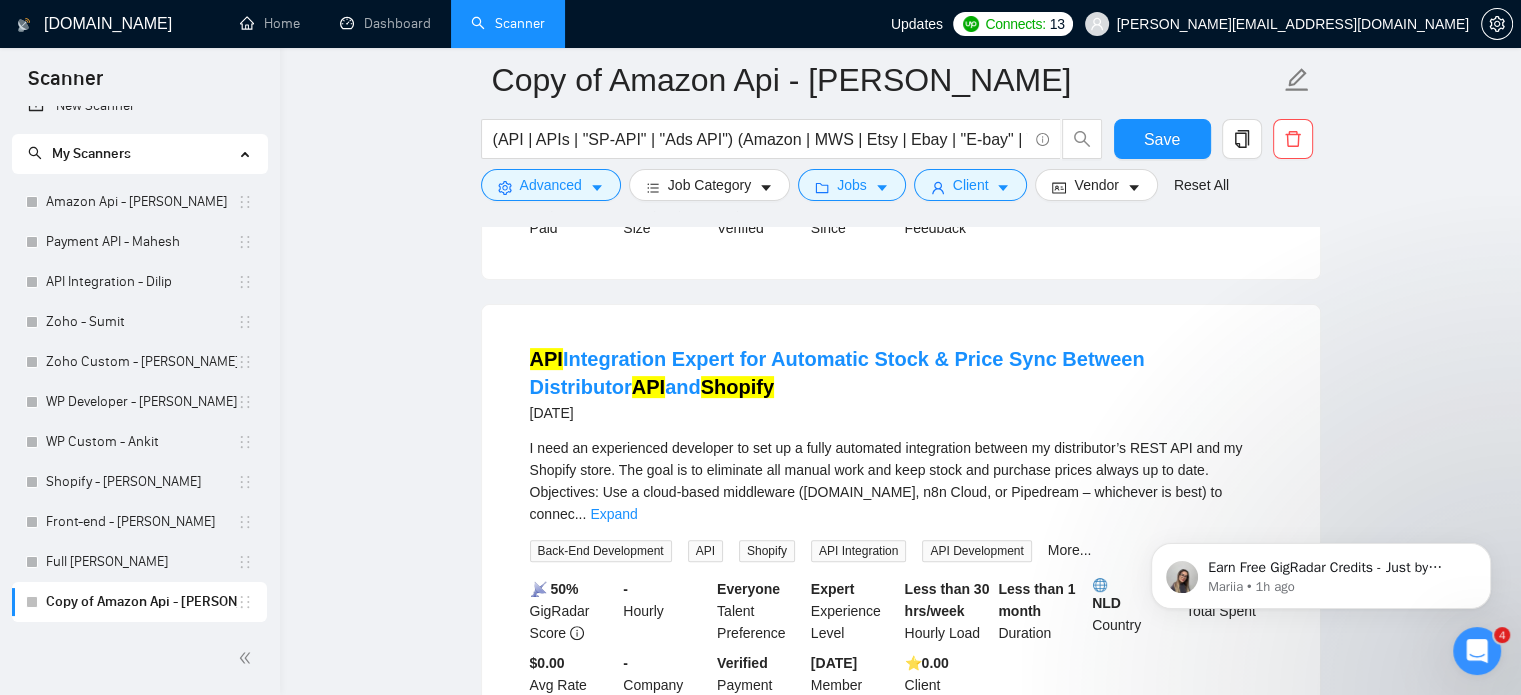 scroll, scrollTop: 600, scrollLeft: 0, axis: vertical 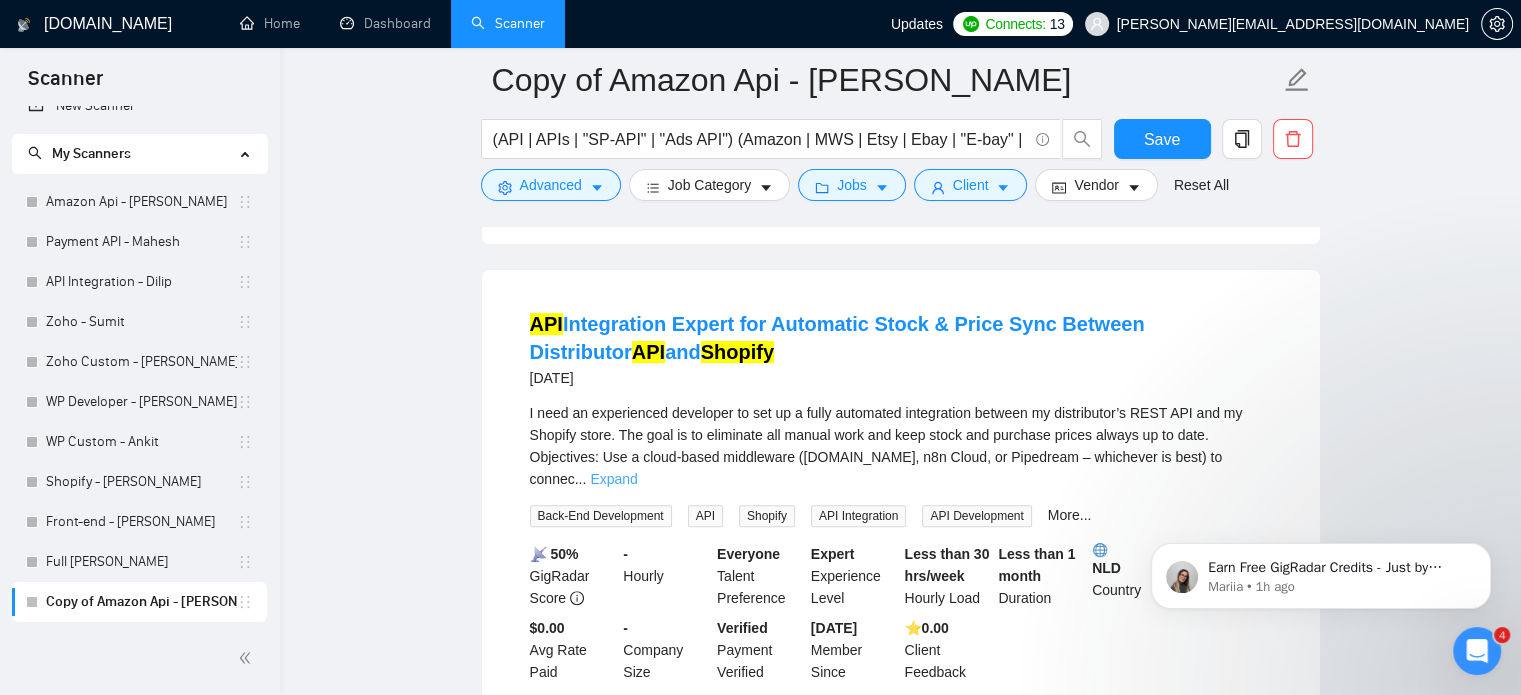 click on "Expand" at bounding box center (613, 479) 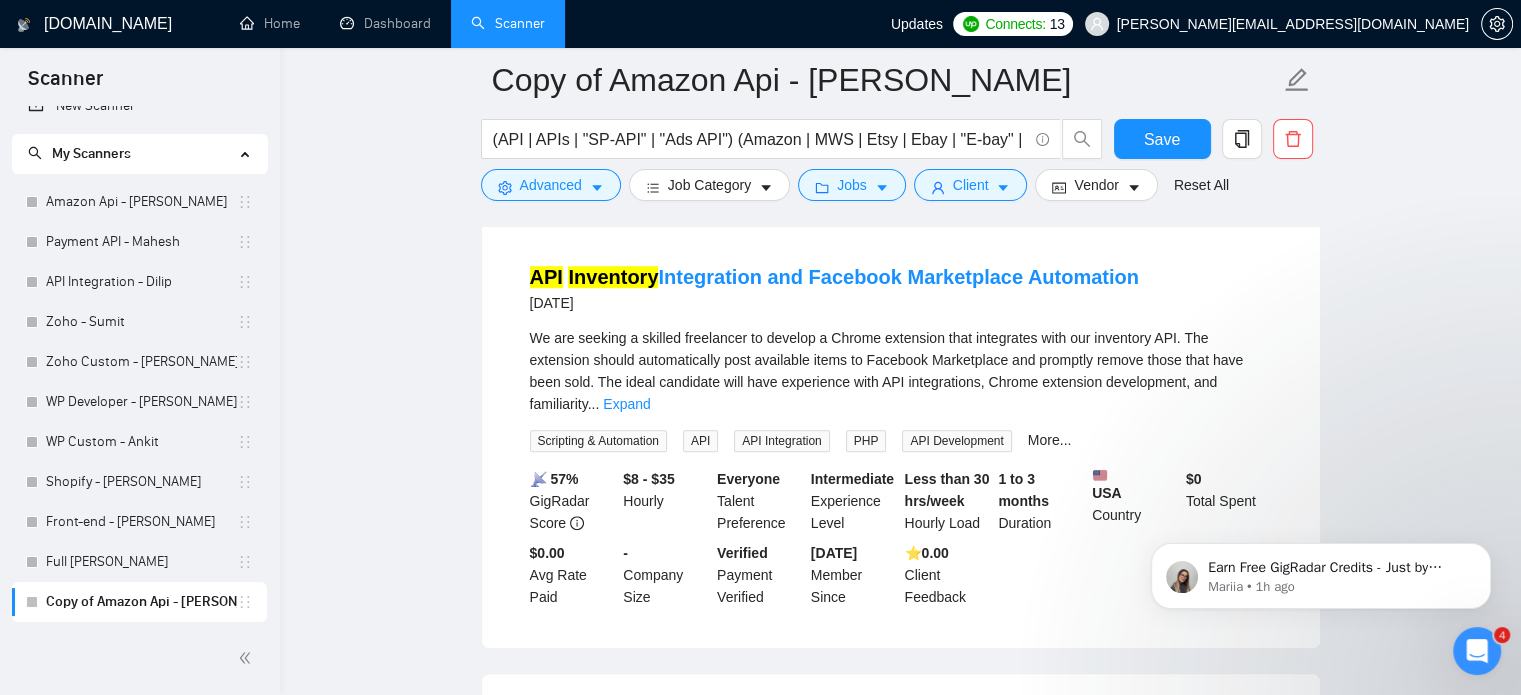 scroll, scrollTop: 1400, scrollLeft: 0, axis: vertical 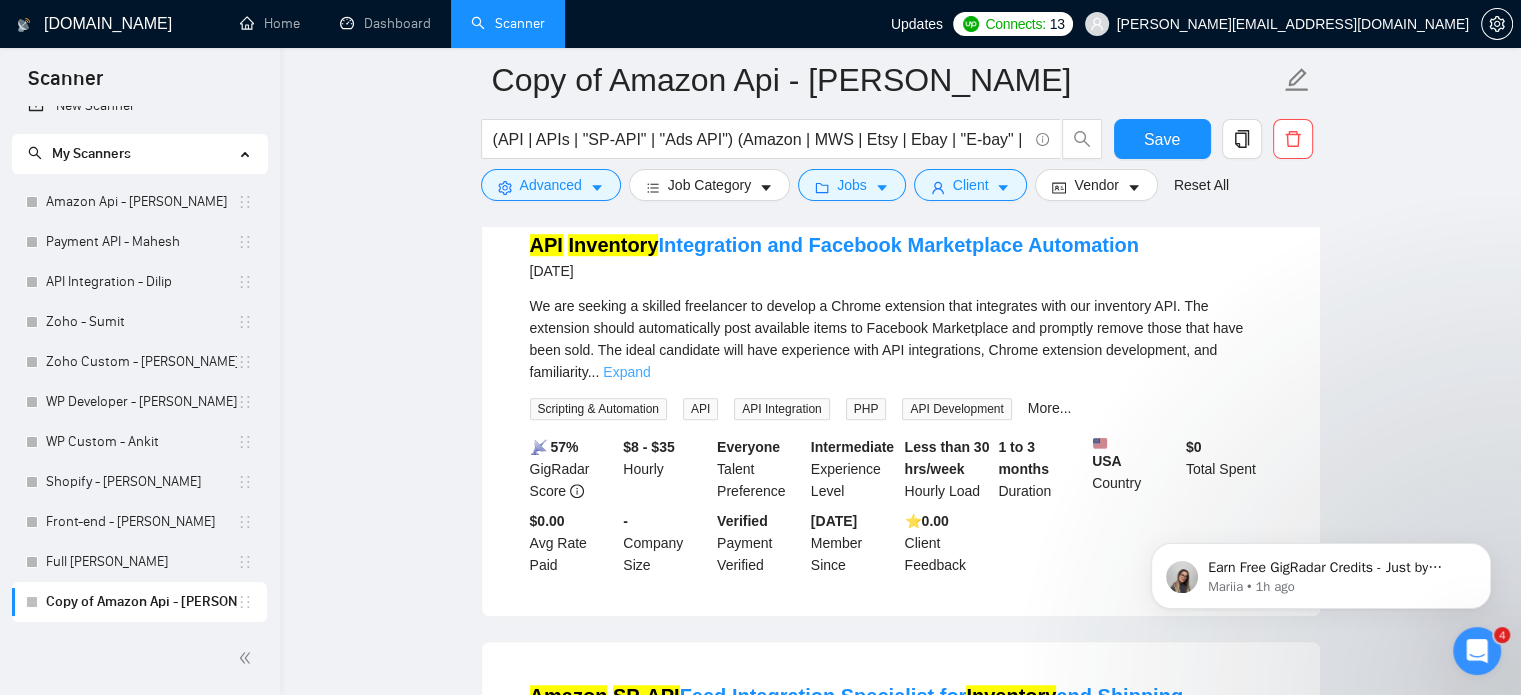 click on "Expand" at bounding box center [626, 372] 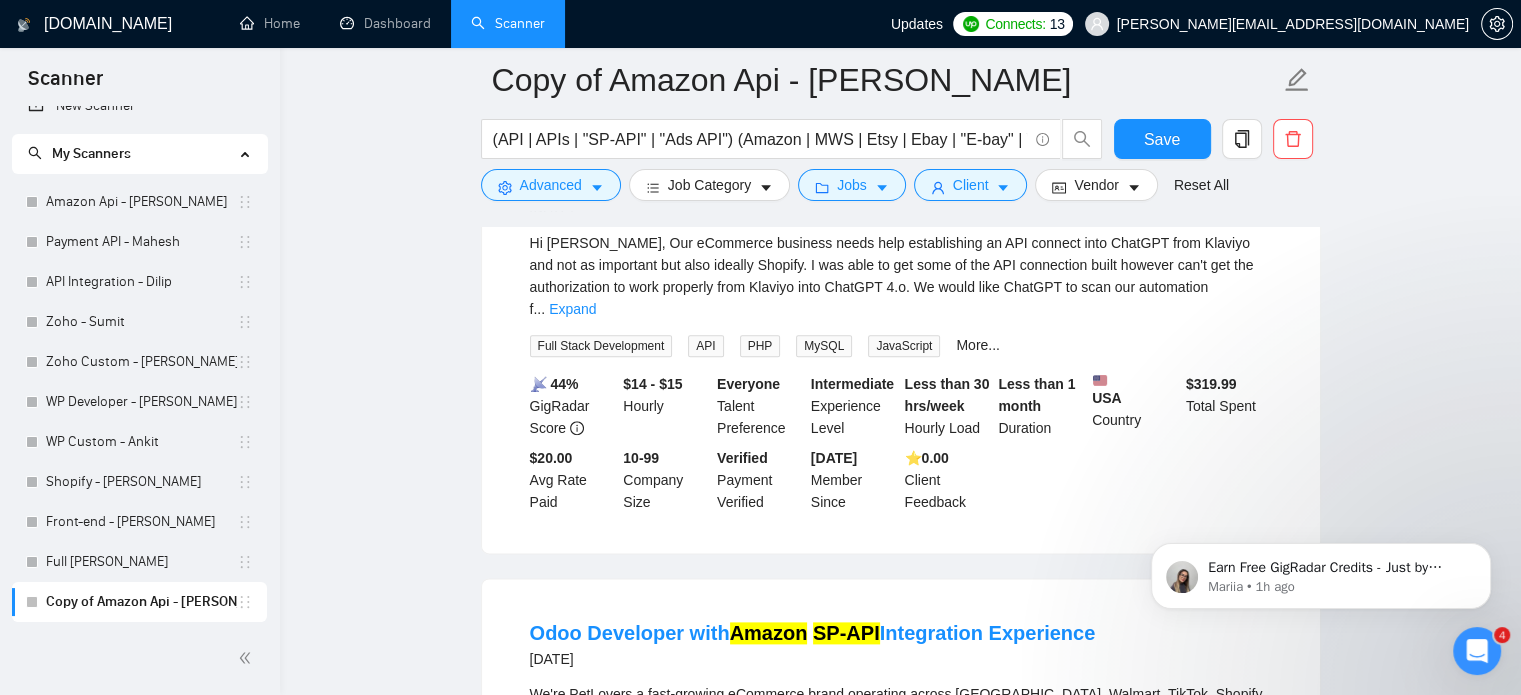 scroll, scrollTop: 2400, scrollLeft: 0, axis: vertical 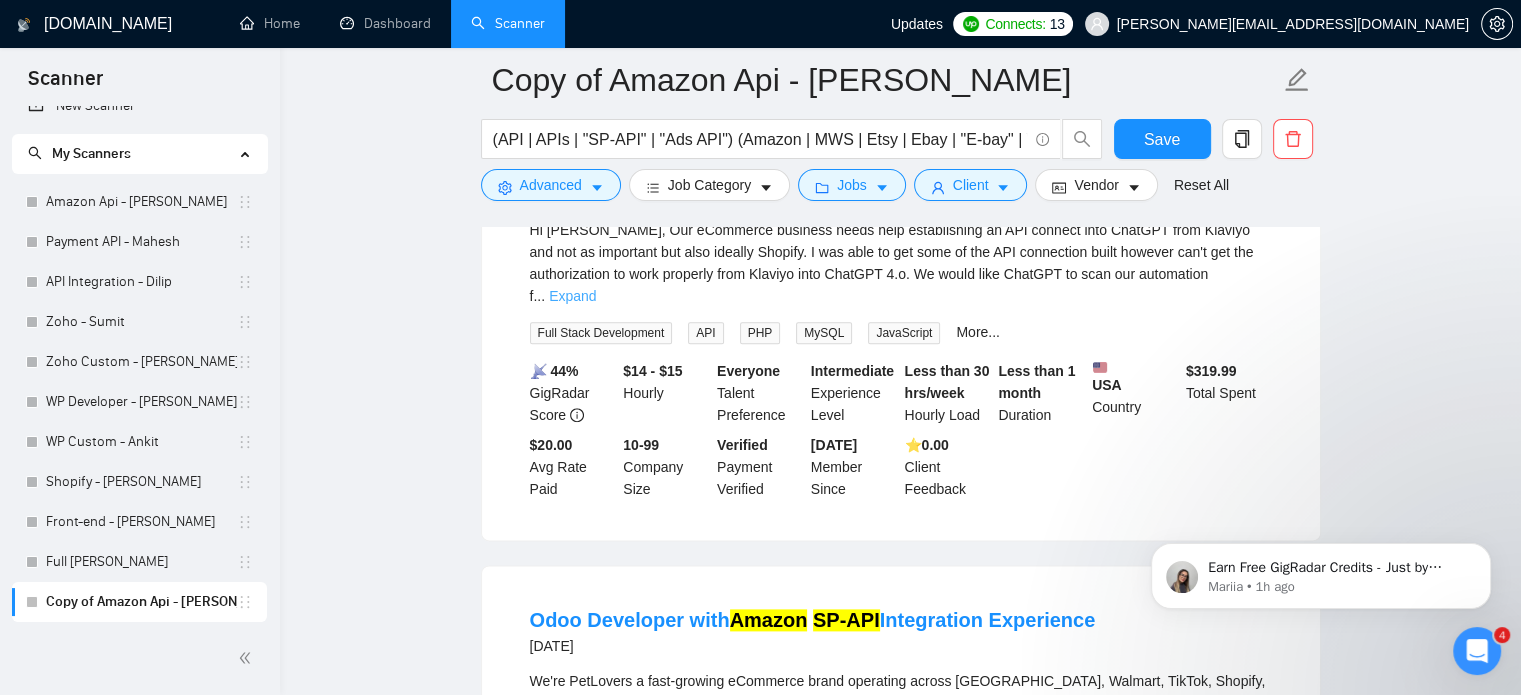 click on "Expand" at bounding box center (572, 296) 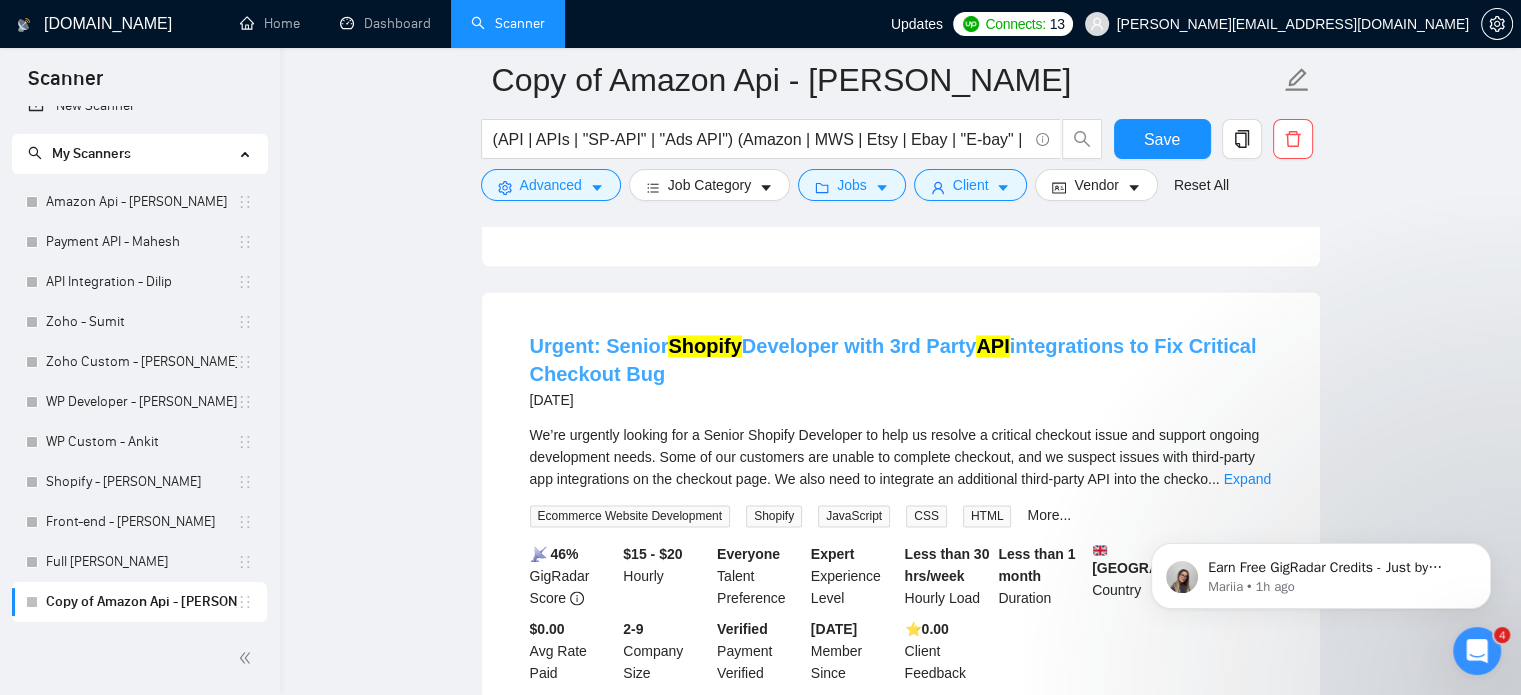 scroll, scrollTop: 3200, scrollLeft: 0, axis: vertical 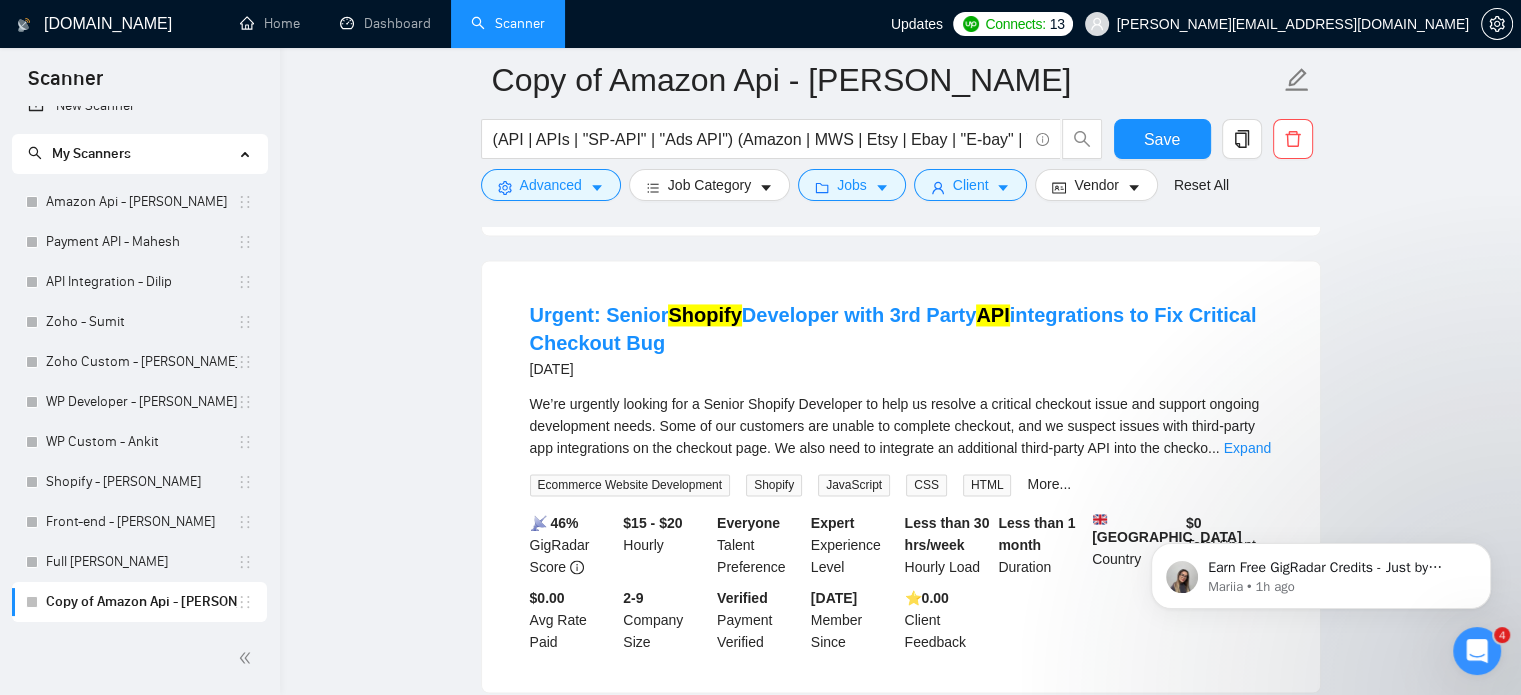 drag, startPoint x: 1253, startPoint y: 428, endPoint x: 1137, endPoint y: 411, distance: 117.239075 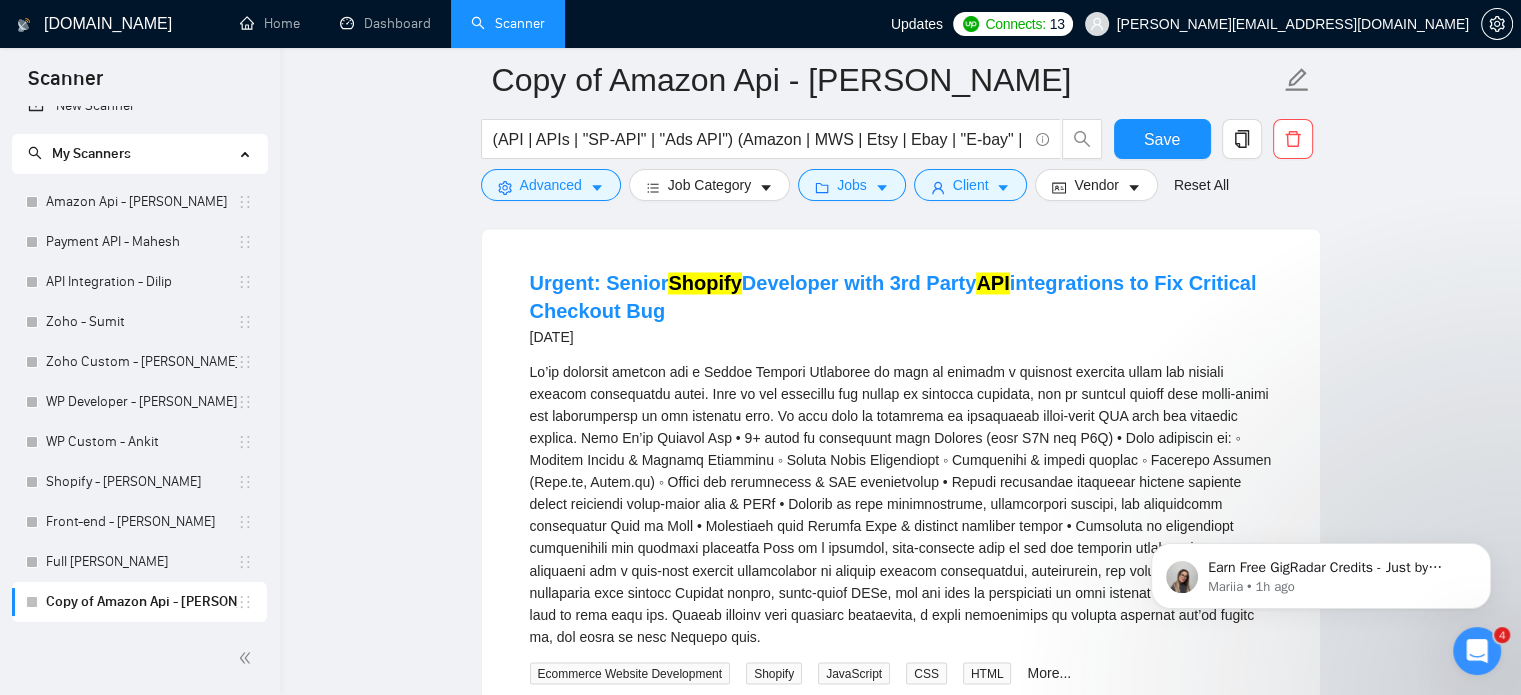 scroll, scrollTop: 3200, scrollLeft: 0, axis: vertical 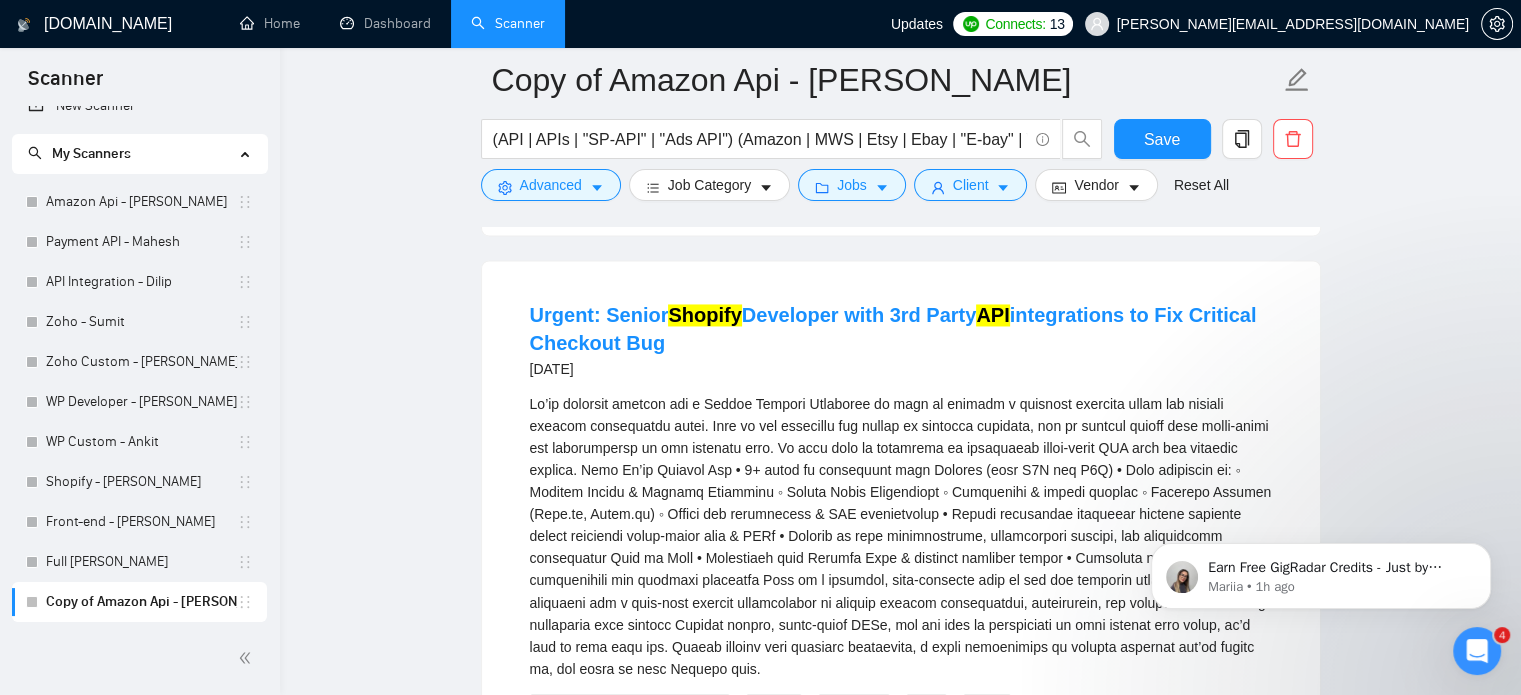 click at bounding box center [901, 536] 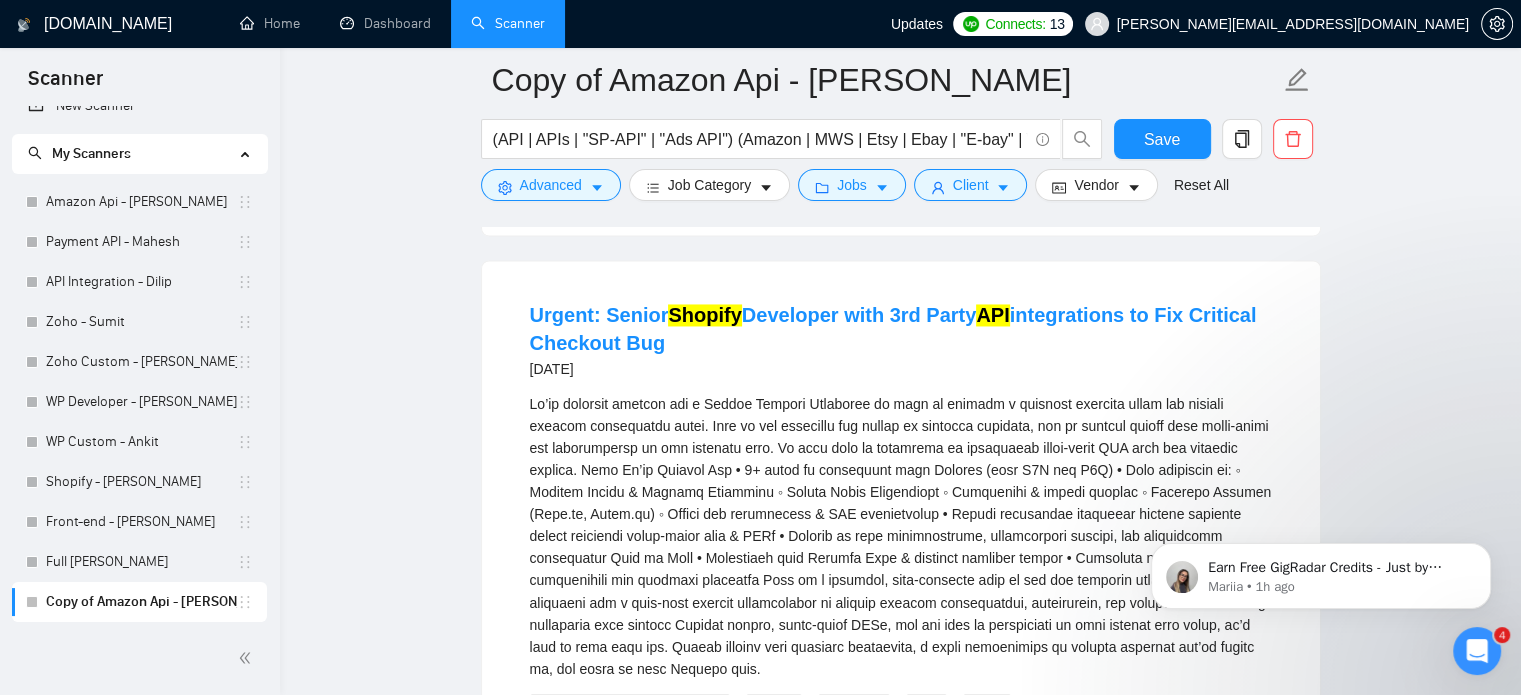 drag, startPoint x: 683, startPoint y: 327, endPoint x: 751, endPoint y: 321, distance: 68.26419 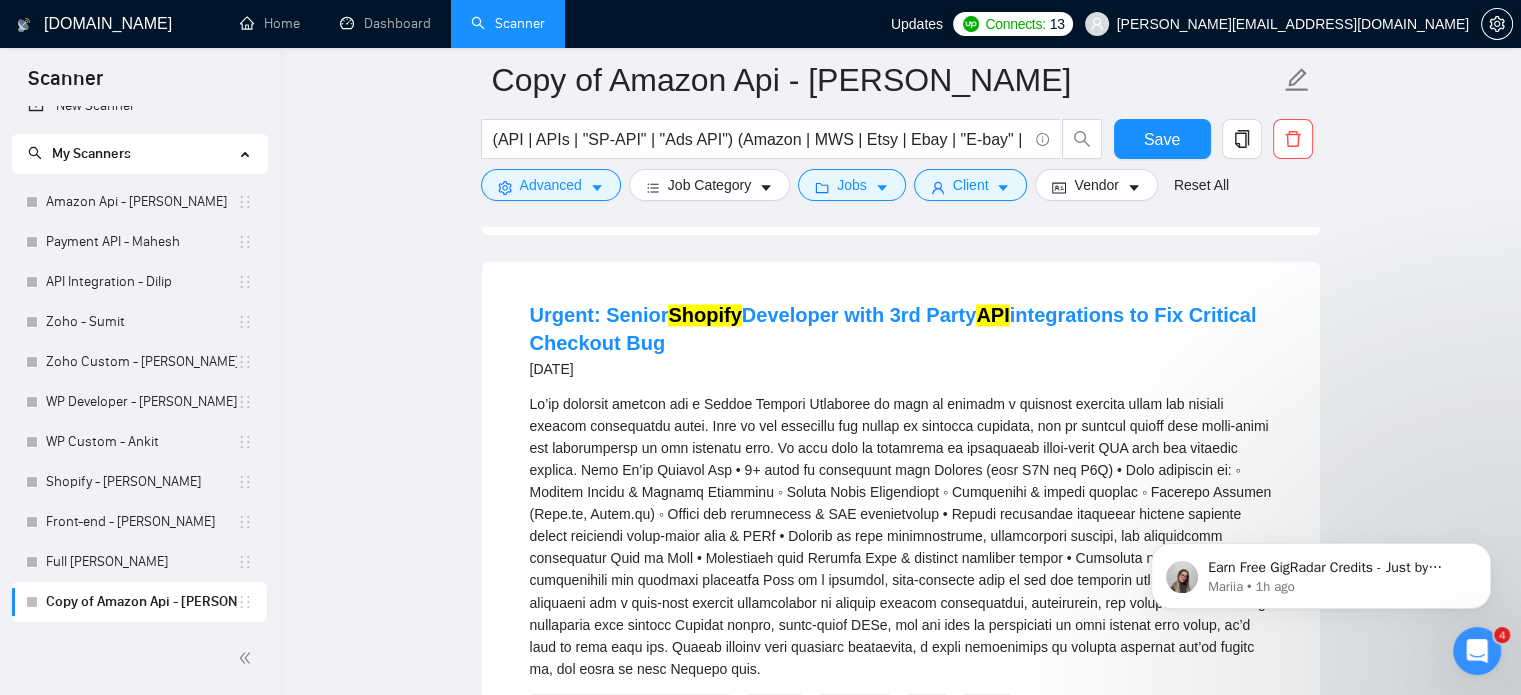 click on "Urgent: Senior  Shopify  Developer with 3rd Party  API  integrations to Fix Critical Checkout Bug" at bounding box center [901, 329] 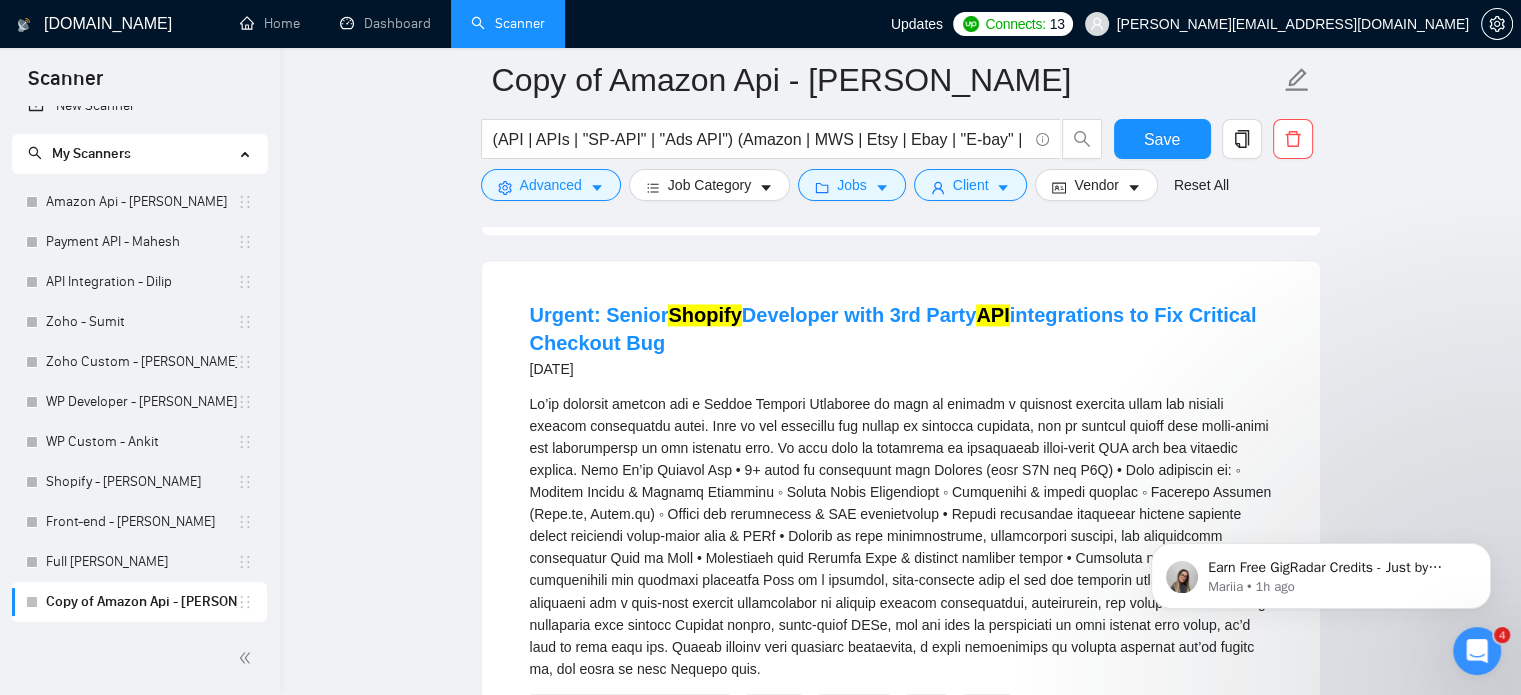drag, startPoint x: 724, startPoint y: 330, endPoint x: 763, endPoint y: 362, distance: 50.447994 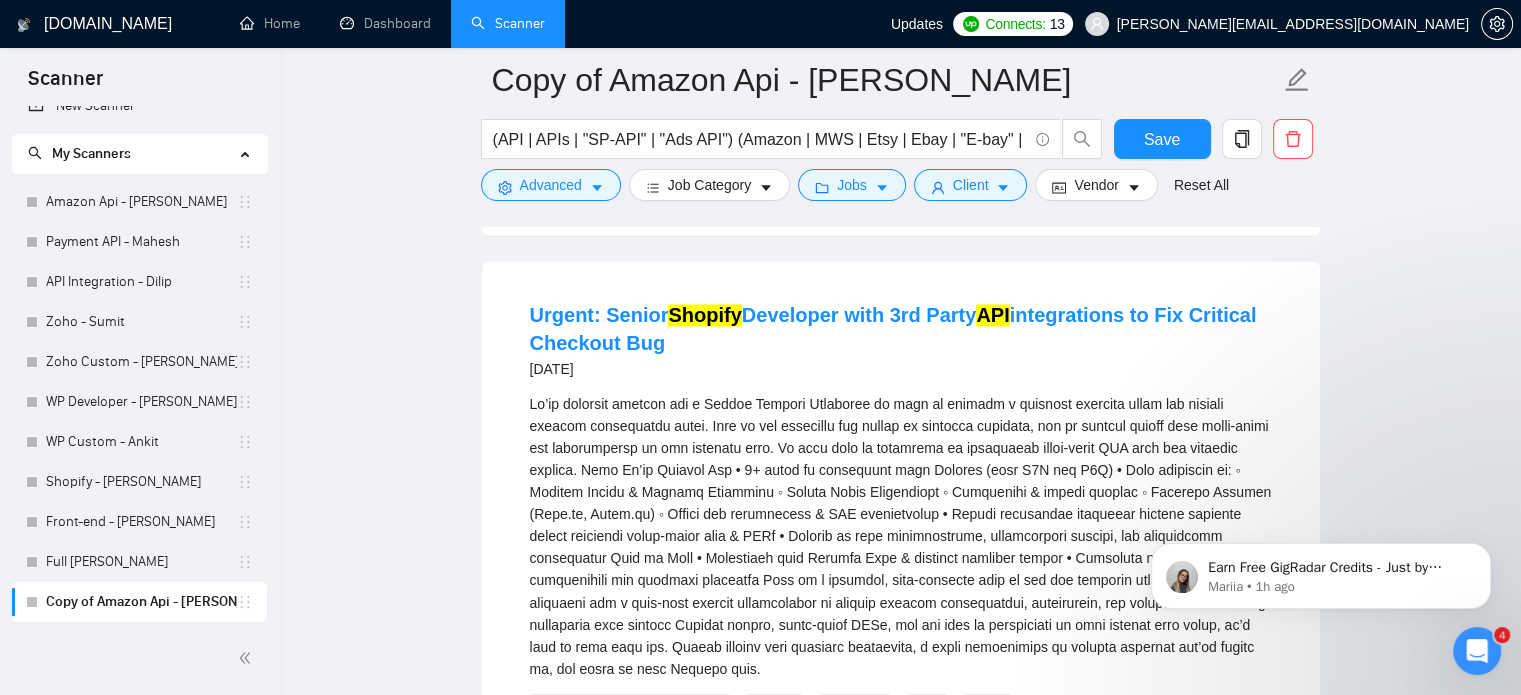 click on "Urgent: Senior  Shopify  Developer with 3rd Party  API  integrations to Fix Critical Checkout Bug" at bounding box center [901, 329] 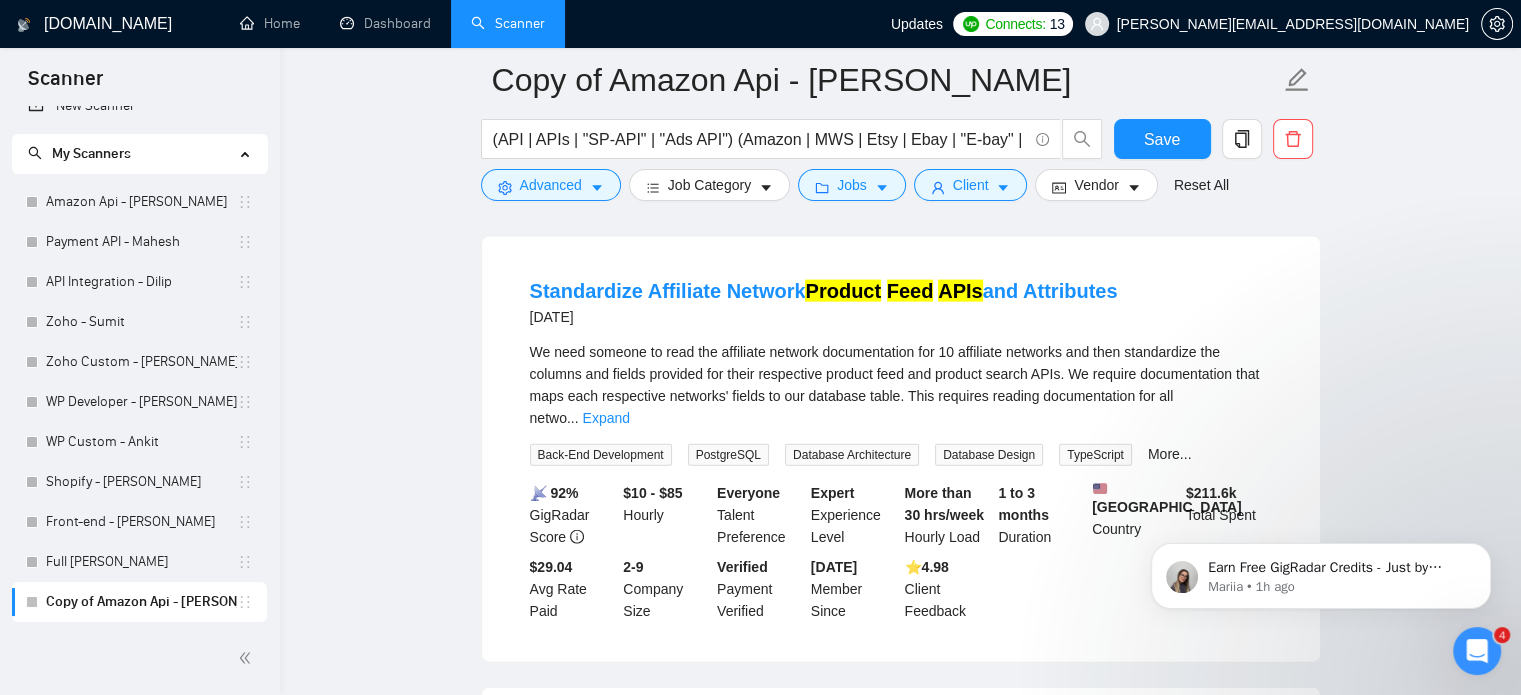 scroll, scrollTop: 4400, scrollLeft: 0, axis: vertical 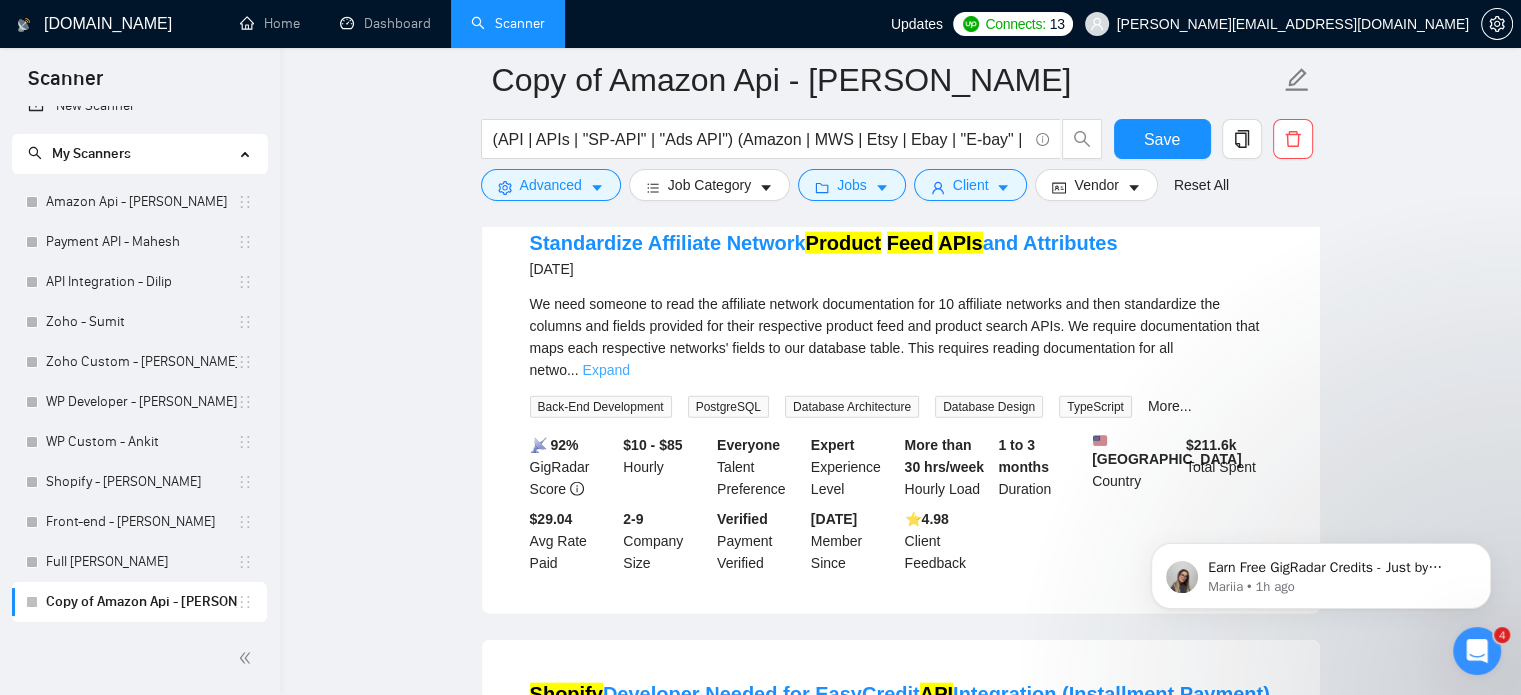 click on "Expand" at bounding box center (606, 370) 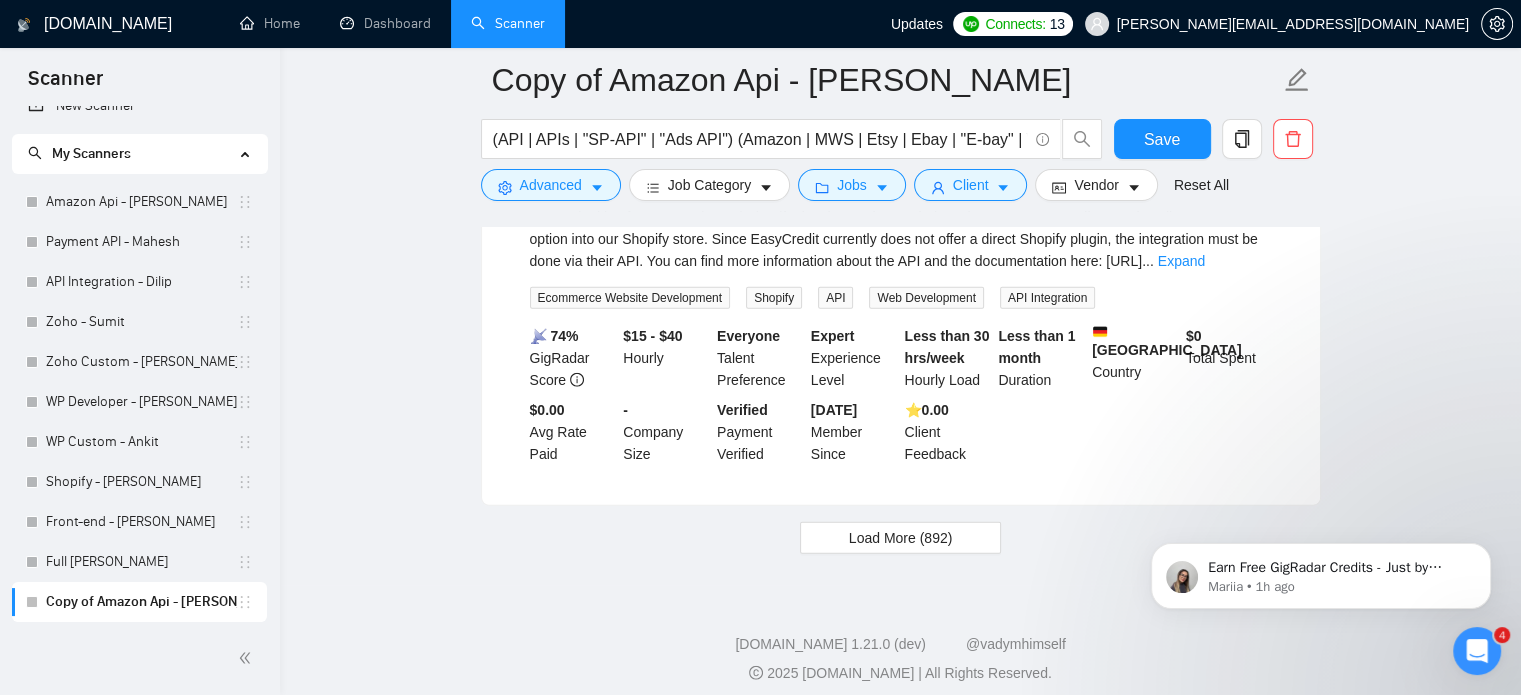 scroll, scrollTop: 5137, scrollLeft: 0, axis: vertical 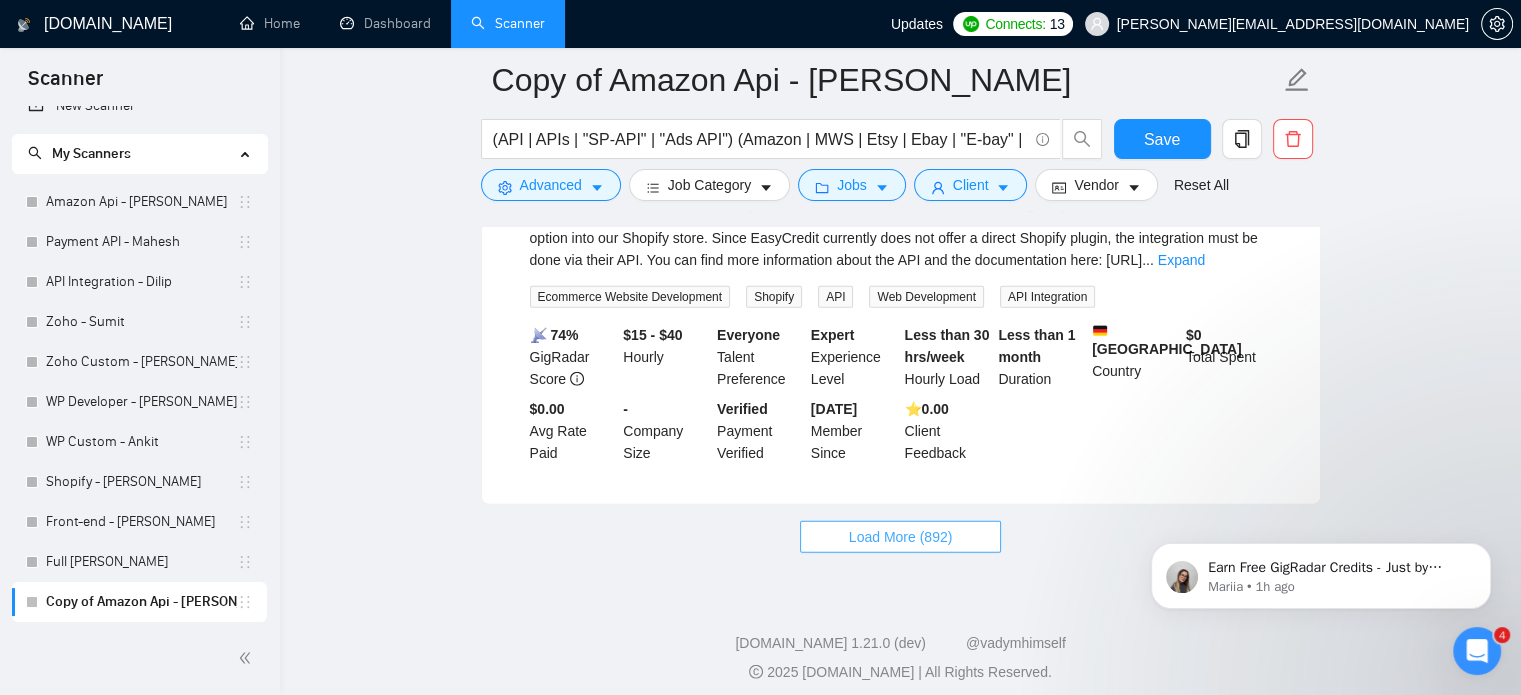 click on "Load More (892)" at bounding box center (901, 537) 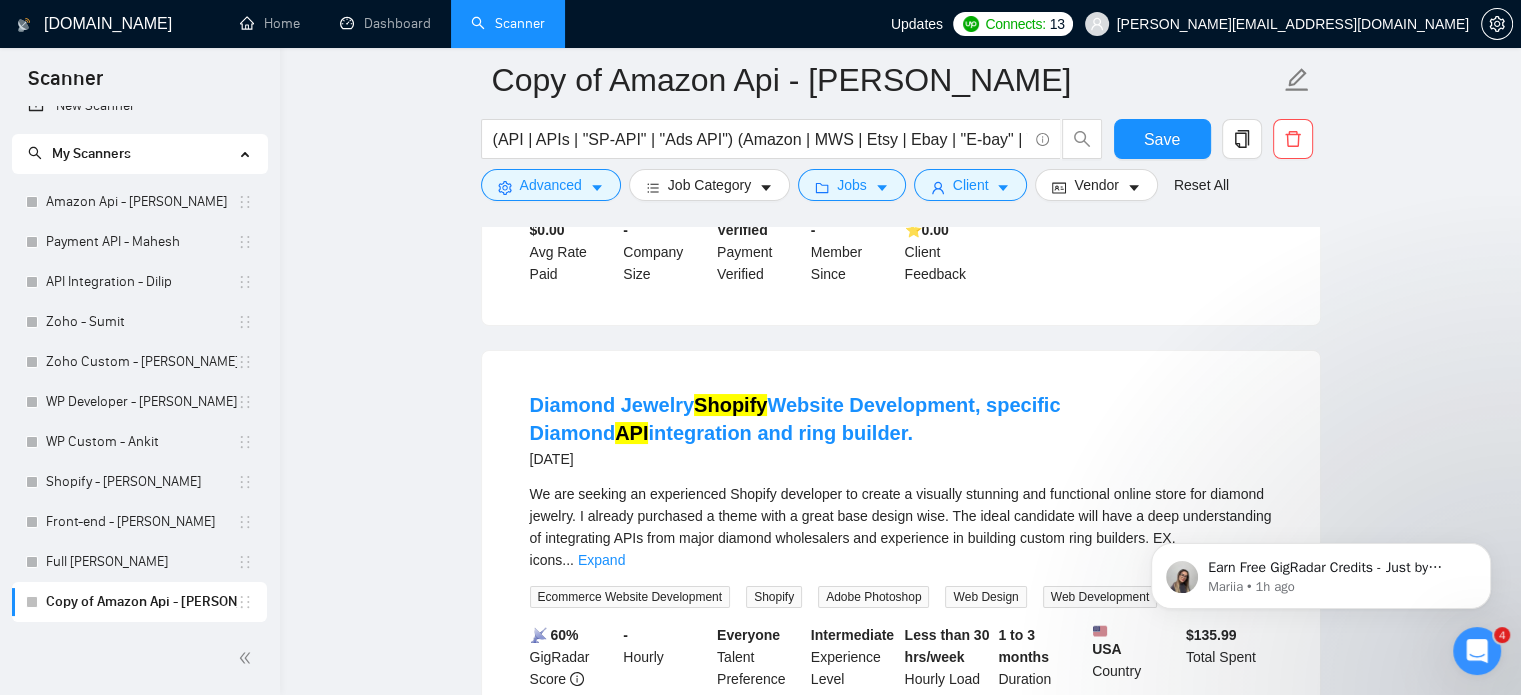scroll, scrollTop: 7637, scrollLeft: 0, axis: vertical 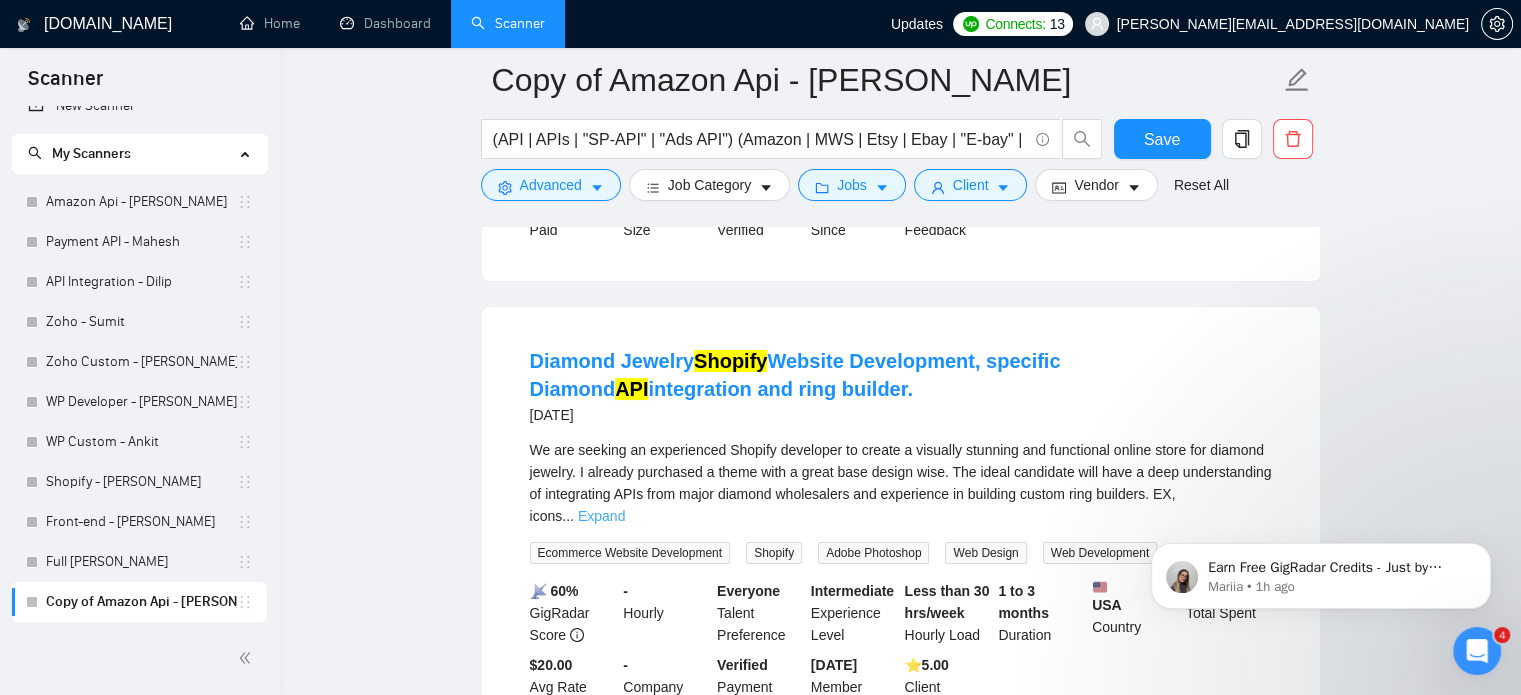 click on "Expand" at bounding box center [601, 516] 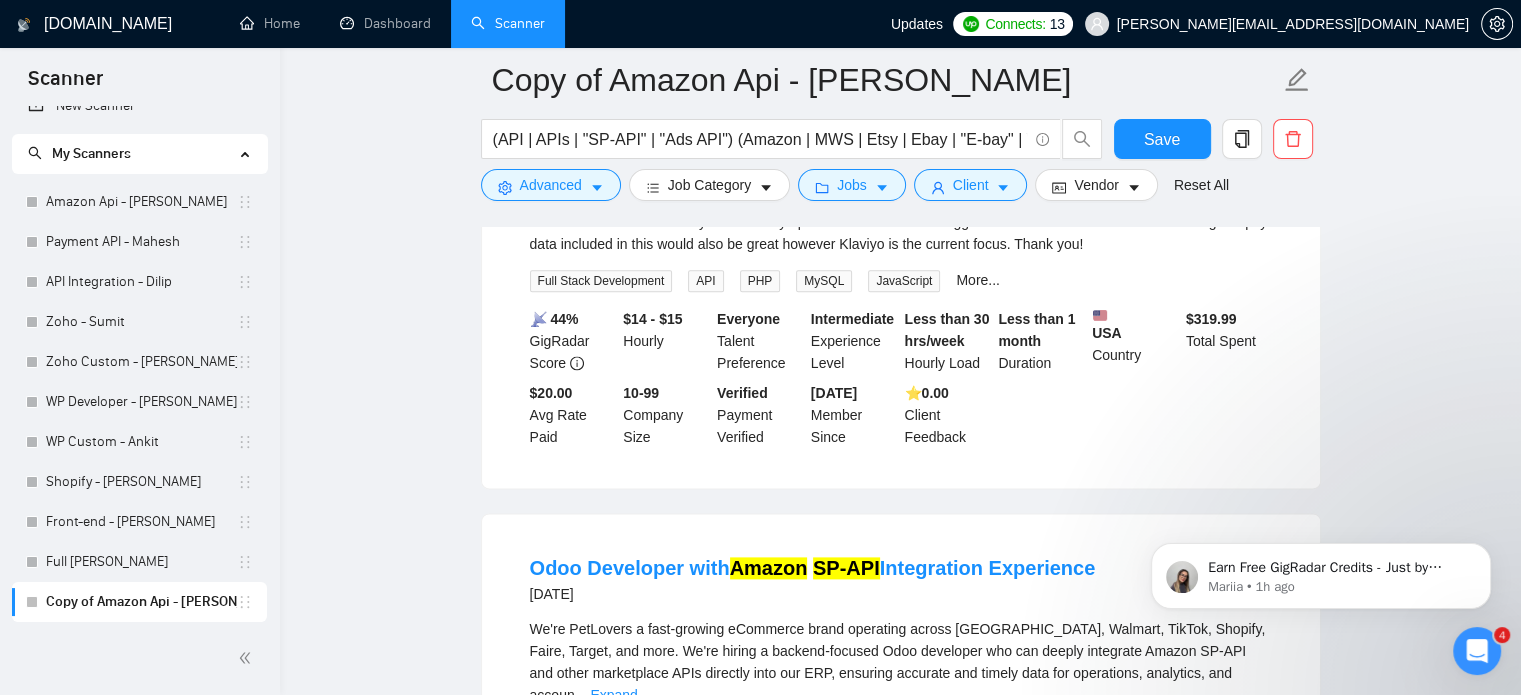 scroll, scrollTop: 2237, scrollLeft: 0, axis: vertical 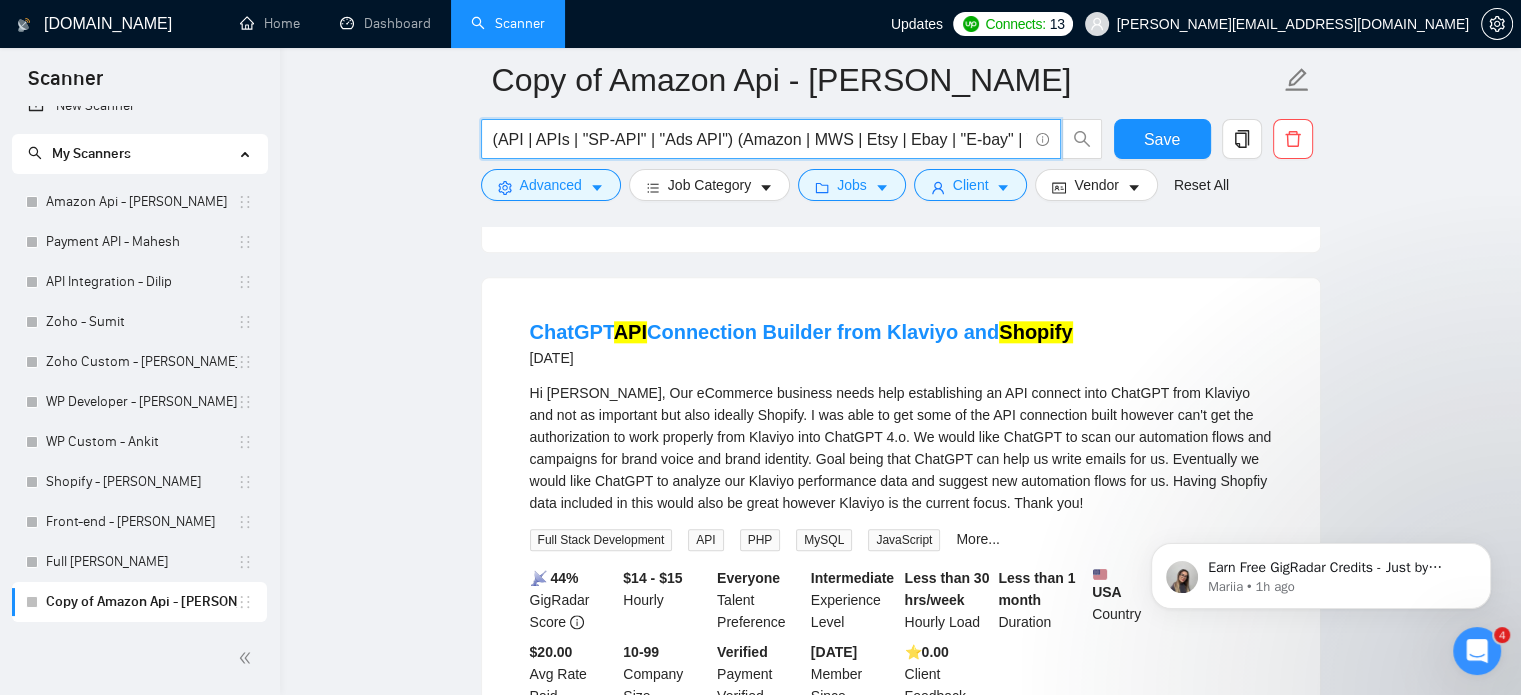 click on "(API | APIs | "SP-API" | "Ads API") (Amazon | MWS | Etsy | Ebay | "E-bay" | Walmart | Shopify | Flipkart  | "Third-party Marketplace"  | "Order Sync" | Inventory | "Product Feed" | "Retail Media" | "Sponsored Products" | "Campaign Management")" at bounding box center (760, 139) 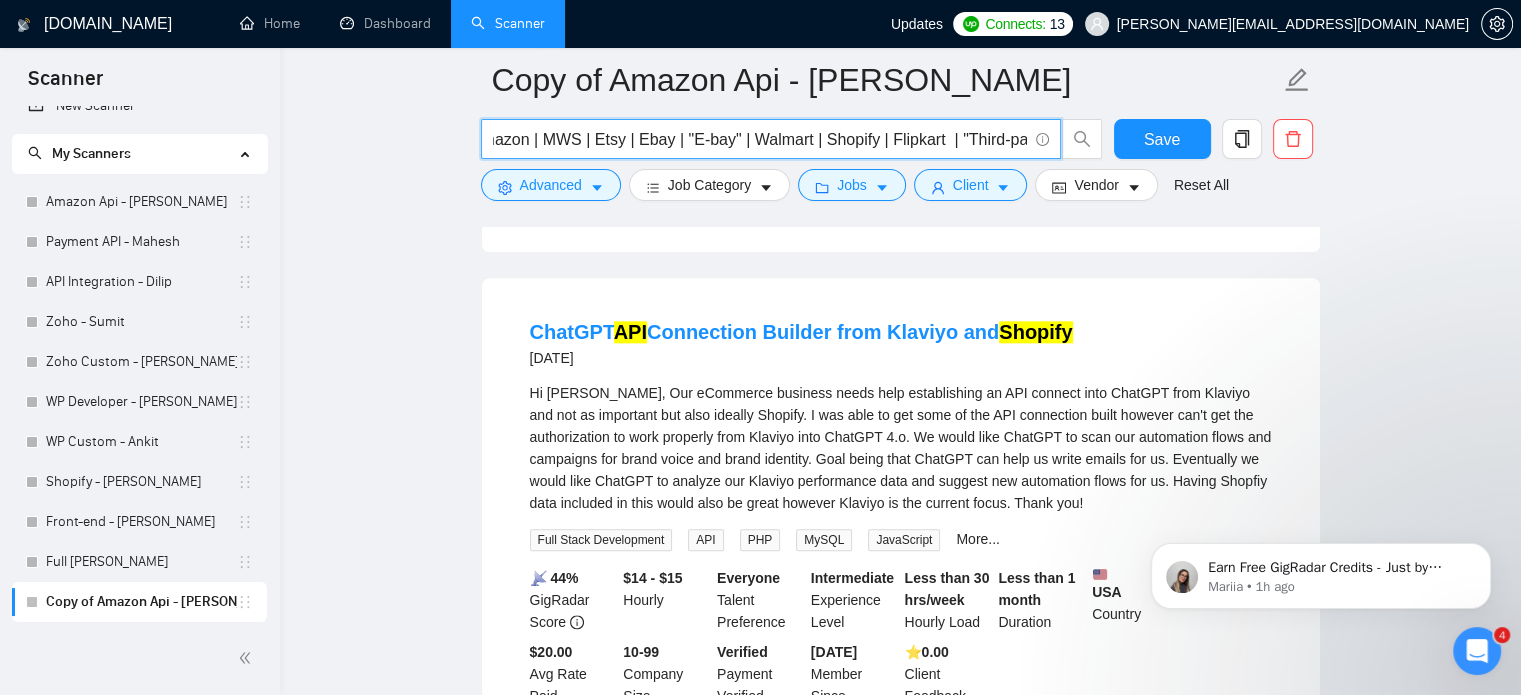 scroll, scrollTop: 0, scrollLeft: 287, axis: horizontal 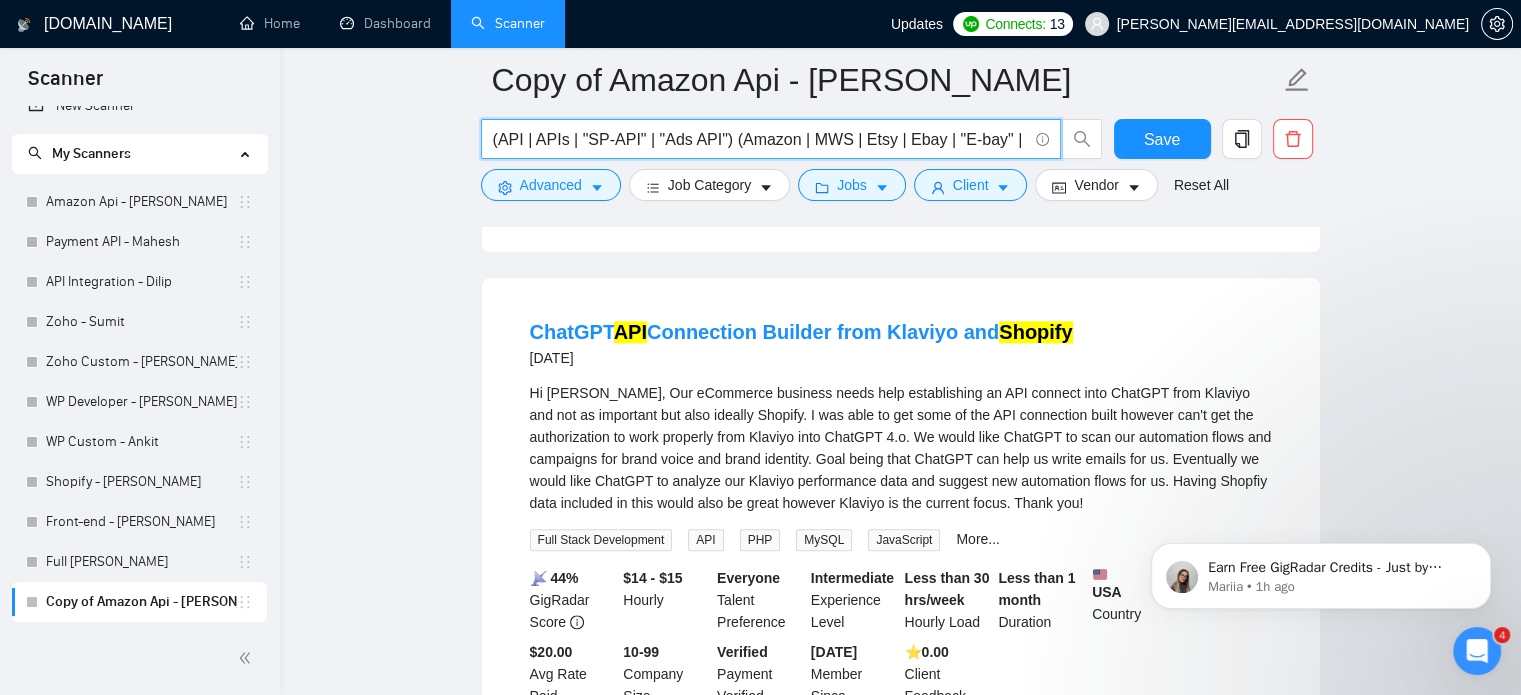drag, startPoint x: 914, startPoint y: 139, endPoint x: 723, endPoint y: 143, distance: 191.04189 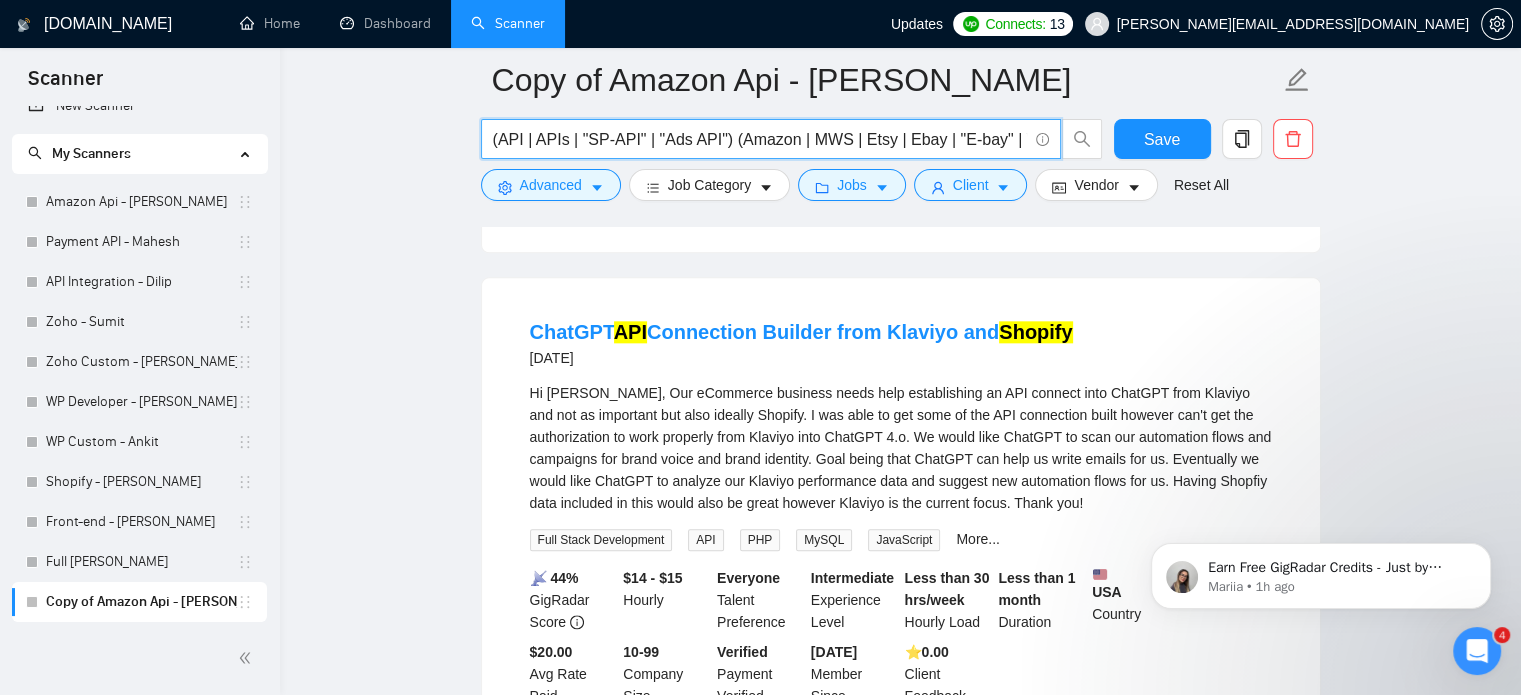 click on "(API | APIs | "SP-API" | "Ads API") (Amazon | MWS | Etsy | Ebay | "E-bay" | Walmart | Shopify | Flipkart  | "Third-party Marketplace"  | "Order Sync" | Inventory | "Product Feed" | "Retail Media" | "Sponsored Products" | "Campaign Management")" at bounding box center (760, 139) 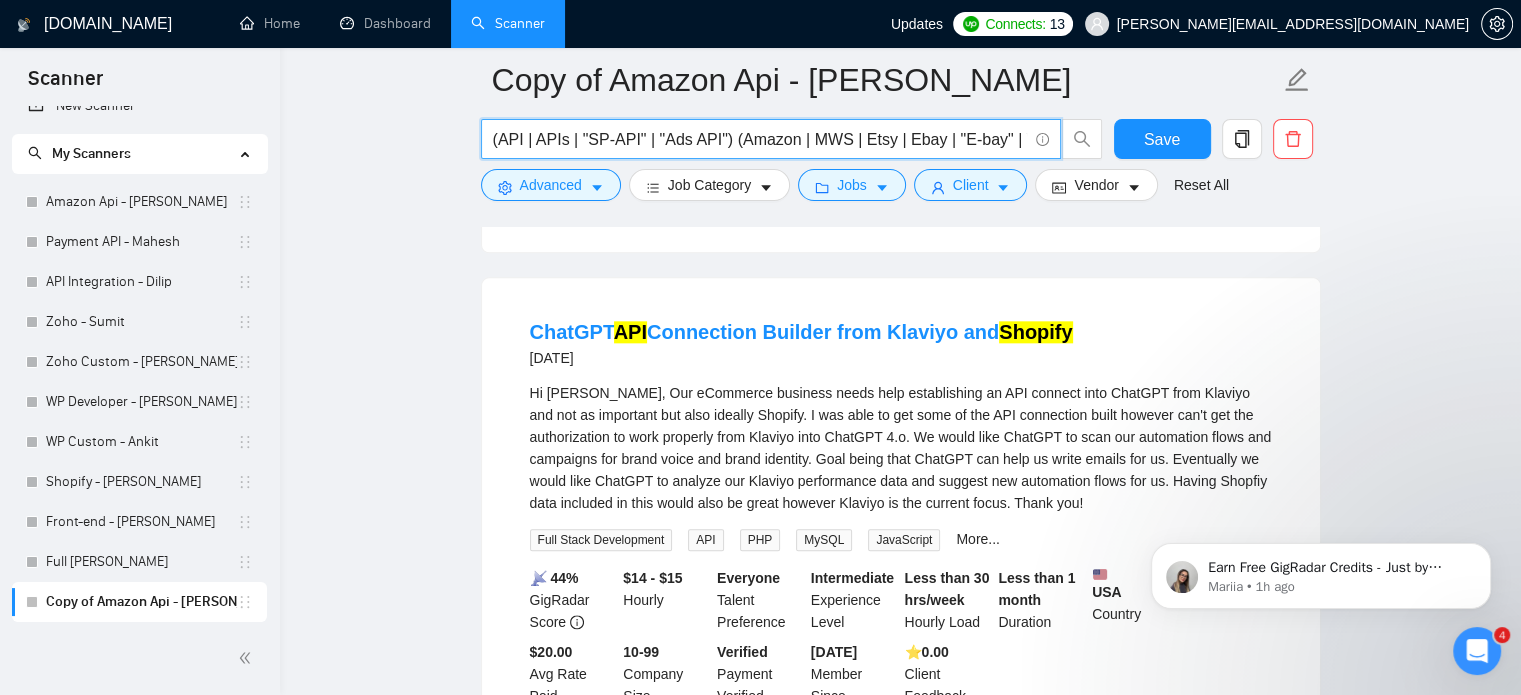 drag, startPoint x: 1370, startPoint y: 214, endPoint x: 1273, endPoint y: 179, distance: 103.121284 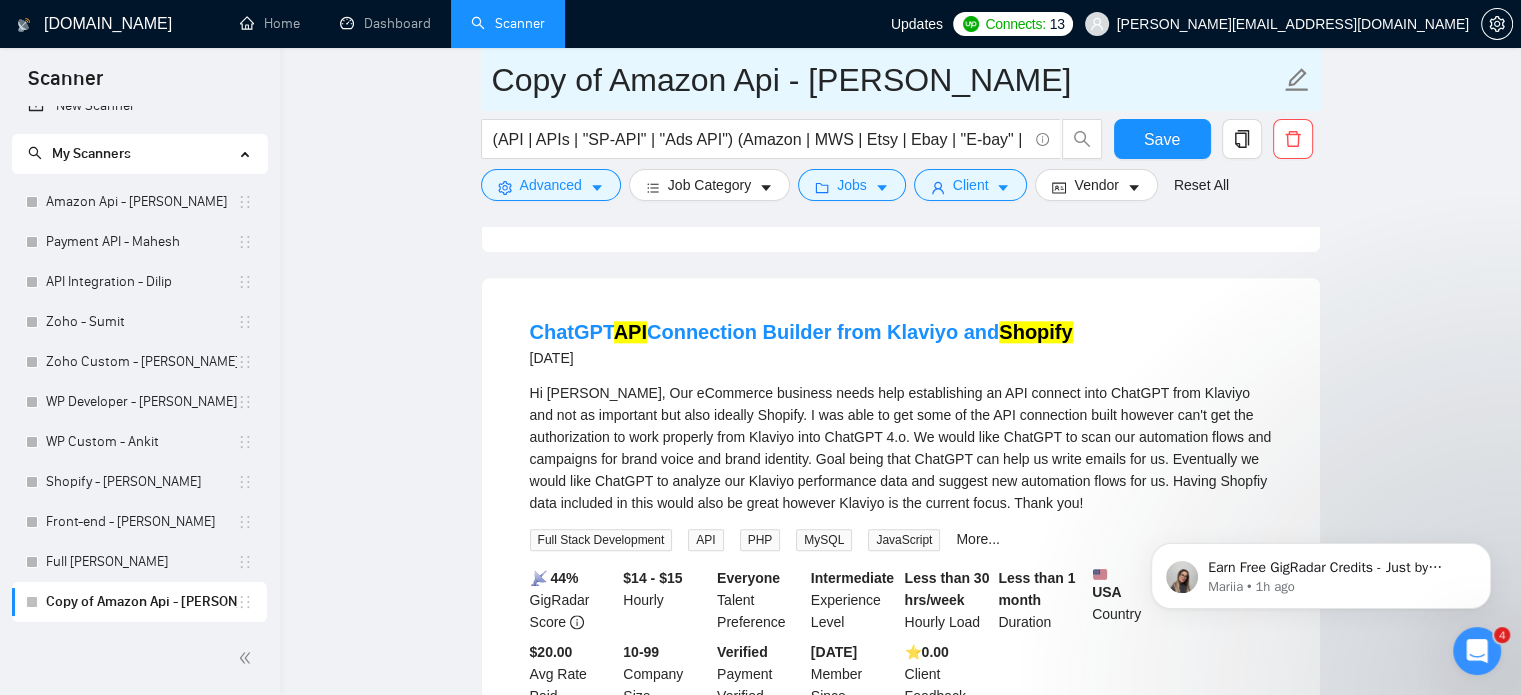drag, startPoint x: 604, startPoint y: 77, endPoint x: 492, endPoint y: 70, distance: 112.21854 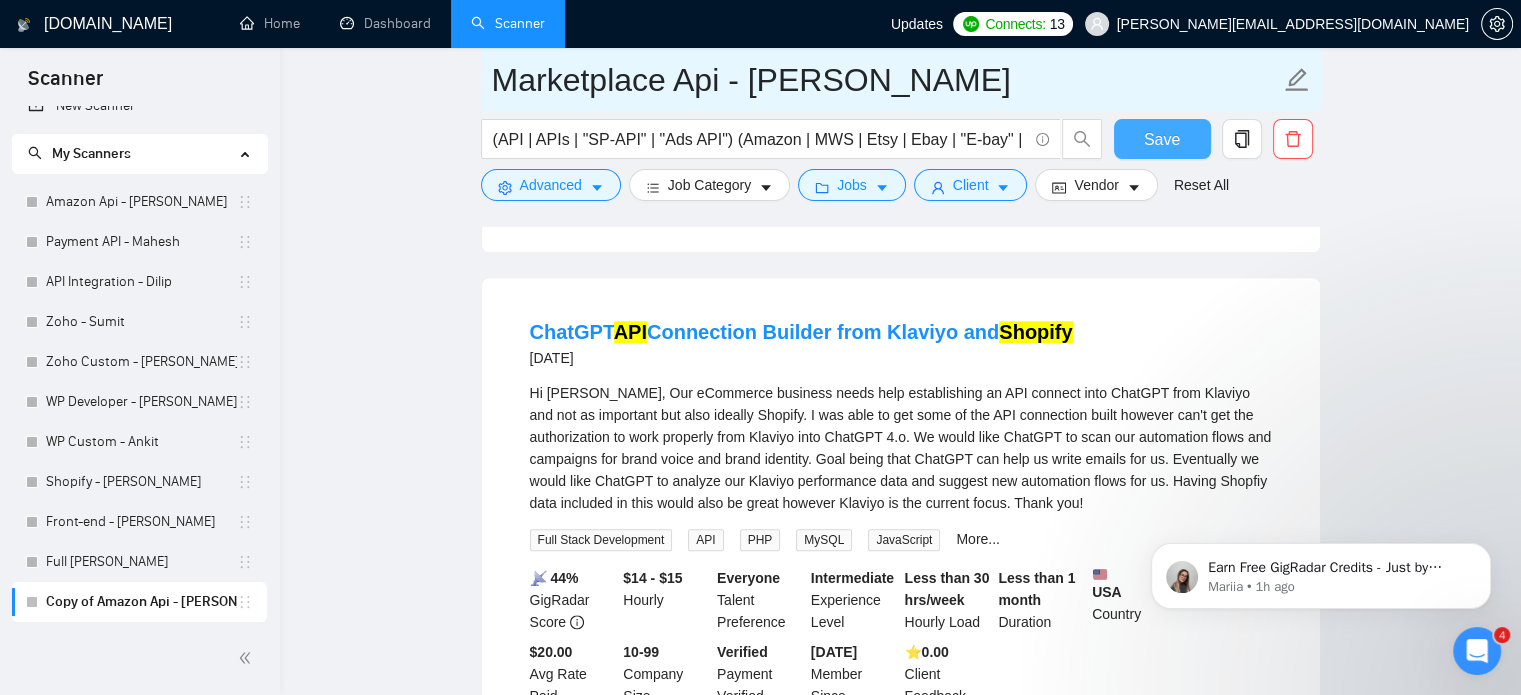 type on "Marketplace Api - [PERSON_NAME]" 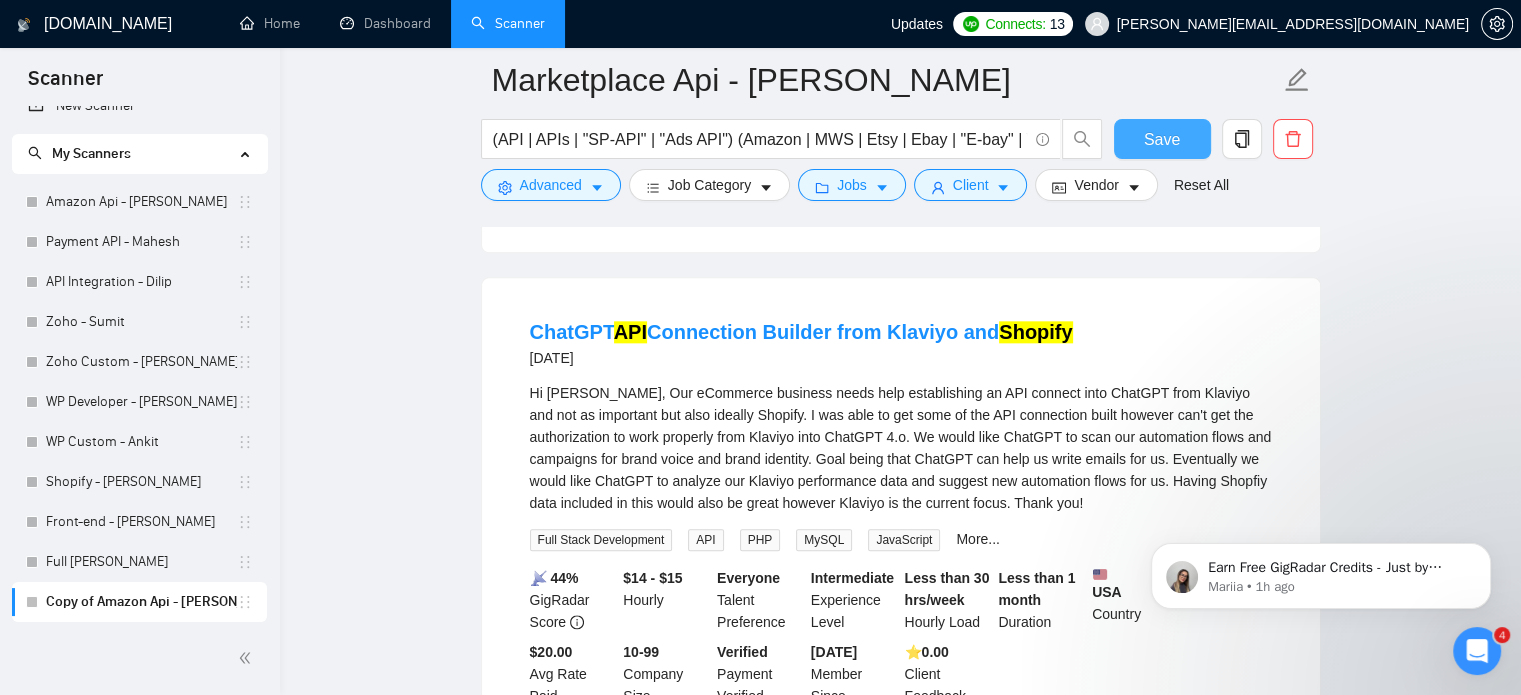 click on "Save" at bounding box center (1162, 139) 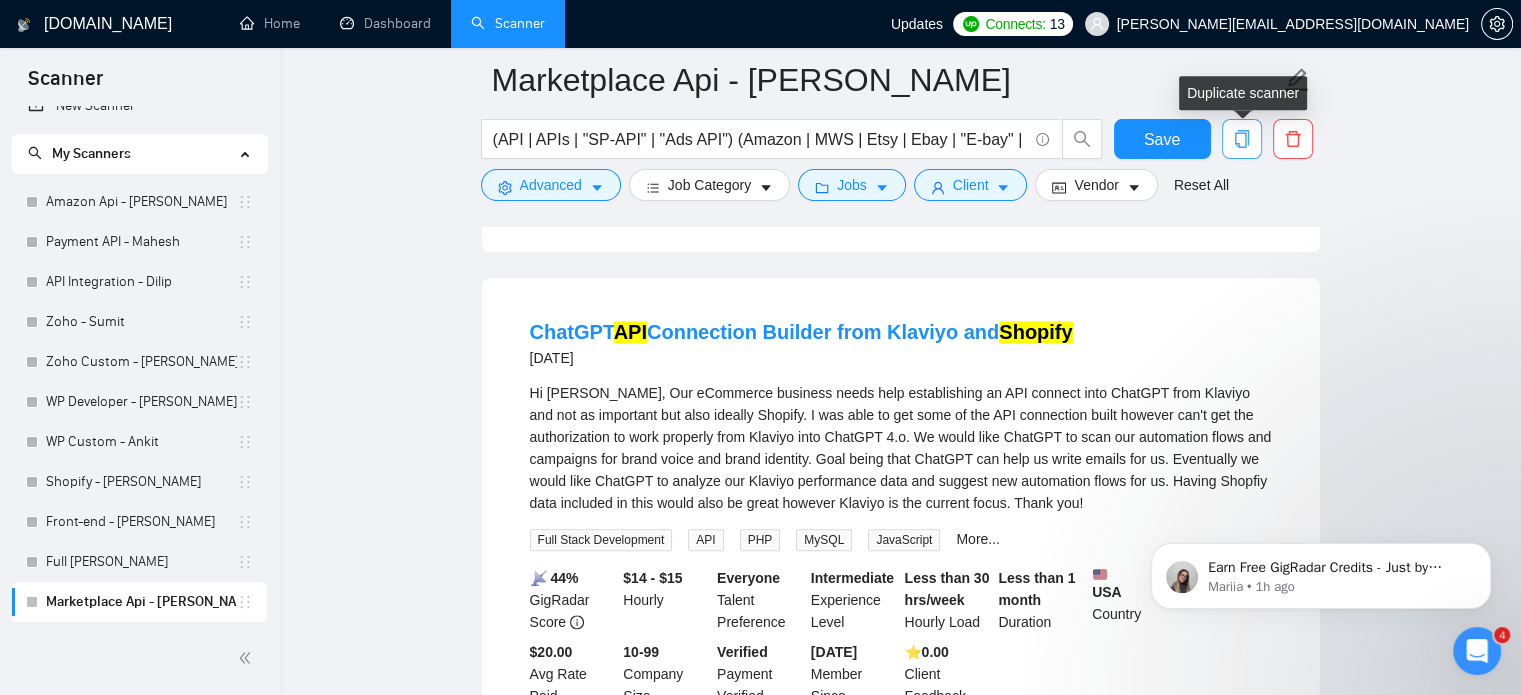 click 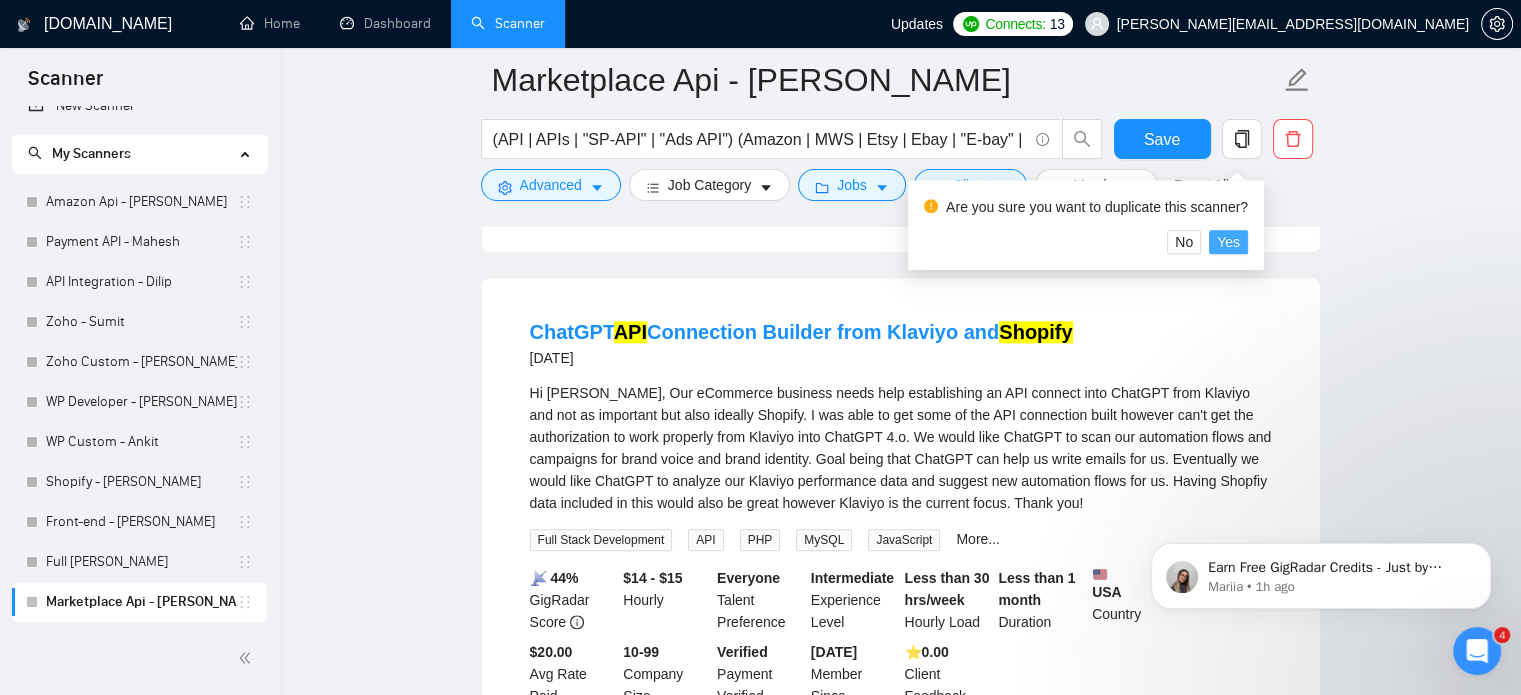 click on "Yes" at bounding box center (1228, 242) 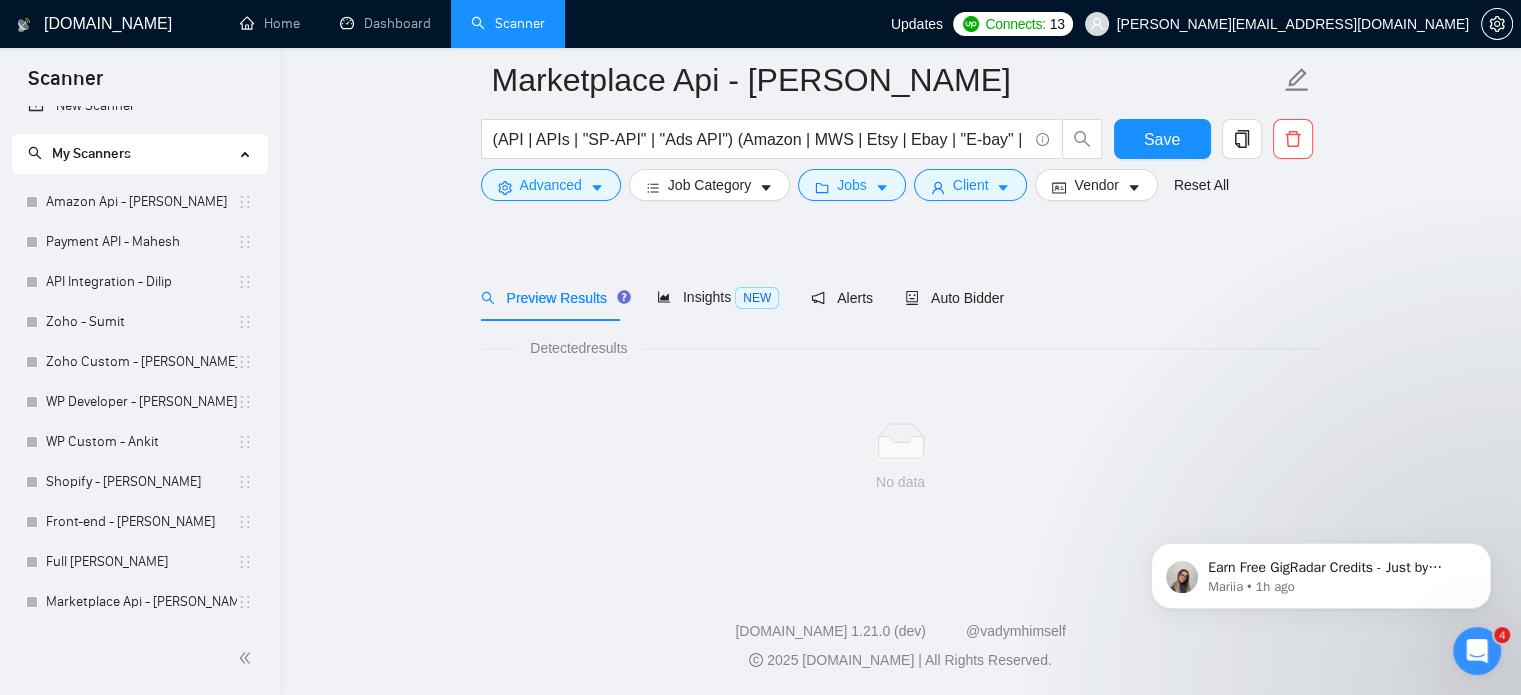 scroll, scrollTop: 35, scrollLeft: 0, axis: vertical 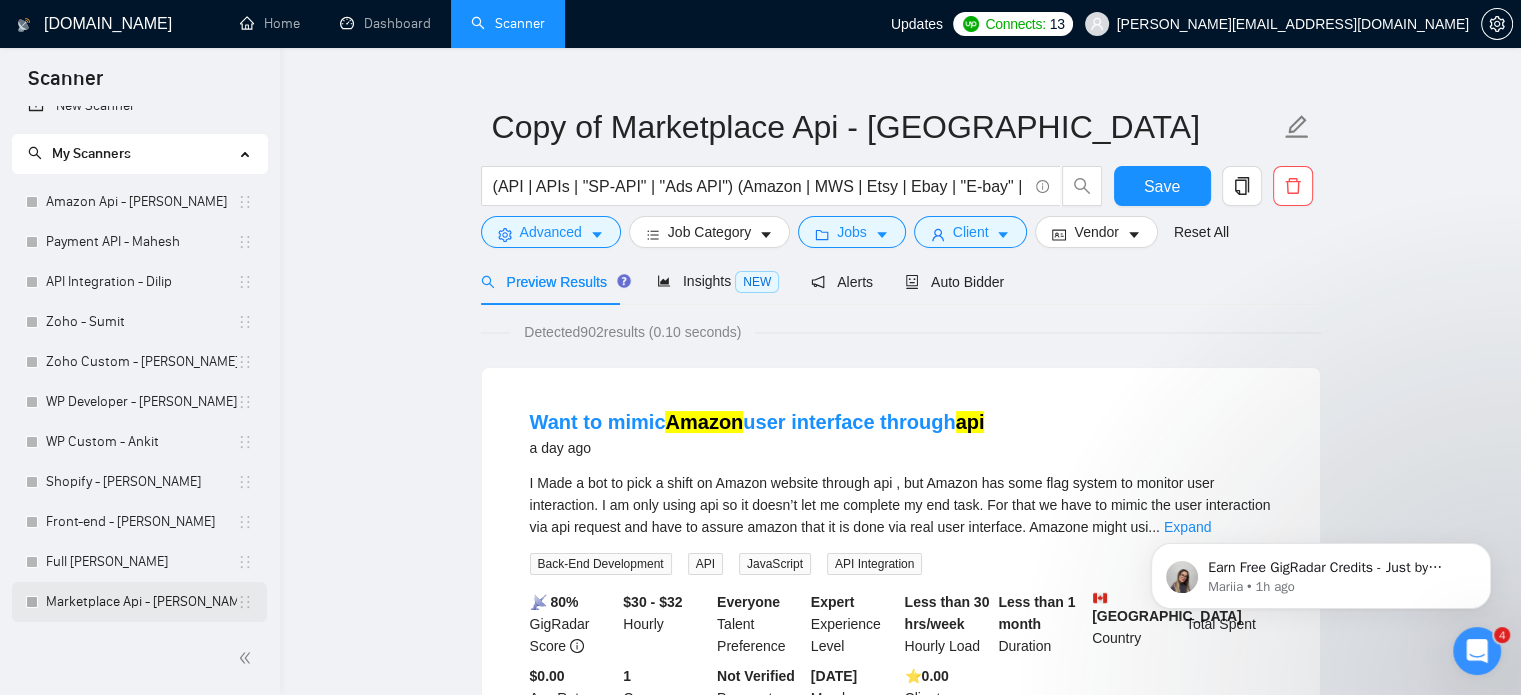 click on "Marketplace Api - [PERSON_NAME]" at bounding box center [141, 602] 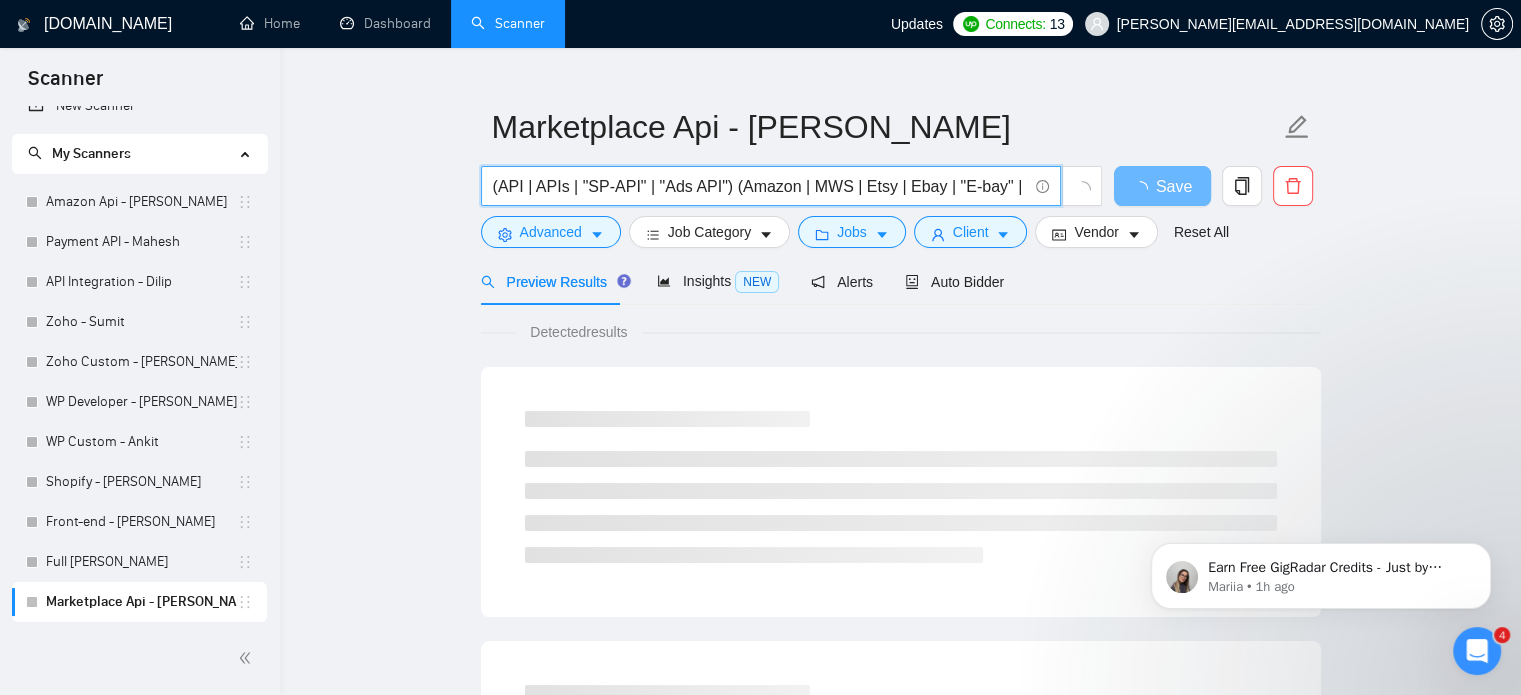 scroll, scrollTop: 0, scrollLeft: 324, axis: horizontal 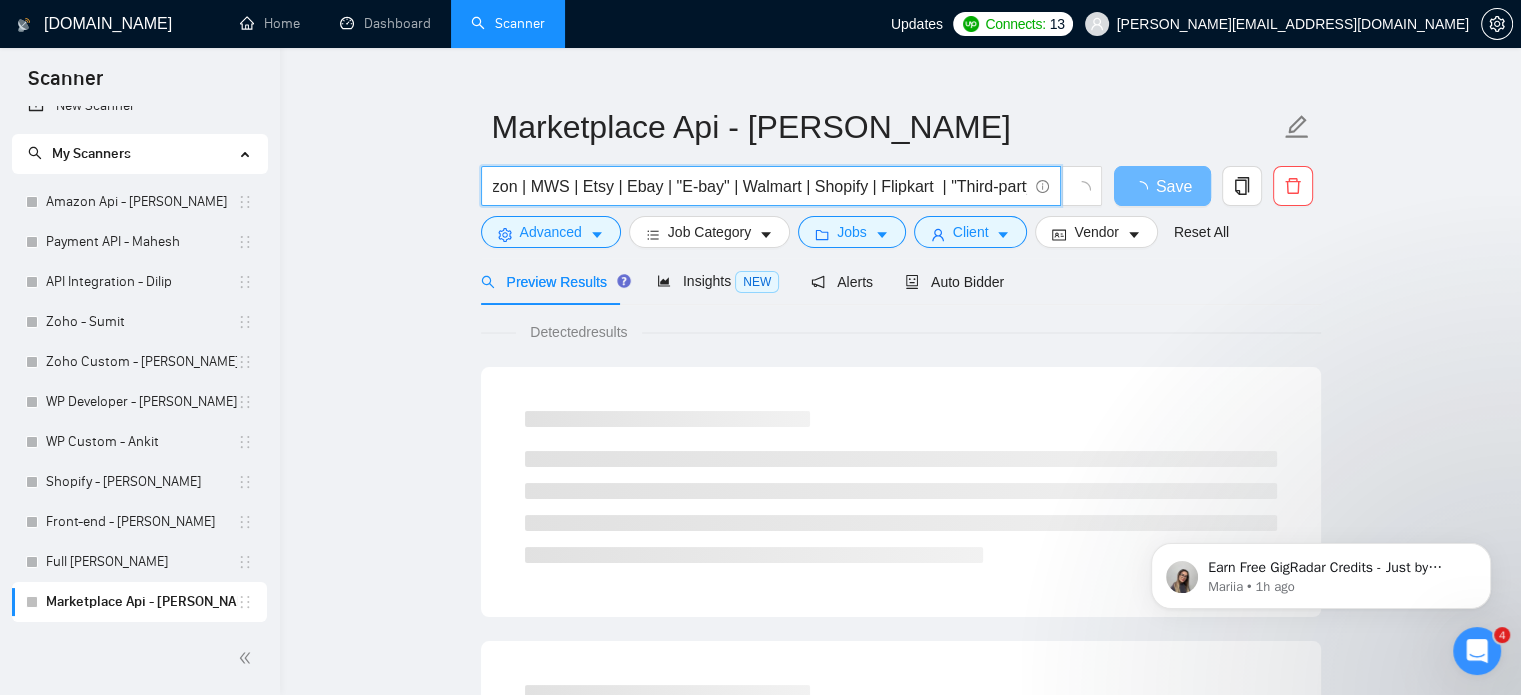 drag, startPoint x: 966, startPoint y: 188, endPoint x: 1059, endPoint y: 188, distance: 93 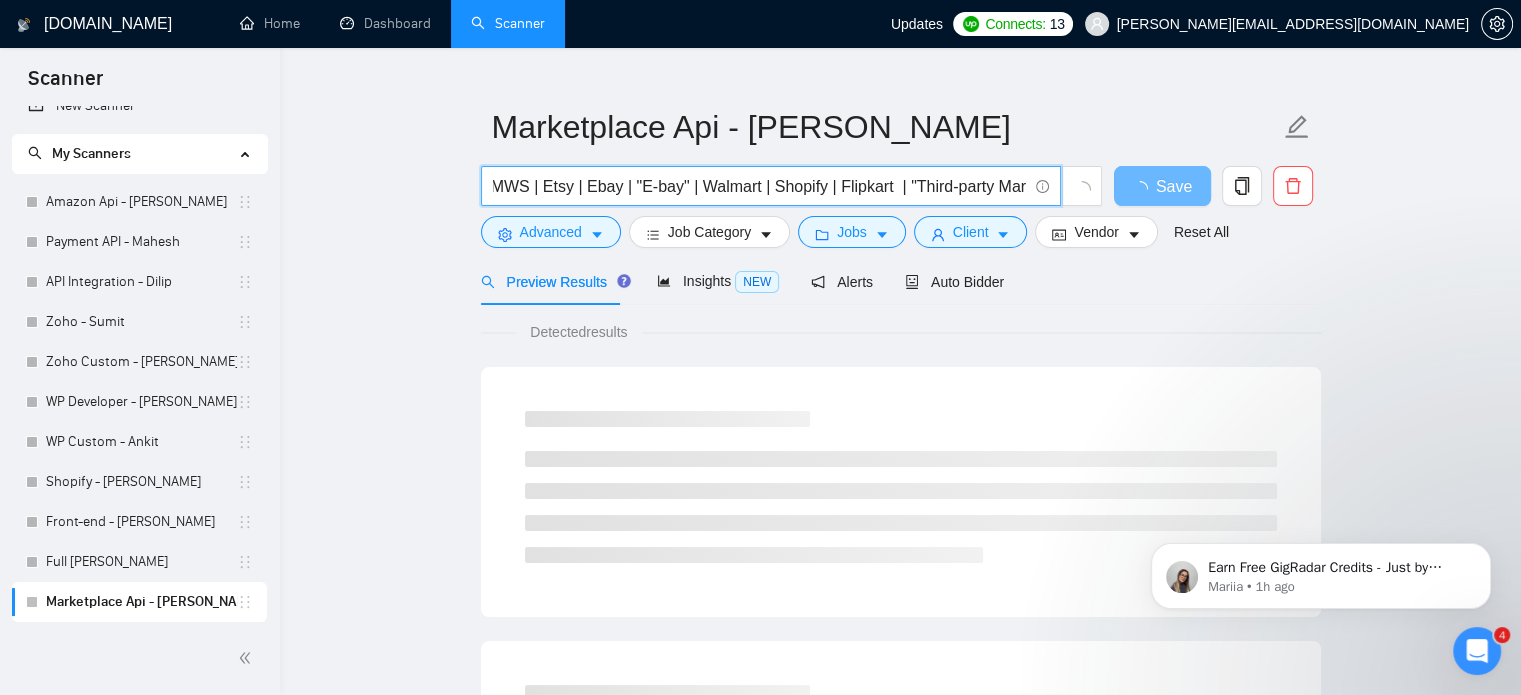 click on "(API | APIs | "SP-API" | "Ads API") (Amazon | MWS | Etsy | Ebay | "E-bay" | Walmart | Shopify | Flipkart  | "Third-party Marketplace"  | "Order Sync" | Inventory | "Product Feed" | "Retail Media" | "Sponsored Products" | "Campaign Management")" at bounding box center [760, 186] 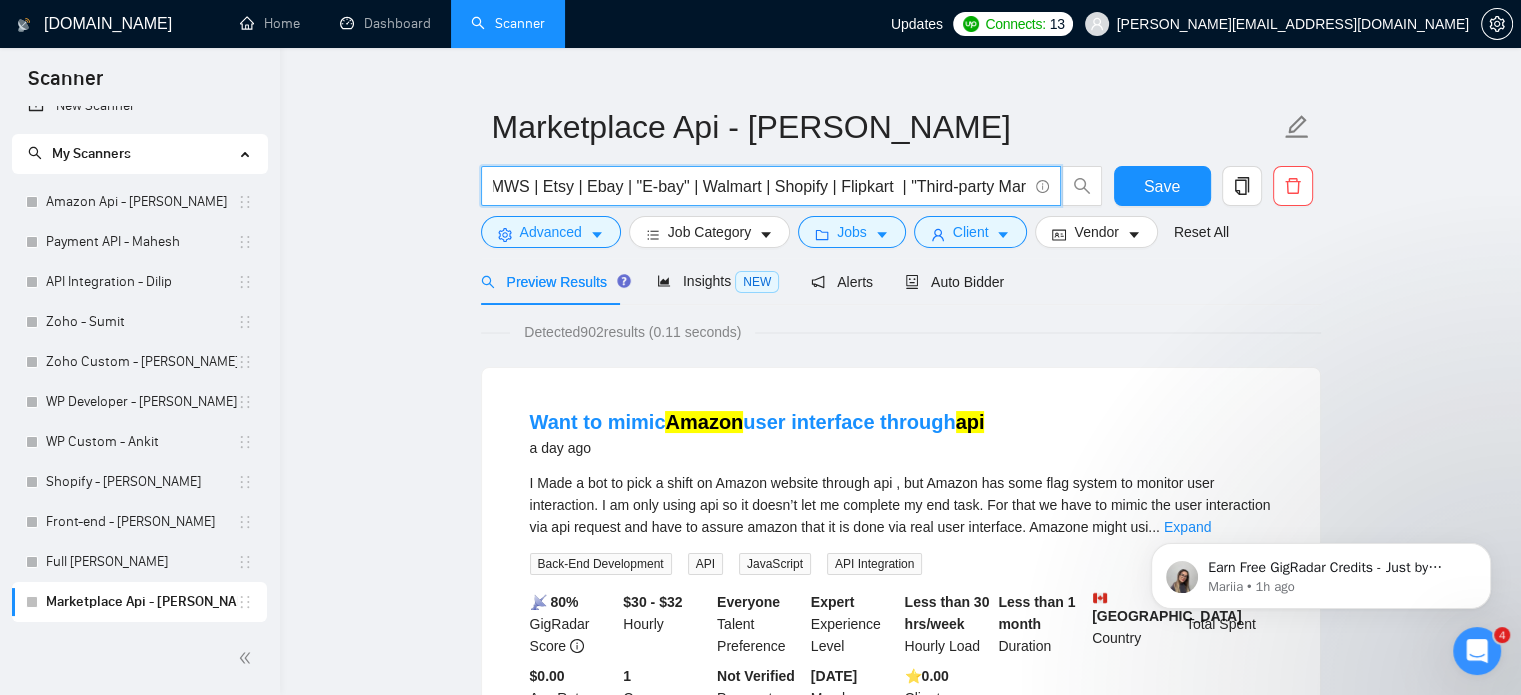 click on "(API | APIs | "SP-API" | "Ads API") (Amazon | MWS | Etsy | Ebay | "E-bay" | Walmart | Shopify | Flipkart  | "Third-party Marketplace"  | "Order Sync" | Inventory | "Product Feed" | "Retail Media" | "Sponsored Products" | "Campaign Management")" at bounding box center (760, 186) 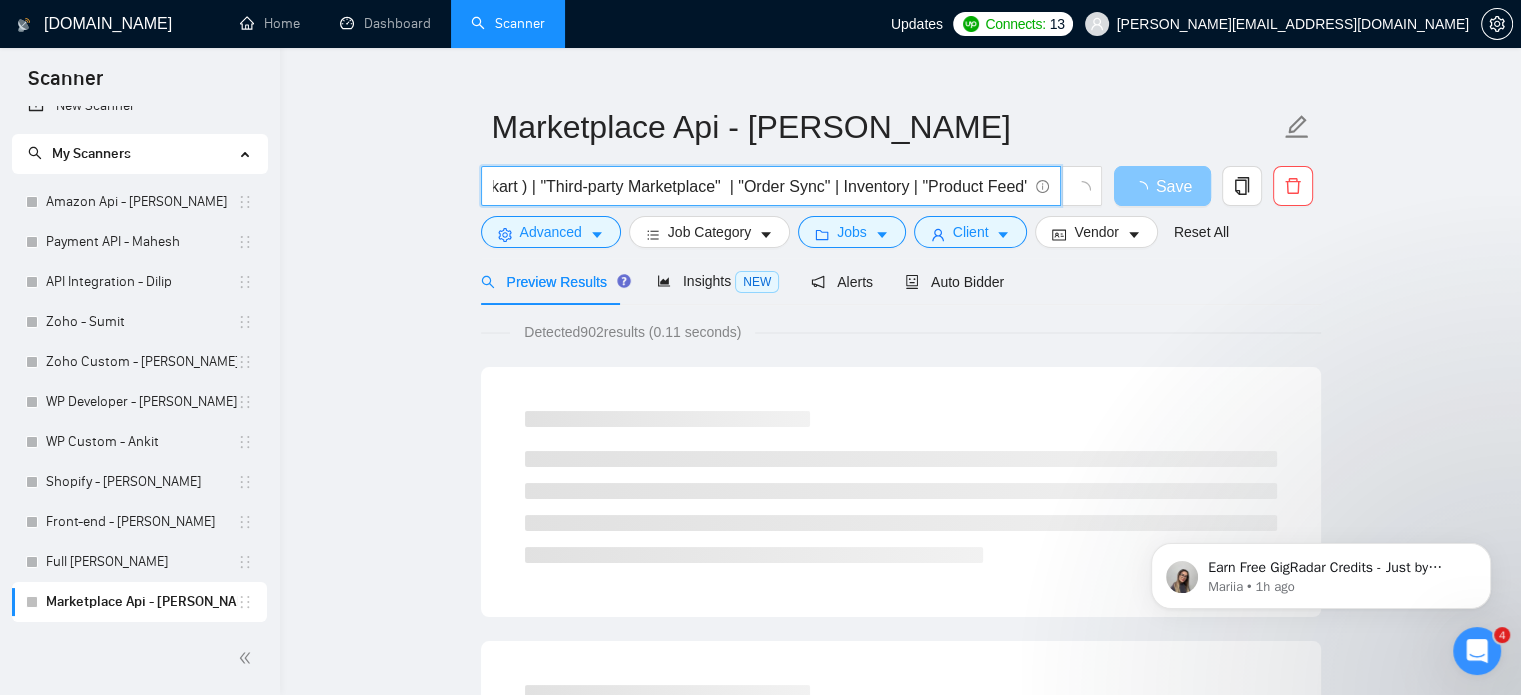 scroll, scrollTop: 0, scrollLeft: 1154, axis: horizontal 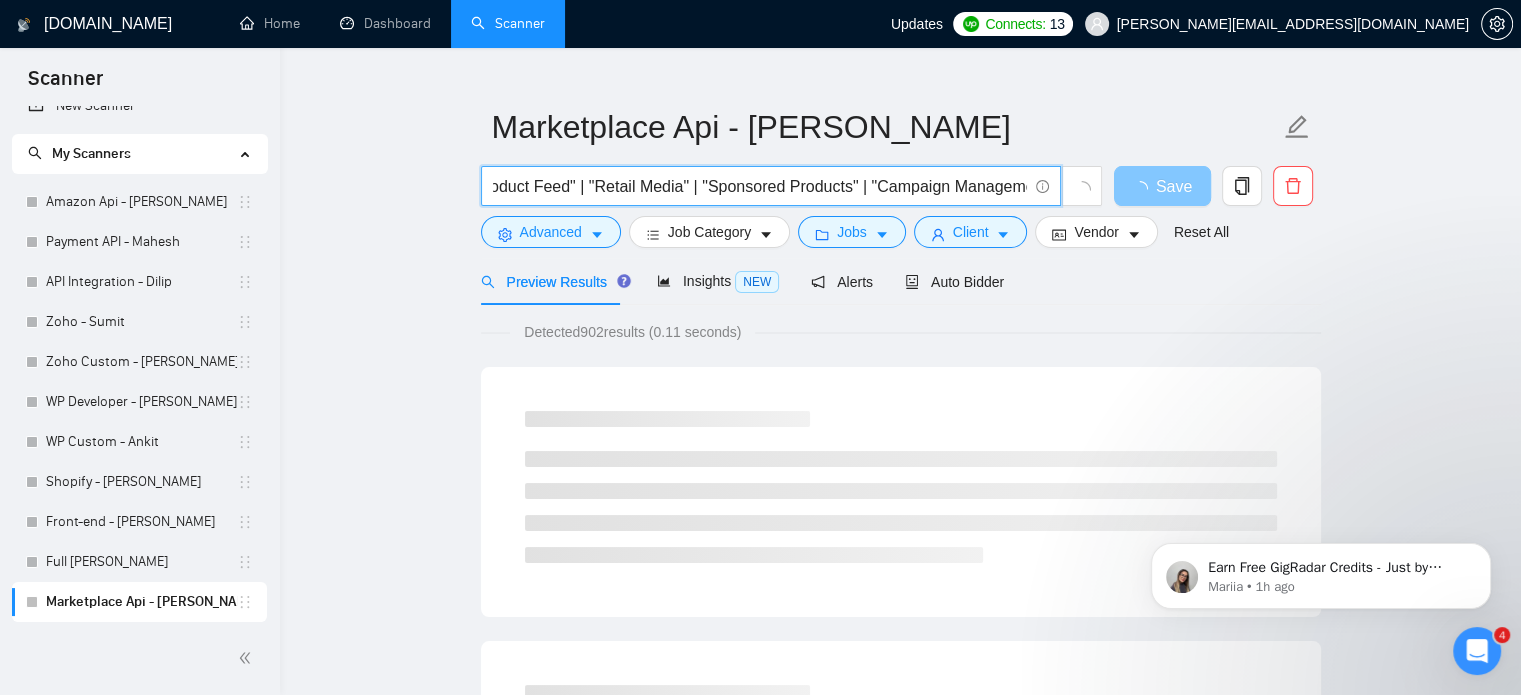 drag, startPoint x: 878, startPoint y: 187, endPoint x: 1117, endPoint y: 179, distance: 239.13385 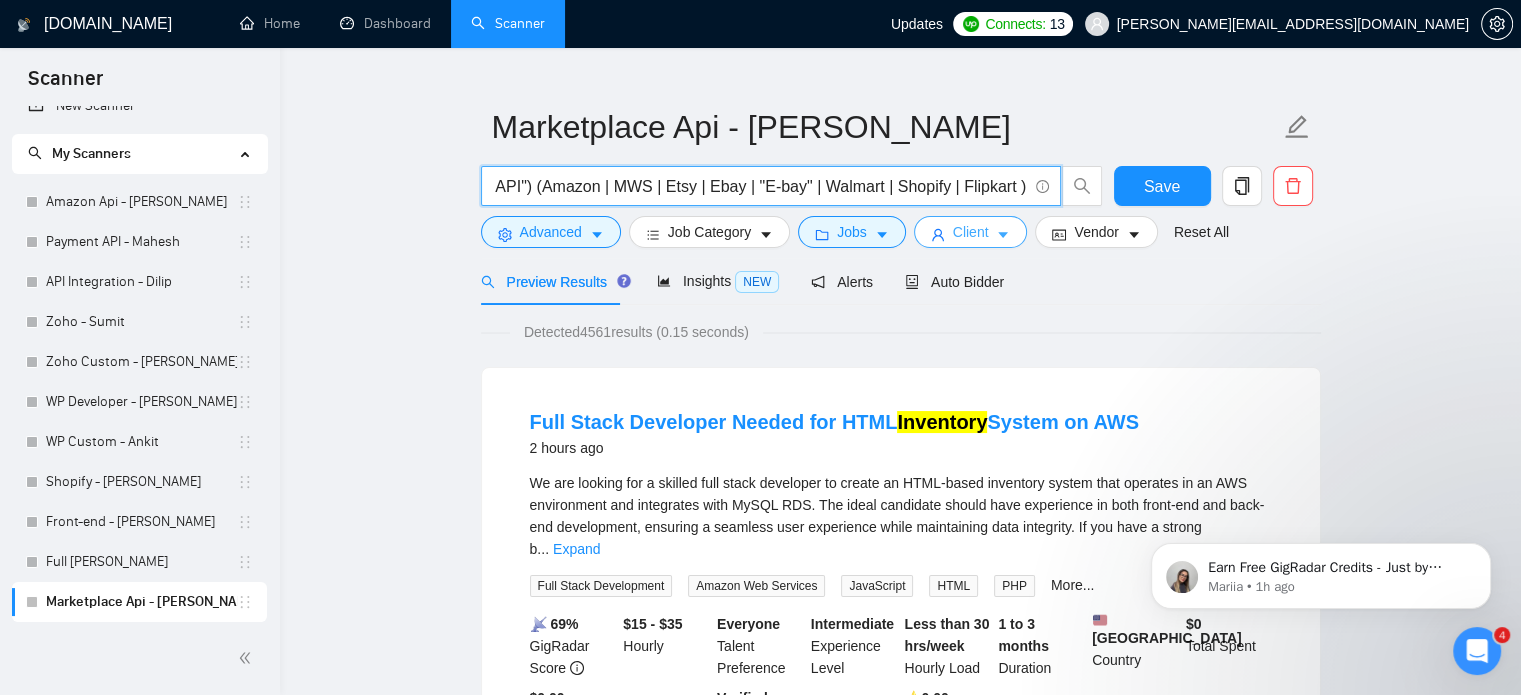 scroll, scrollTop: 0, scrollLeft: 178, axis: horizontal 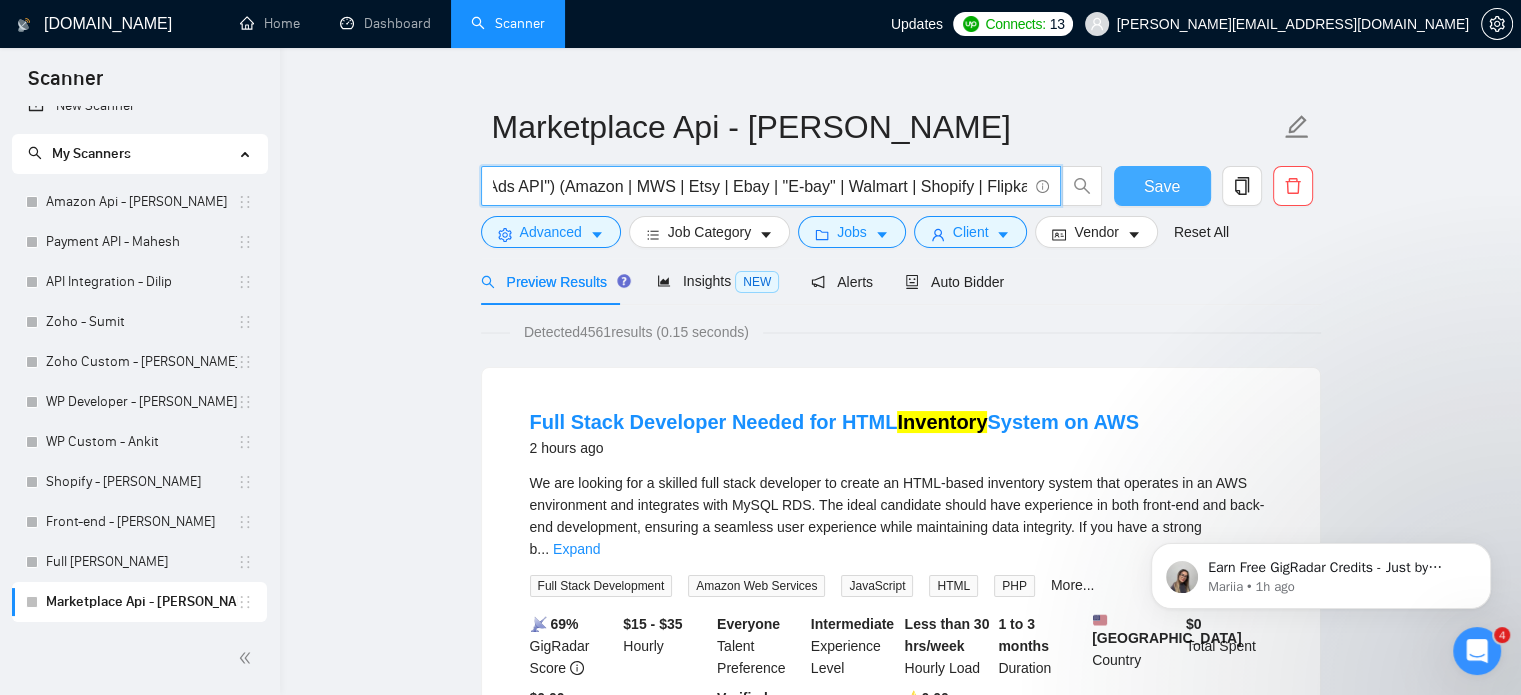 type on "(API | APIs | "SP-API" | "Ads API") (Amazon | MWS | Etsy | Ebay | "E-bay" | Walmart | Shopify | Flipkart )" 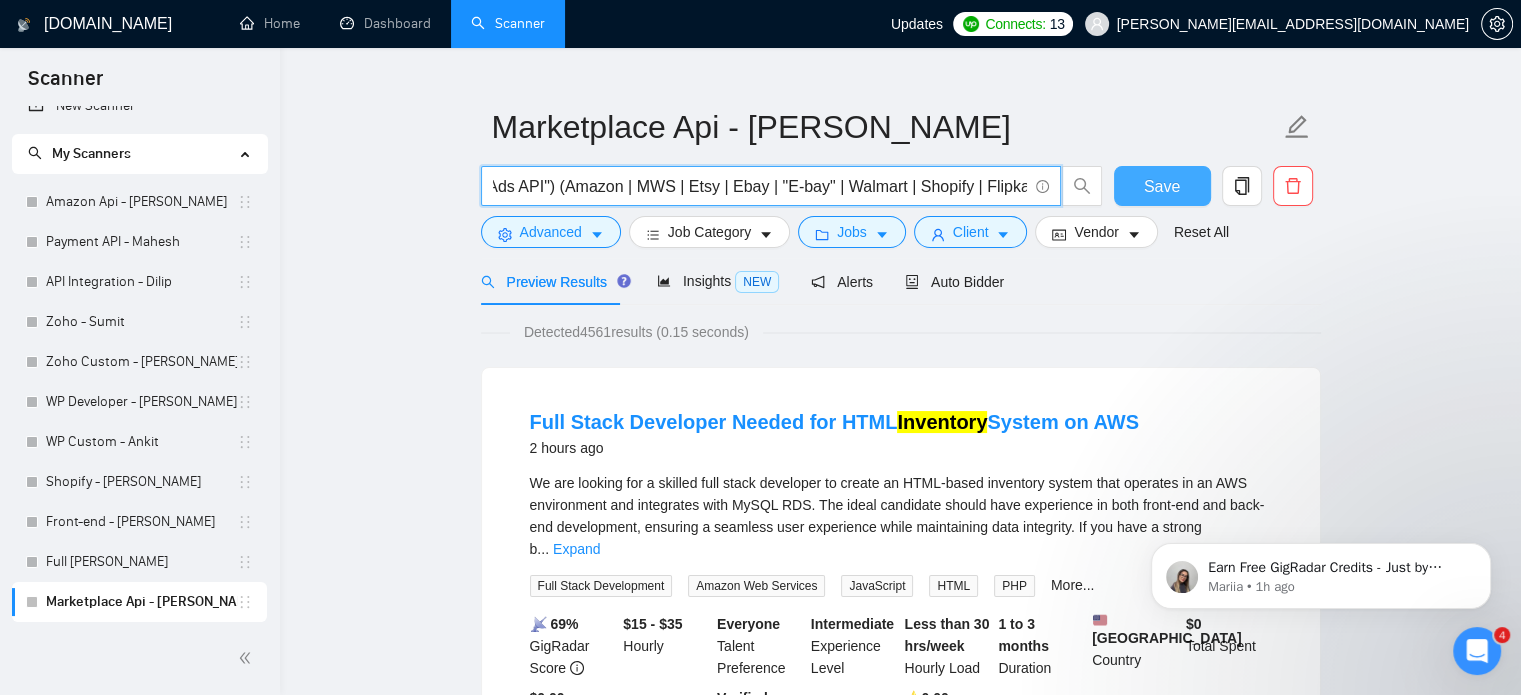 scroll, scrollTop: 0, scrollLeft: 0, axis: both 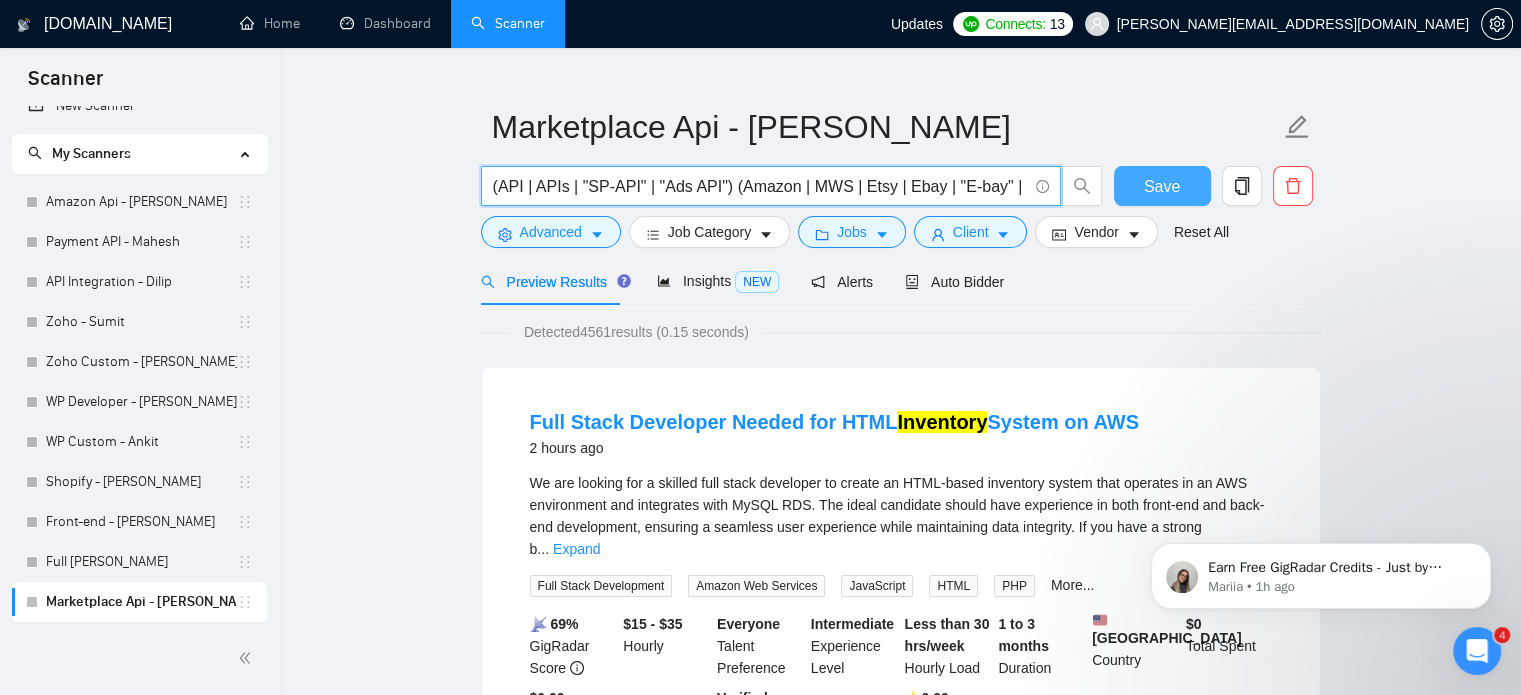 click on "Save" at bounding box center (1162, 186) 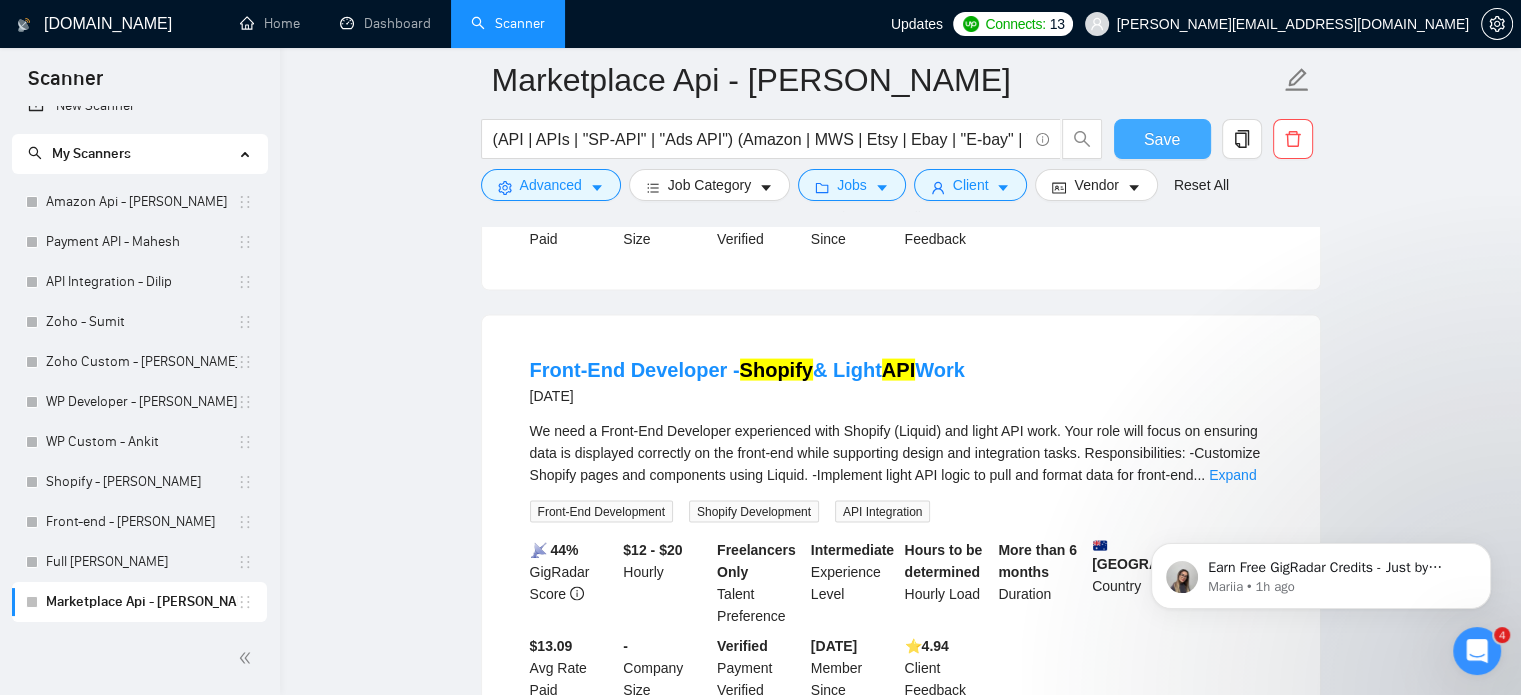 scroll, scrollTop: 4323, scrollLeft: 0, axis: vertical 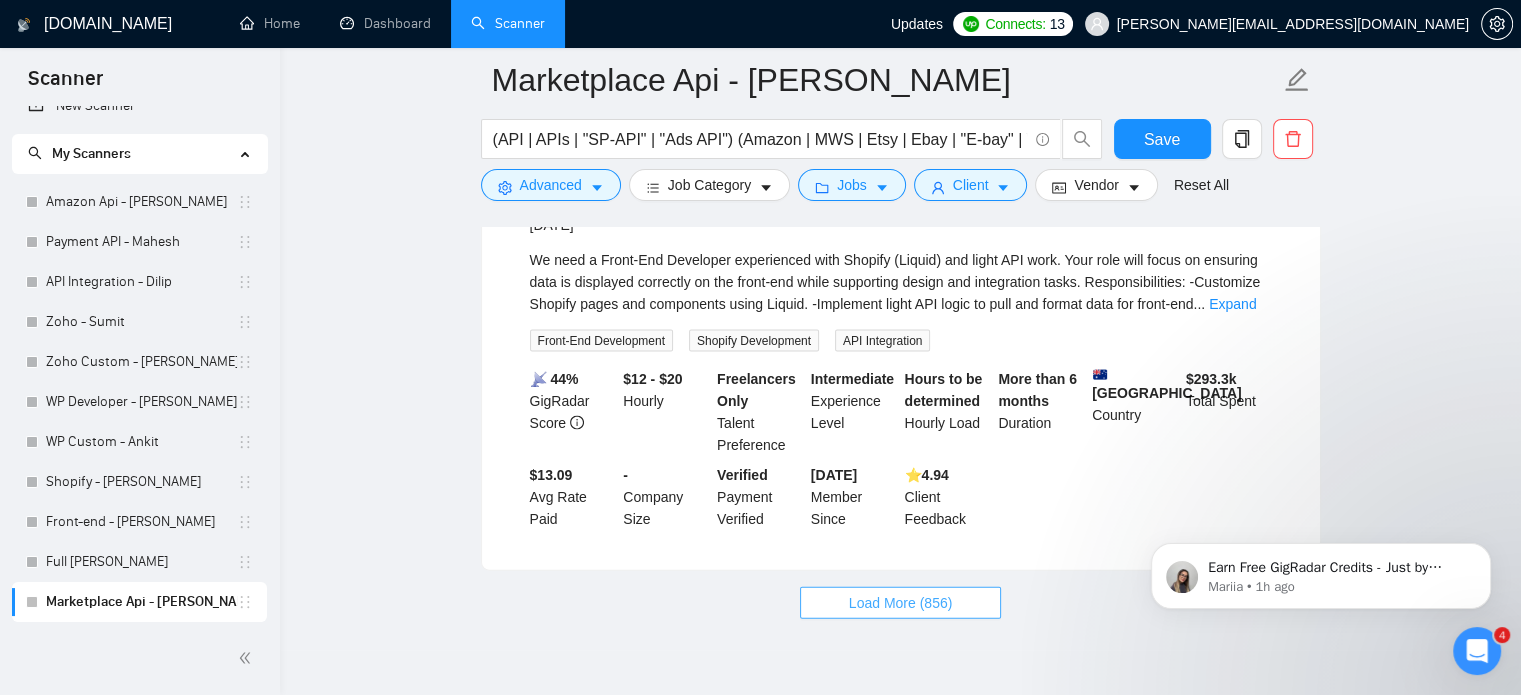 click on "Load More (856)" at bounding box center [901, 603] 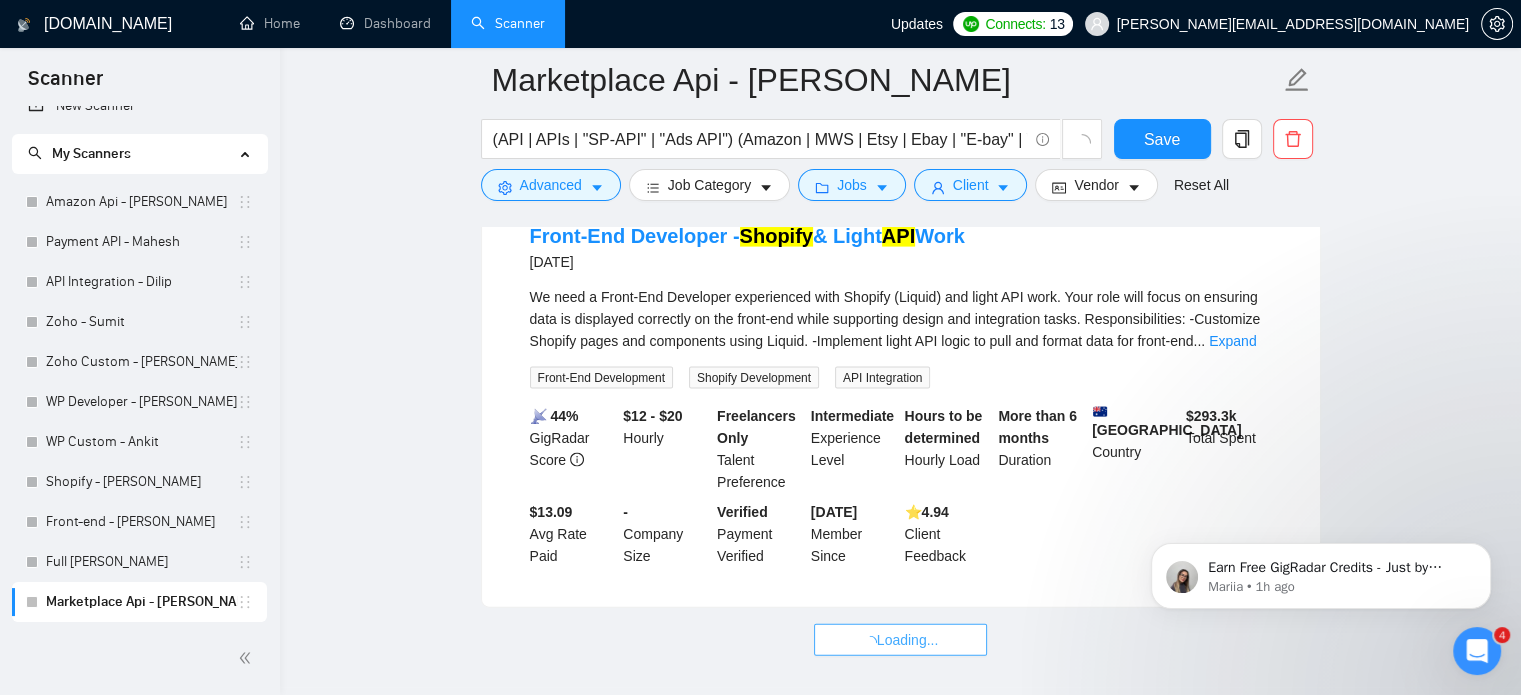 scroll, scrollTop: 4223, scrollLeft: 0, axis: vertical 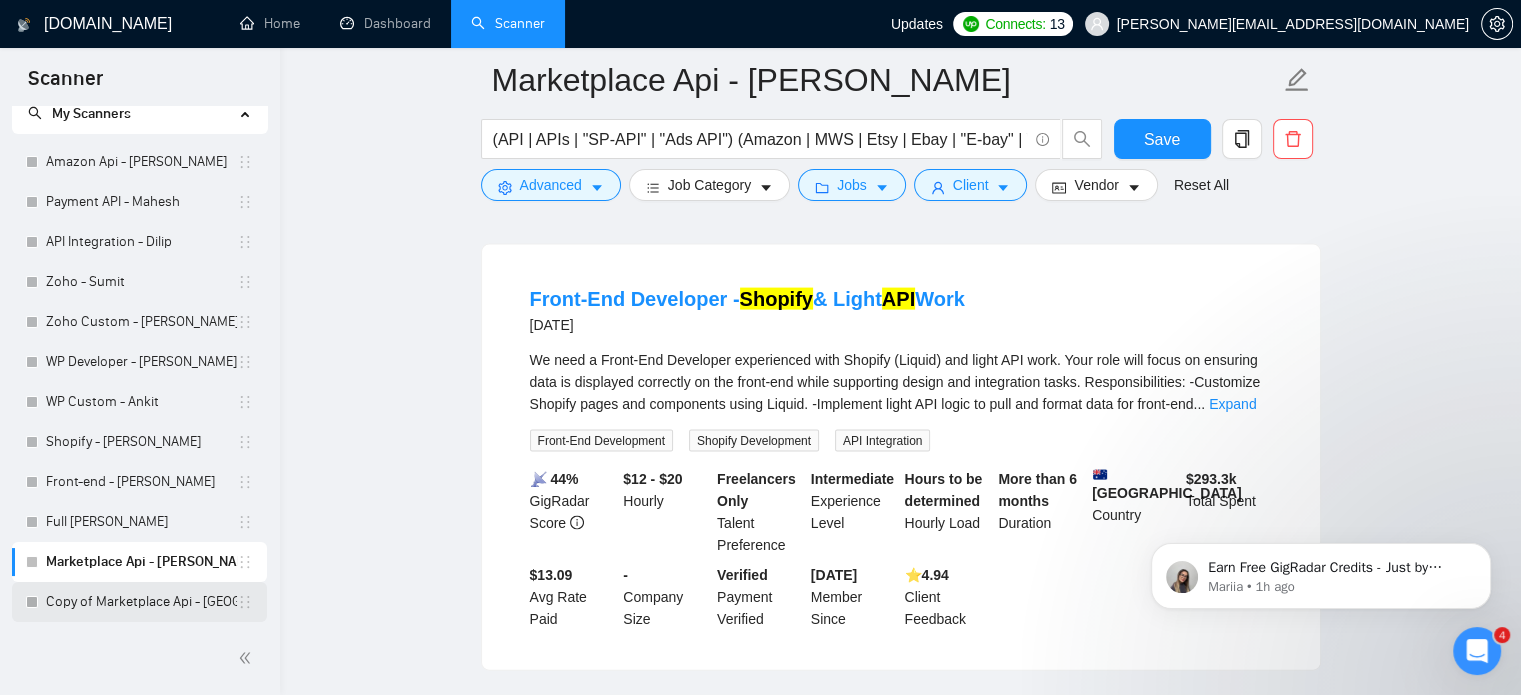 click on "Copy of Marketplace Api - [GEOGRAPHIC_DATA]" at bounding box center [141, 602] 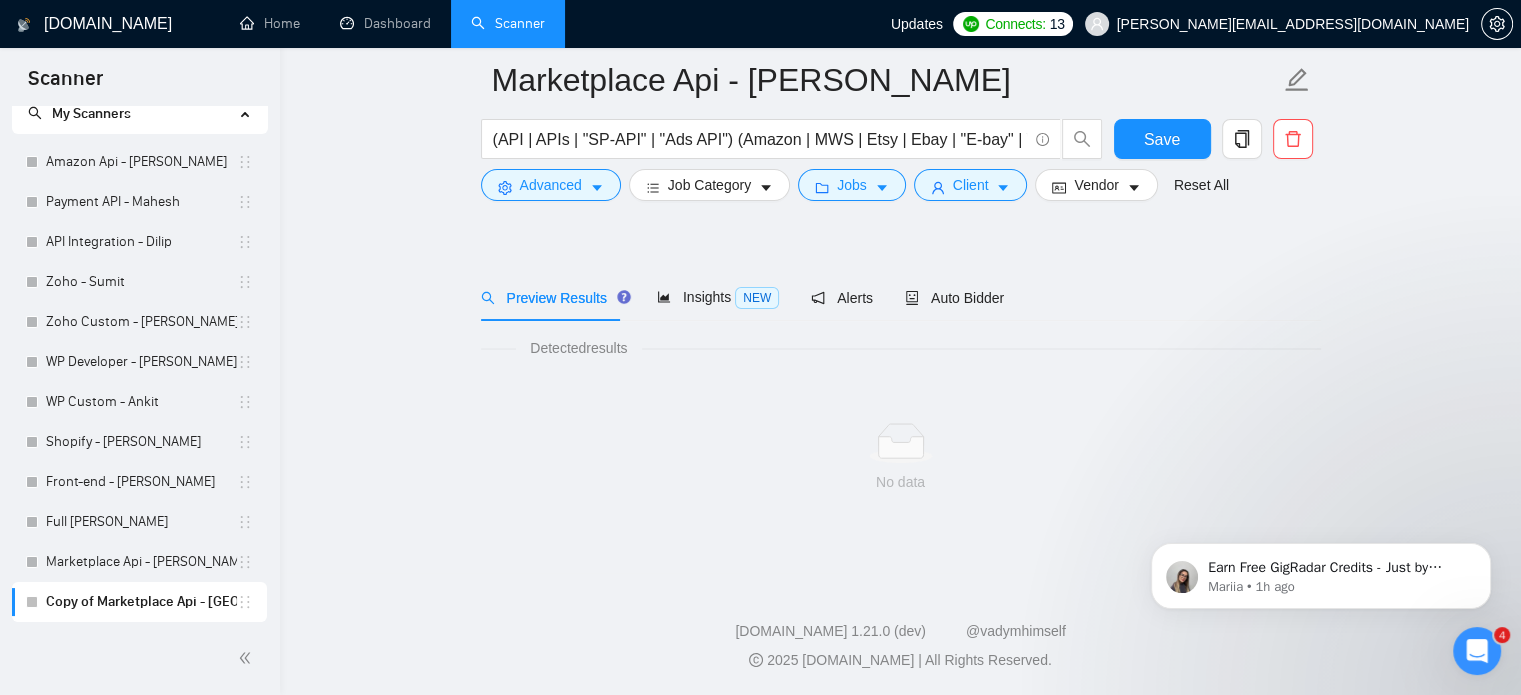 scroll, scrollTop: 35, scrollLeft: 0, axis: vertical 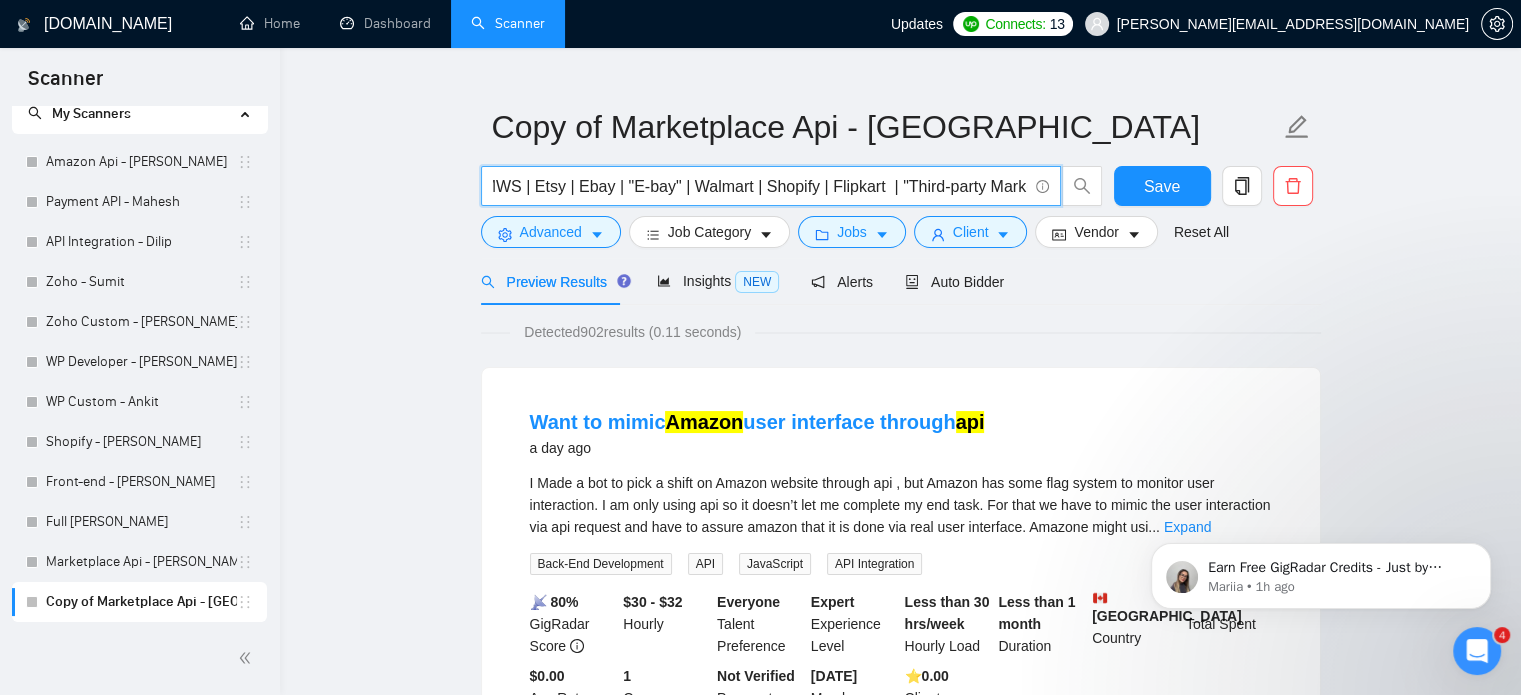 drag, startPoint x: 724, startPoint y: 187, endPoint x: 873, endPoint y: 195, distance: 149.21461 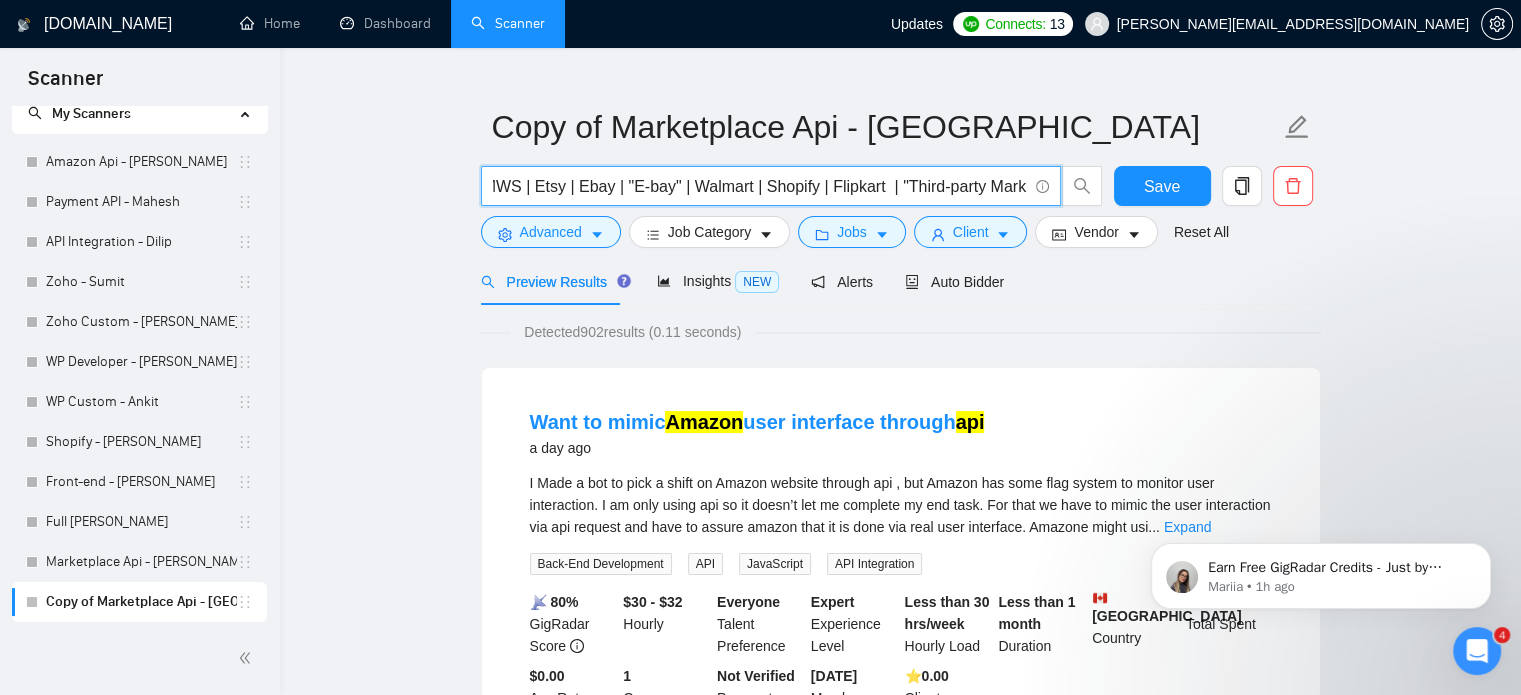 click on "(API | APIs | "SP-API" | "Ads API") (Amazon | MWS | Etsy | Ebay | "E-bay" | Walmart | Shopify | Flipkart  | "Third-party Marketplace"  | "Order Sync" | Inventory | "Product Feed" | "Retail Media" | "Sponsored Products" | "Campaign Management")" at bounding box center [760, 186] 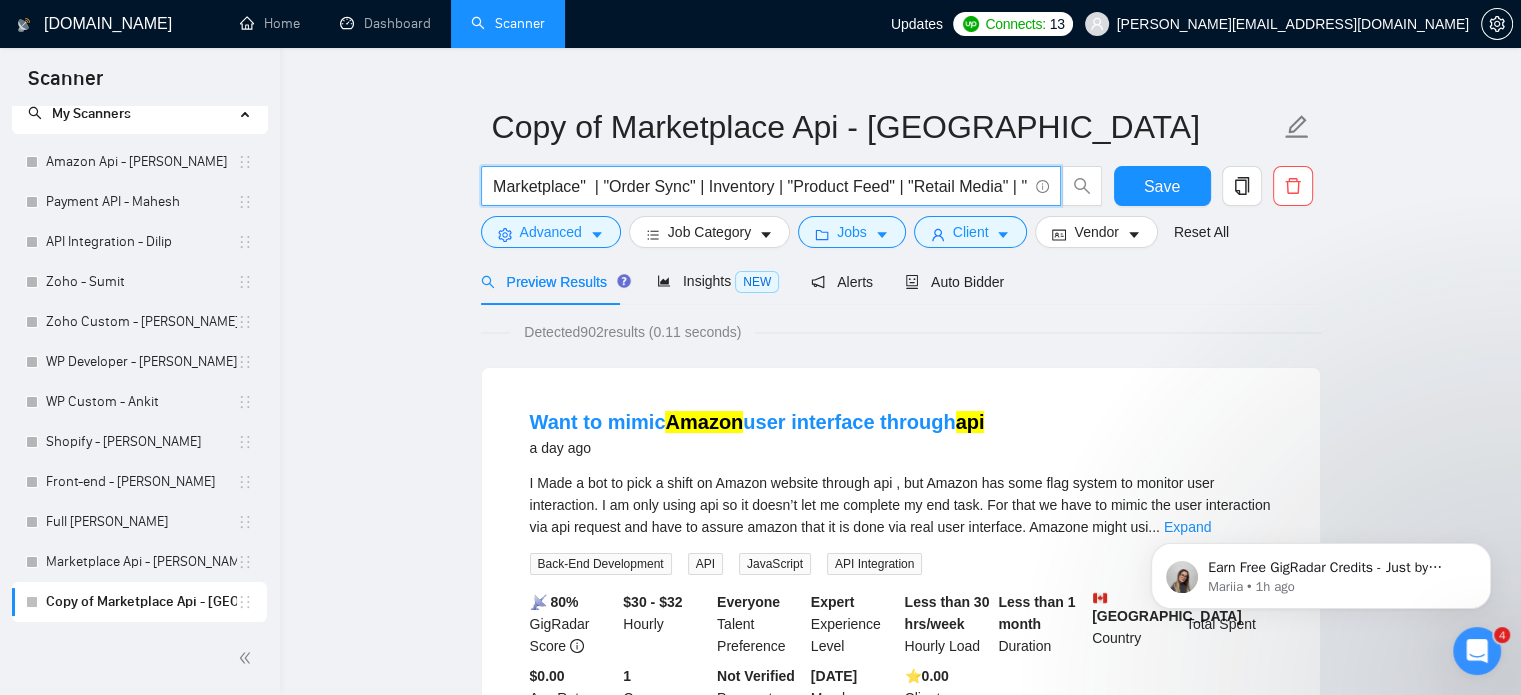 scroll, scrollTop: 0, scrollLeft: 232, axis: horizontal 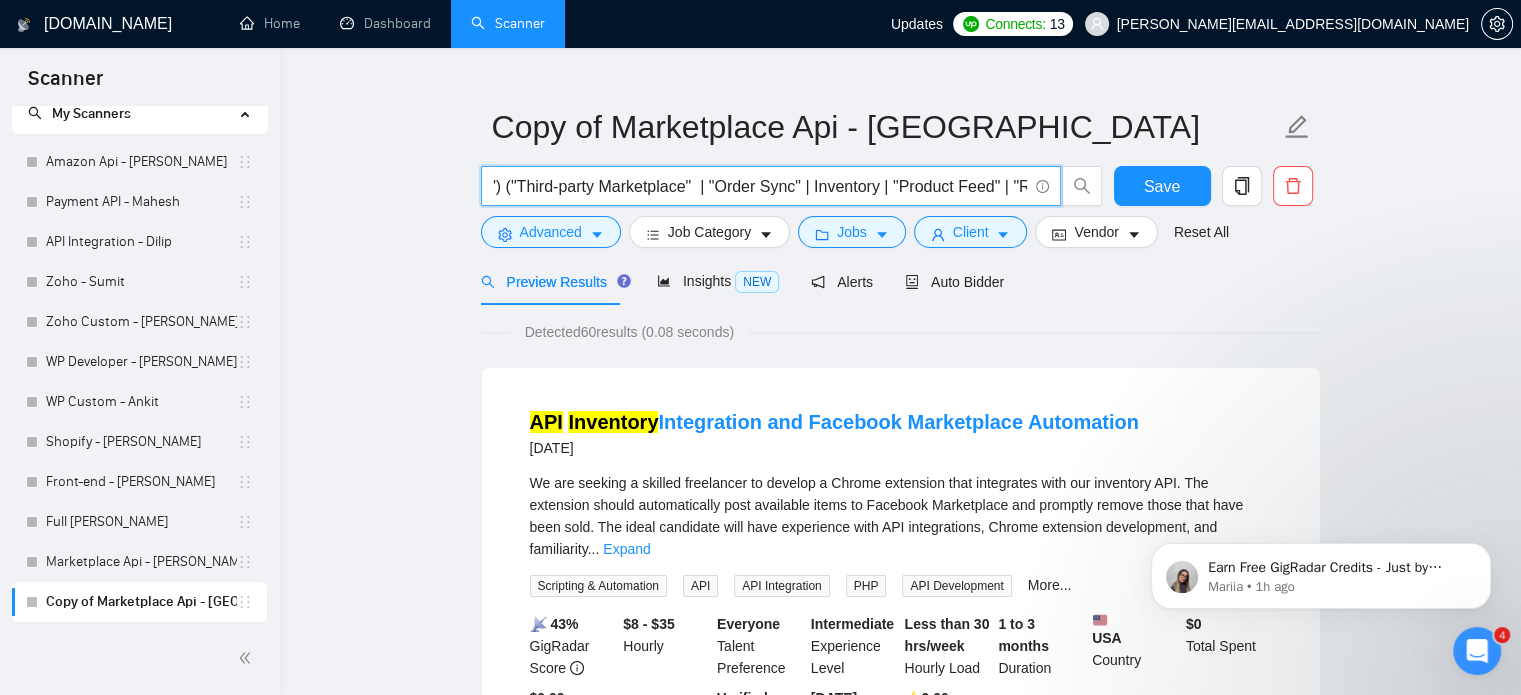 click on "(API | APIs | "SP-API" | "Ads API") ("Third-party Marketplace"  | "Order Sync" | Inventory | "Product Feed" | "Retail Media" | "Sponsored Products" | "Campaign Management")" at bounding box center [760, 186] 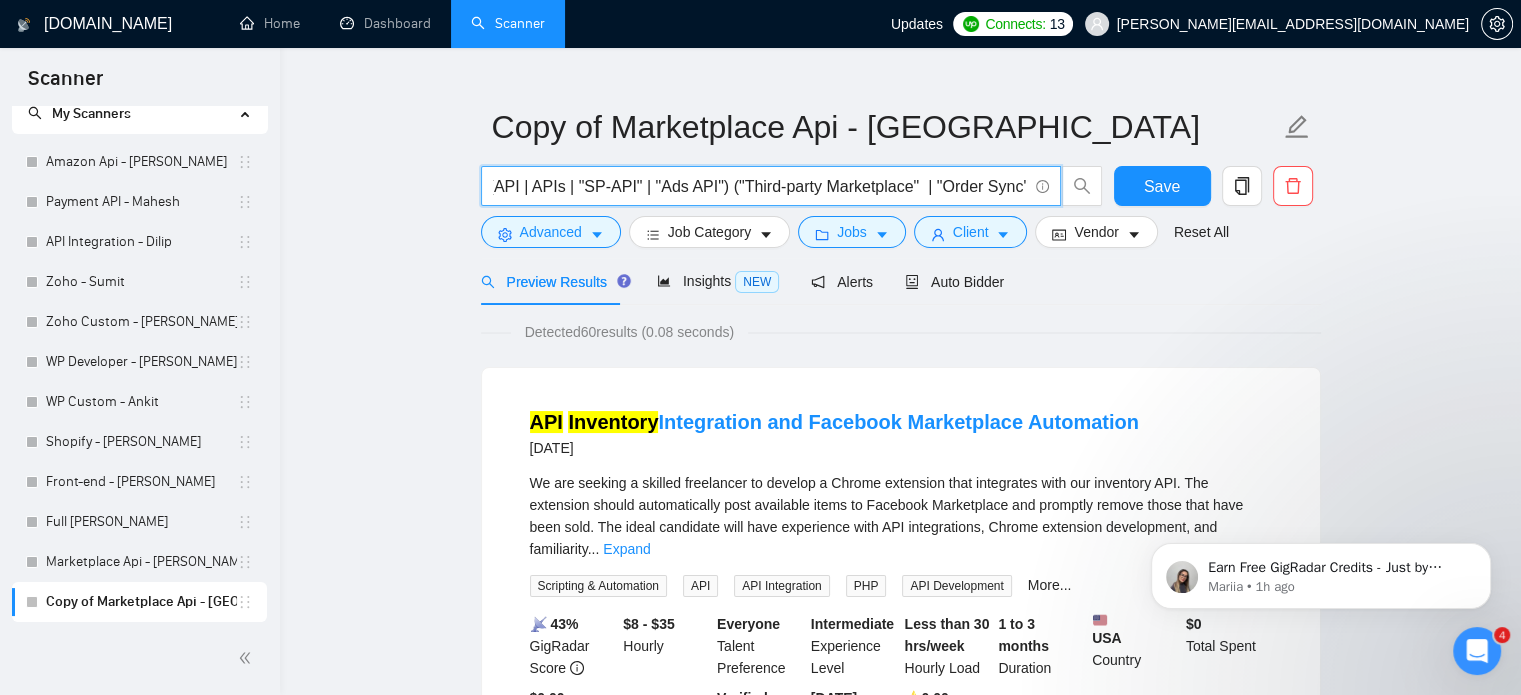 scroll, scrollTop: 0, scrollLeft: 0, axis: both 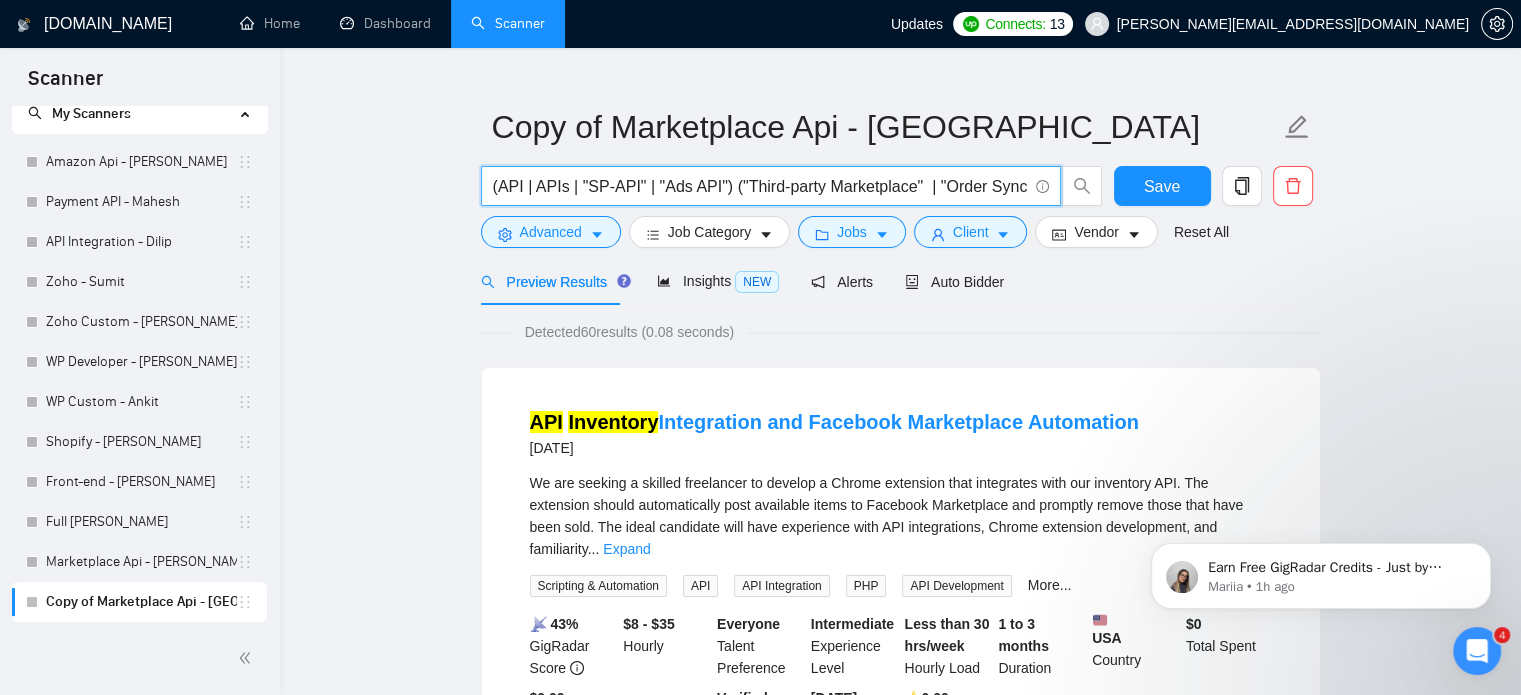 drag, startPoint x: 576, startPoint y: 186, endPoint x: 713, endPoint y: 187, distance: 137.00365 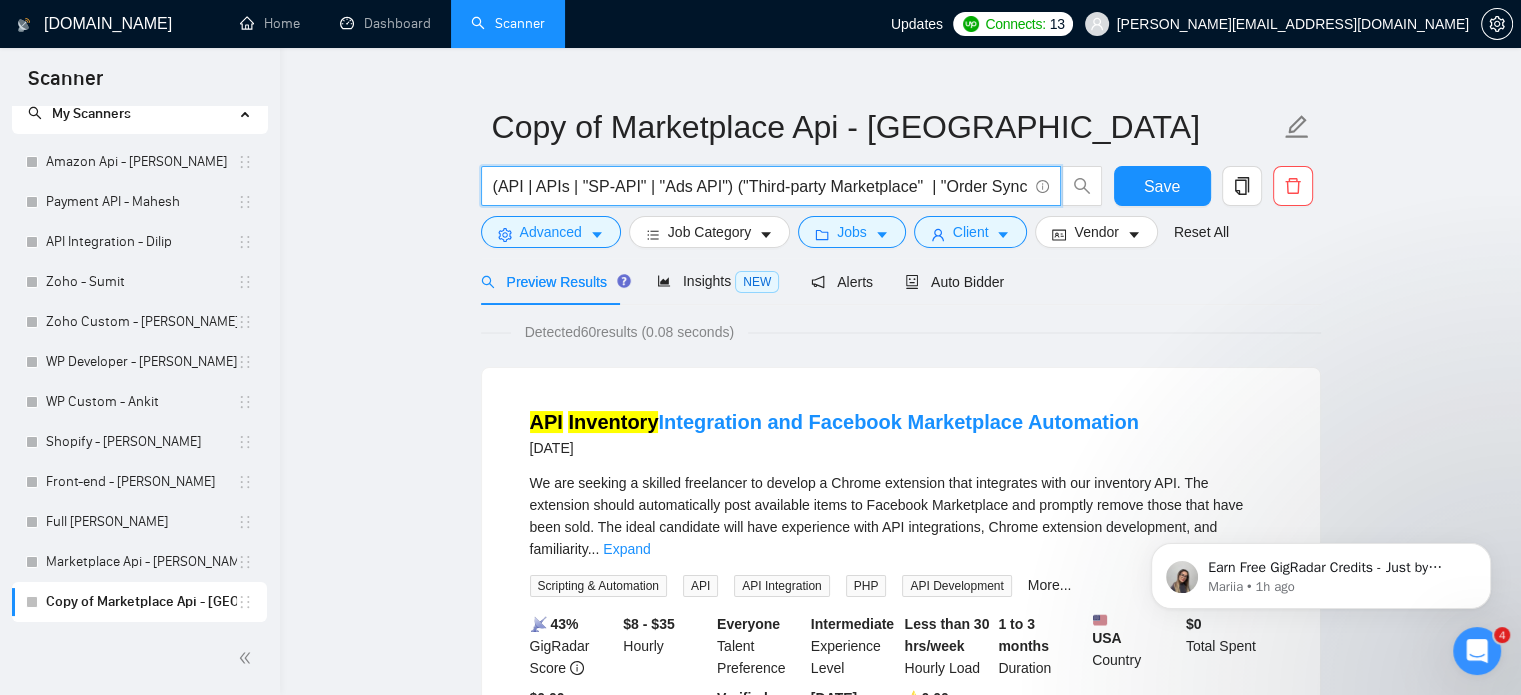 click on "(API | APIs | "SP-API" | "Ads API") ("Third-party Marketplace"  | "Order Sync" | Inventory | "Product Feed" | "Retail Media" | "Sponsored Products" | "Campaign Management")" at bounding box center (760, 186) 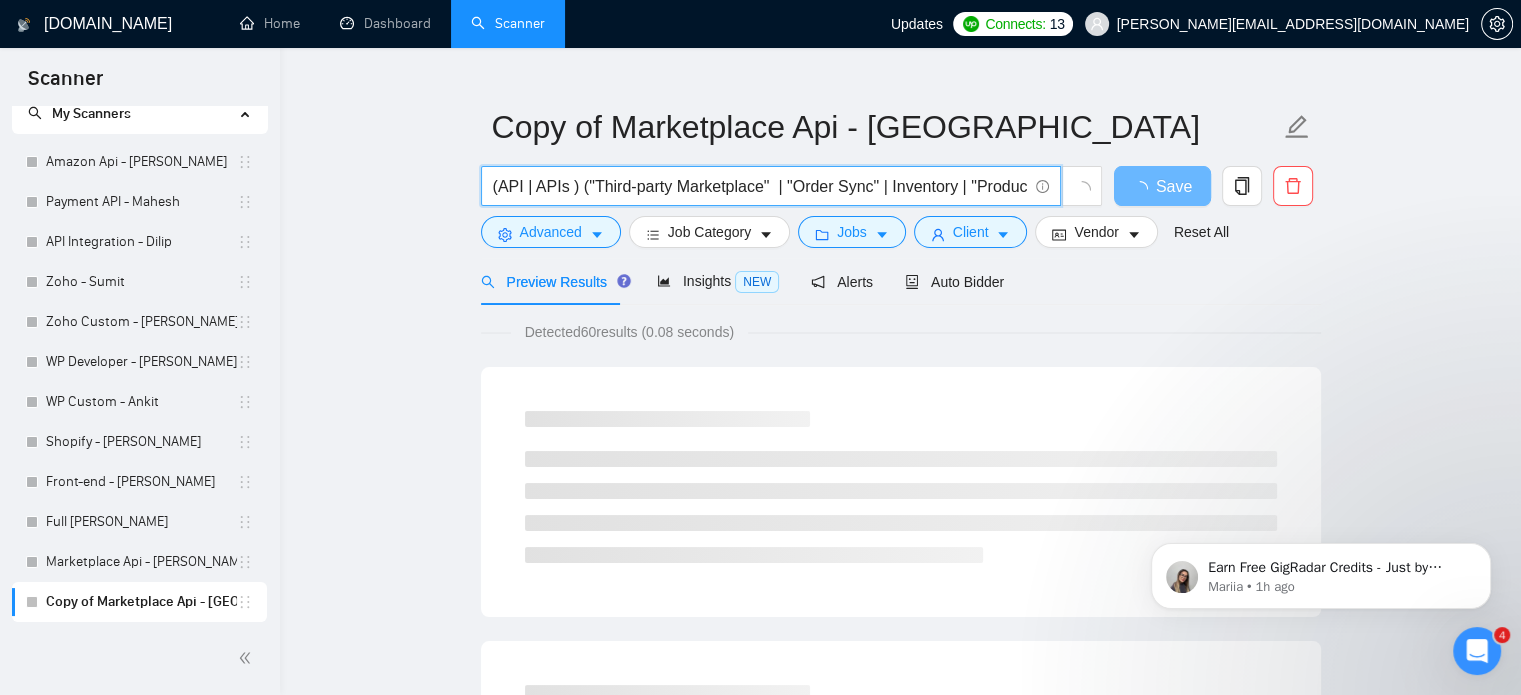 click on "(API | APIs ) ("Third-party Marketplace"  | "Order Sync" | Inventory | "Product Feed" | "Retail Media" | "Sponsored Products" | "Campaign Management")" at bounding box center [760, 186] 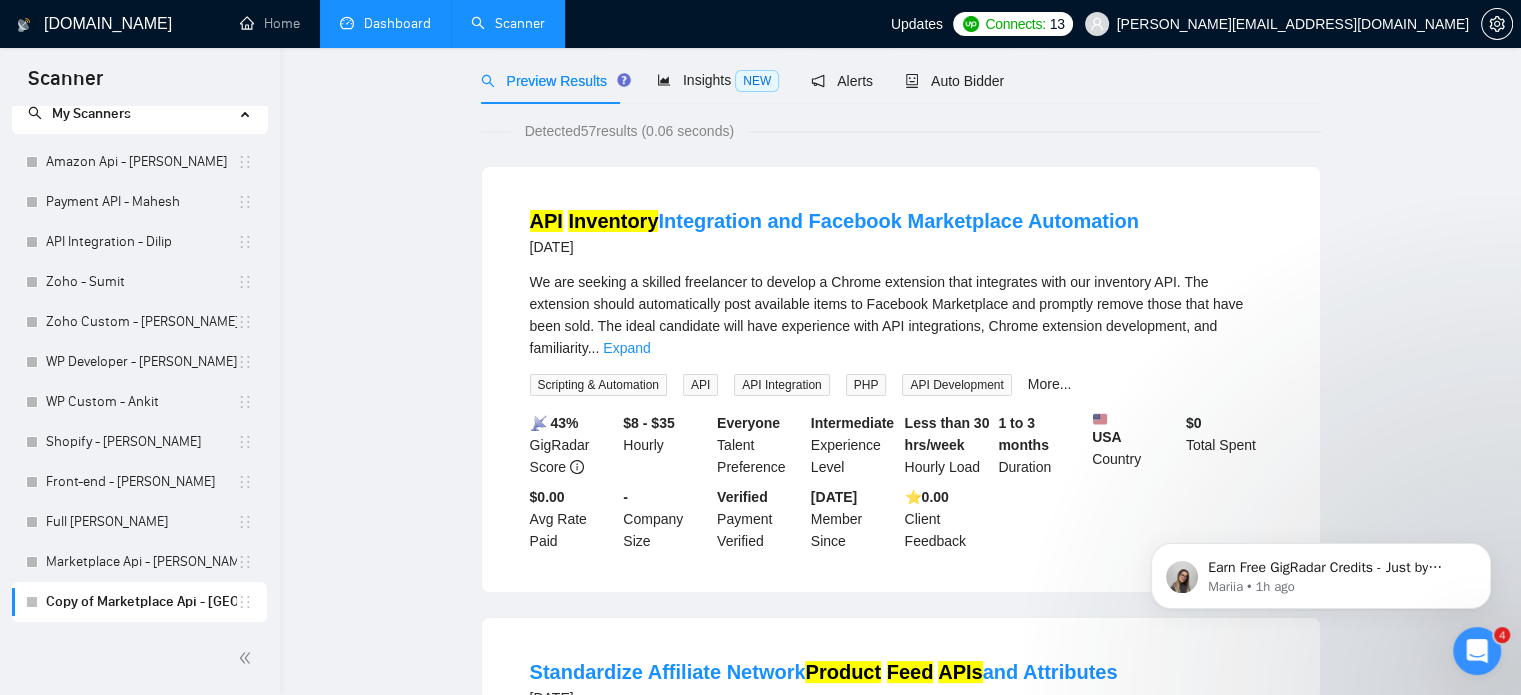 scroll, scrollTop: 0, scrollLeft: 0, axis: both 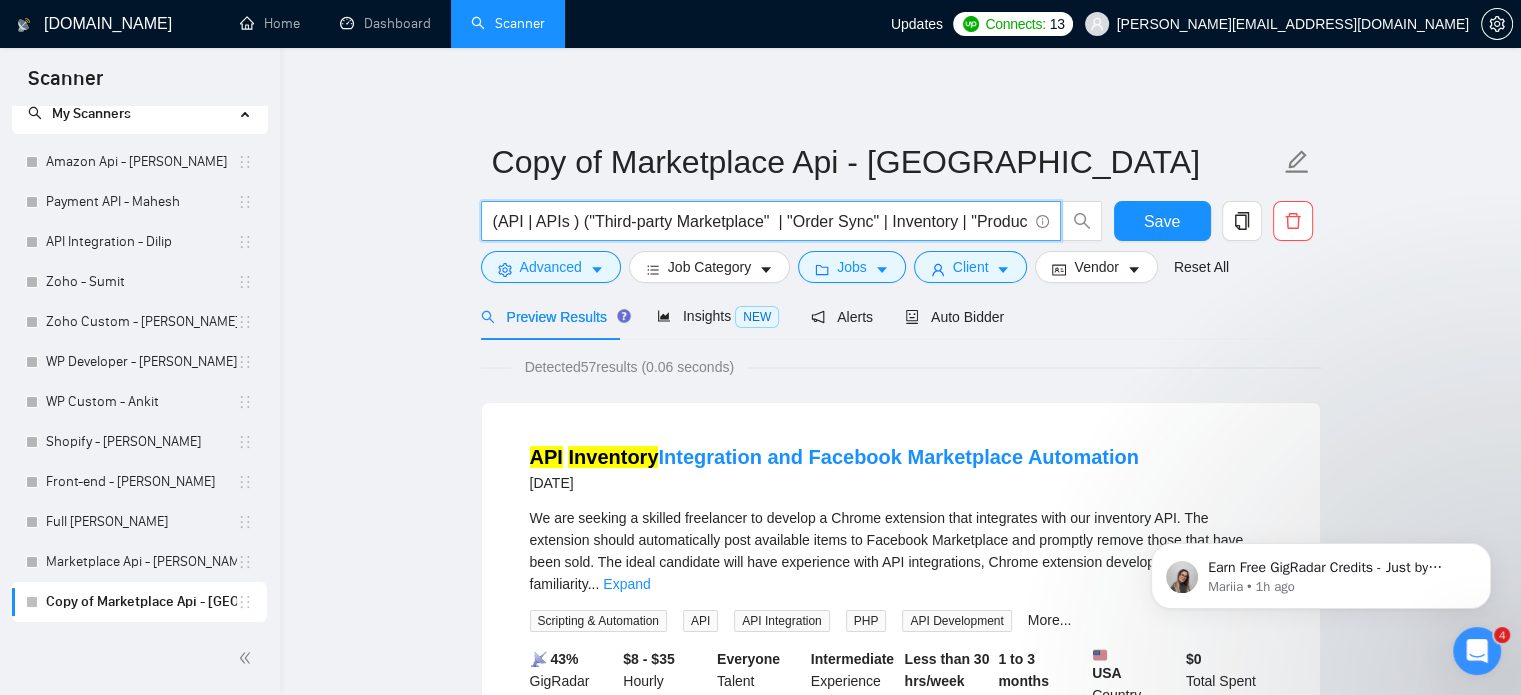 click on "(API | APIs ) ("Third-party Marketplace"  | "Order Sync" | Inventory | "Product Feed" | "Retail Media" | "Sponsored Products" | "Campaign Management")" at bounding box center (760, 221) 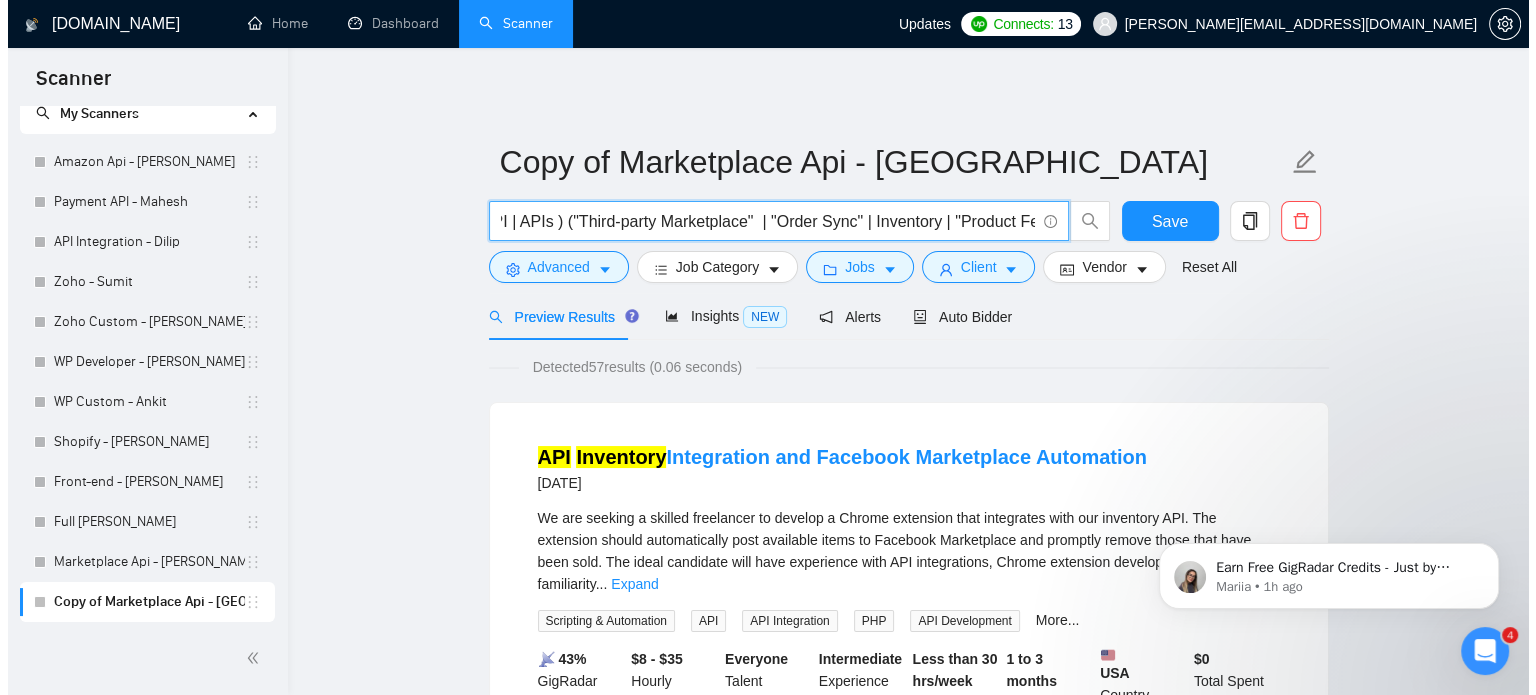 scroll, scrollTop: 0, scrollLeft: 0, axis: both 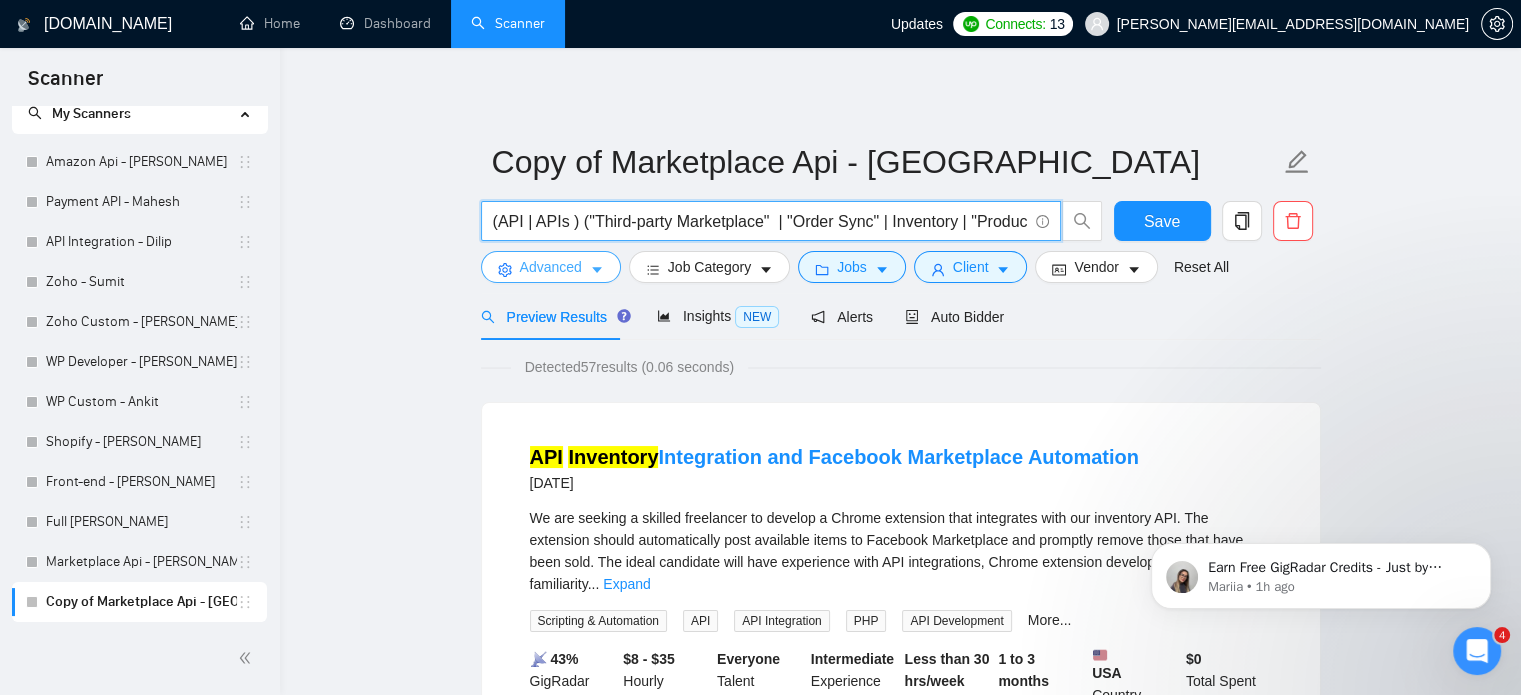 type on "(API | APIs ) ("Third-party Marketplace"  | "Order Sync" | Inventory | "Product Feed" | "Retail Media" | "Sponsored Products" | "Campaign Management")" 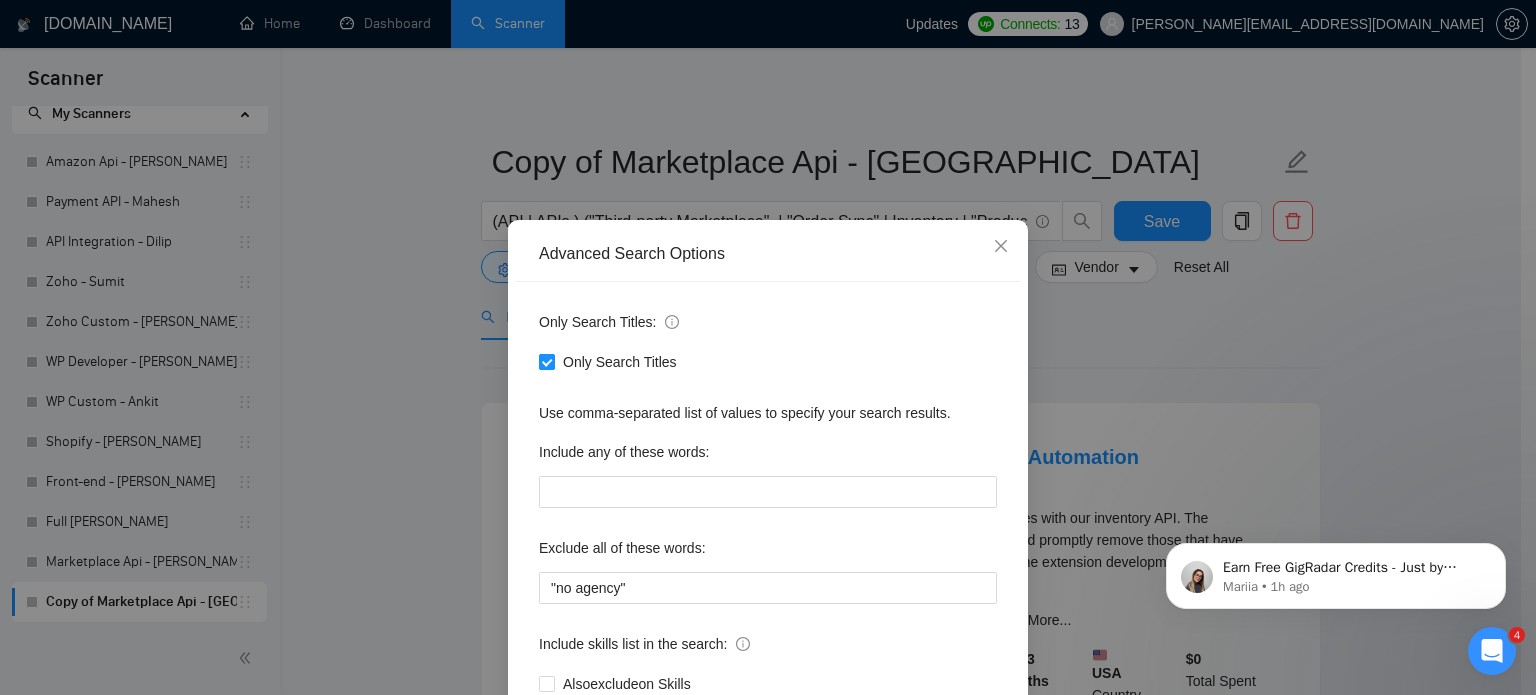 click on "Only Search Titles" at bounding box center (546, 361) 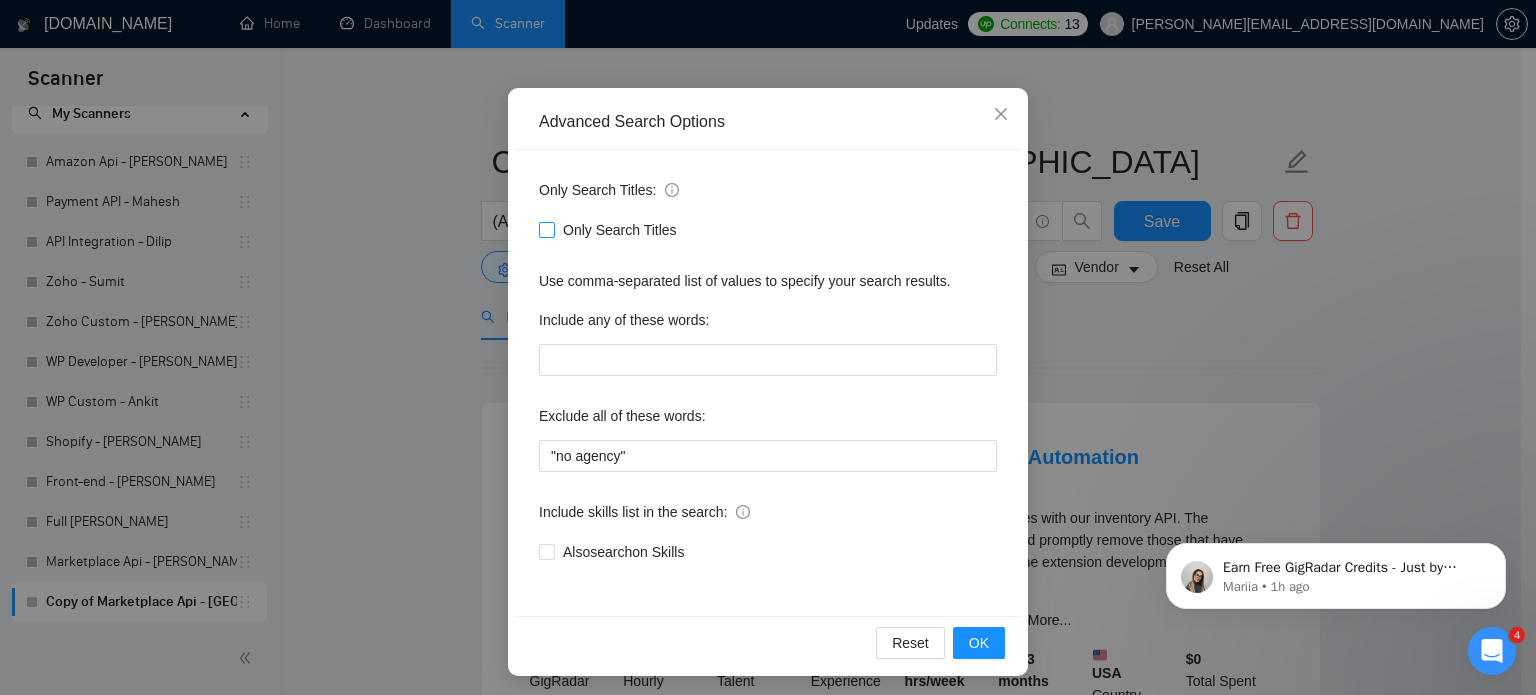 scroll, scrollTop: 136, scrollLeft: 0, axis: vertical 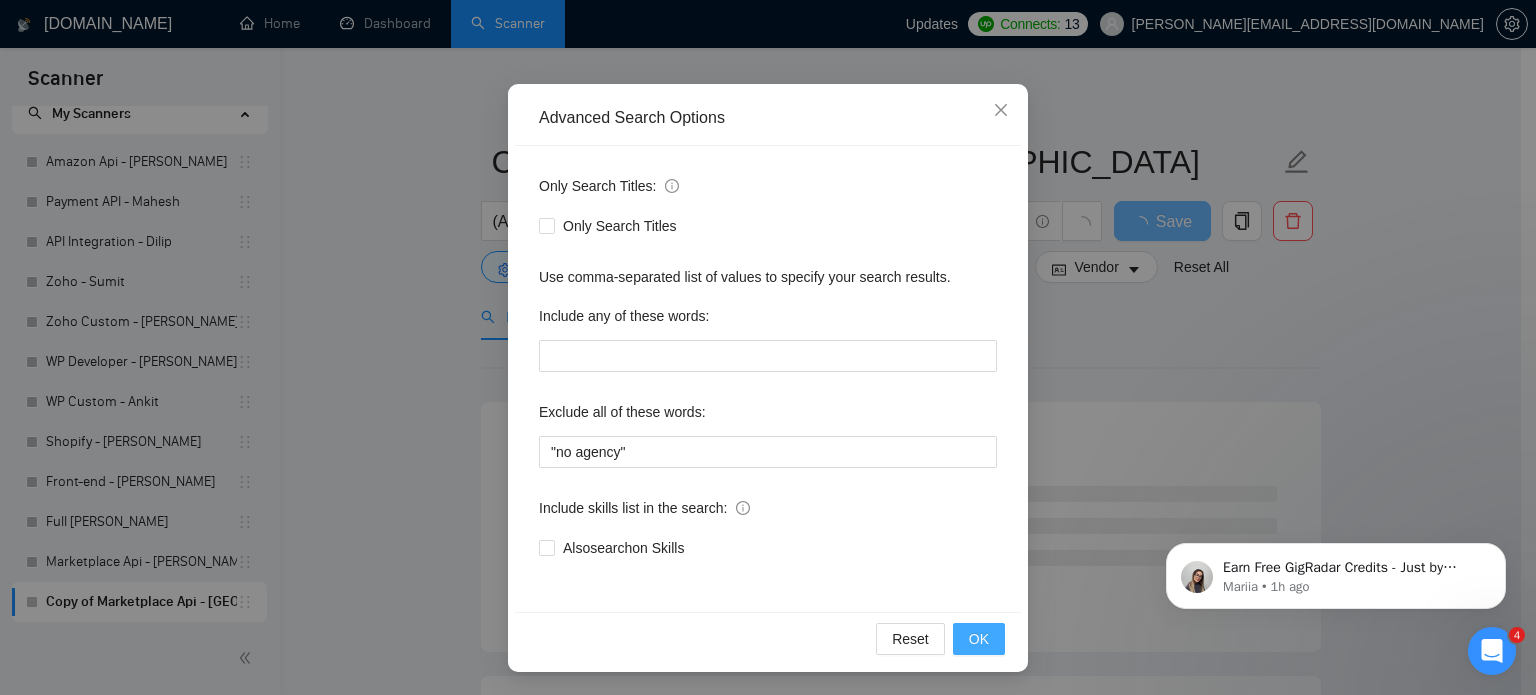 drag, startPoint x: 984, startPoint y: 635, endPoint x: 1308, endPoint y: 214, distance: 531.241 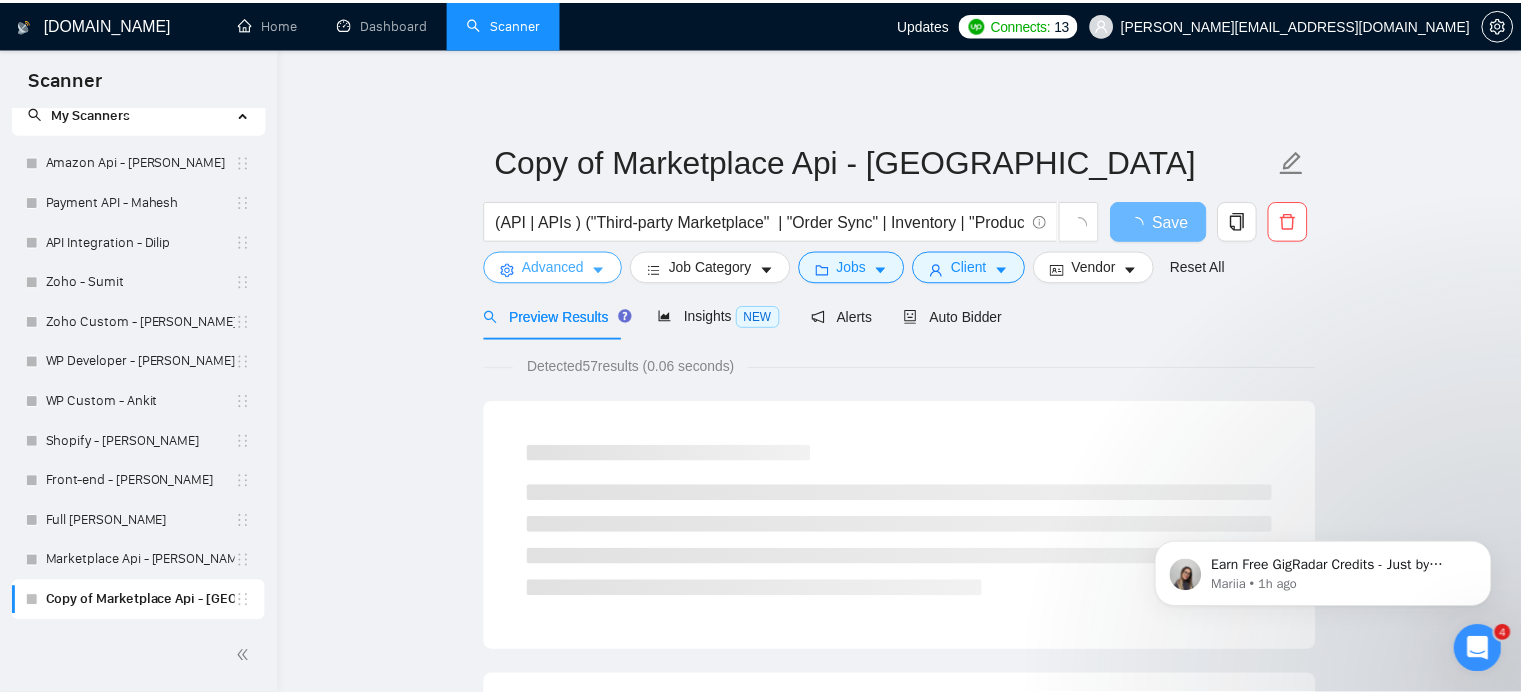 scroll, scrollTop: 0, scrollLeft: 0, axis: both 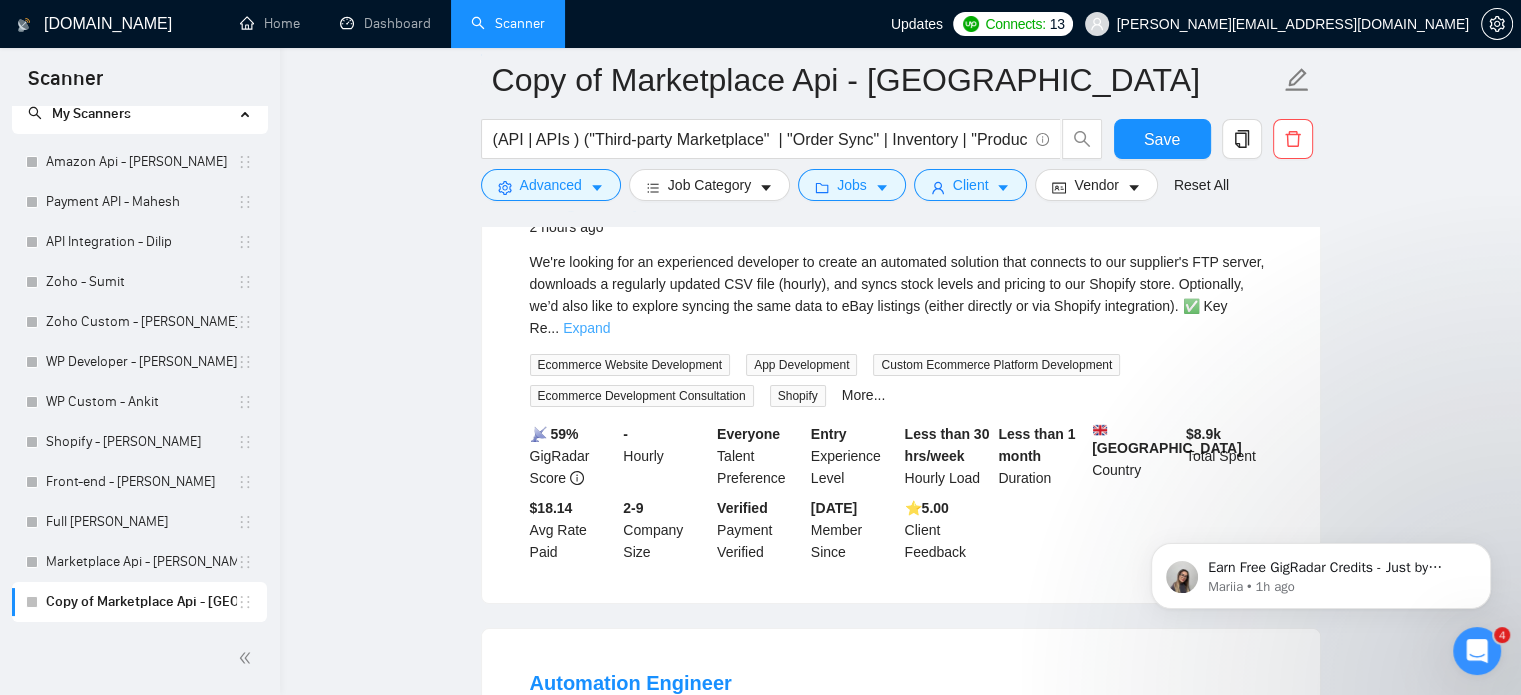 click on "Expand" at bounding box center (586, 328) 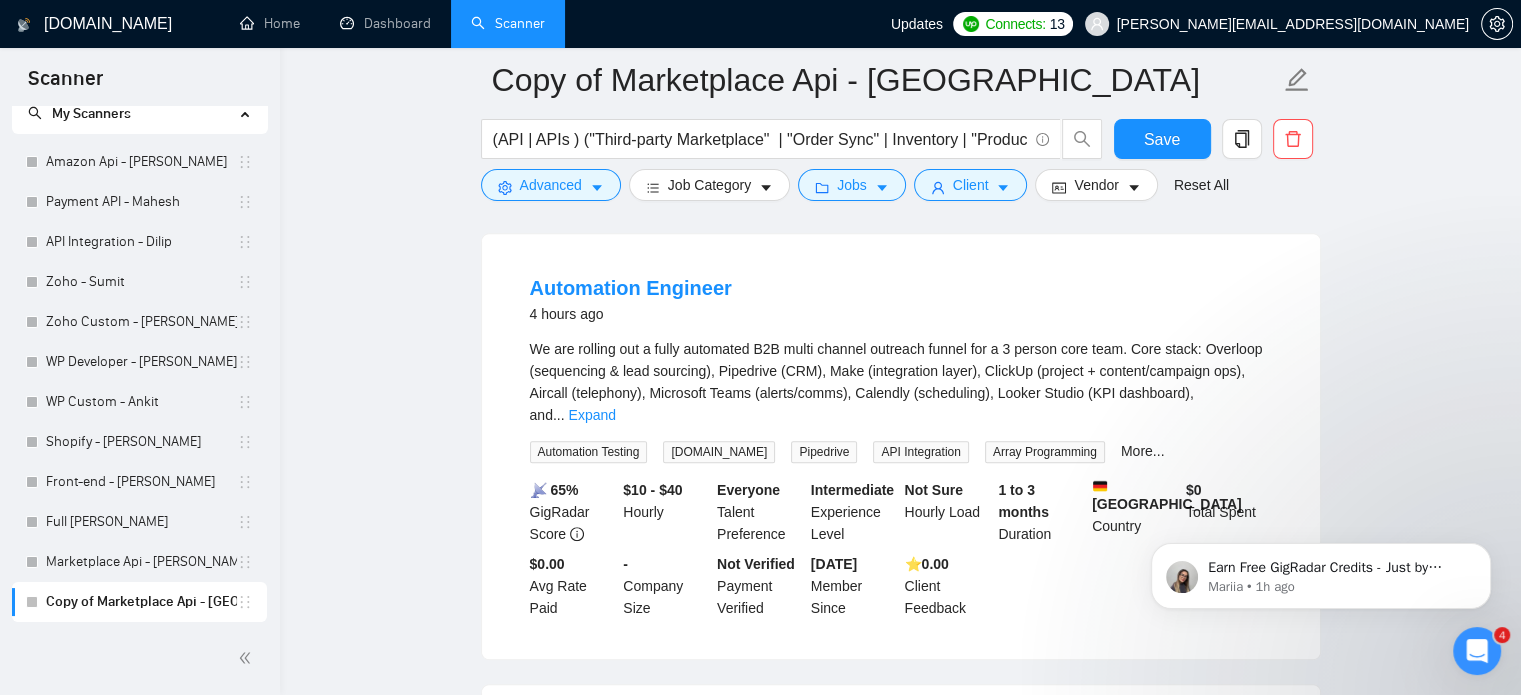 scroll, scrollTop: 900, scrollLeft: 0, axis: vertical 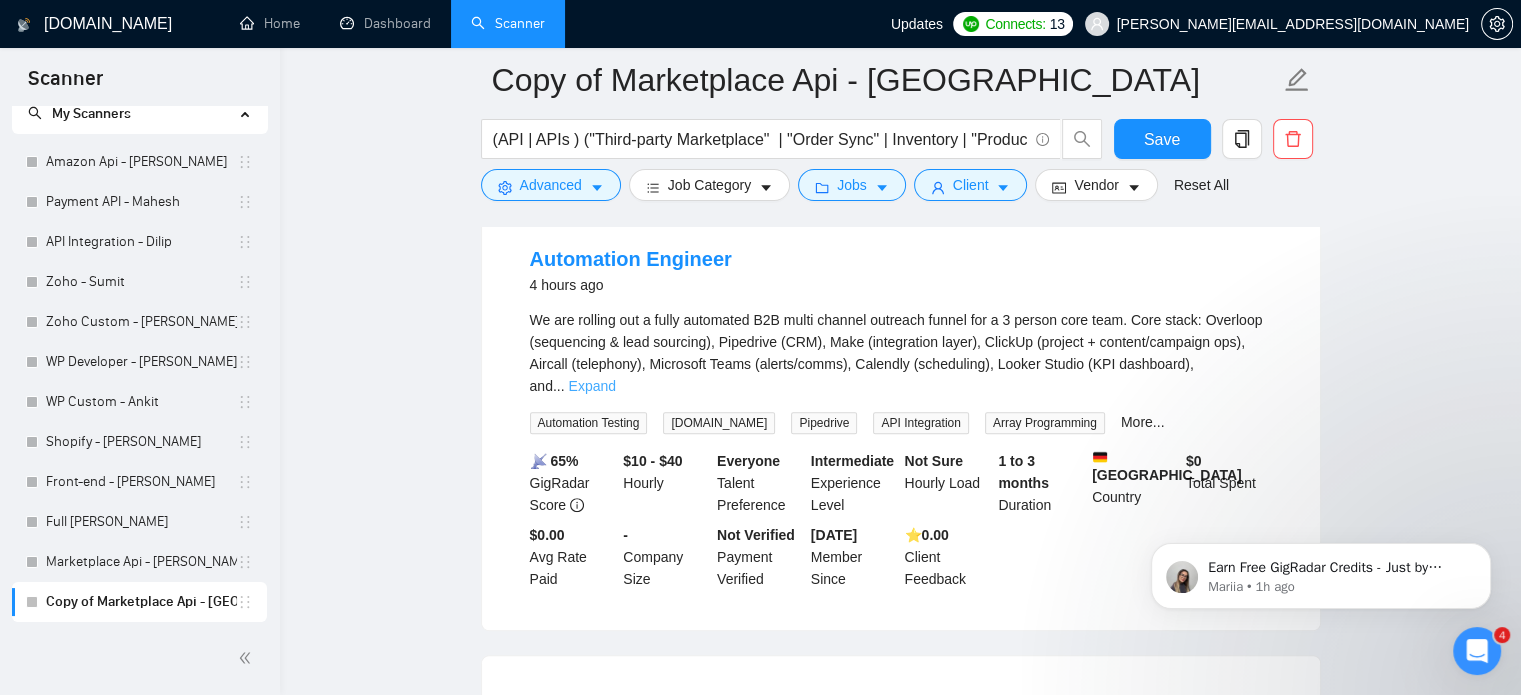 click on "Expand" at bounding box center [592, 386] 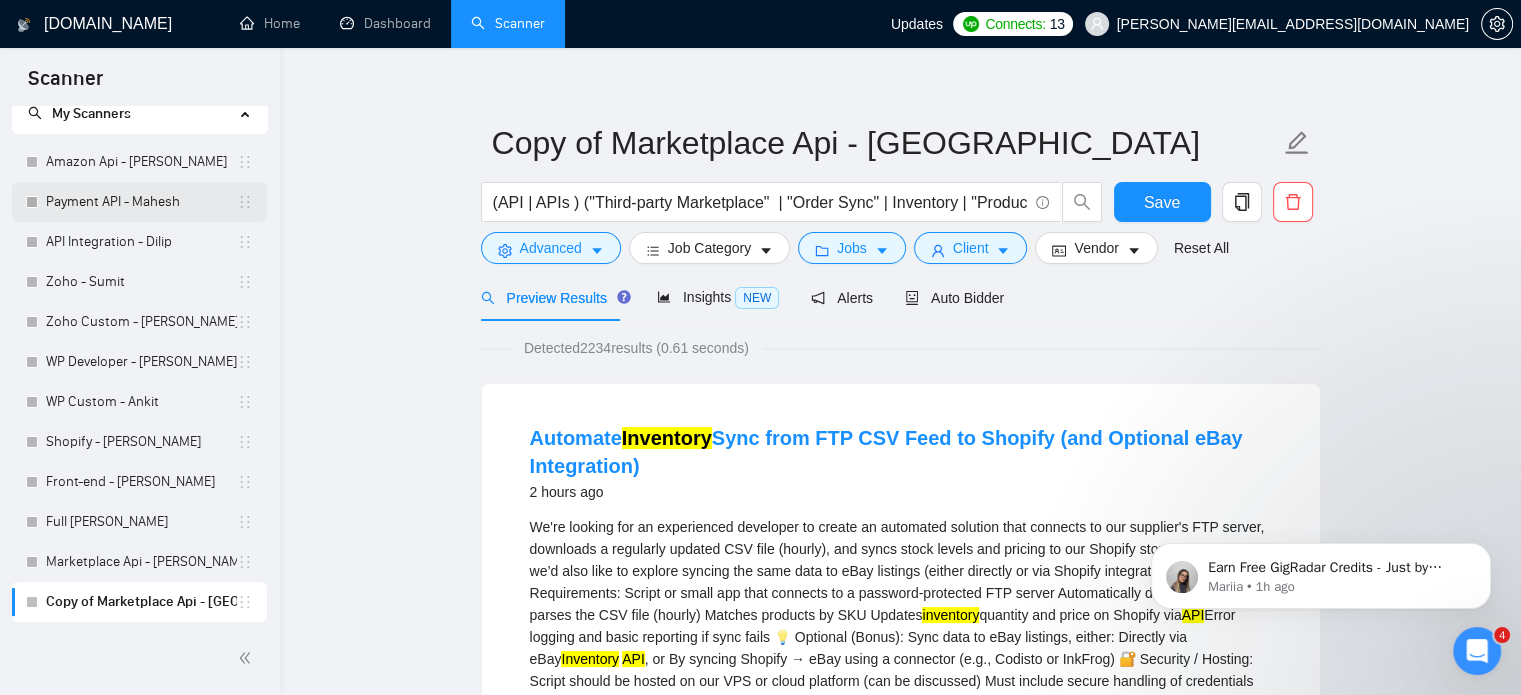 scroll, scrollTop: 0, scrollLeft: 0, axis: both 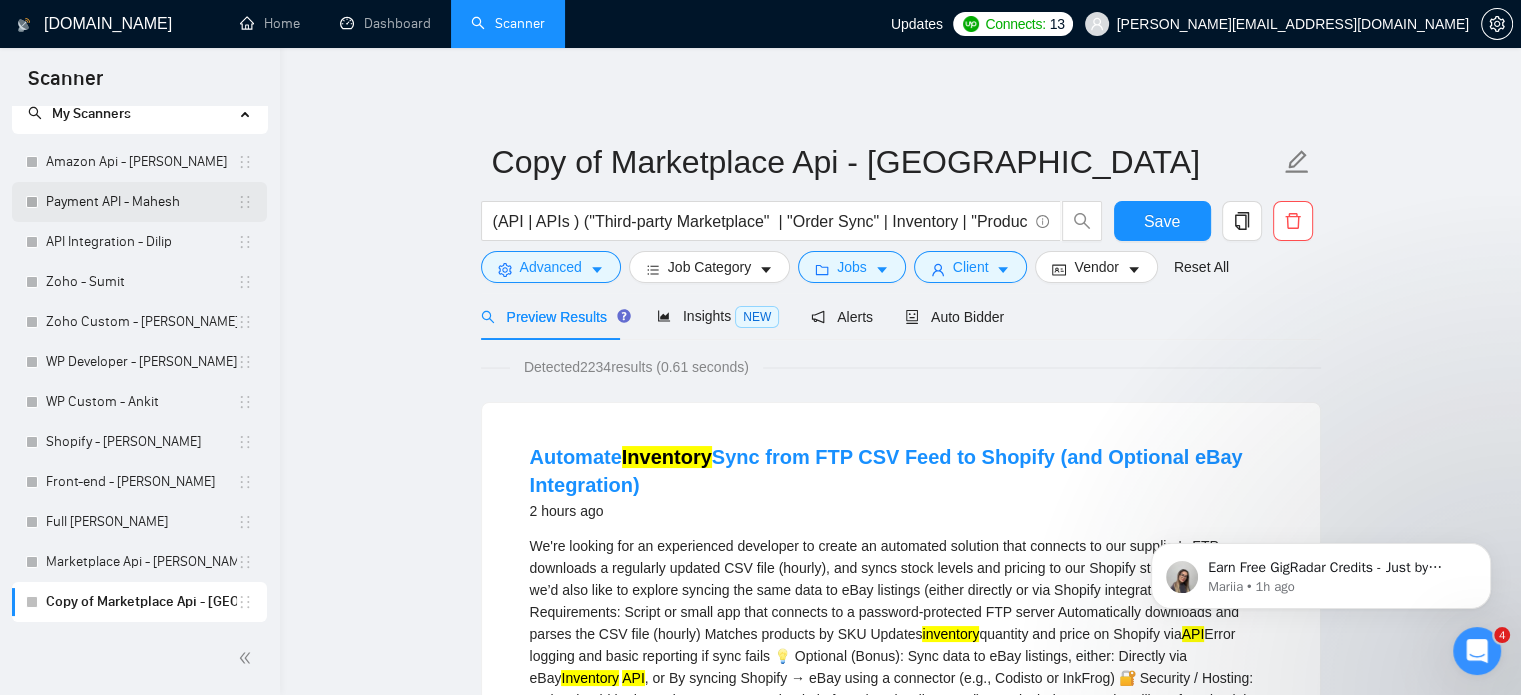 click on "Payment API - Mahesh" at bounding box center (141, 202) 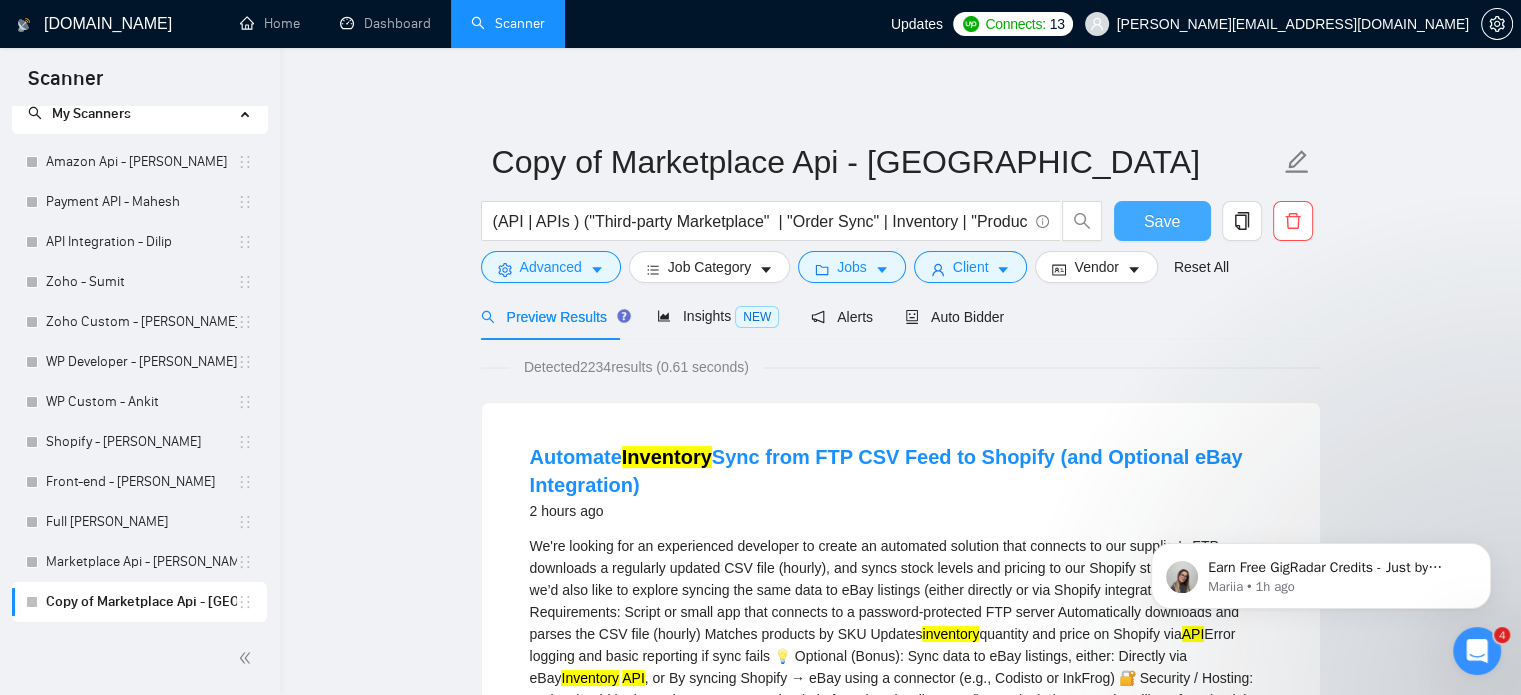 click on "Save" at bounding box center [1162, 221] 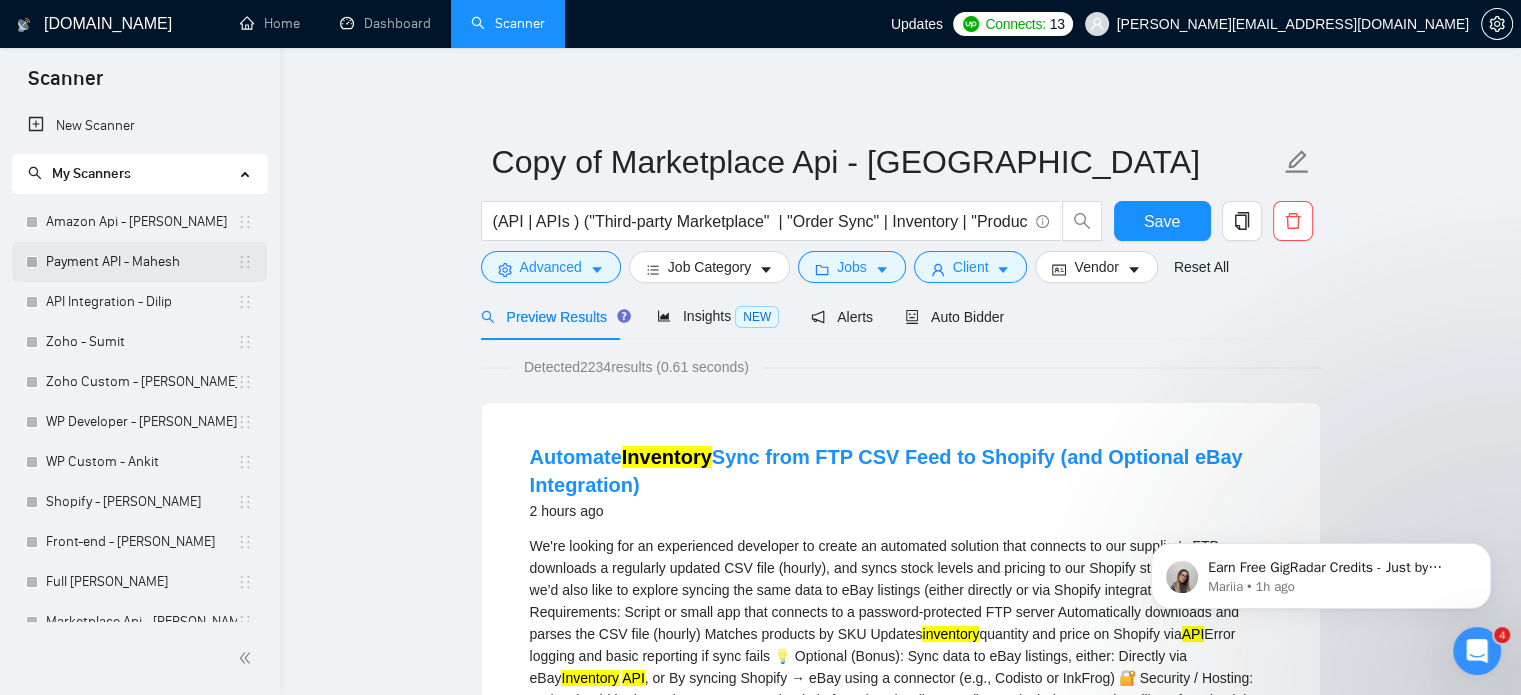 scroll, scrollTop: 60, scrollLeft: 0, axis: vertical 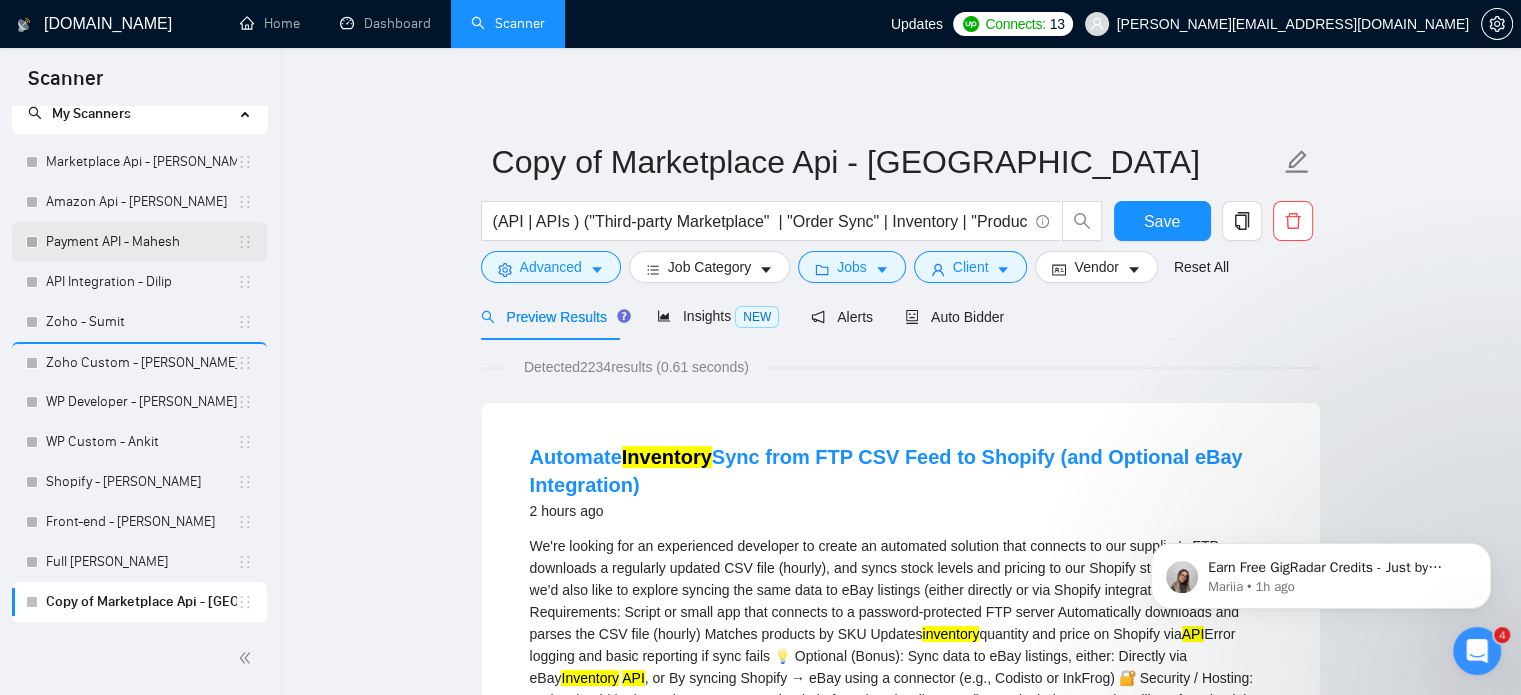 click on "Payment API - Mahesh" at bounding box center (141, 242) 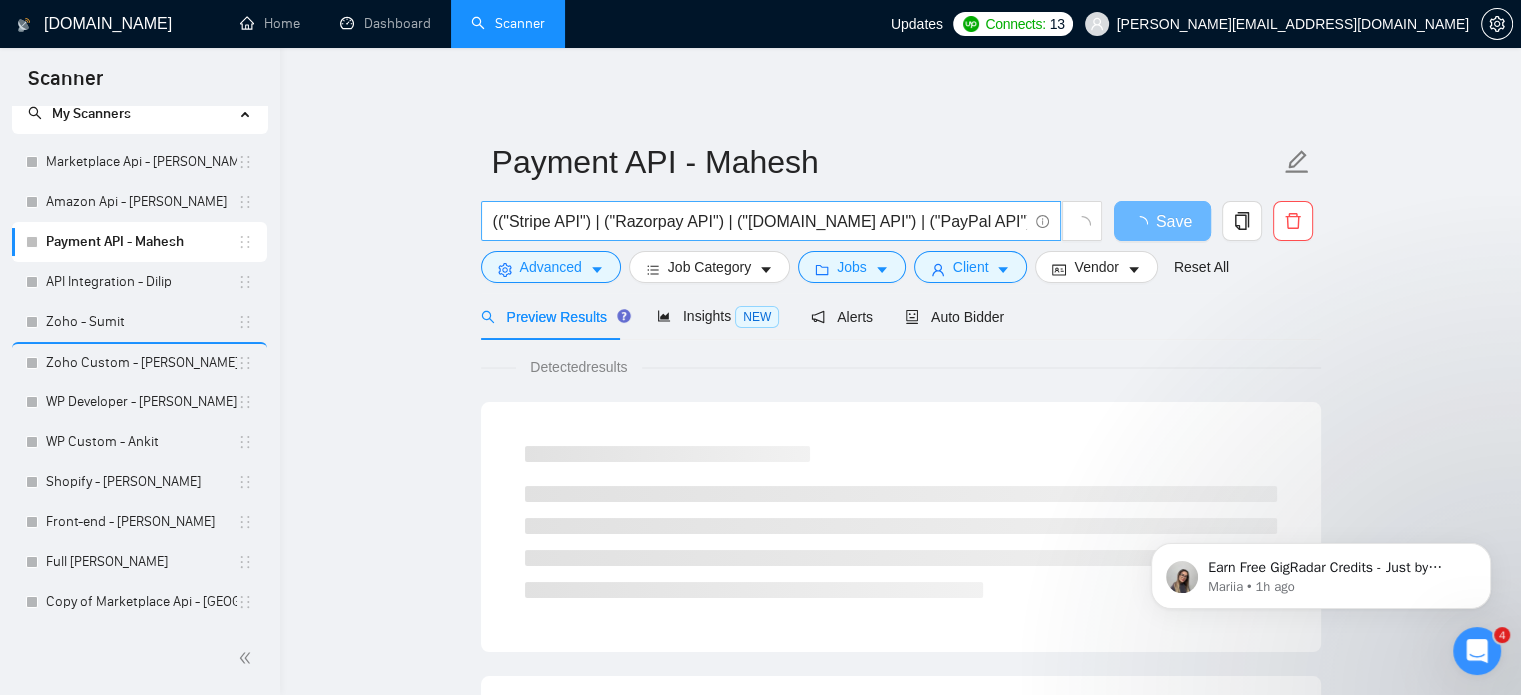 click on "(("Stripe API") | ("Razorpay API") | ("[DOMAIN_NAME] API") | ("PayPal API") | ("Braintree API") | ("Payment Gateway Integration") | ("Checkout API") | ("Transaction API") | ("Subscription API") | ("Recurring Billing API") | ("Webhook Integration"))" at bounding box center [760, 221] 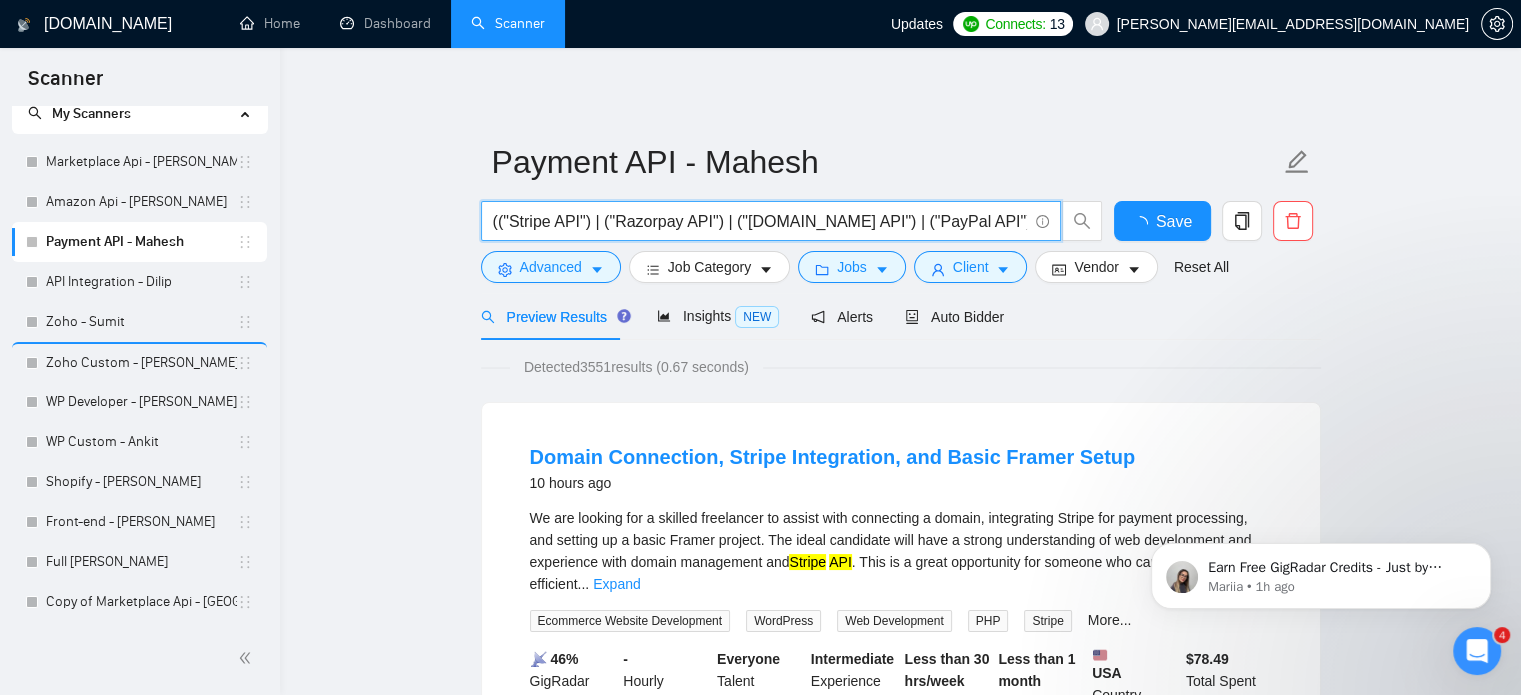 click on "(("Stripe API") | ("Razorpay API") | ("[DOMAIN_NAME] API") | ("PayPal API") | ("Braintree API") | ("Payment Gateway Integration") | ("Checkout API") | ("Transaction API") | ("Subscription API") | ("Recurring Billing API") | ("Webhook Integration"))" at bounding box center [760, 221] 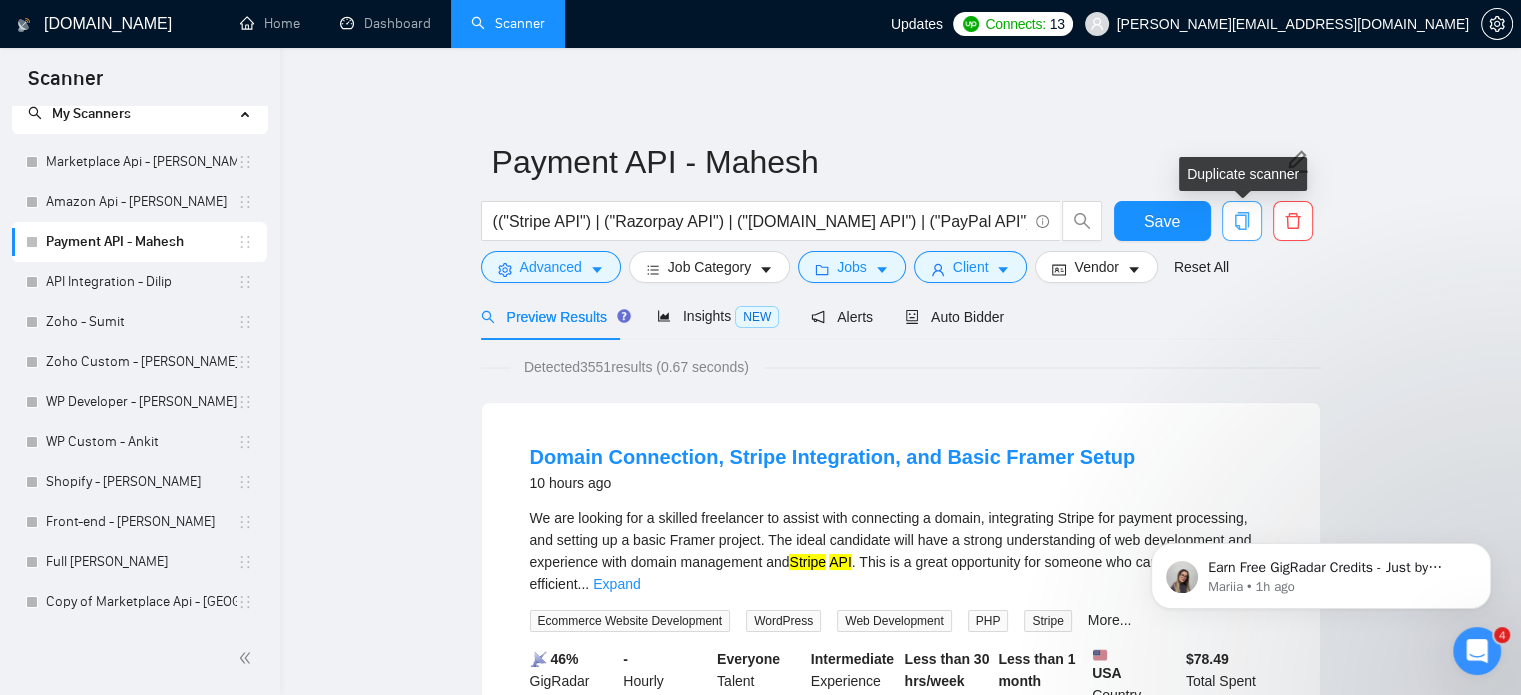 click 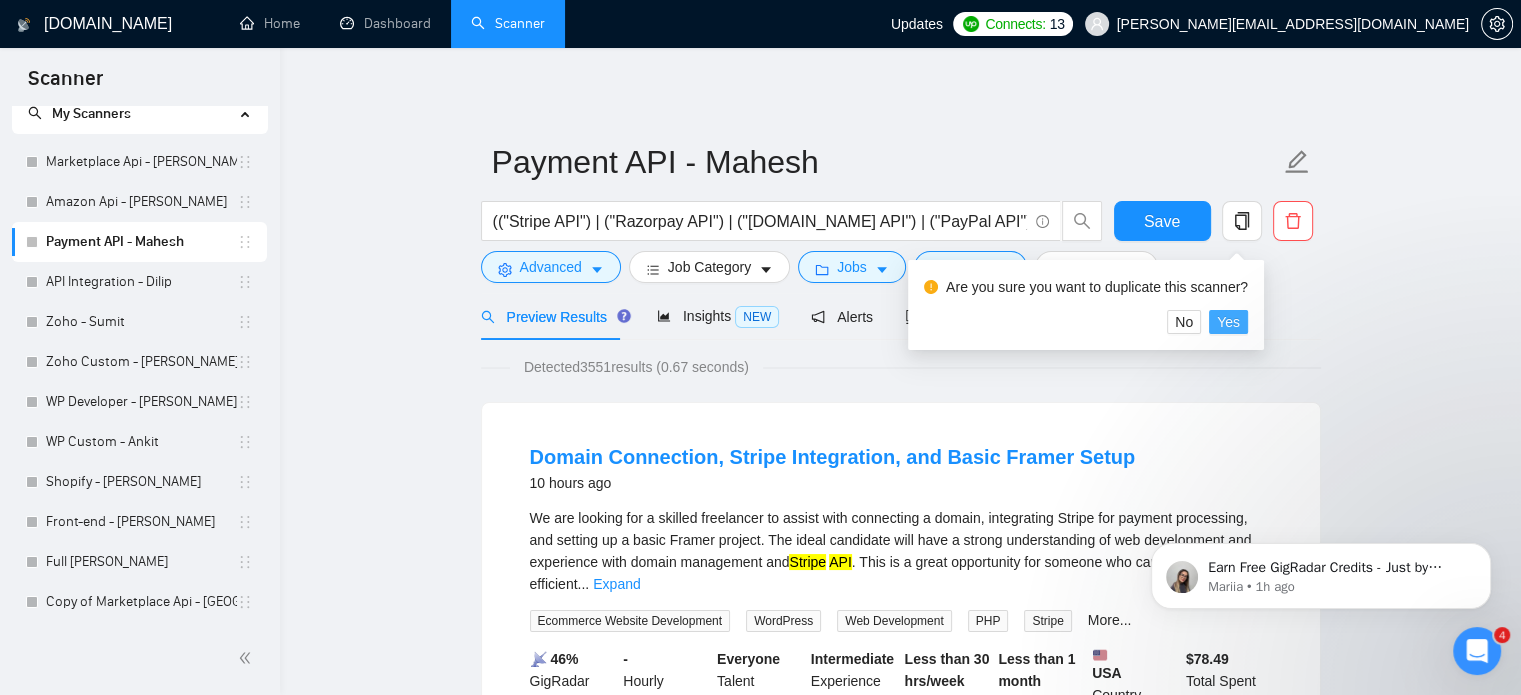 click on "Yes" at bounding box center (1228, 322) 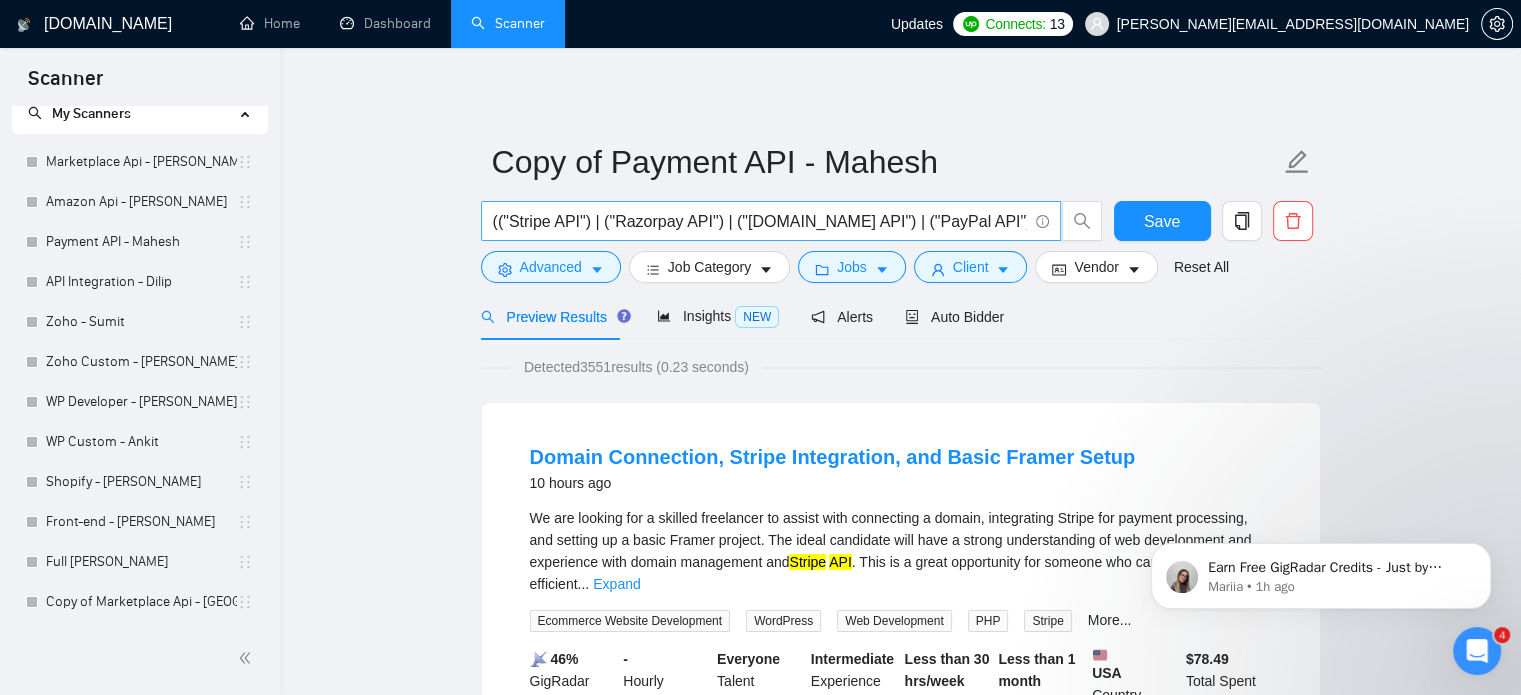click on "(("Stripe API") | ("Razorpay API") | ("[DOMAIN_NAME] API") | ("PayPal API") | ("Braintree API") | ("Payment Gateway Integration") | ("Checkout API") | ("Transaction API") | ("Subscription API") | ("Recurring Billing API") | ("Webhook Integration"))" at bounding box center [760, 221] 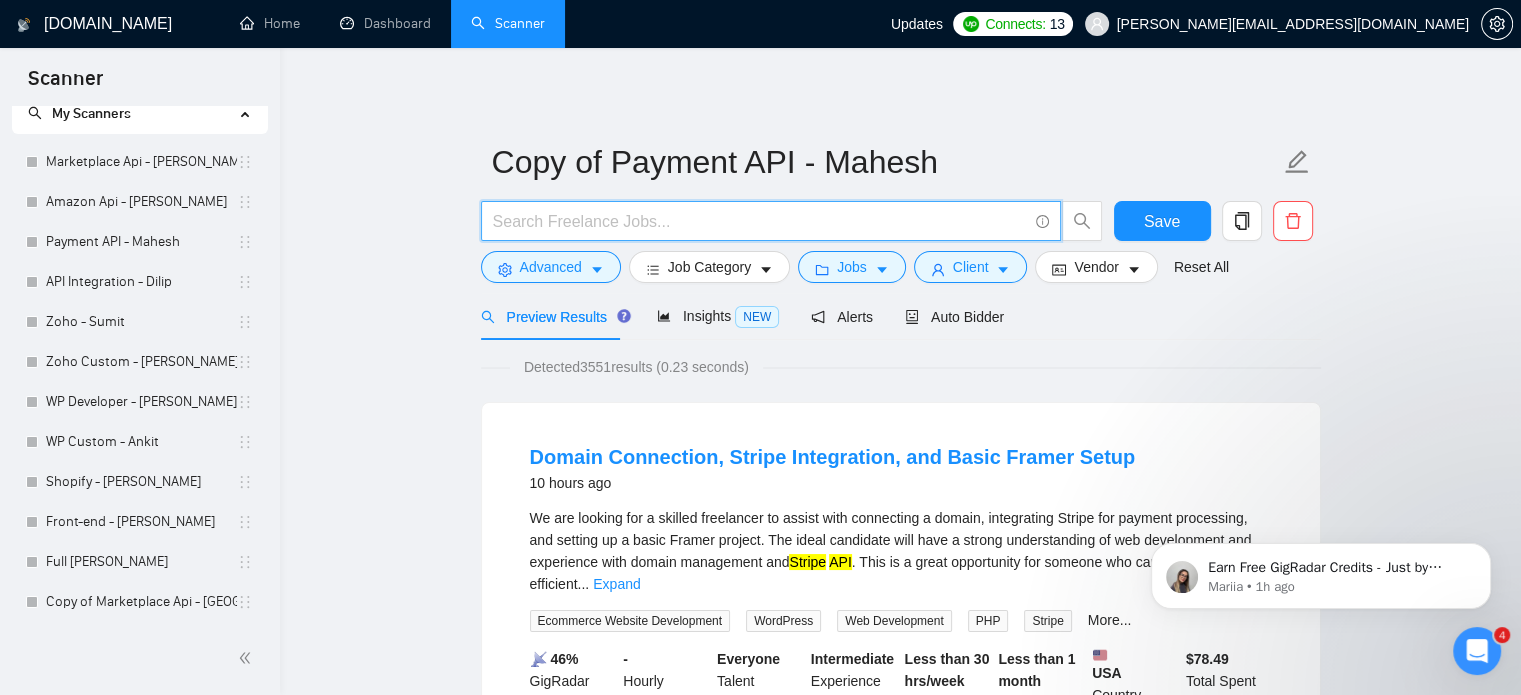 paste on "(API | APIs )  (Stripe | Razorpay  | "[DOMAIN_NAME]" | "Authorize Dot Net " | PayPal | "Pay Pal" | Braintree | "Payment Gateway Integration" | Checkout | "Check-out" | Transaction | Subscription | "Recurring Billing" | Billing )" 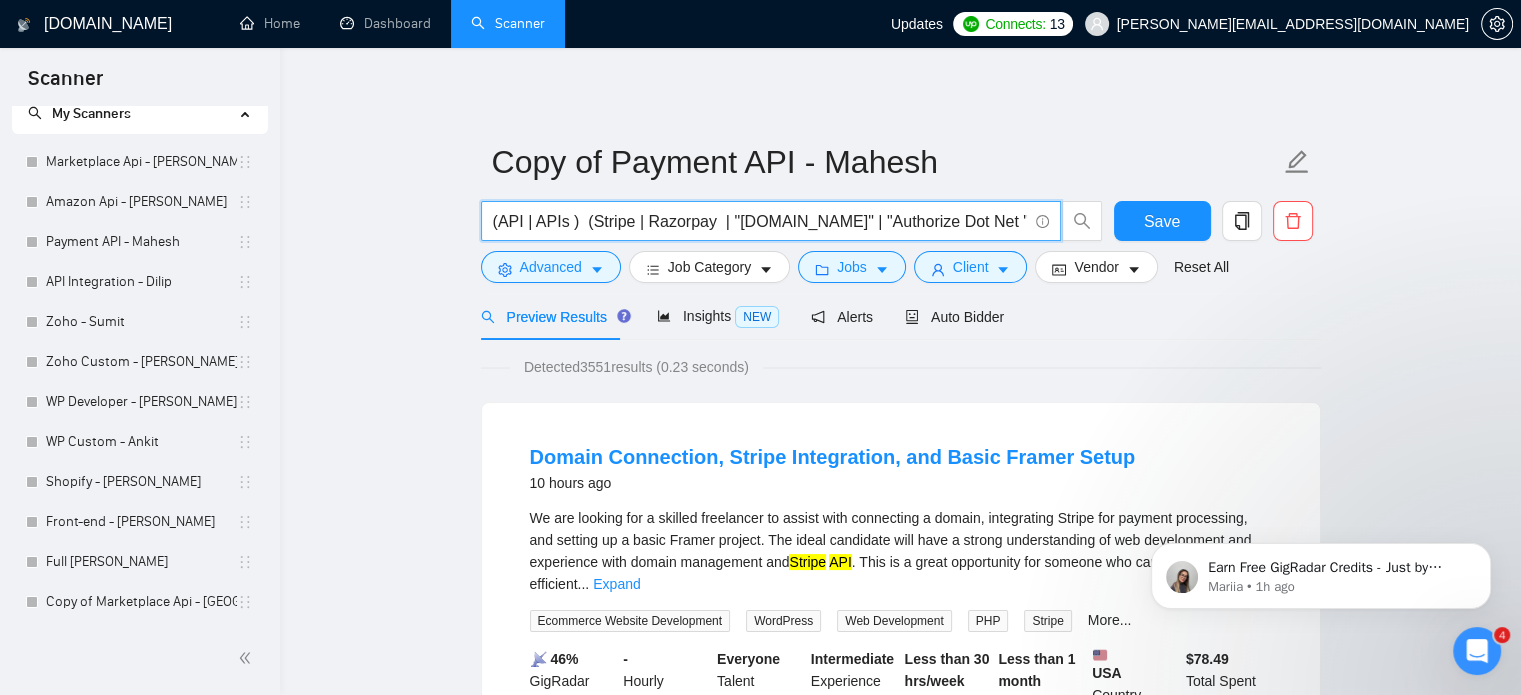 scroll, scrollTop: 0, scrollLeft: 976, axis: horizontal 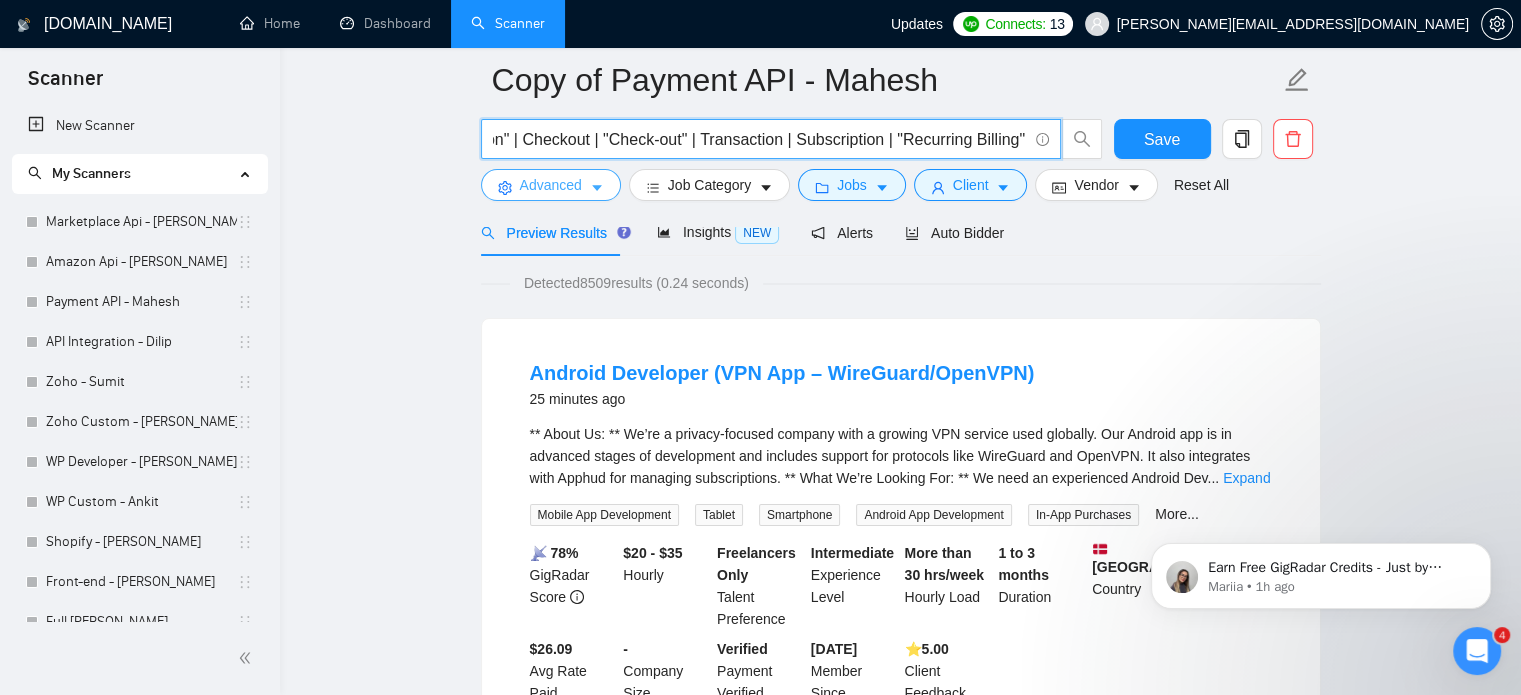 type on "(API | APIs )  (Stripe | Razorpay  | "[DOMAIN_NAME]" | "Authorize Dot Net " | PayPal | "Pay Pal" | Braintree | "Payment Gateway Integration" | Checkout | "Check-out" | Transaction | Subscription | "Recurring Billing" | Billing )" 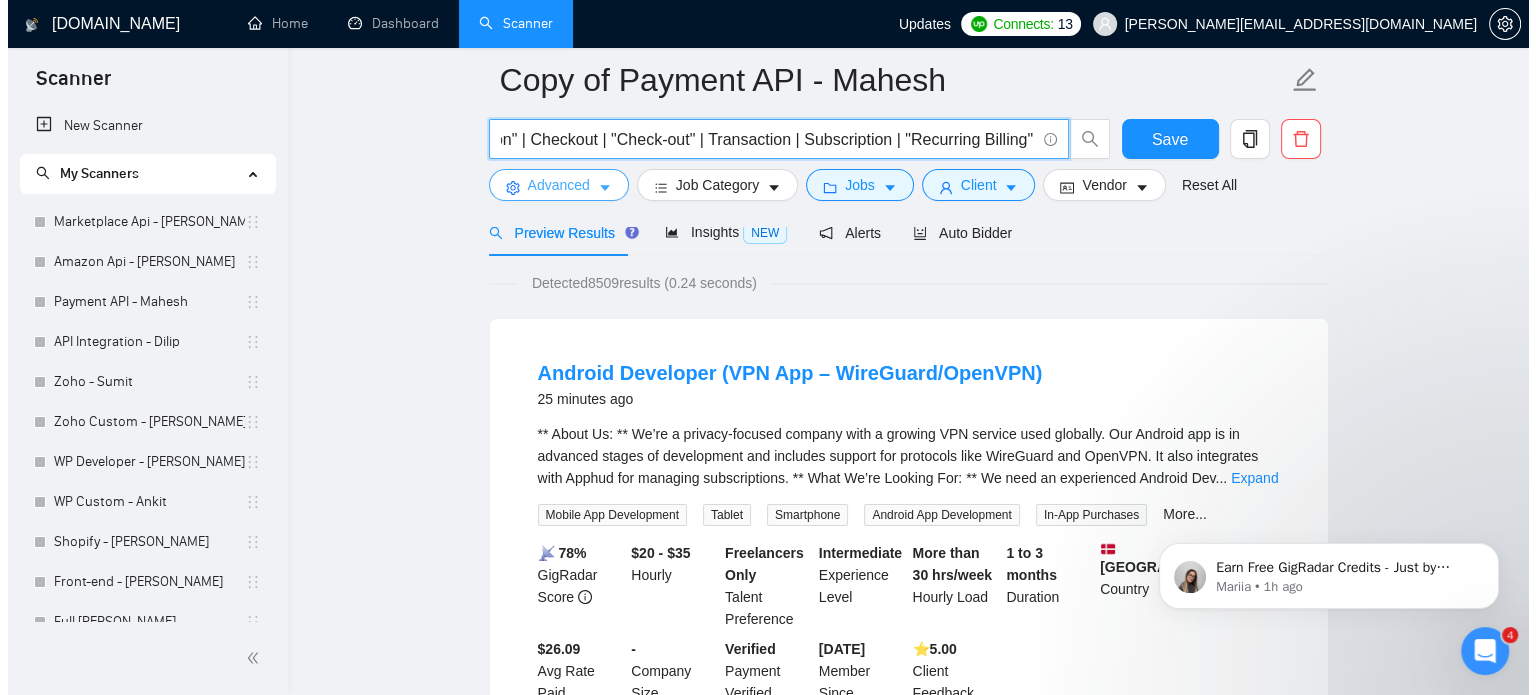 scroll, scrollTop: 0, scrollLeft: 0, axis: both 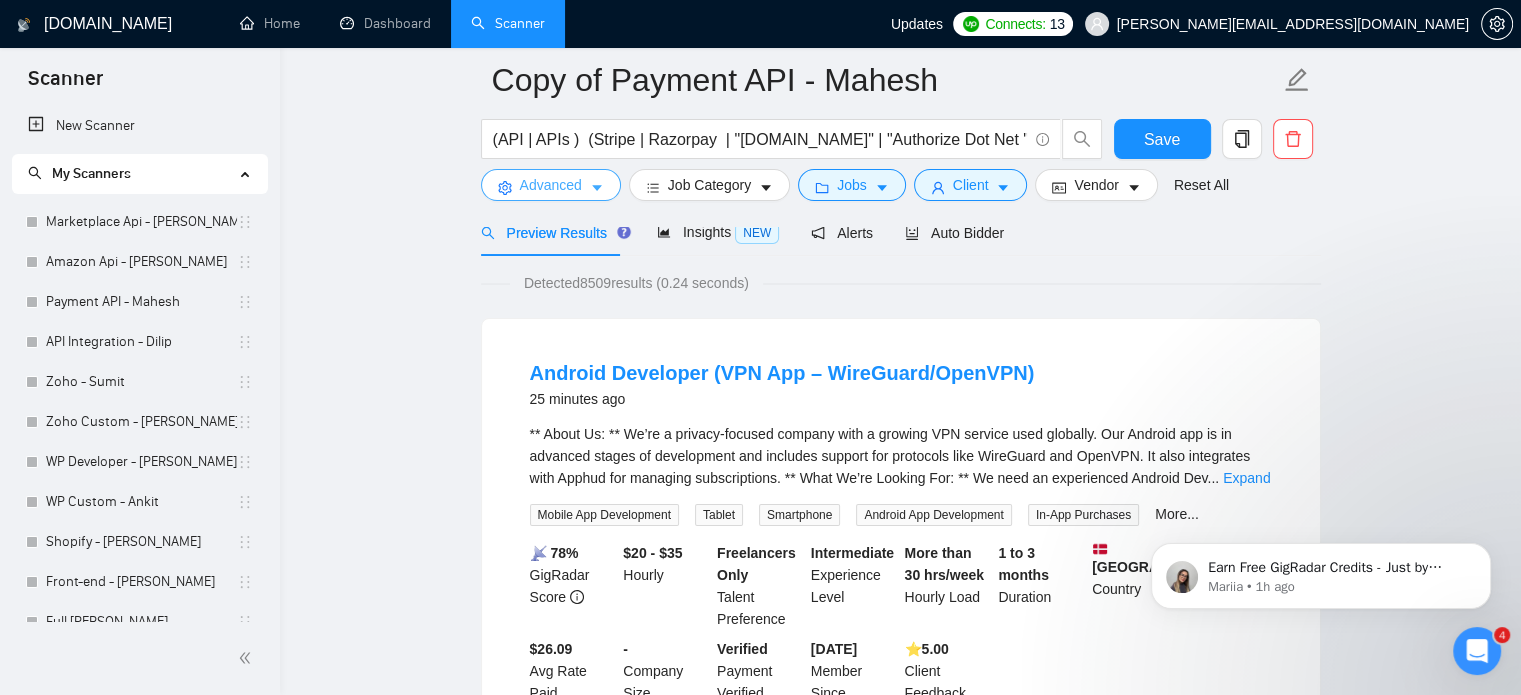 click 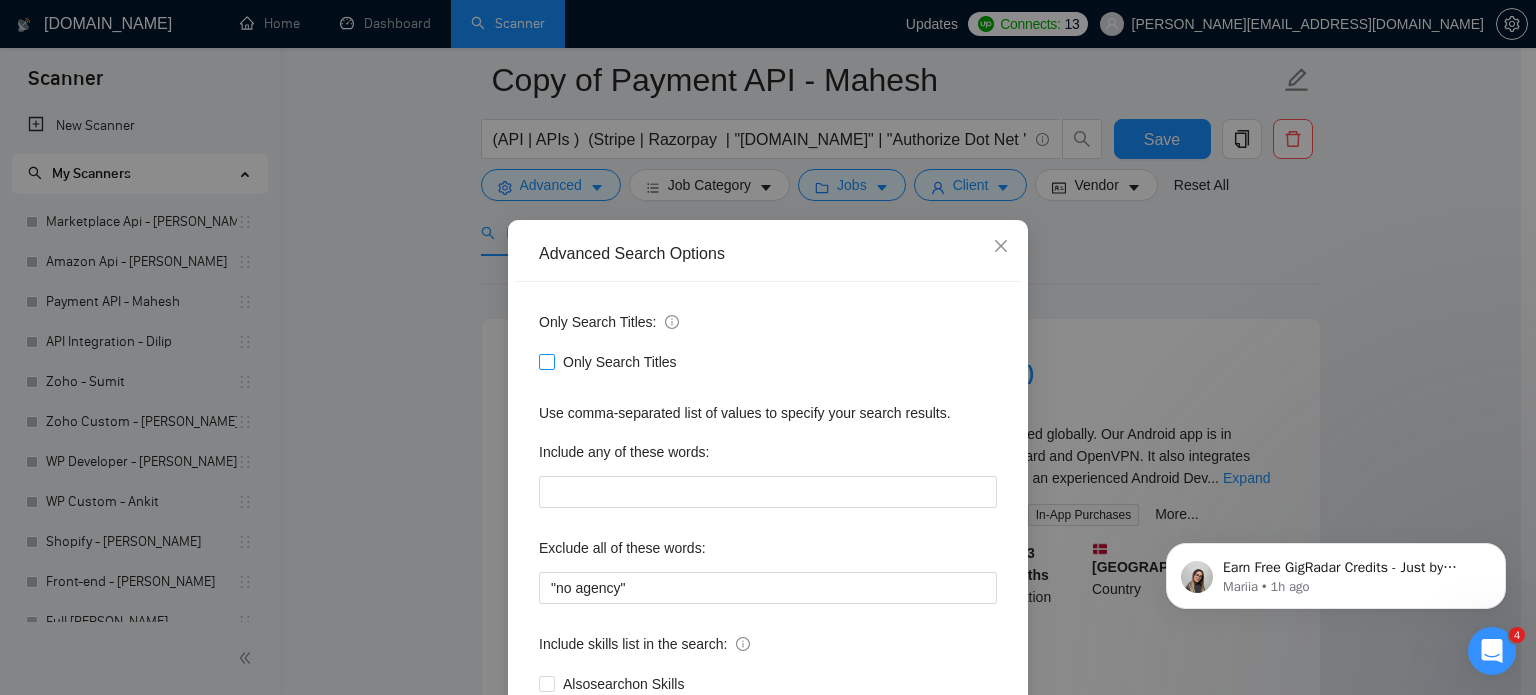 click on "Only Search Titles" at bounding box center (546, 361) 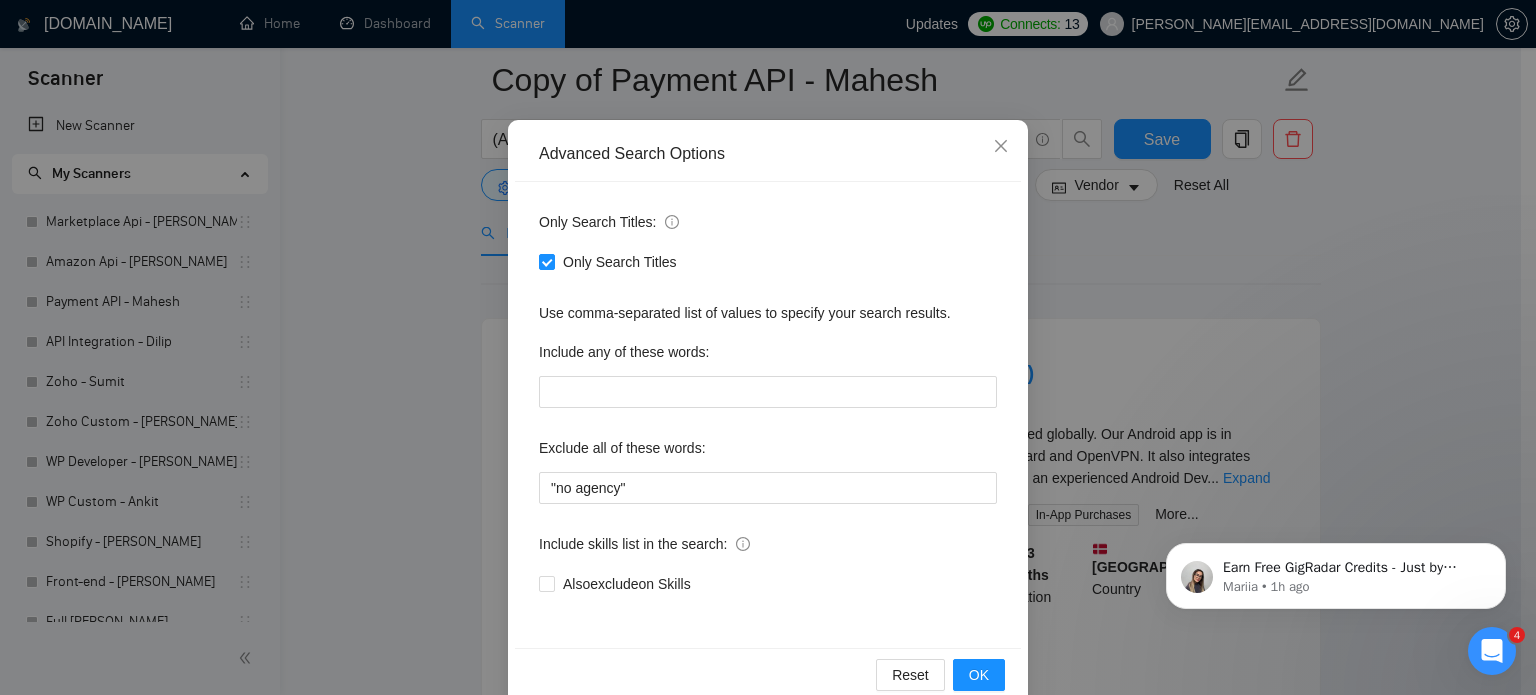 scroll, scrollTop: 136, scrollLeft: 0, axis: vertical 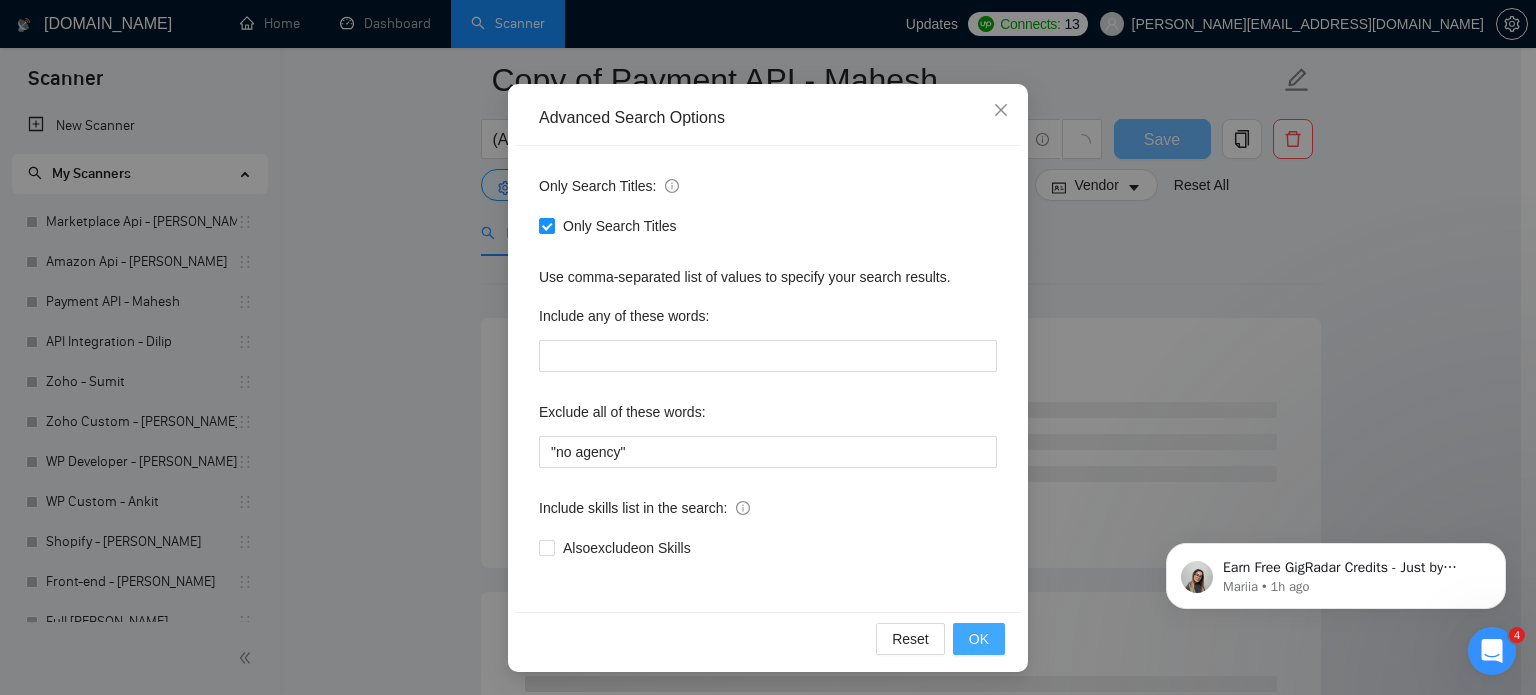 click on "OK" at bounding box center [979, 639] 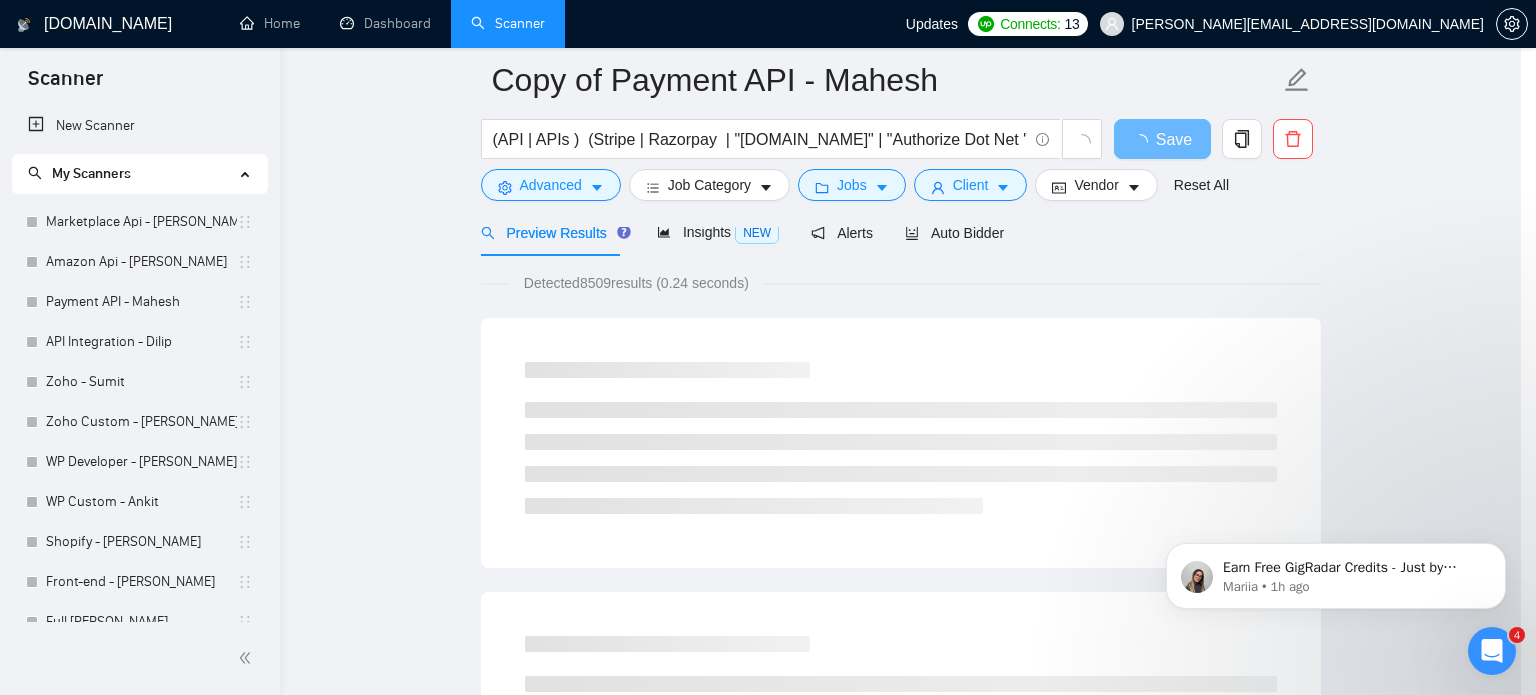 scroll, scrollTop: 36, scrollLeft: 0, axis: vertical 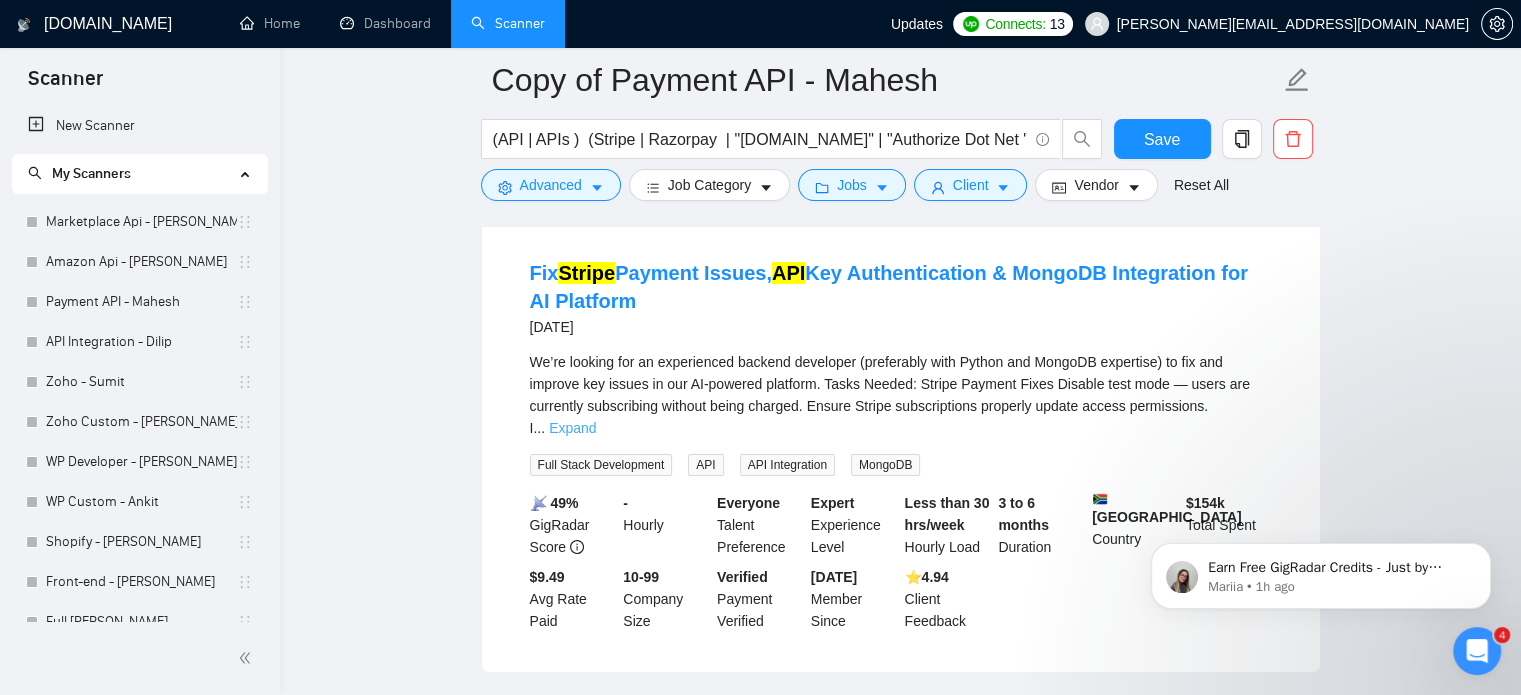 click on "Expand" at bounding box center (572, 428) 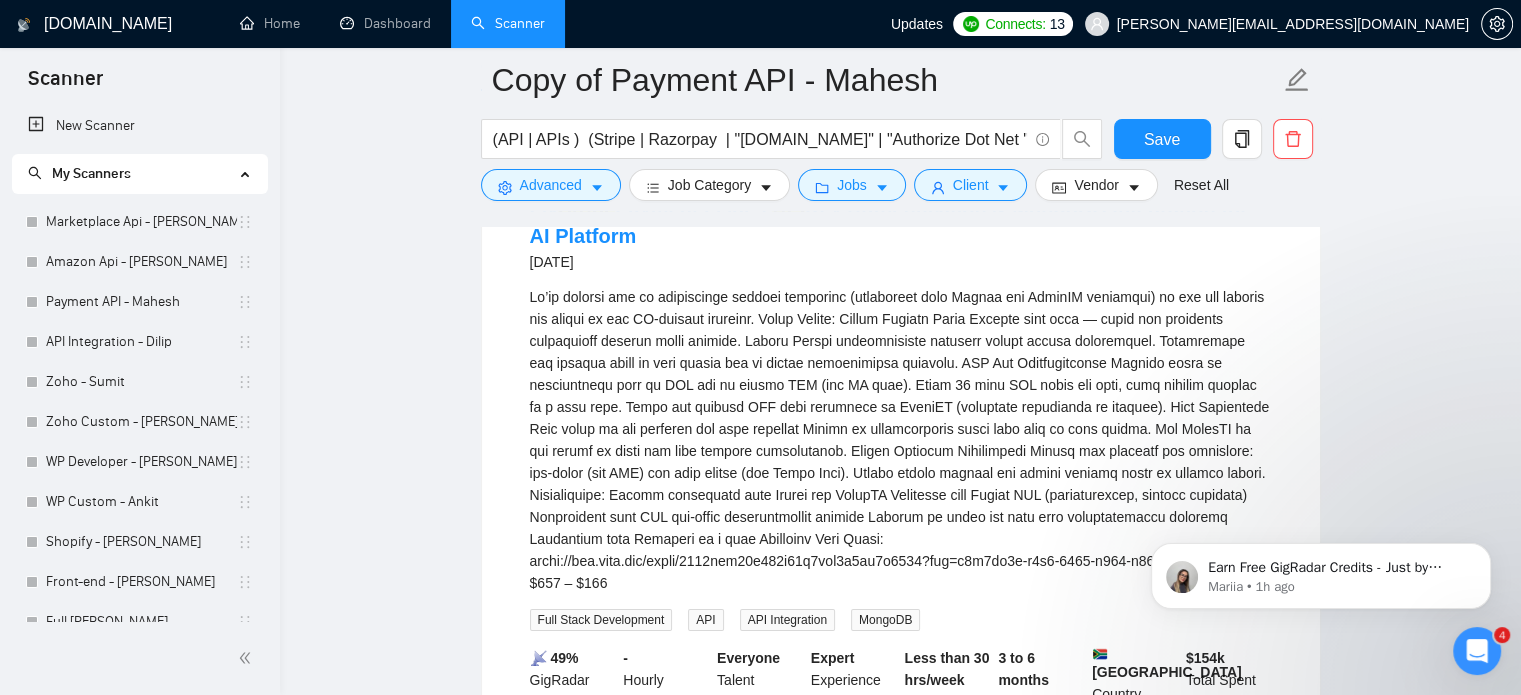scroll, scrollTop: 300, scrollLeft: 0, axis: vertical 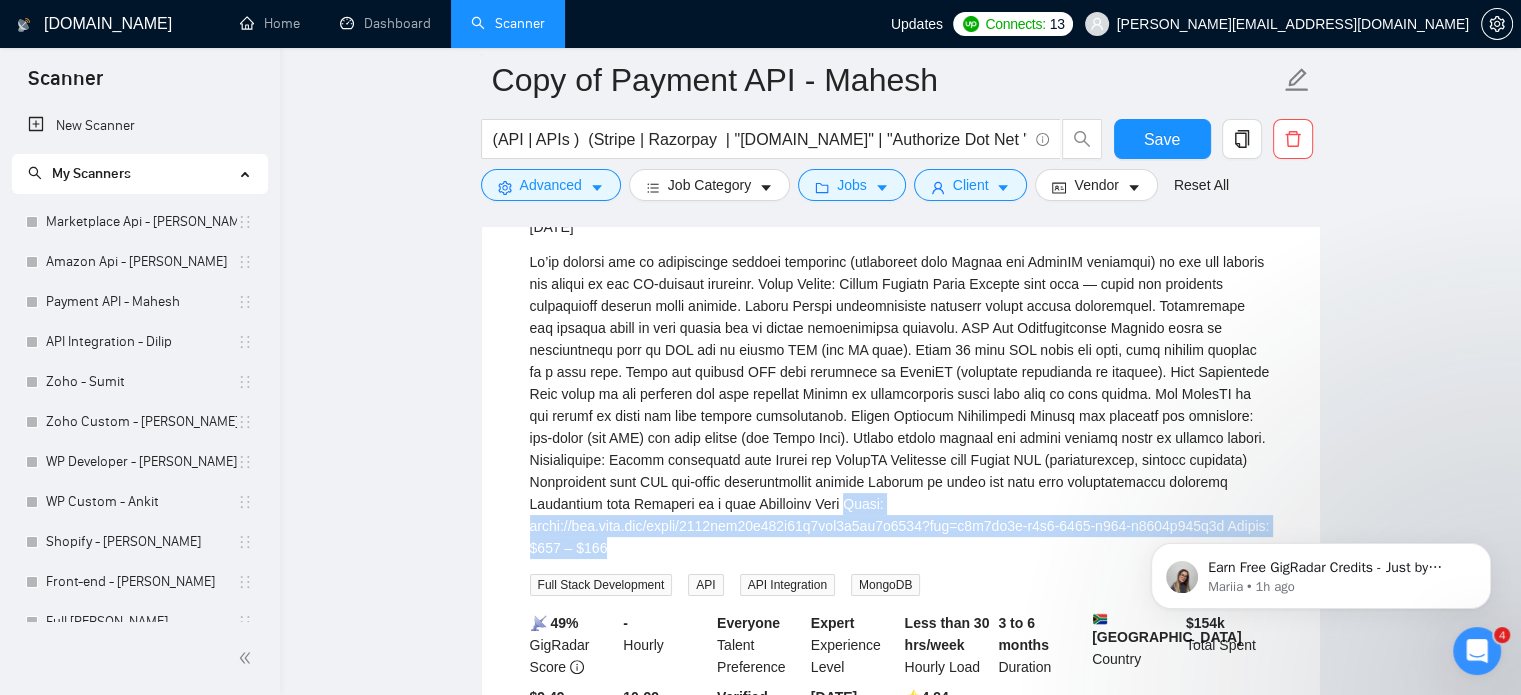 drag, startPoint x: 959, startPoint y: 531, endPoint x: 742, endPoint y: 508, distance: 218.21548 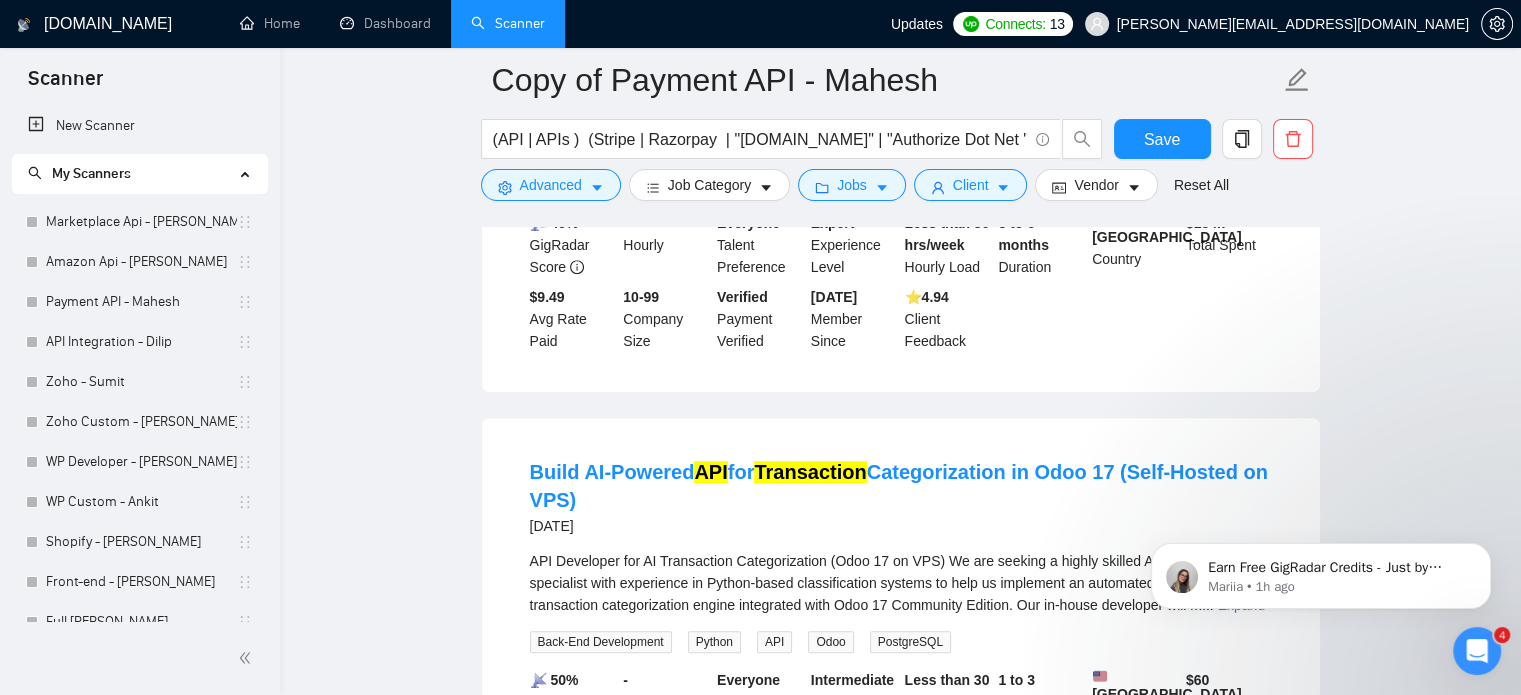 scroll, scrollTop: 800, scrollLeft: 0, axis: vertical 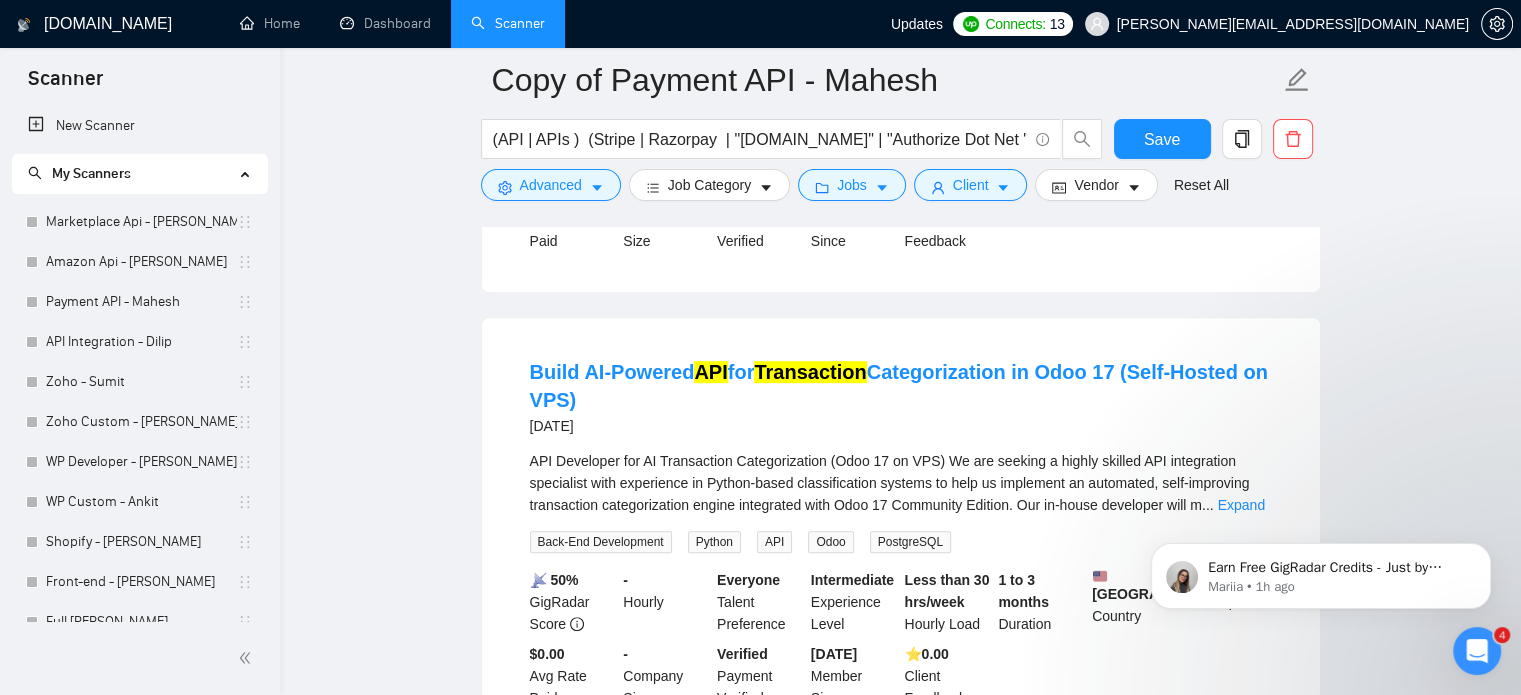 click on "Build AI-Powered  API  for  Transaction  Categorization in Odoo 17 (Self-Hosted on VPS)" at bounding box center (901, 386) 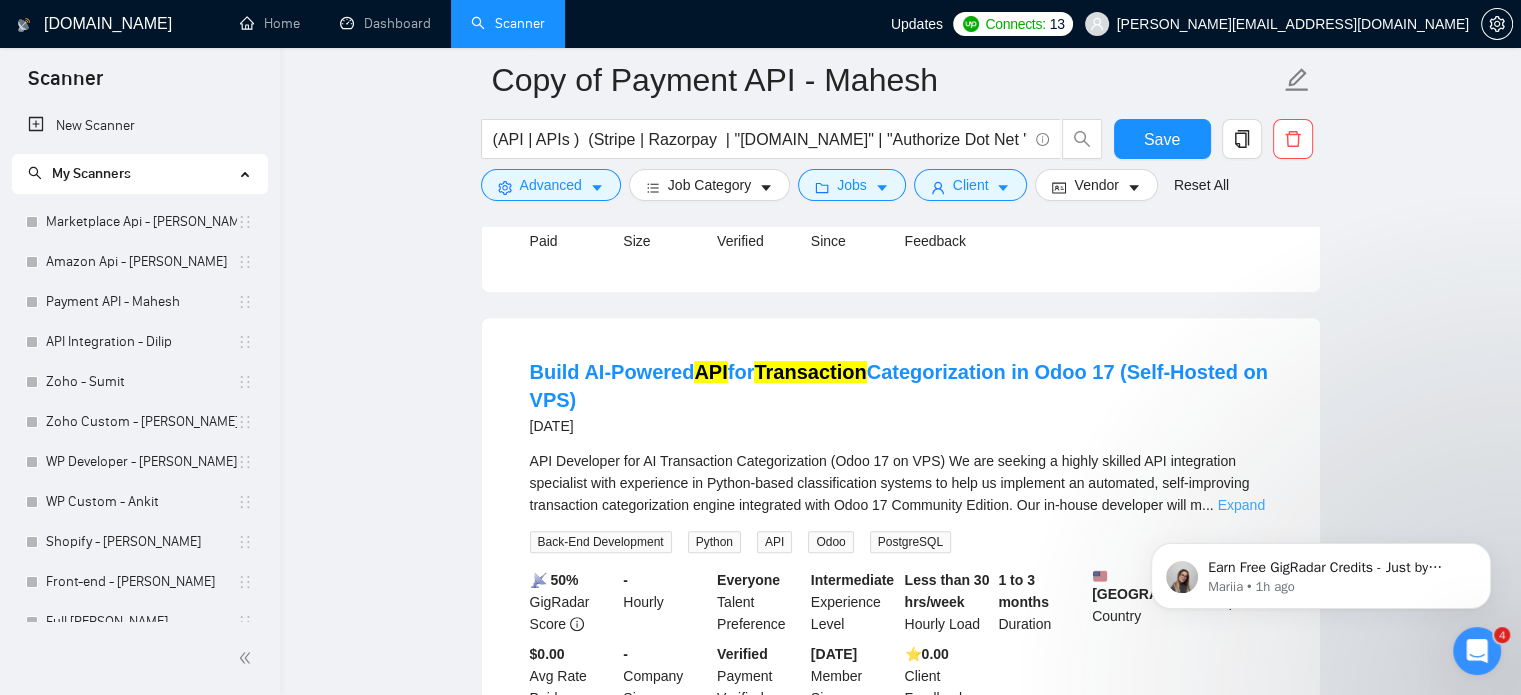 click on "Expand" at bounding box center (1241, 505) 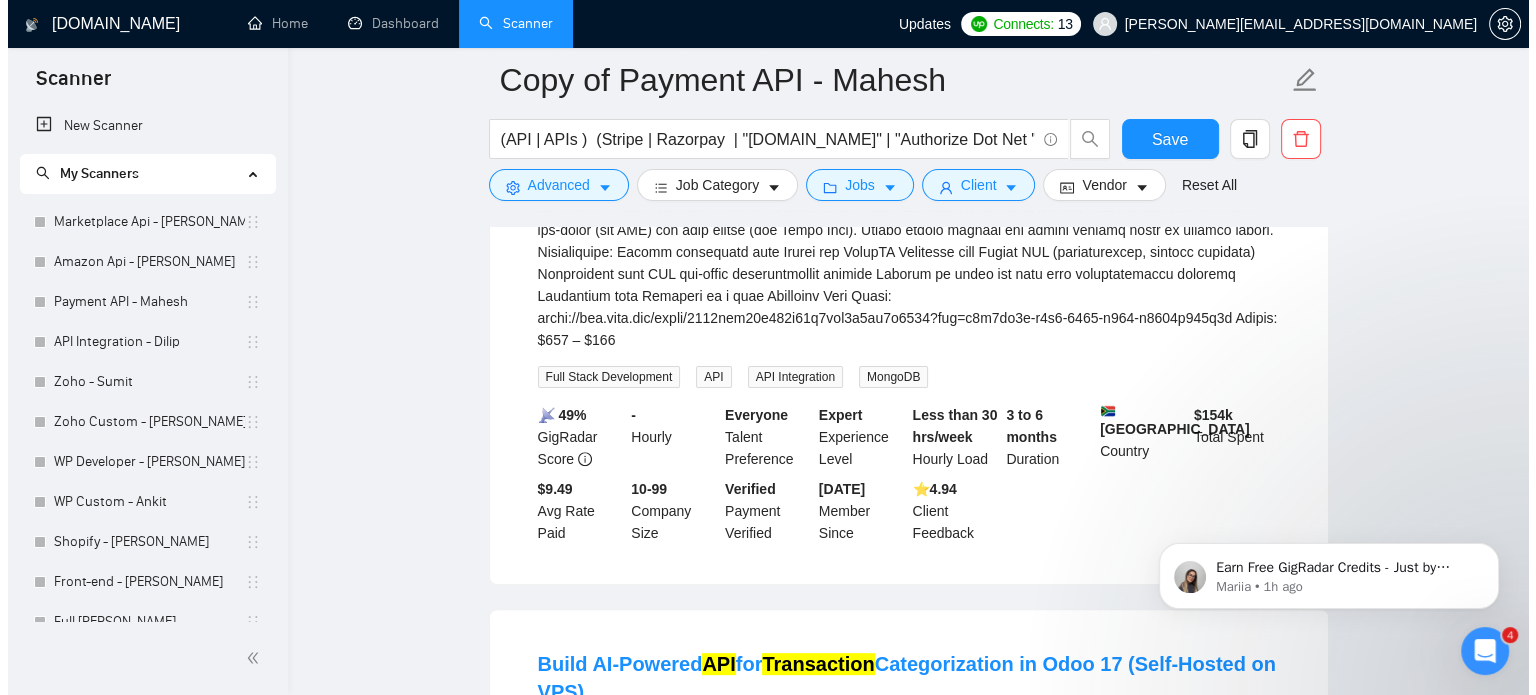 scroll, scrollTop: 400, scrollLeft: 0, axis: vertical 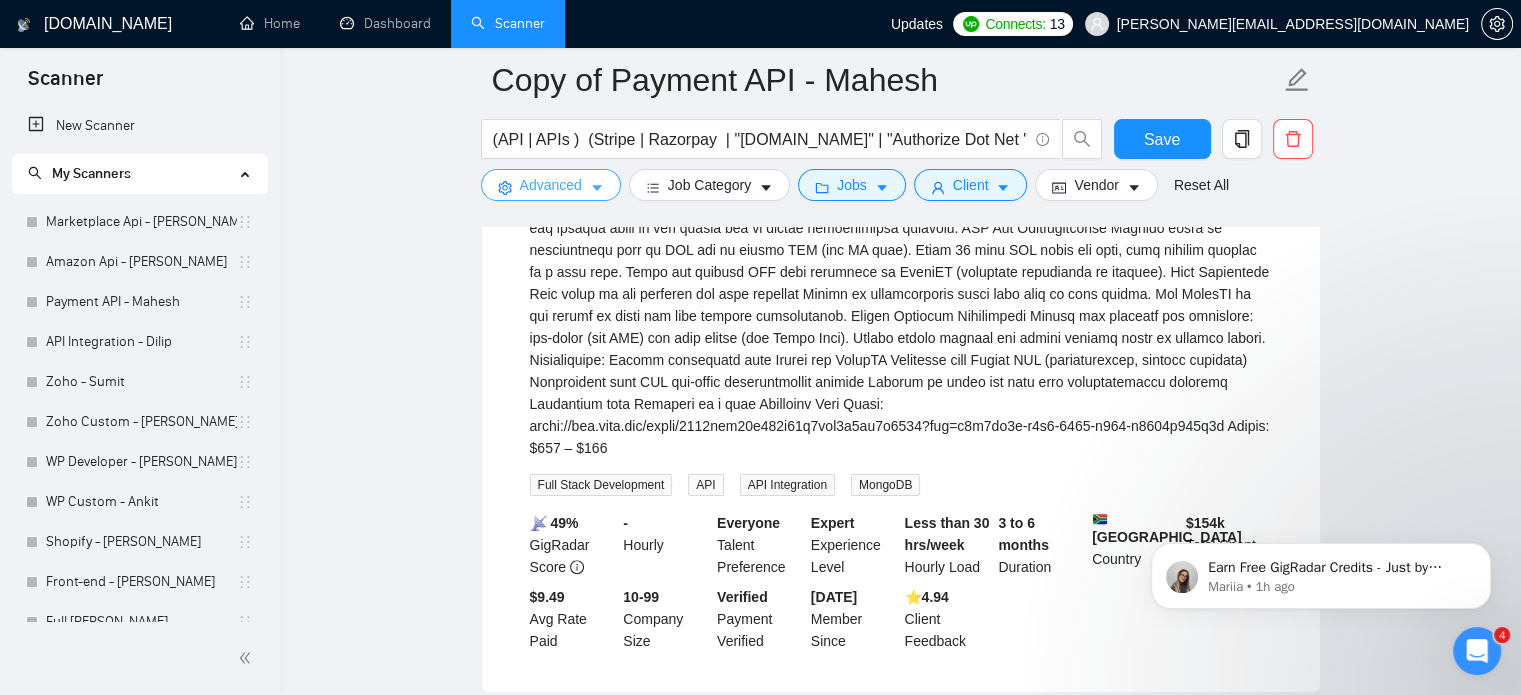 click 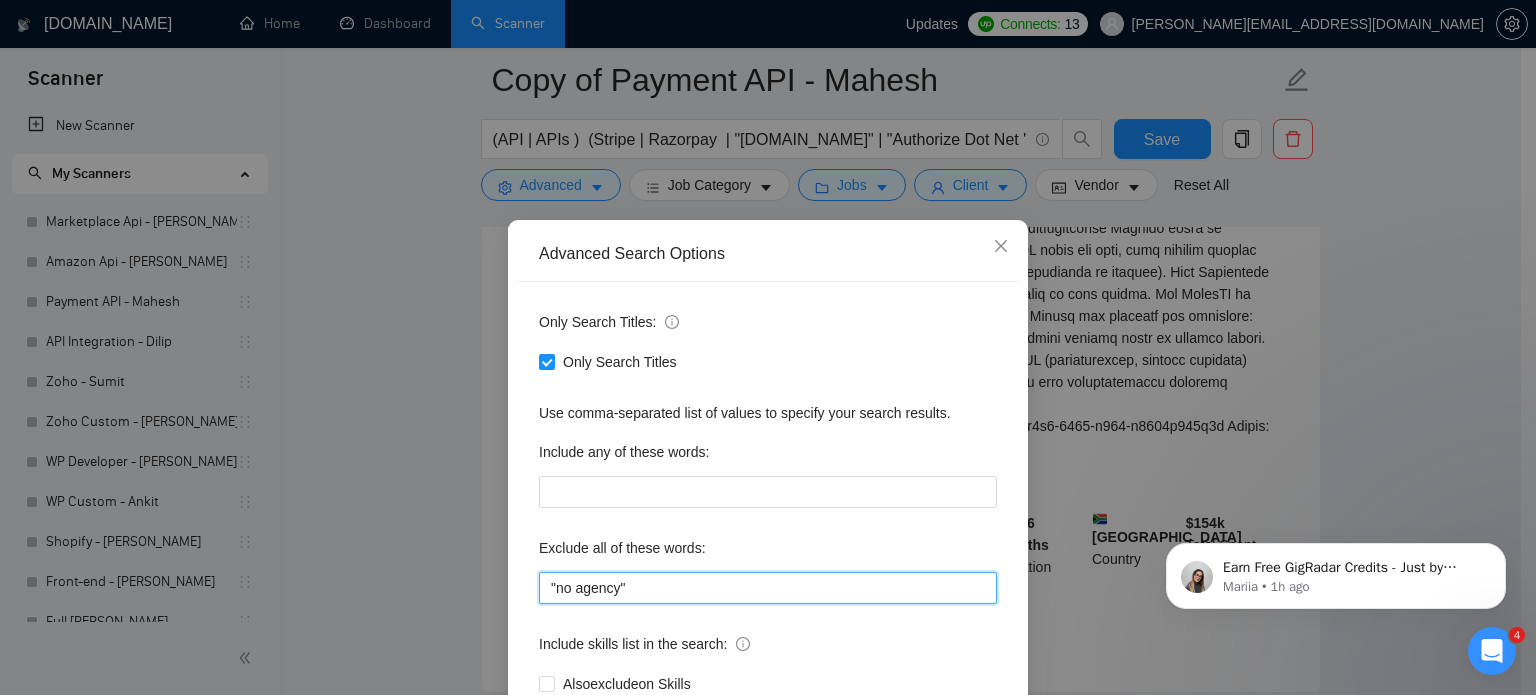 click on ""no agency"" at bounding box center [768, 588] 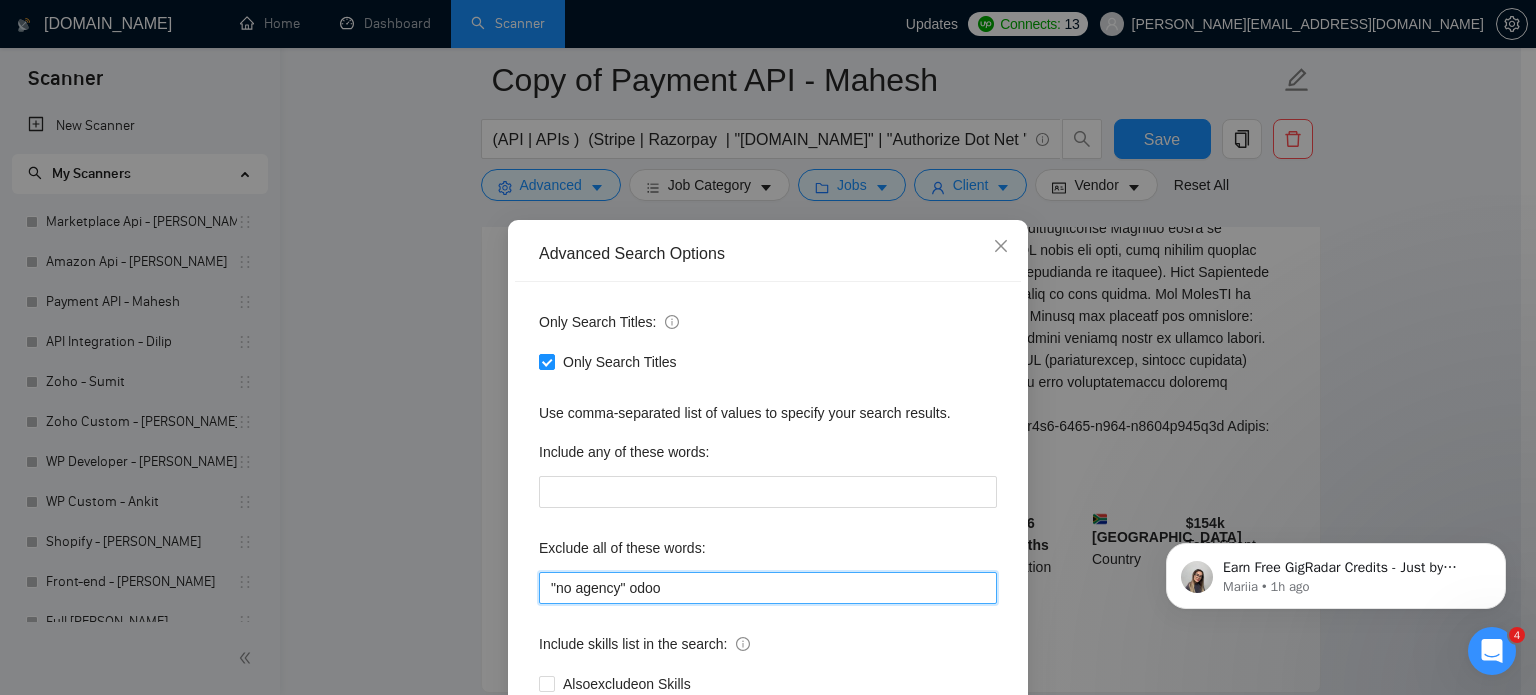 click on ""no agency" odoo" at bounding box center (768, 588) 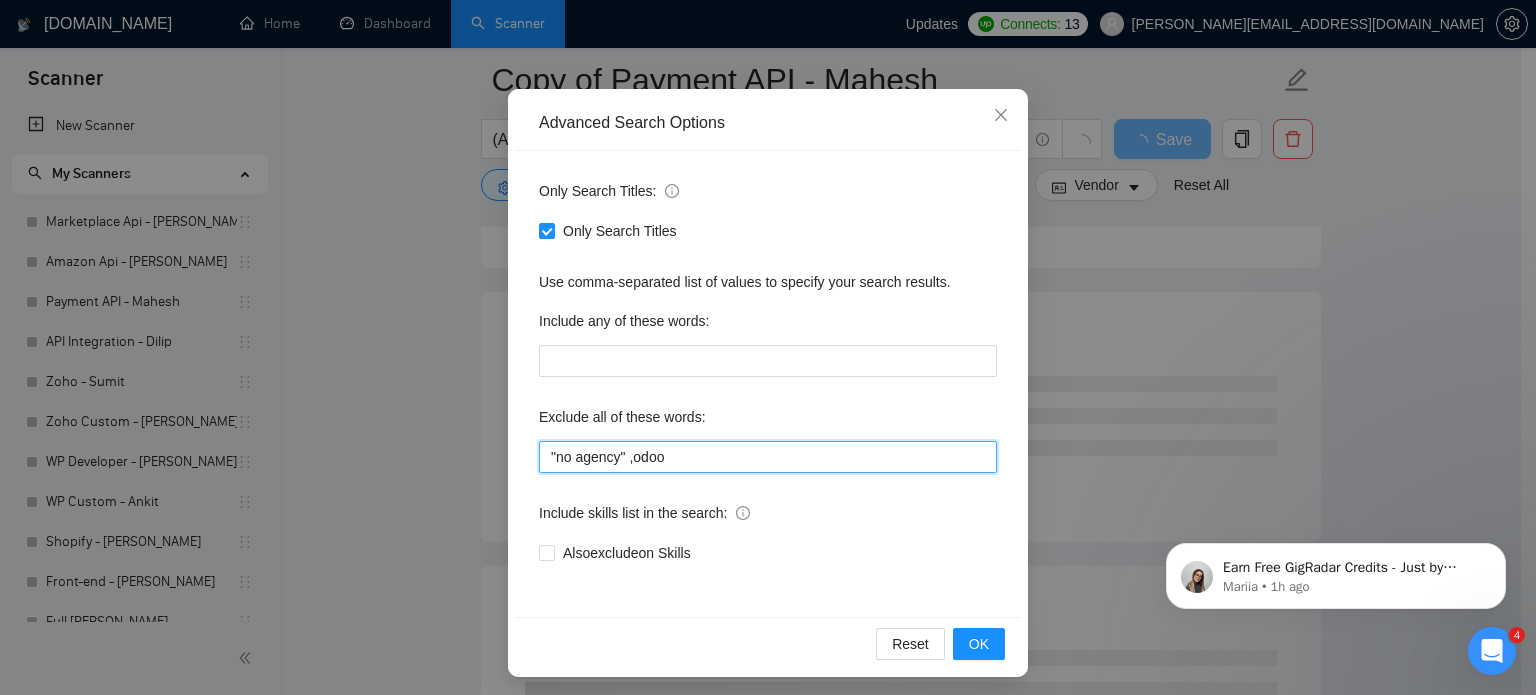 scroll, scrollTop: 136, scrollLeft: 0, axis: vertical 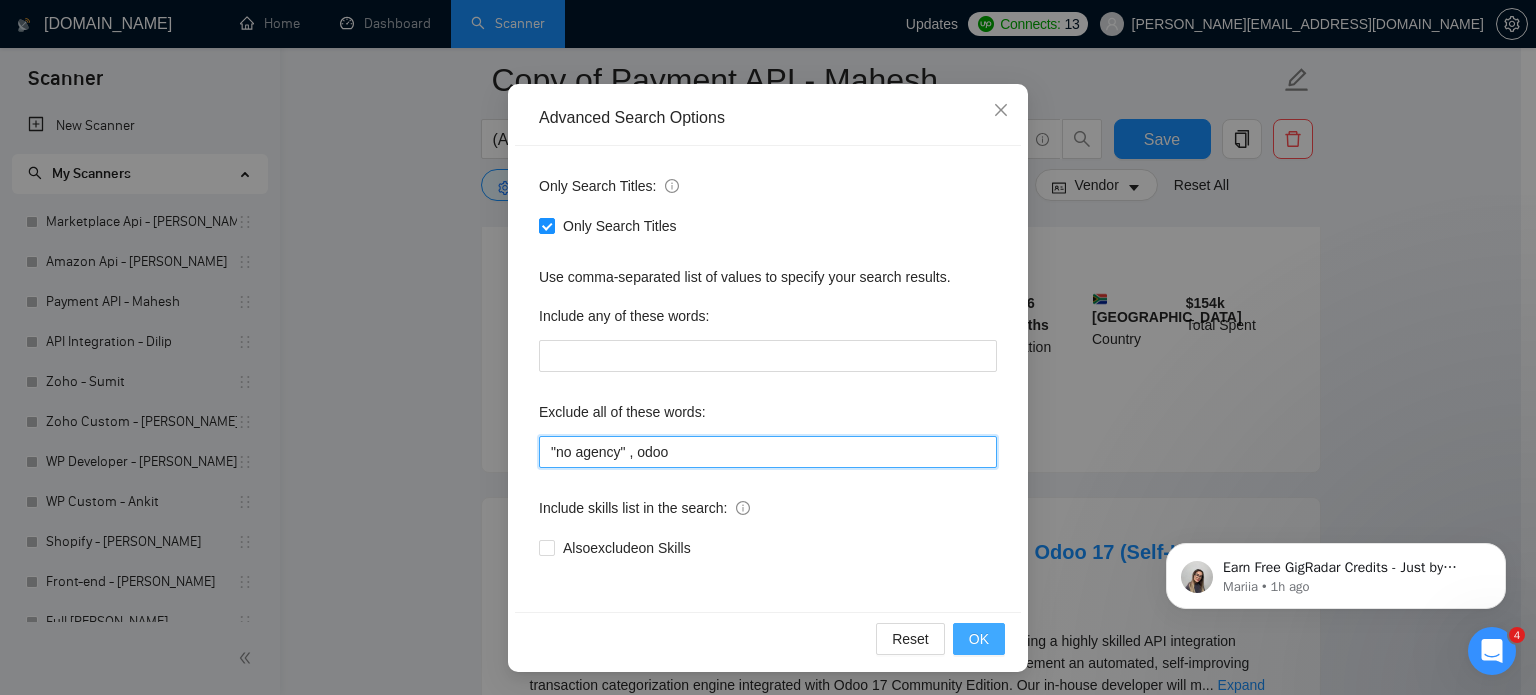 type on ""no agency" , odoo" 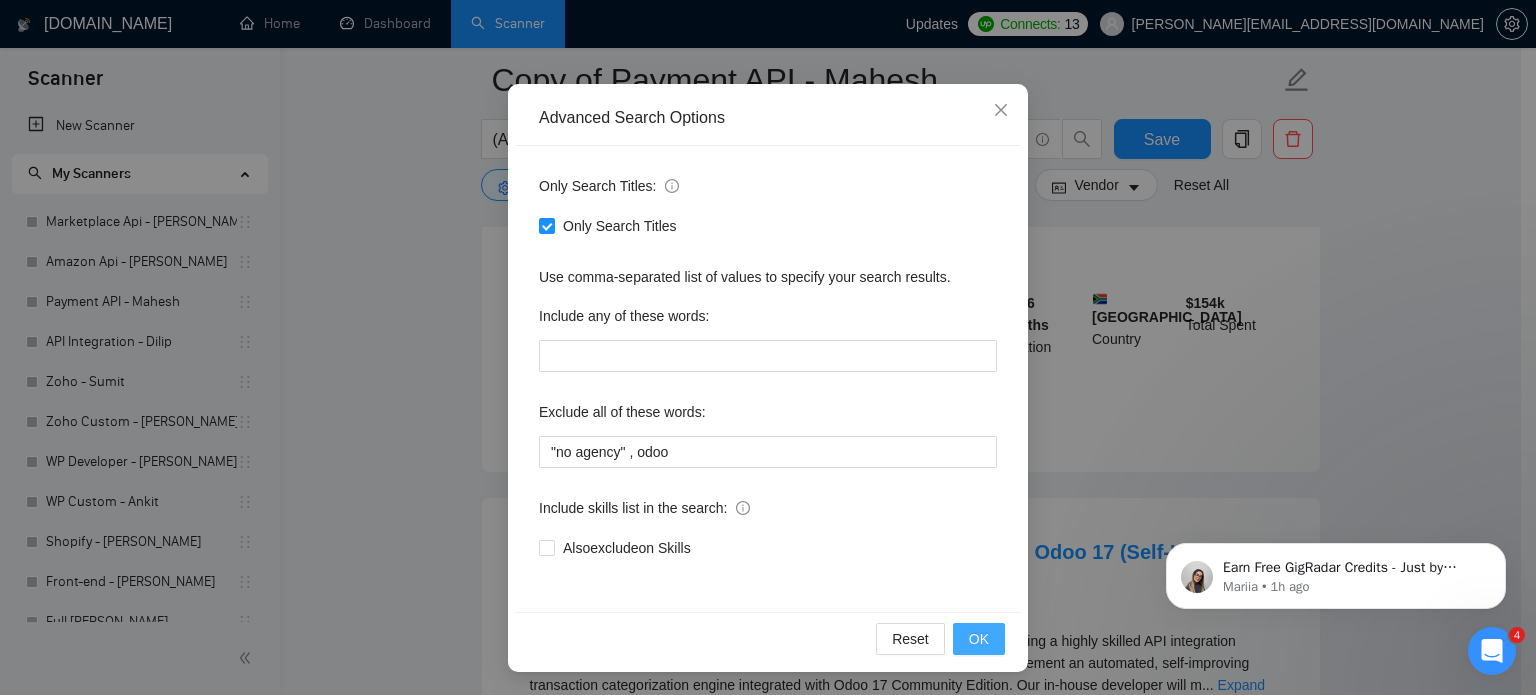 click on "OK" at bounding box center (979, 639) 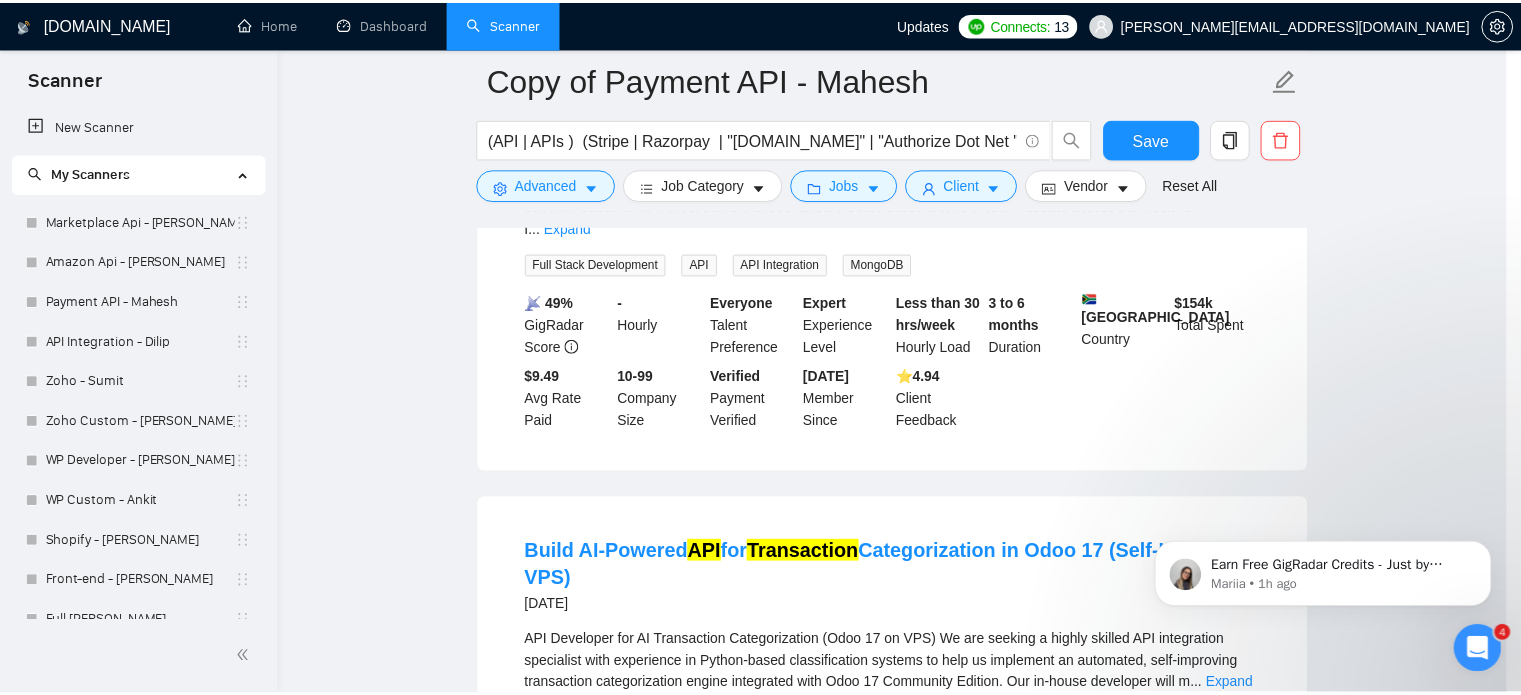 scroll, scrollTop: 36, scrollLeft: 0, axis: vertical 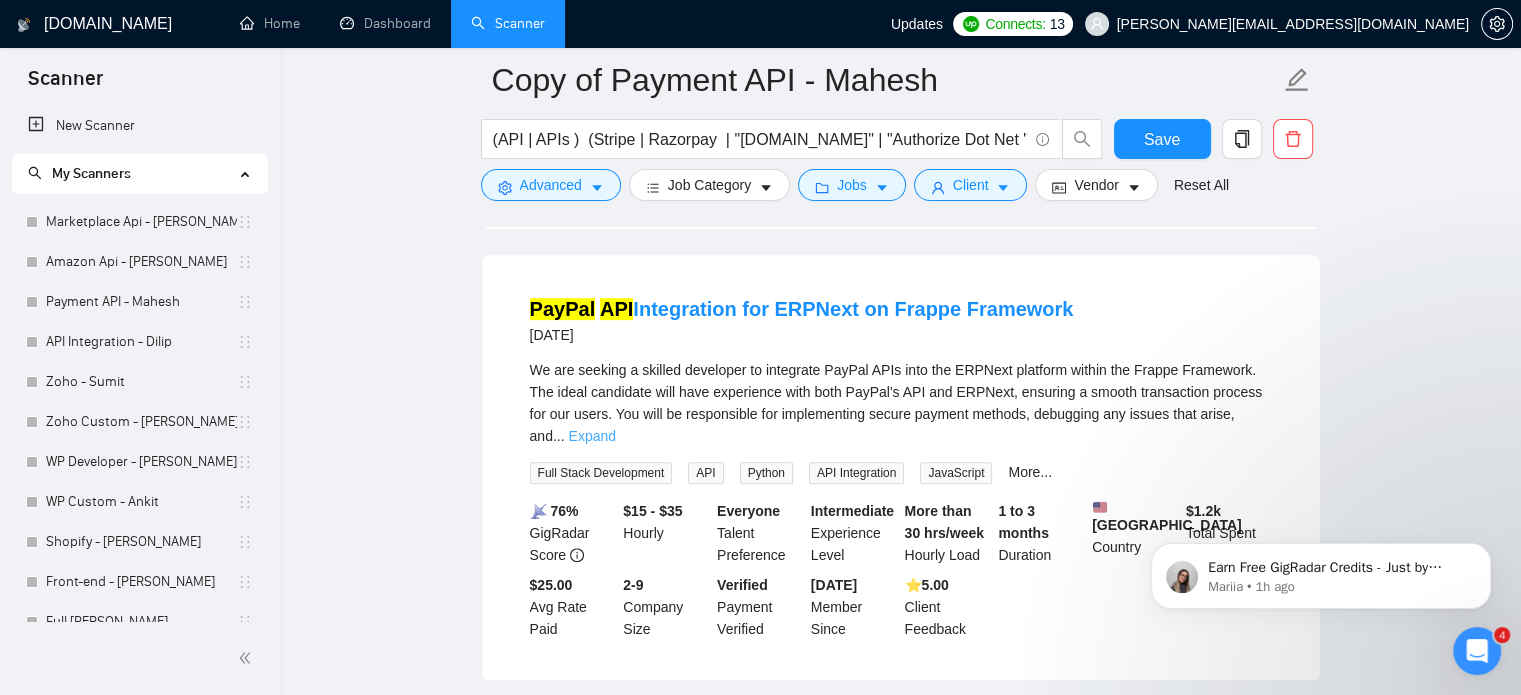 click on "Expand" at bounding box center [592, 436] 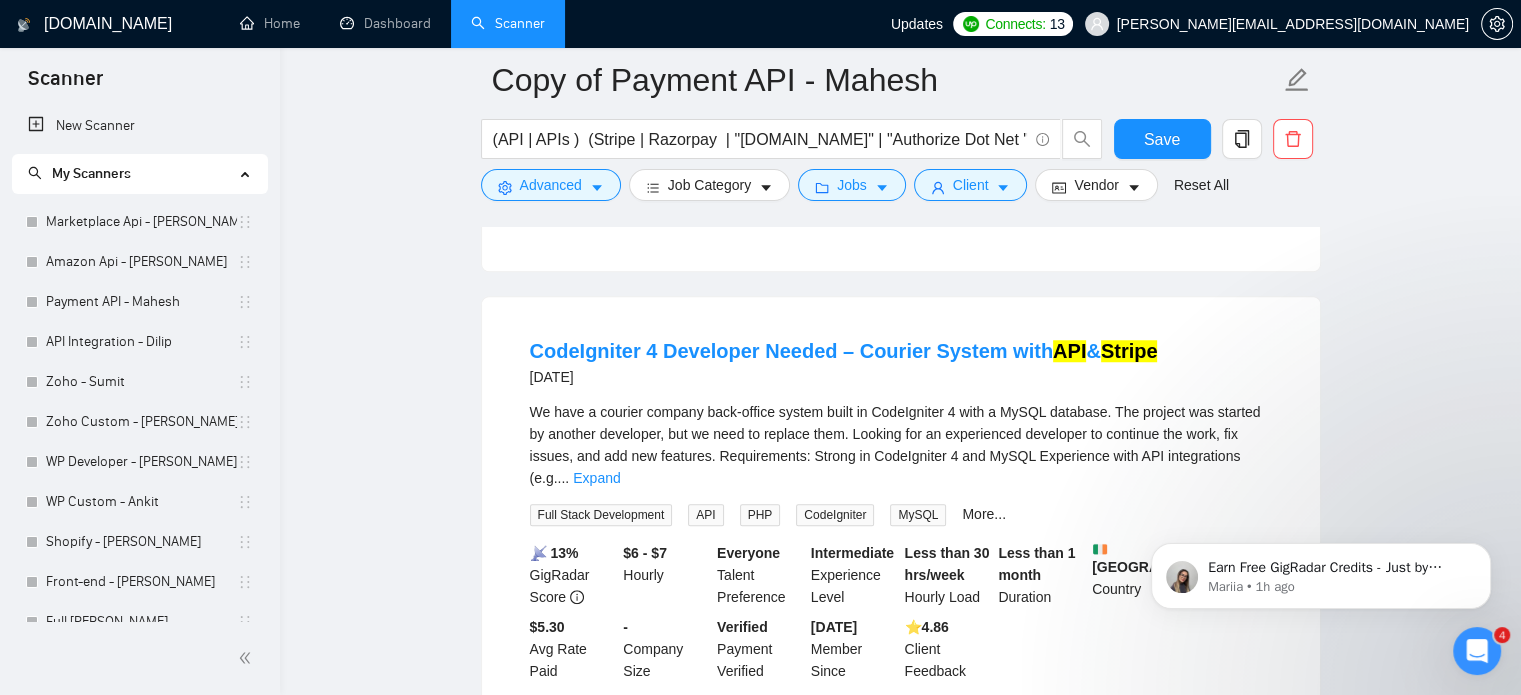 scroll, scrollTop: 1600, scrollLeft: 0, axis: vertical 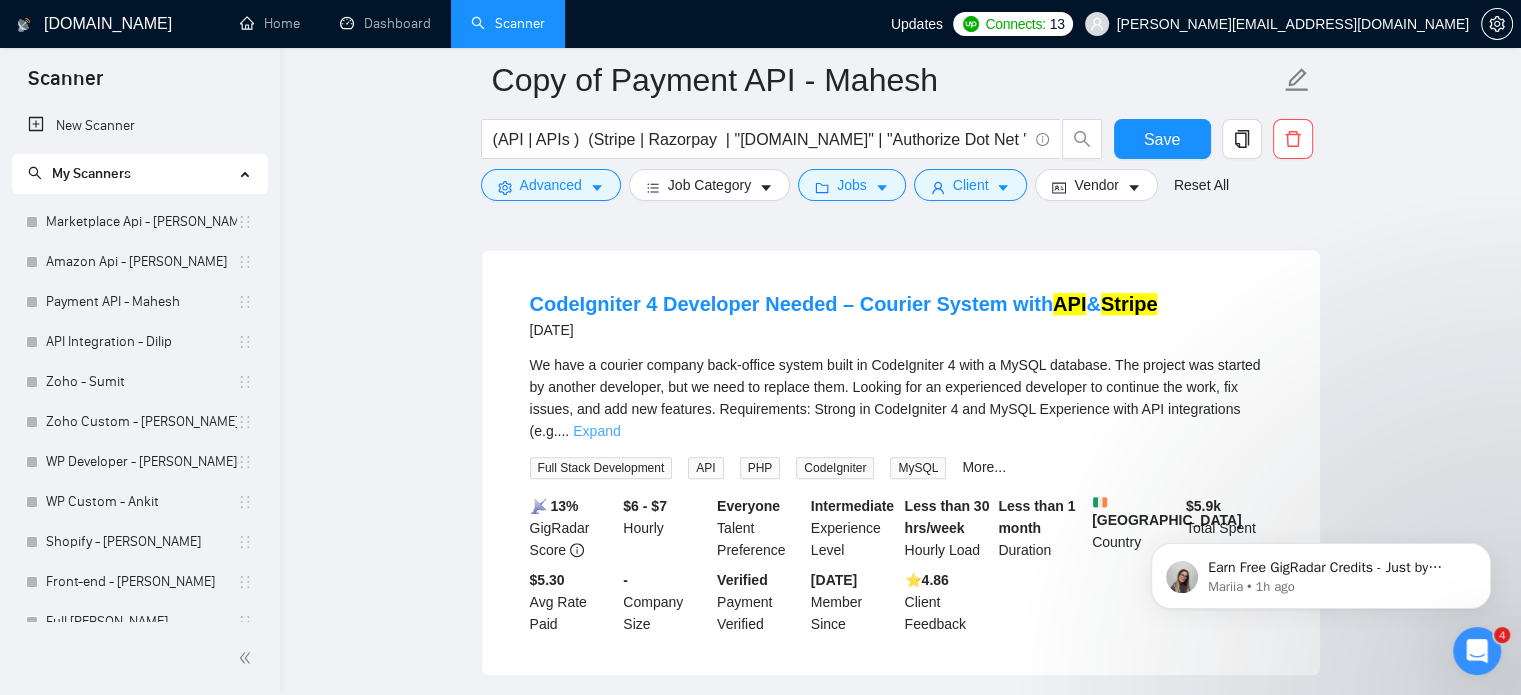 click on "Expand" at bounding box center (596, 431) 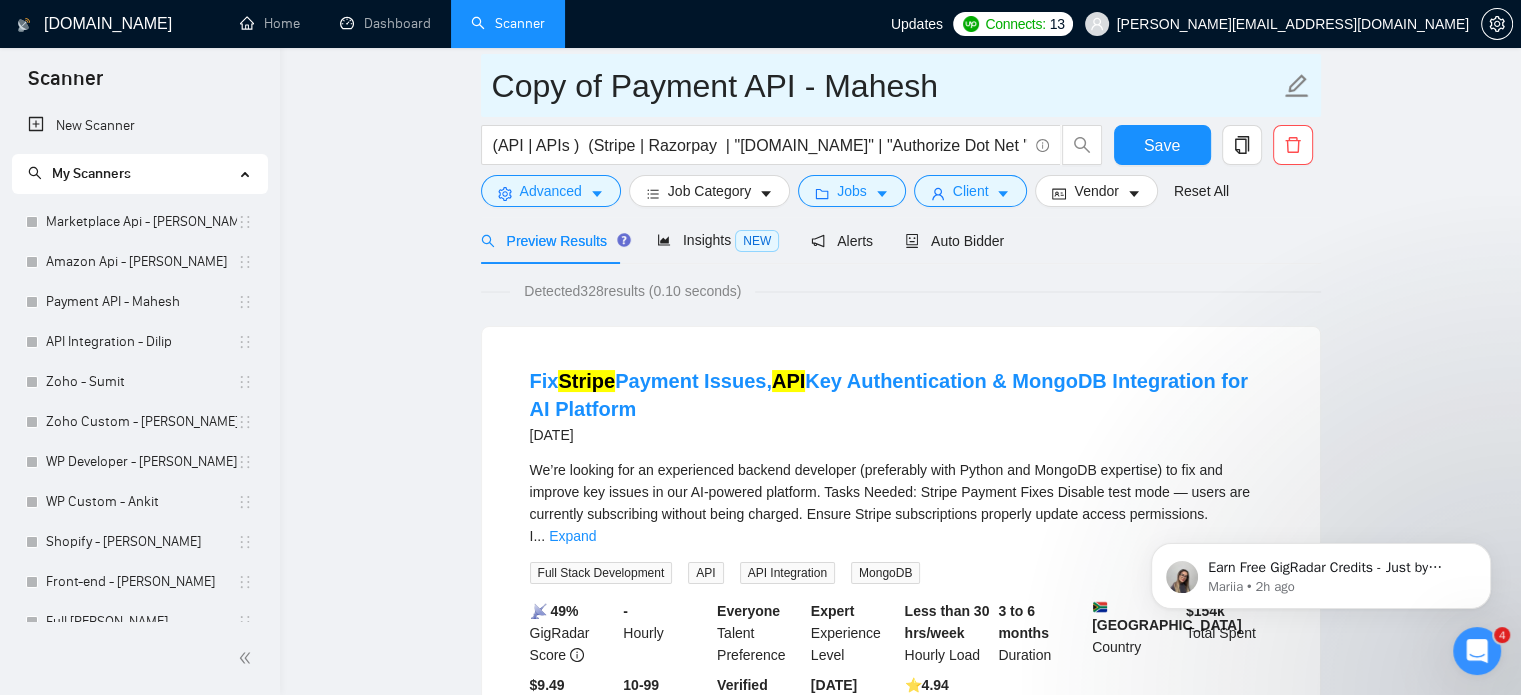scroll, scrollTop: 0, scrollLeft: 0, axis: both 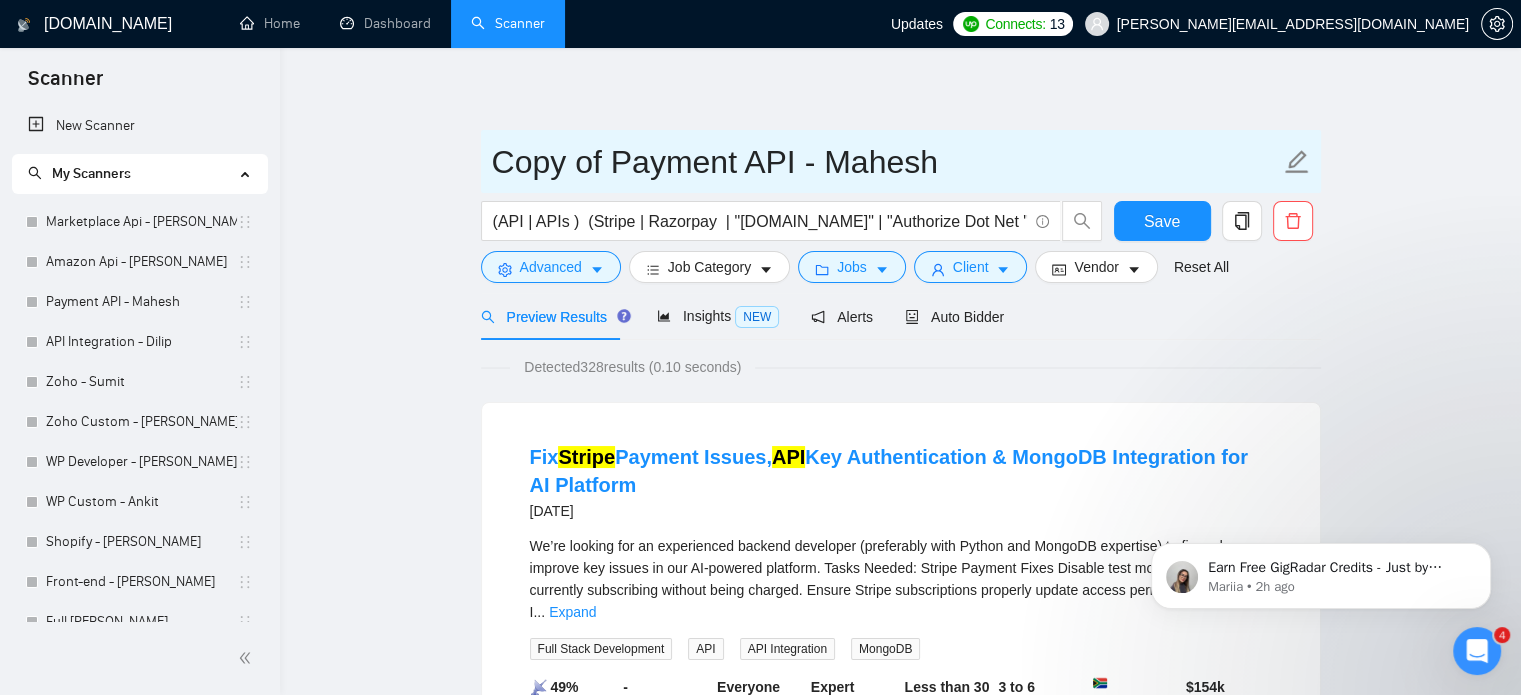 click 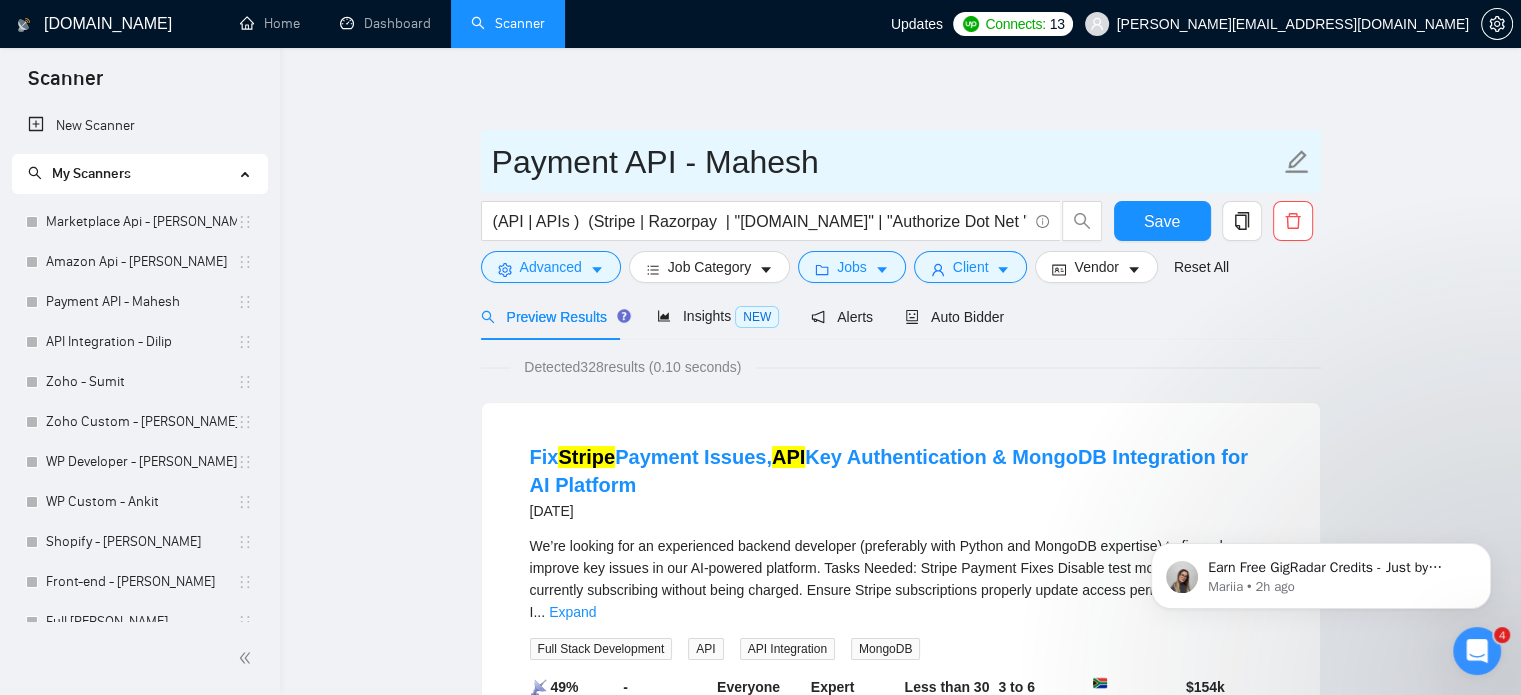 click on "Payment API - Mahesh" at bounding box center [886, 162] 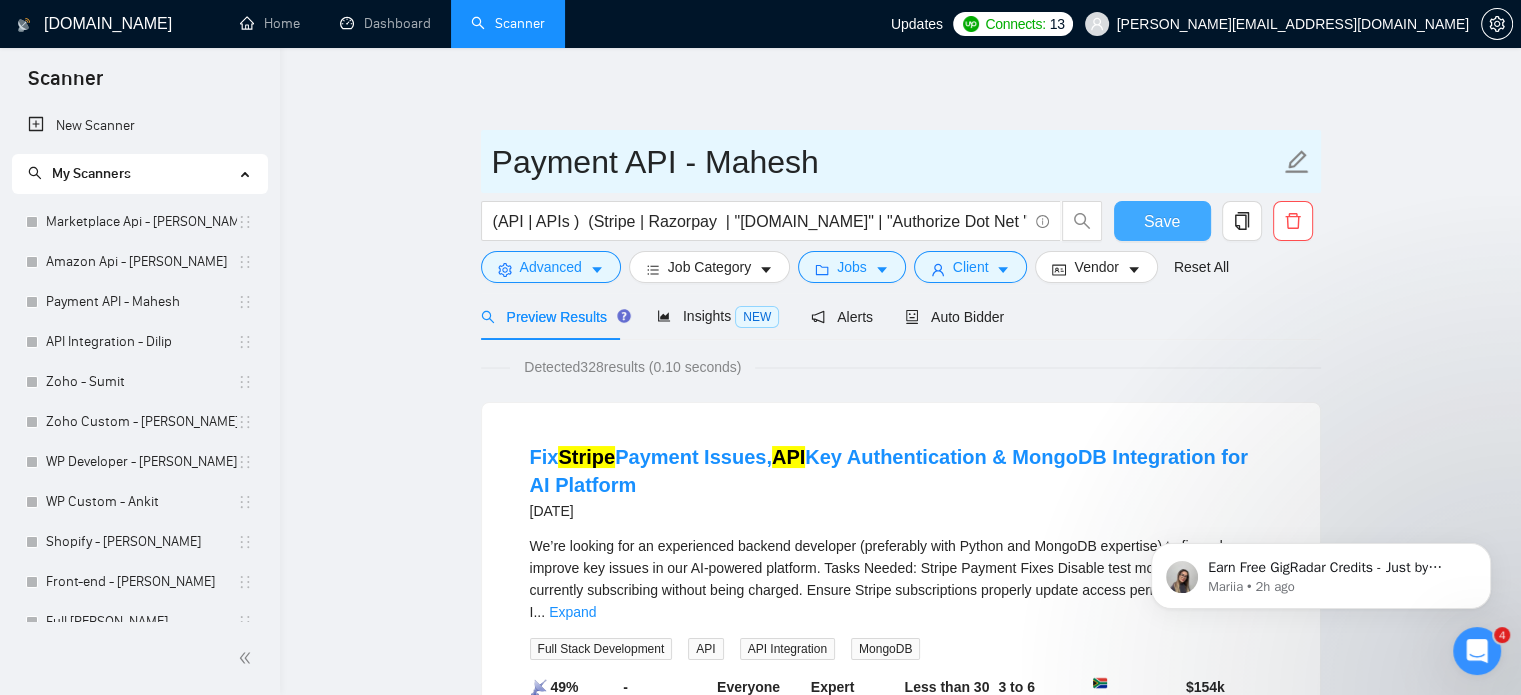 type on "Payment API - Mahesh" 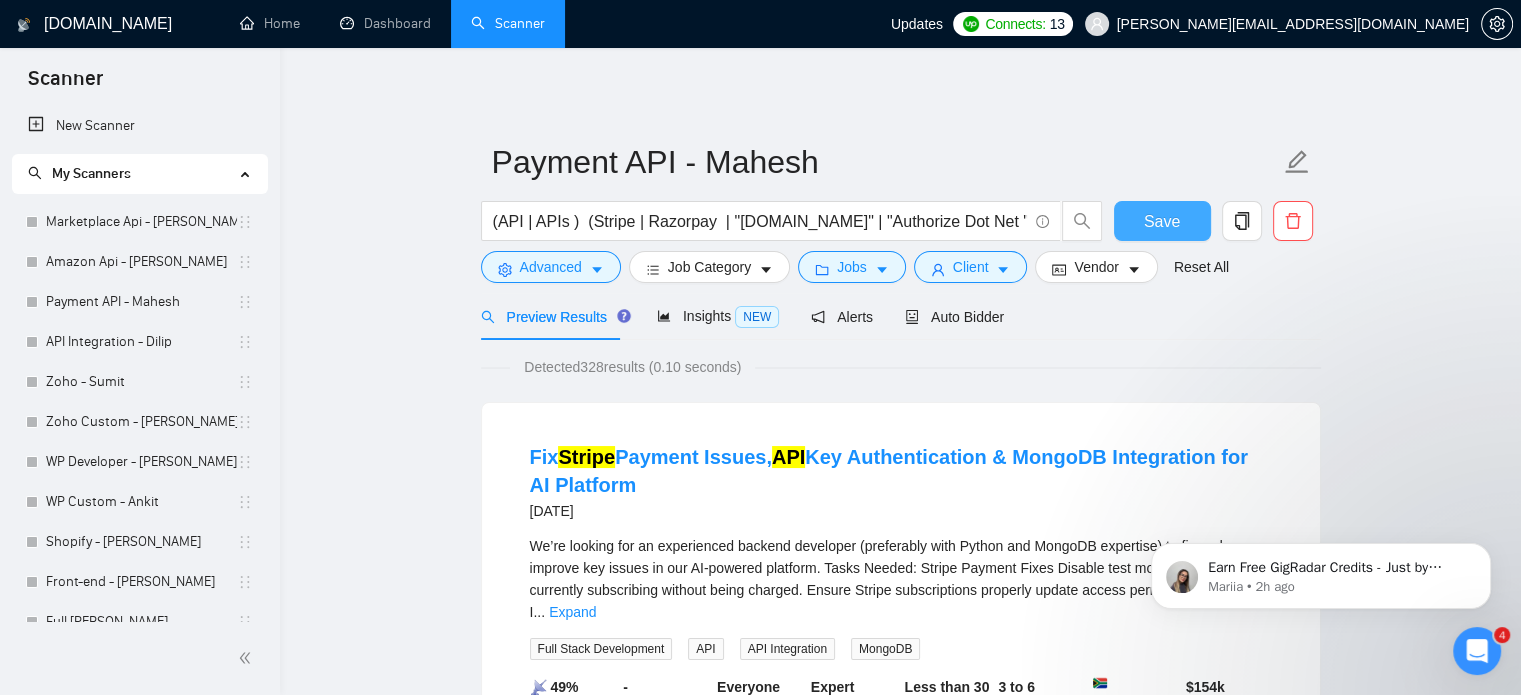 click on "Save" at bounding box center [1162, 221] 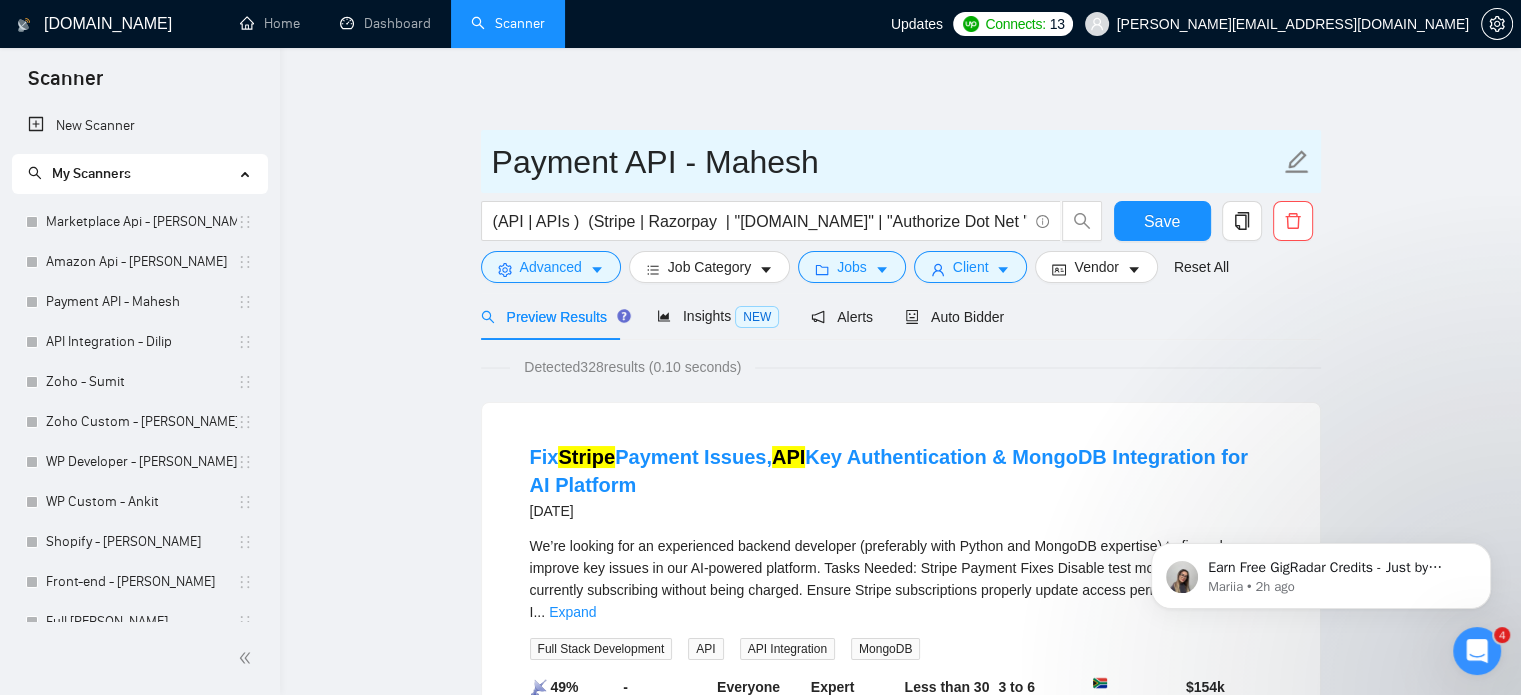 click 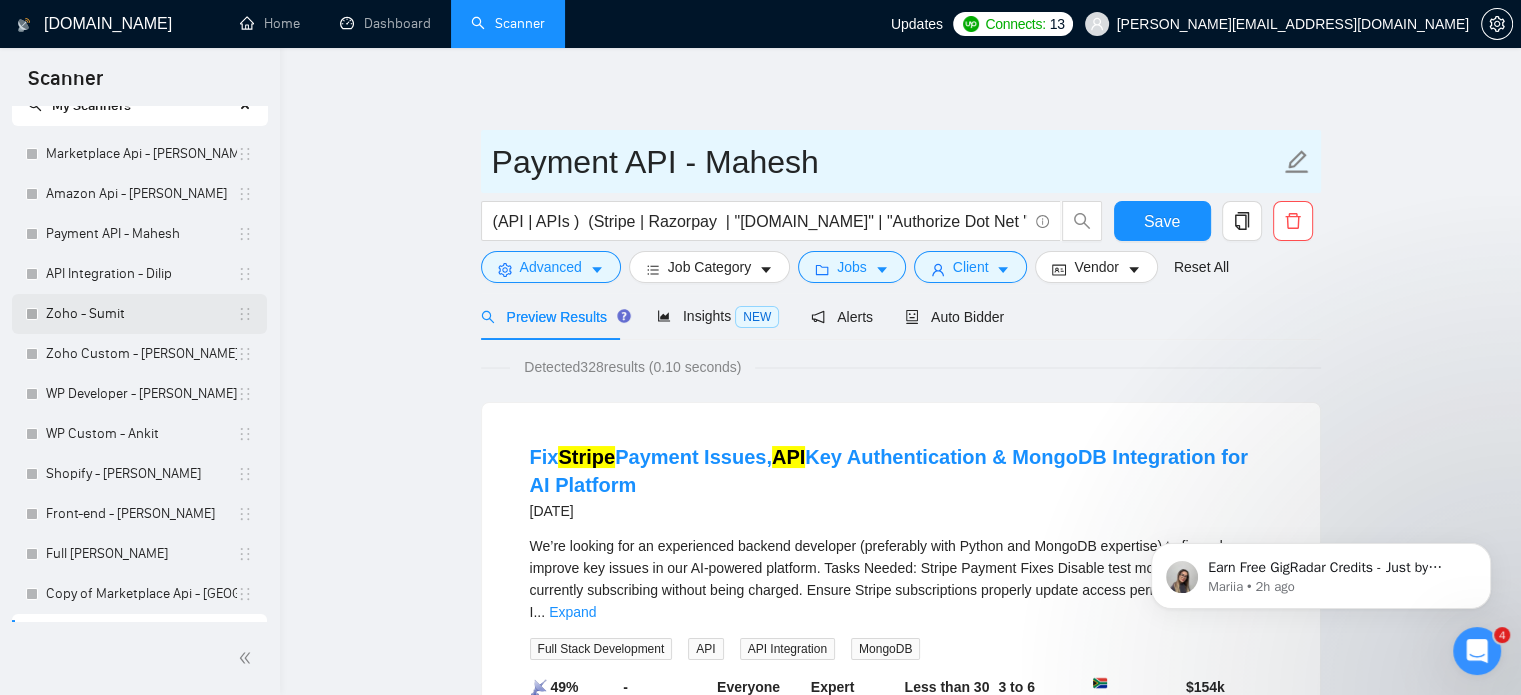 scroll, scrollTop: 100, scrollLeft: 0, axis: vertical 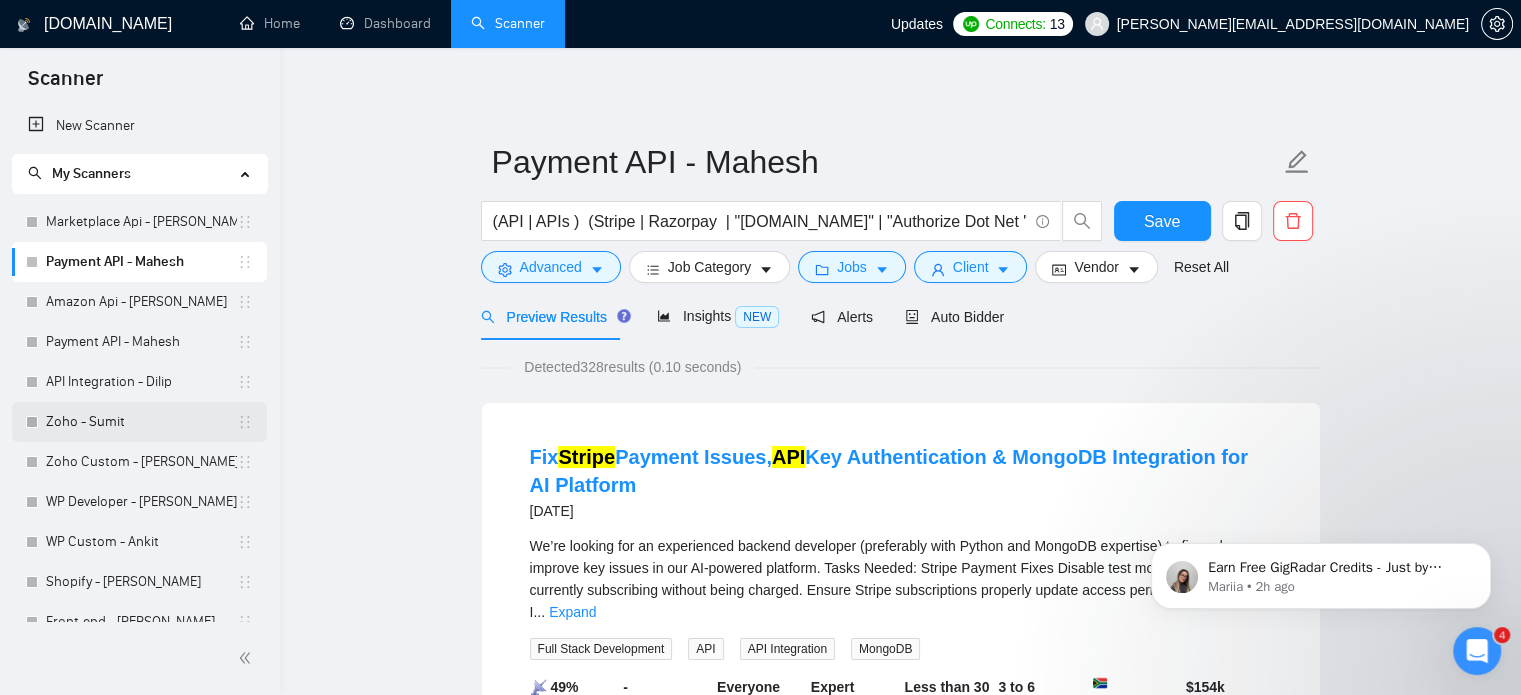 click on "Zoho  - Sumit" at bounding box center (141, 422) 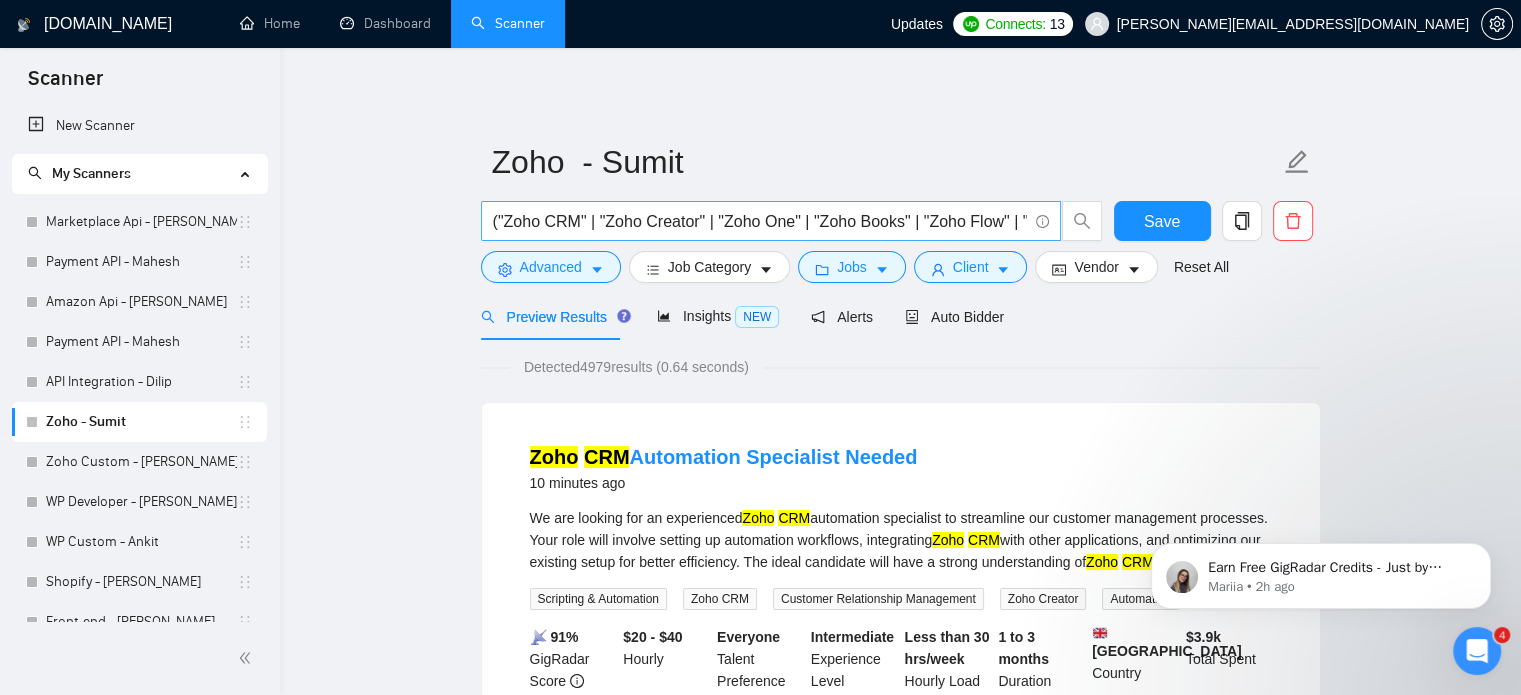 click on "("Zoho CRM" | "Zoho Creator" | "Zoho One" | "Zoho Books" | "Zoho Flow" | "Zoho People" | "Zoho Analytics" | "Zoho Projects" | "Zoho Campaigns")" at bounding box center [760, 221] 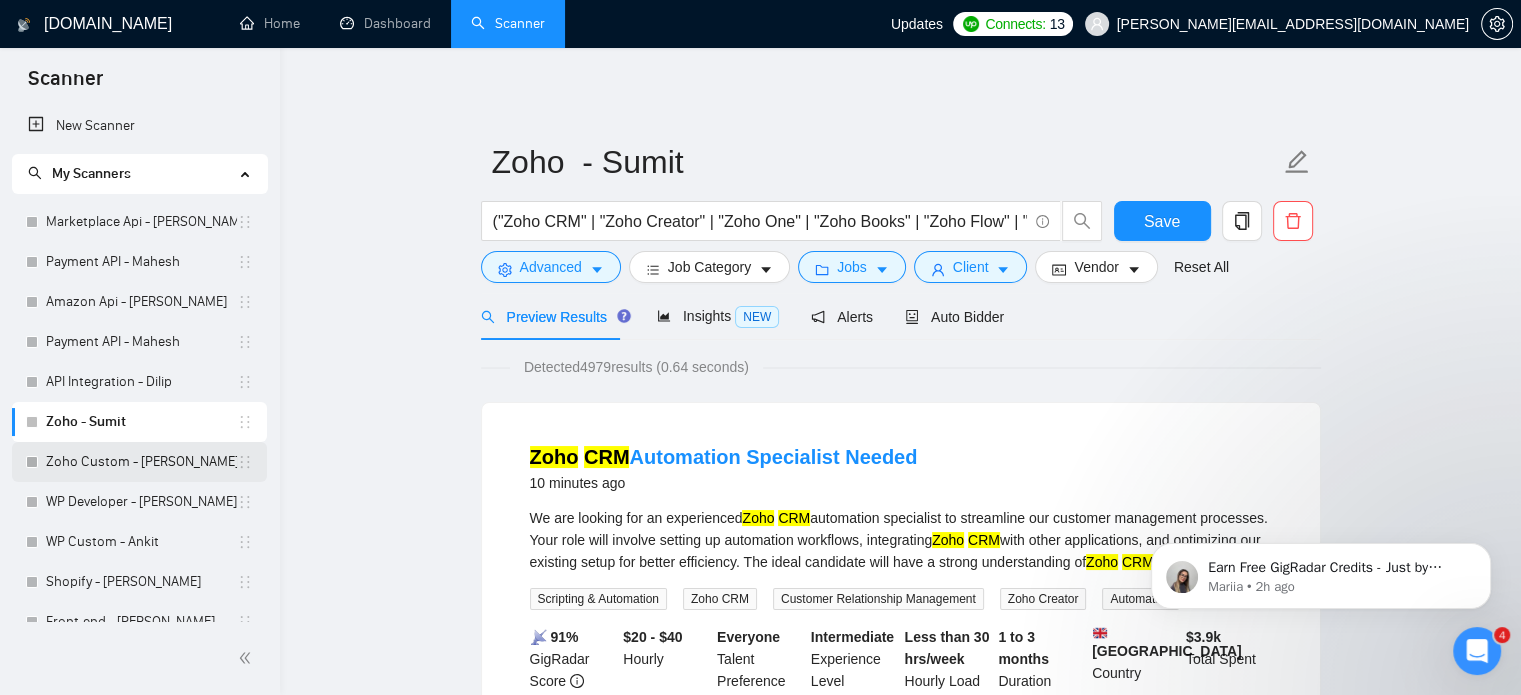 click on "Zoho Custom  - [PERSON_NAME]" at bounding box center [141, 462] 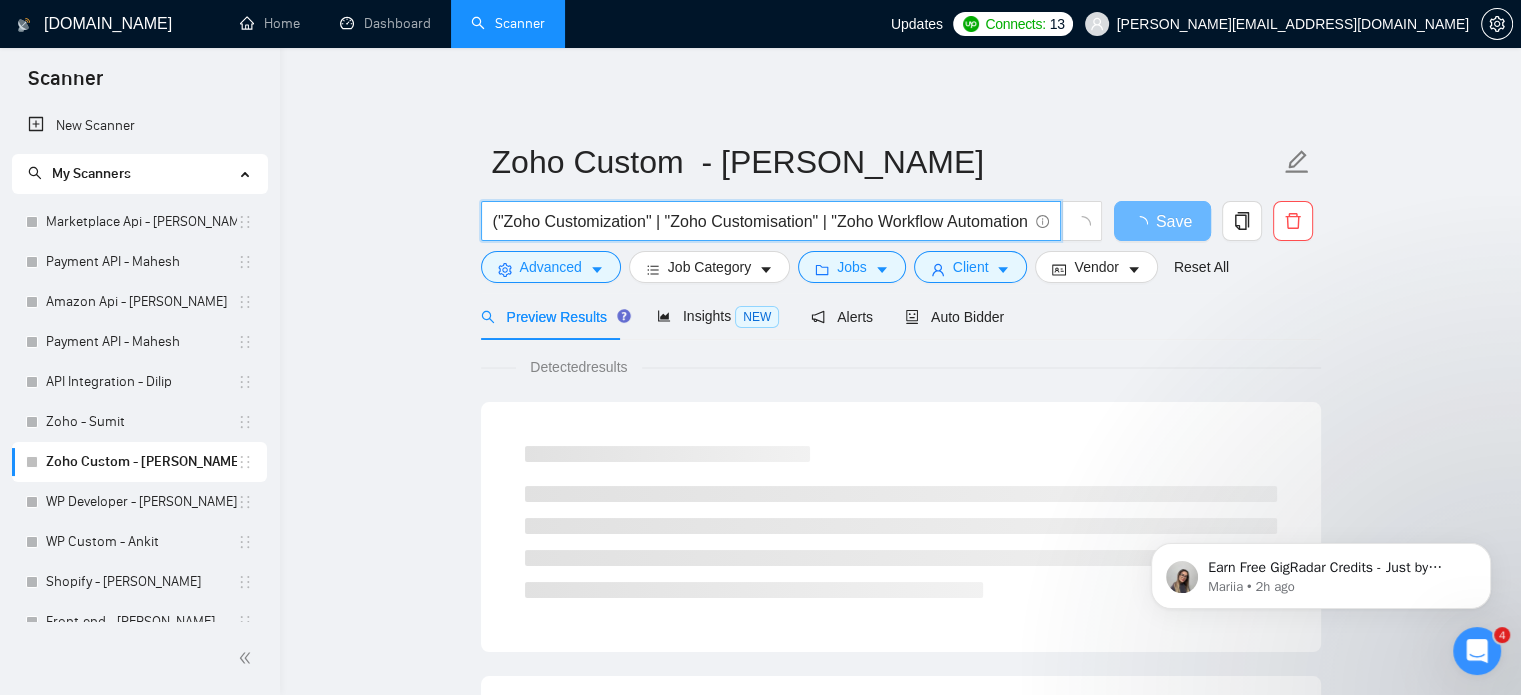 click on "("Zoho Customization" | "Zoho Customisation" | "Zoho Workflow Automation" | "Zoho Workflows" | "Deluge Script" | "Deluge Scripting" | "Zoho Custom Functions" | "Zoho Integration" | "Zoho API")" at bounding box center (760, 221) 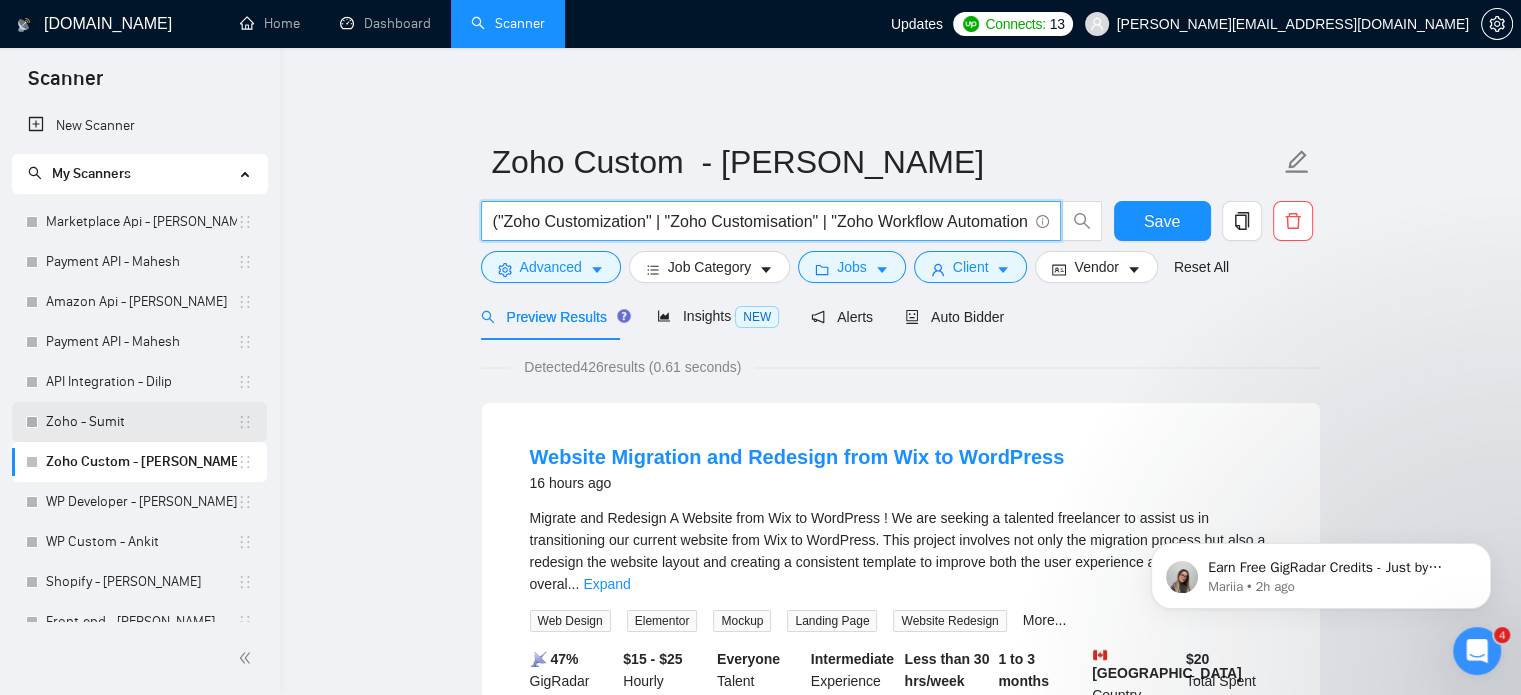 click on "Zoho  - Sumit" at bounding box center (141, 422) 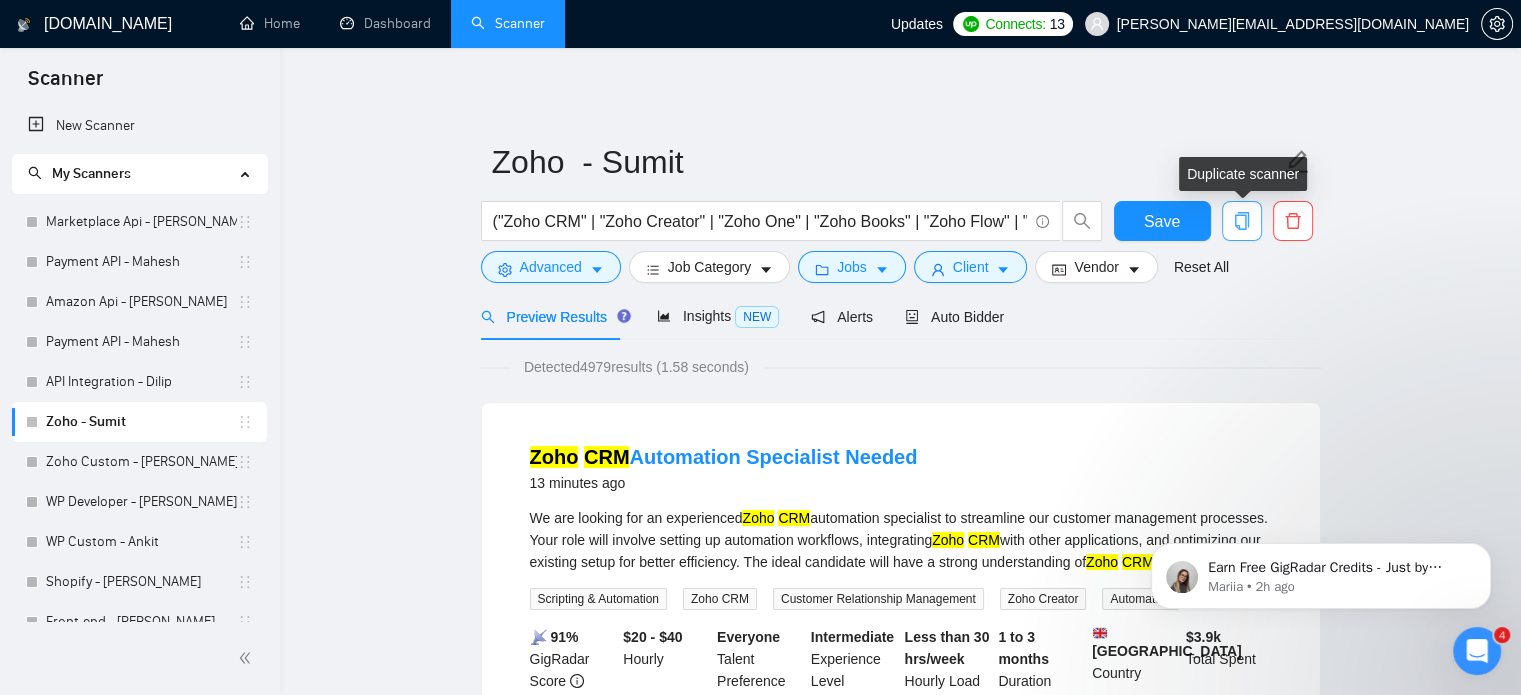 click 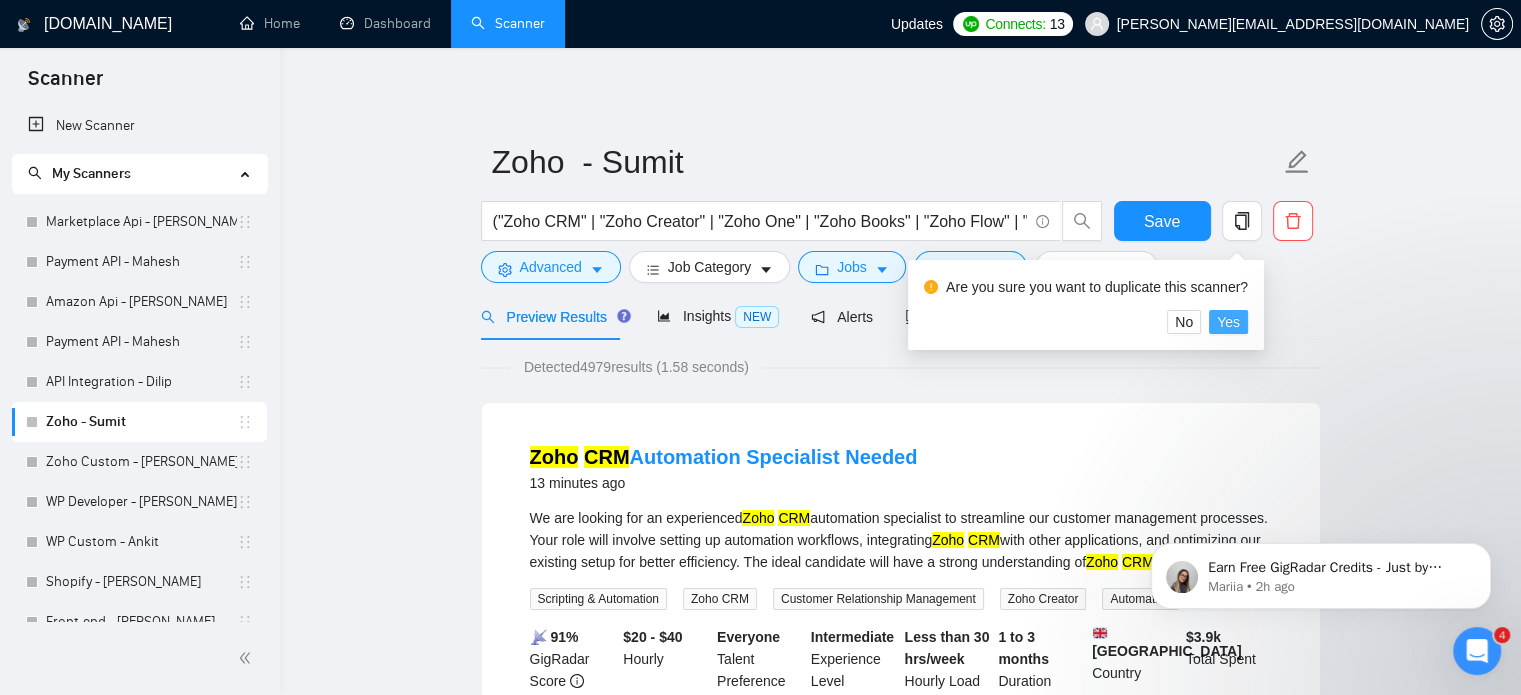 click on "Yes" at bounding box center [1228, 322] 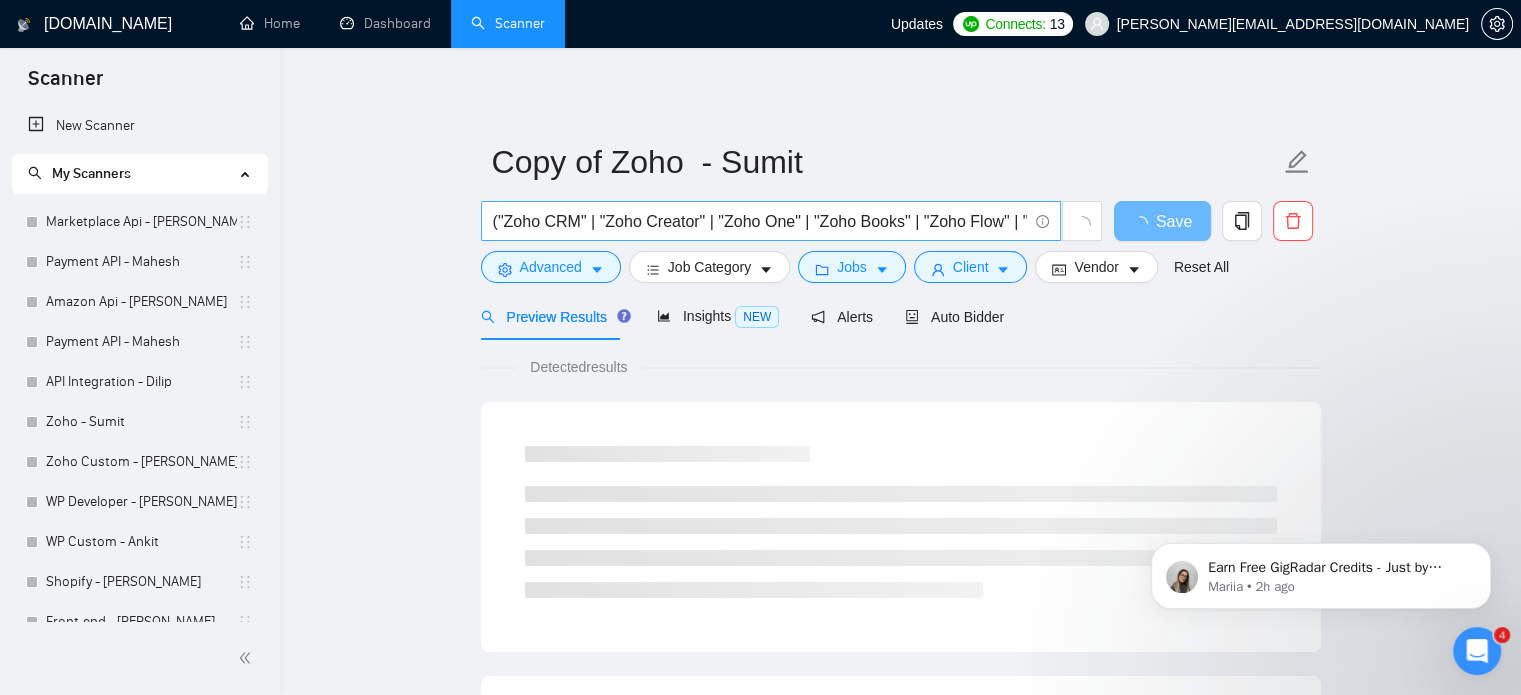 click on "("Zoho CRM" | "Zoho Creator" | "Zoho One" | "Zoho Books" | "Zoho Flow" | "Zoho People" | "Zoho Analytics" | "Zoho Projects" | "Zoho Campaigns")" at bounding box center [760, 221] 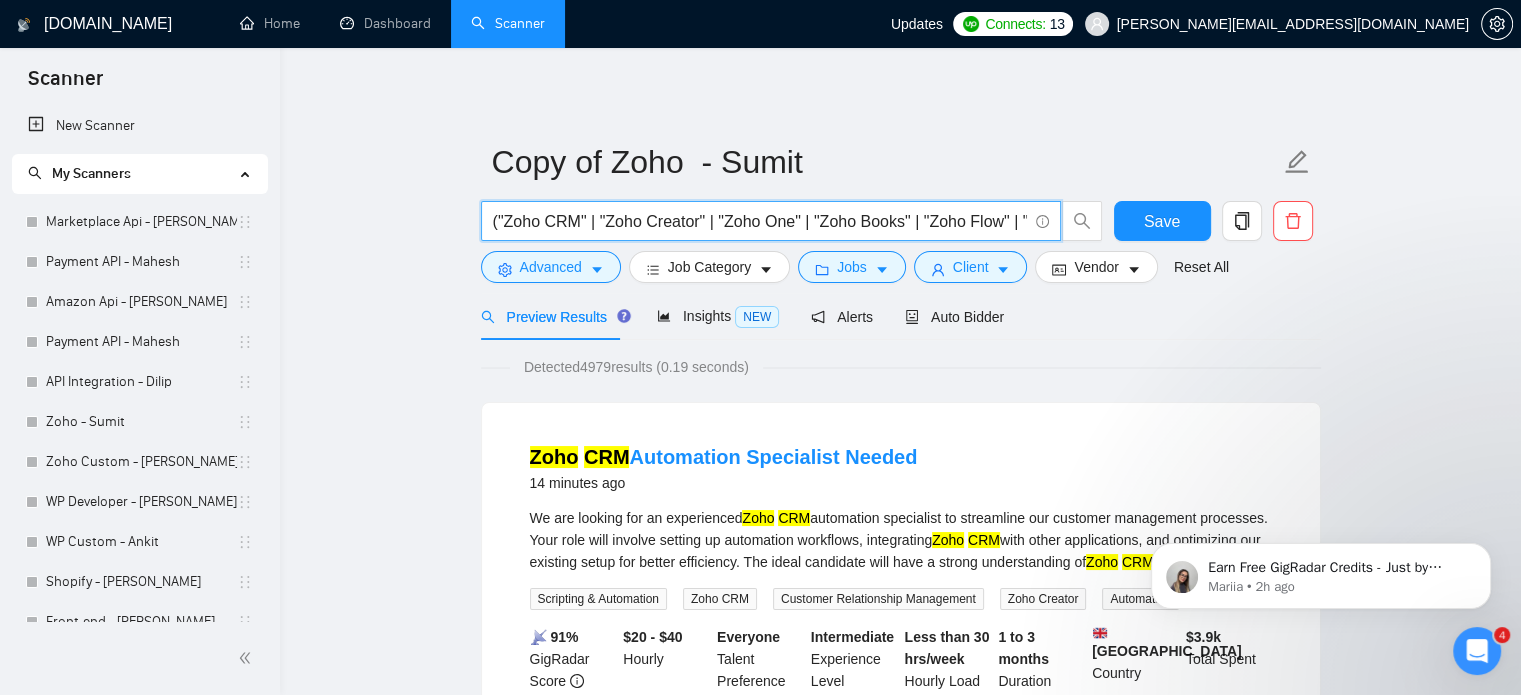 paste on "| "Zoho API") (Customization | Customisation | "Workflow Automation" | Workflows | "Deluge Script" | "Deluge Scripting" | "Custom Functions" | "Integration"" 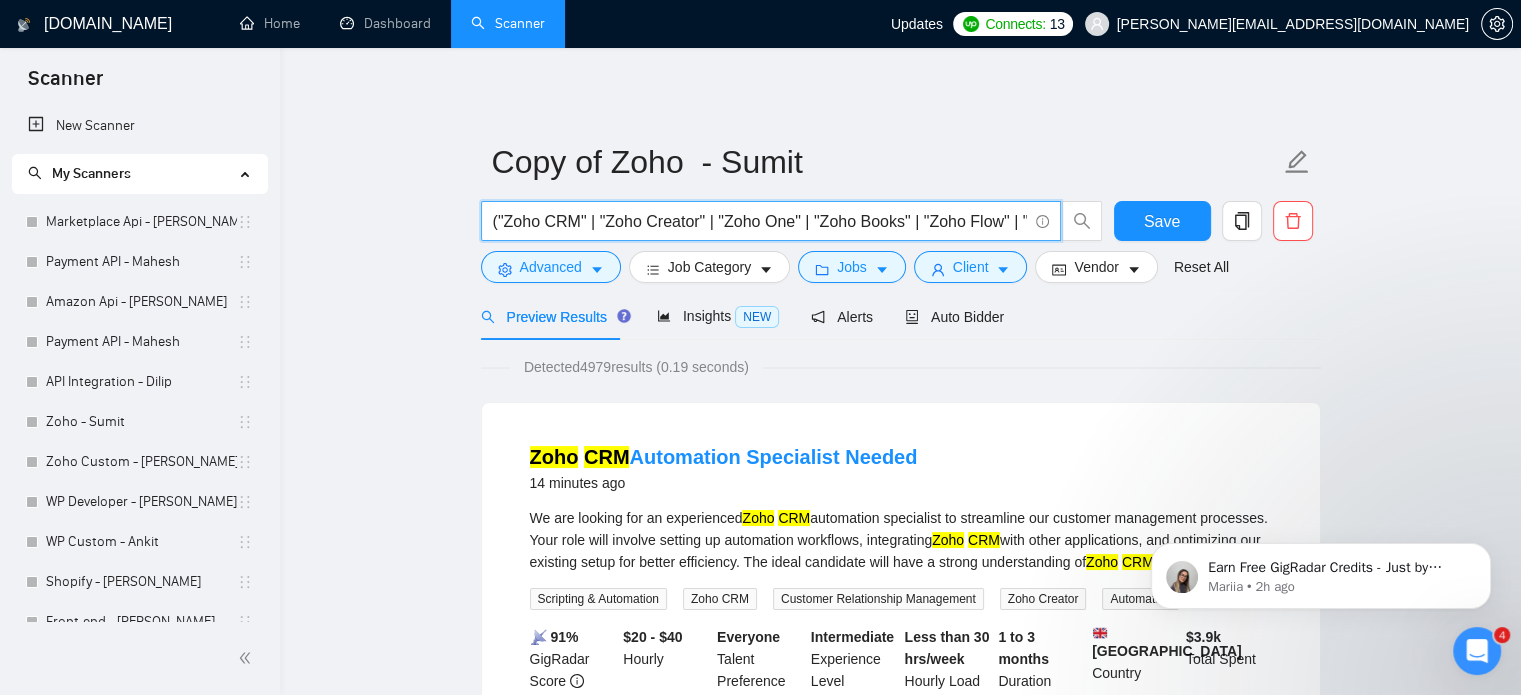 scroll, scrollTop: 0, scrollLeft: 1603, axis: horizontal 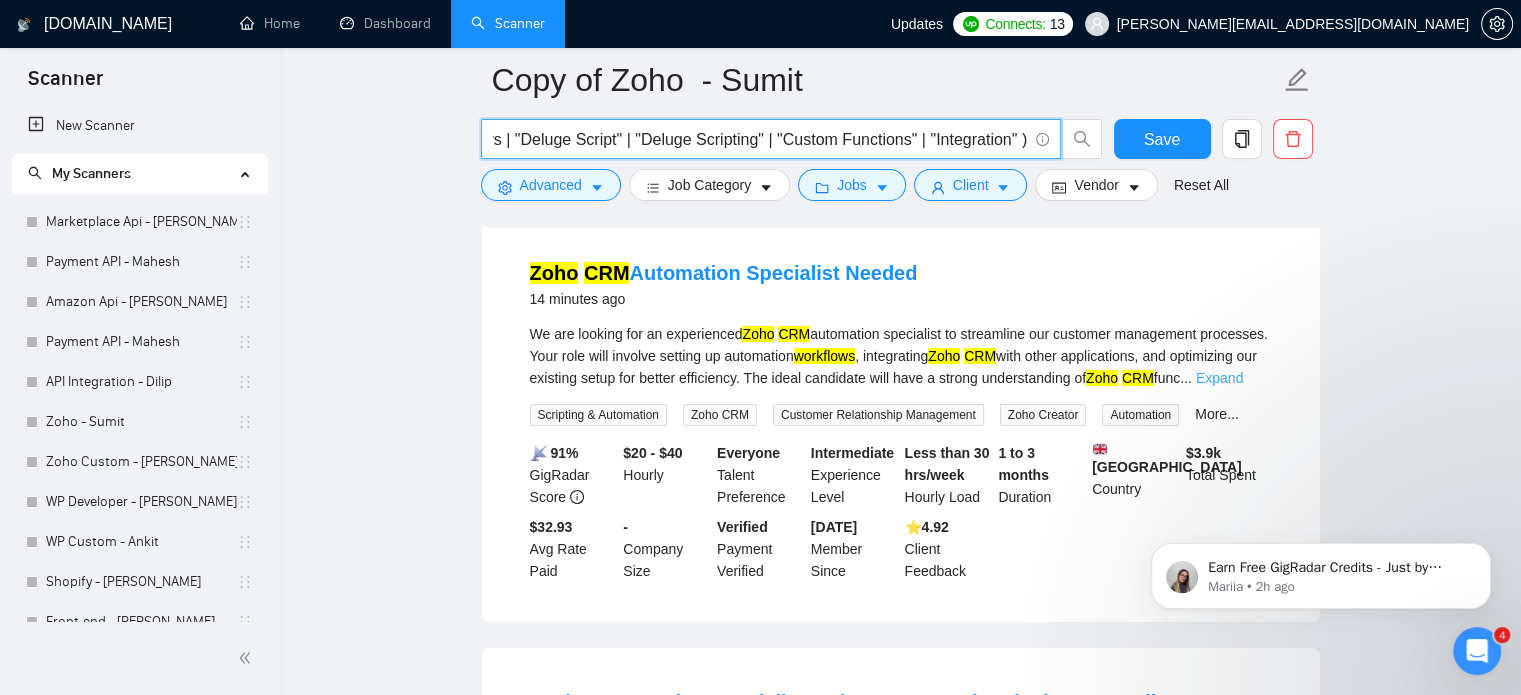 type on "("Zoho CRM" | "Zoho Creator" | "Zoho One" | "Zoho Books" | "Zoho Flow" | "Zoho People" | "Zoho Analytics" | "Zoho Projects" | "Zoho Campaigns" | "Zoho API") (Customization | Customisation | "Workflow Automation" | Workflows | "Deluge Script" | "Deluge Scripting" | "Custom Functions" | "Integration" )" 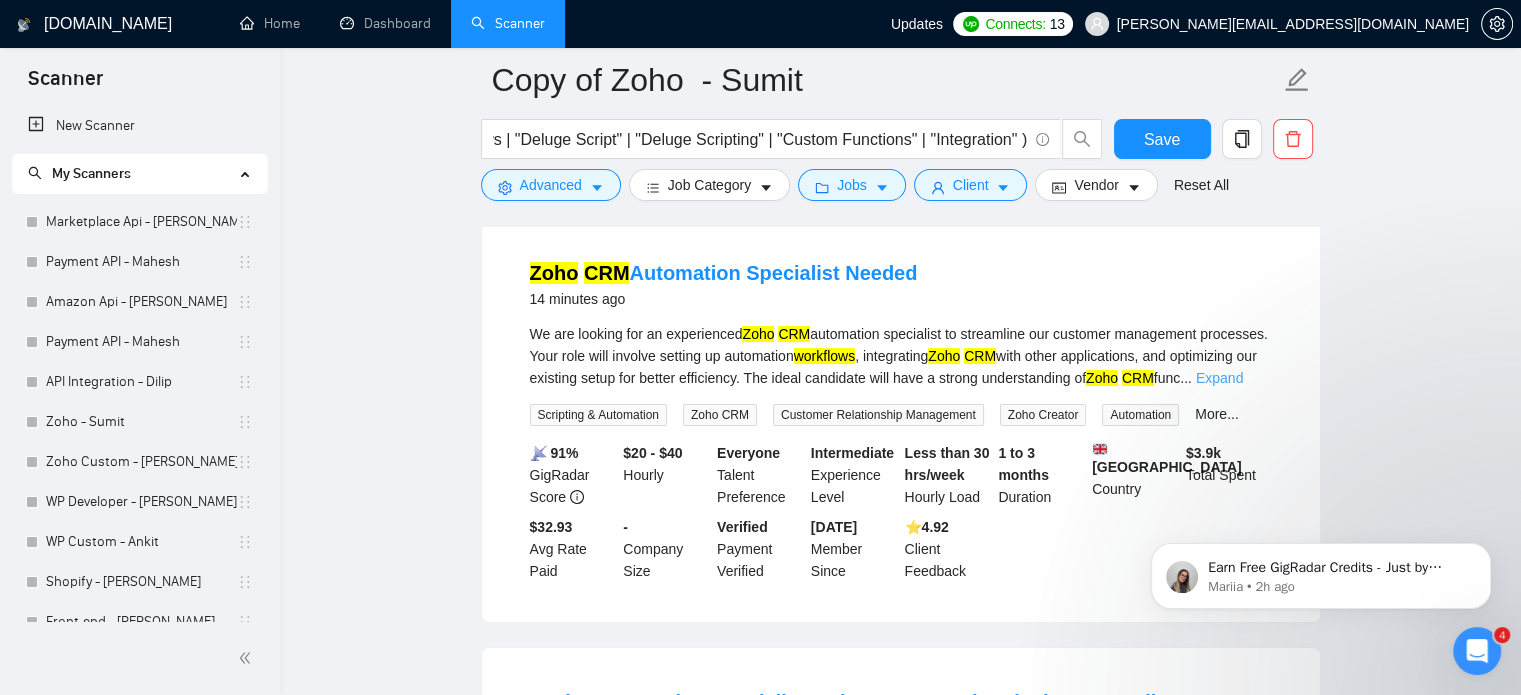 click on "Expand" at bounding box center (1219, 378) 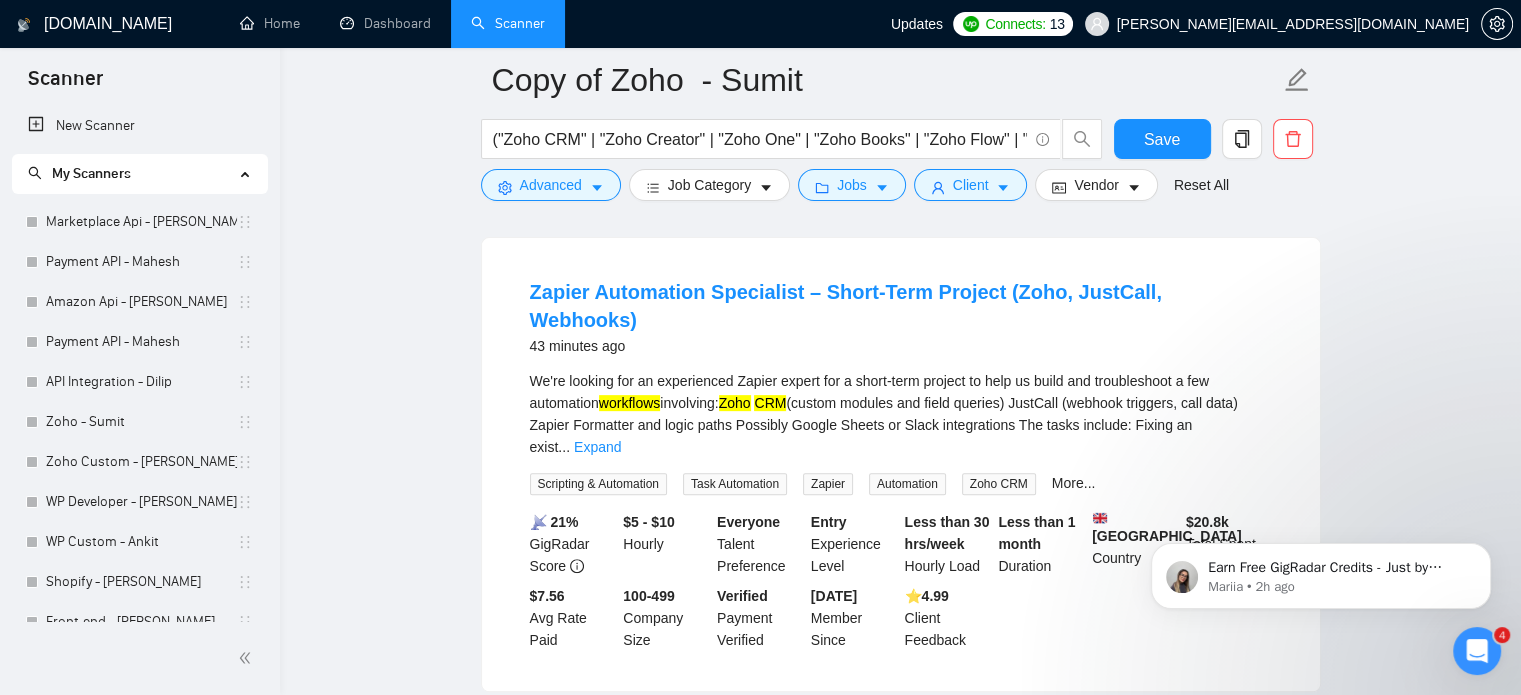 scroll, scrollTop: 700, scrollLeft: 0, axis: vertical 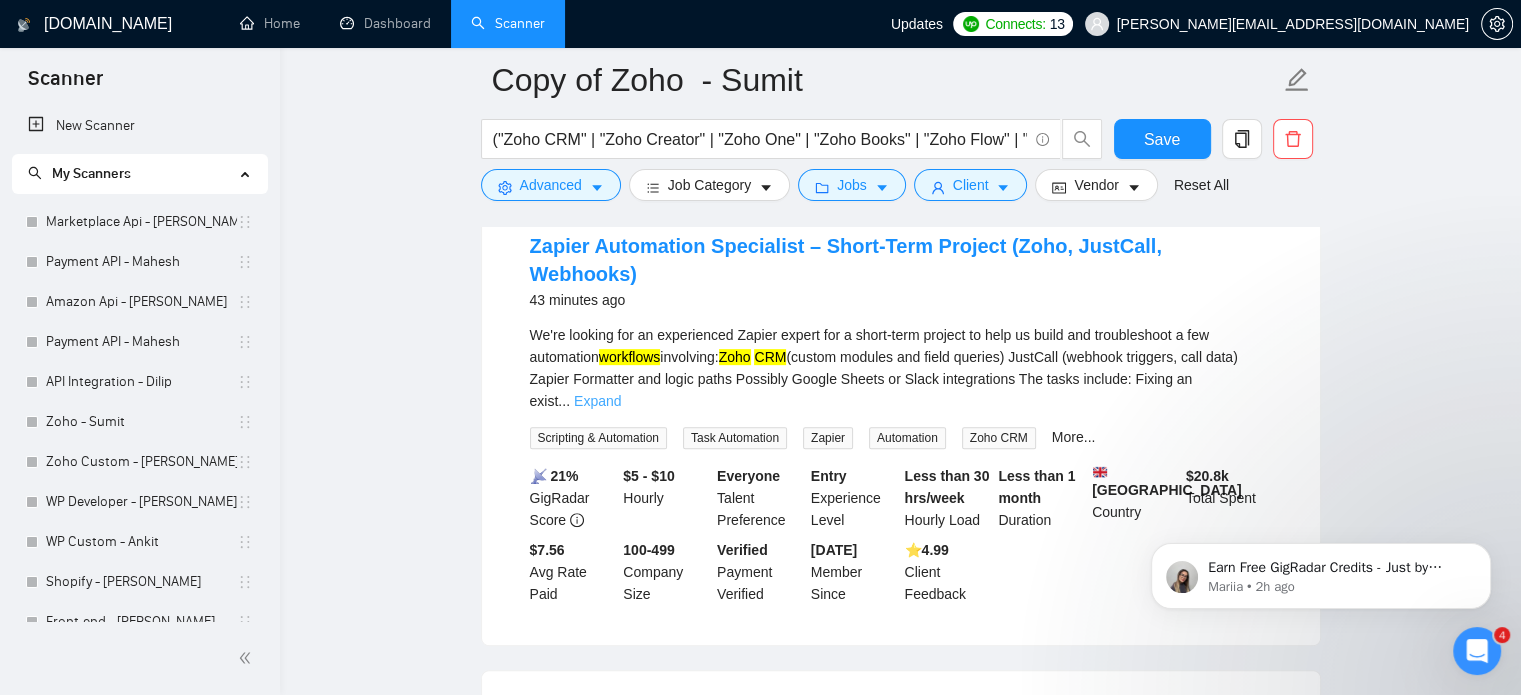 click on "Expand" at bounding box center (597, 401) 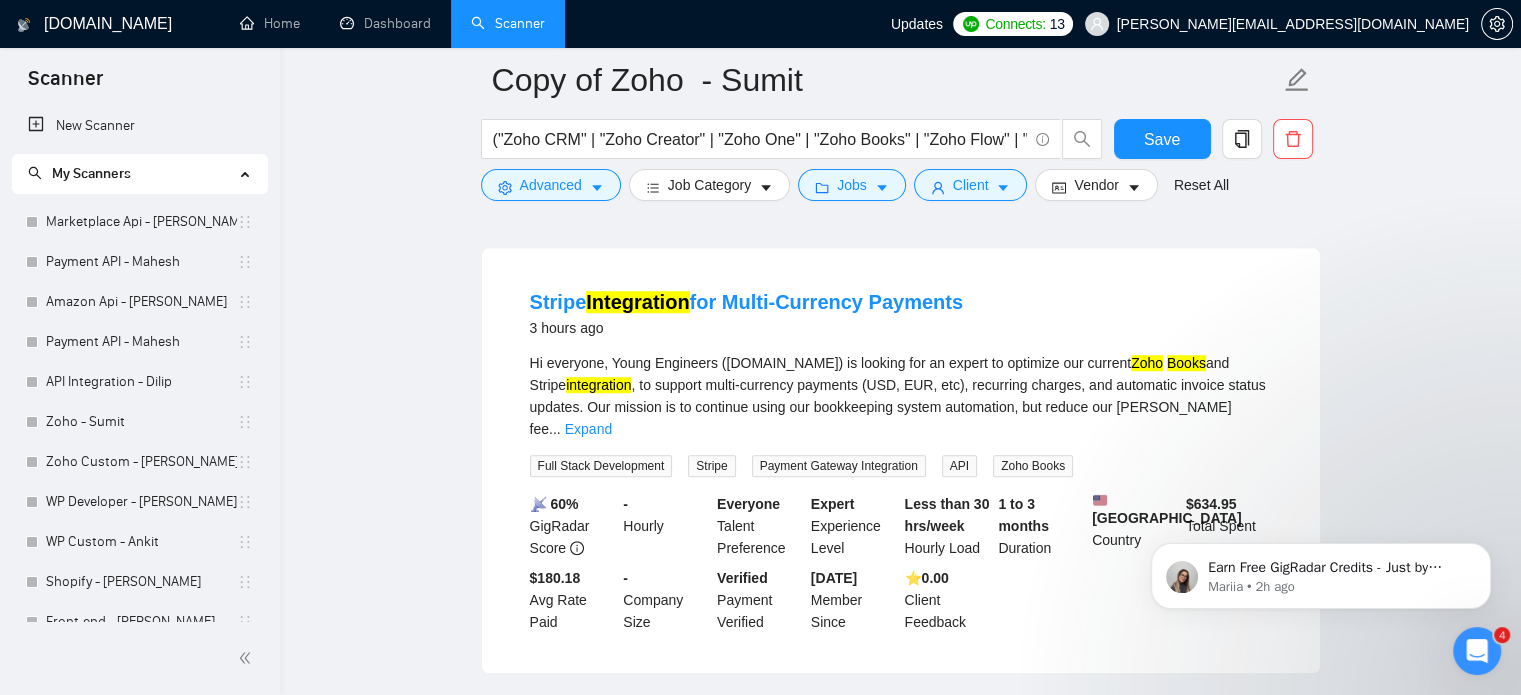 scroll, scrollTop: 1200, scrollLeft: 0, axis: vertical 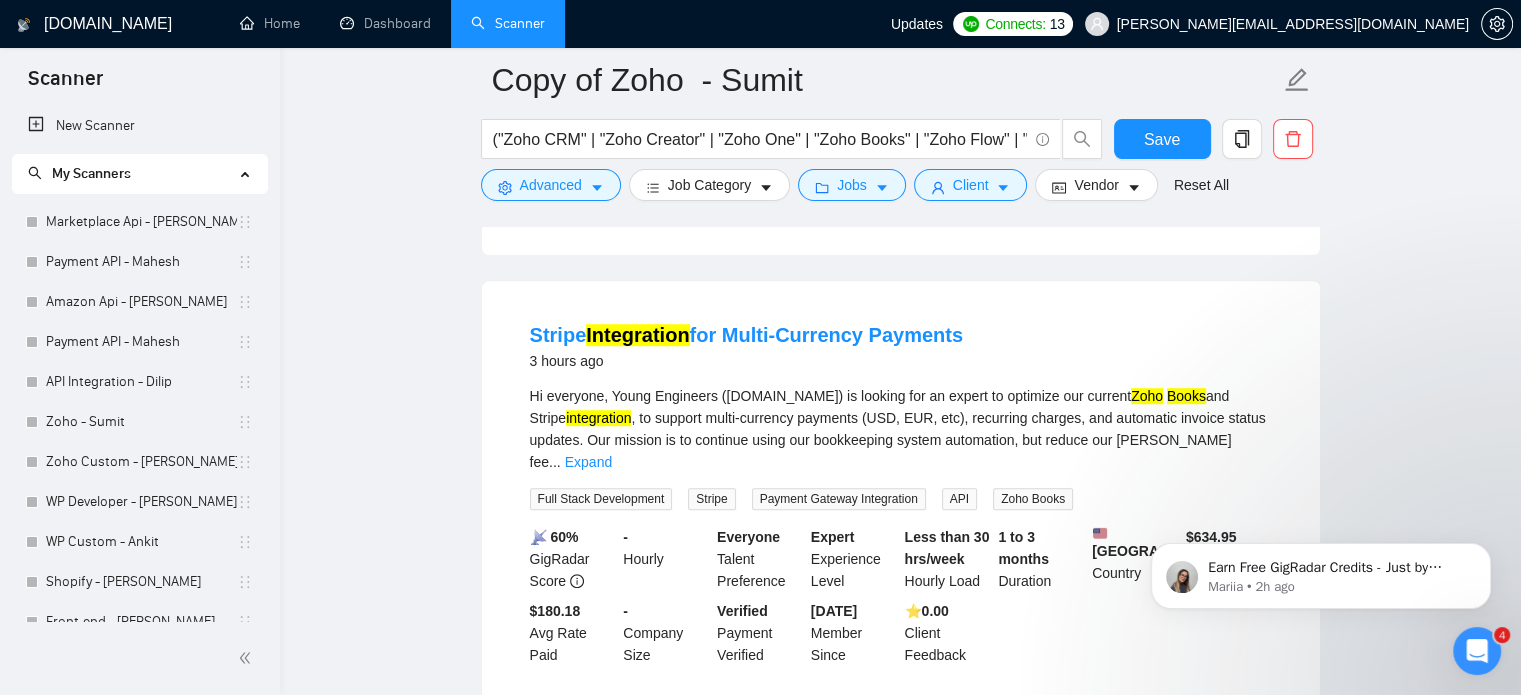 drag, startPoint x: 1252, startPoint y: 445, endPoint x: 1215, endPoint y: 443, distance: 37.054016 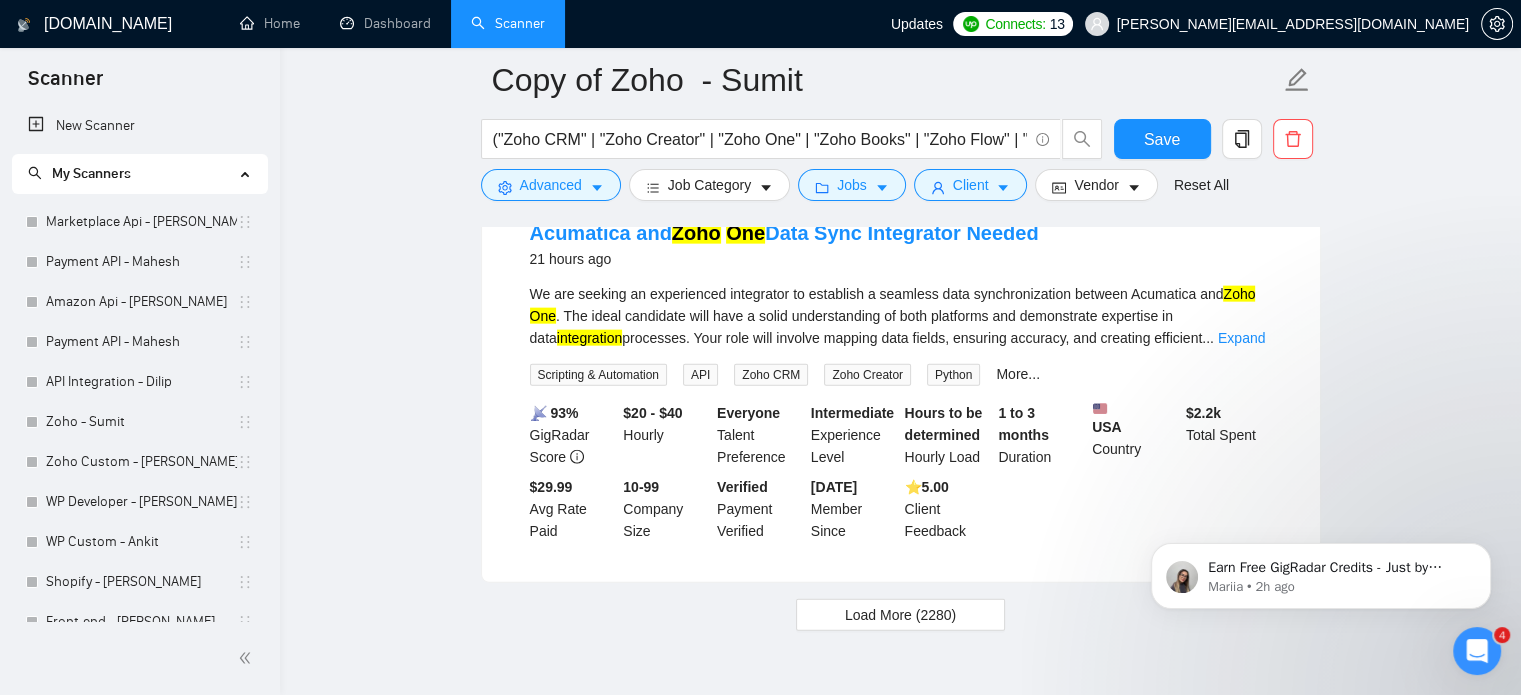 scroll, scrollTop: 4593, scrollLeft: 0, axis: vertical 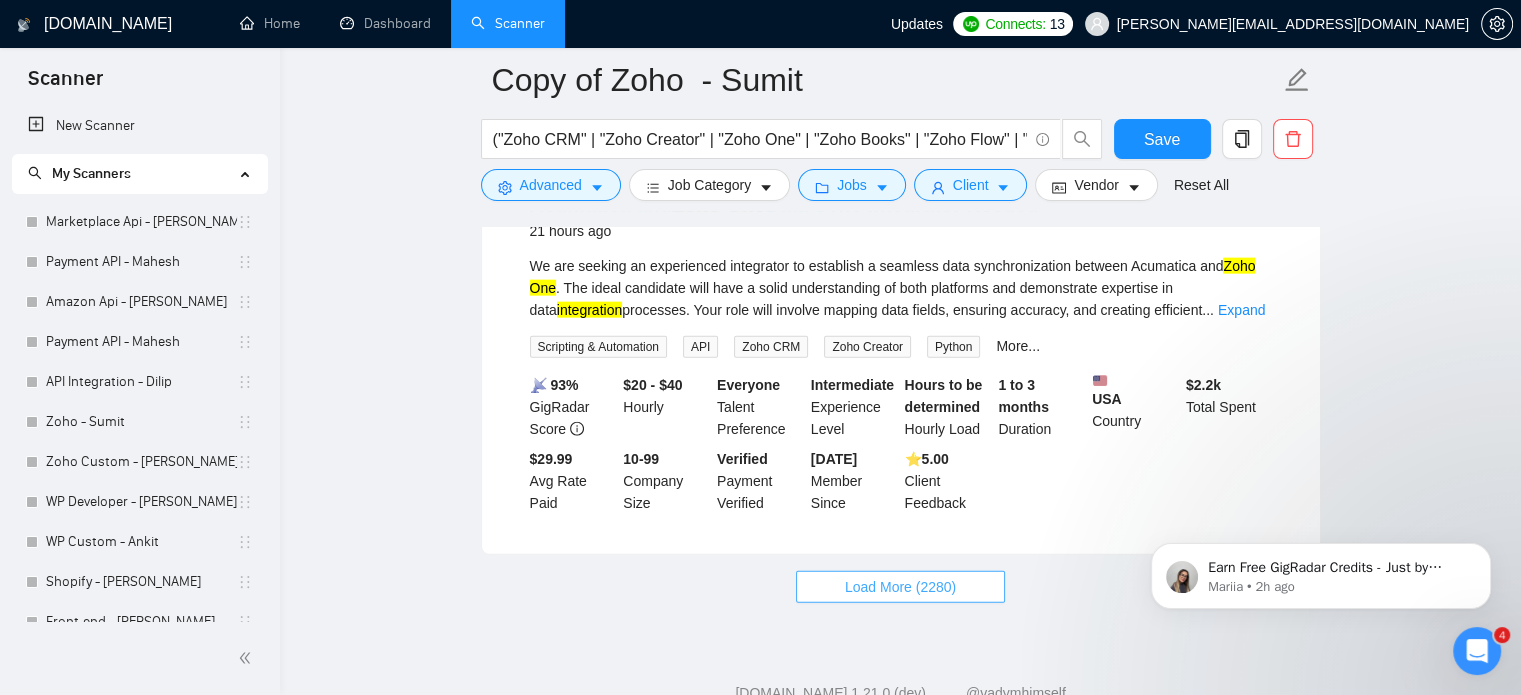 click on "Load More (2280)" at bounding box center (900, 587) 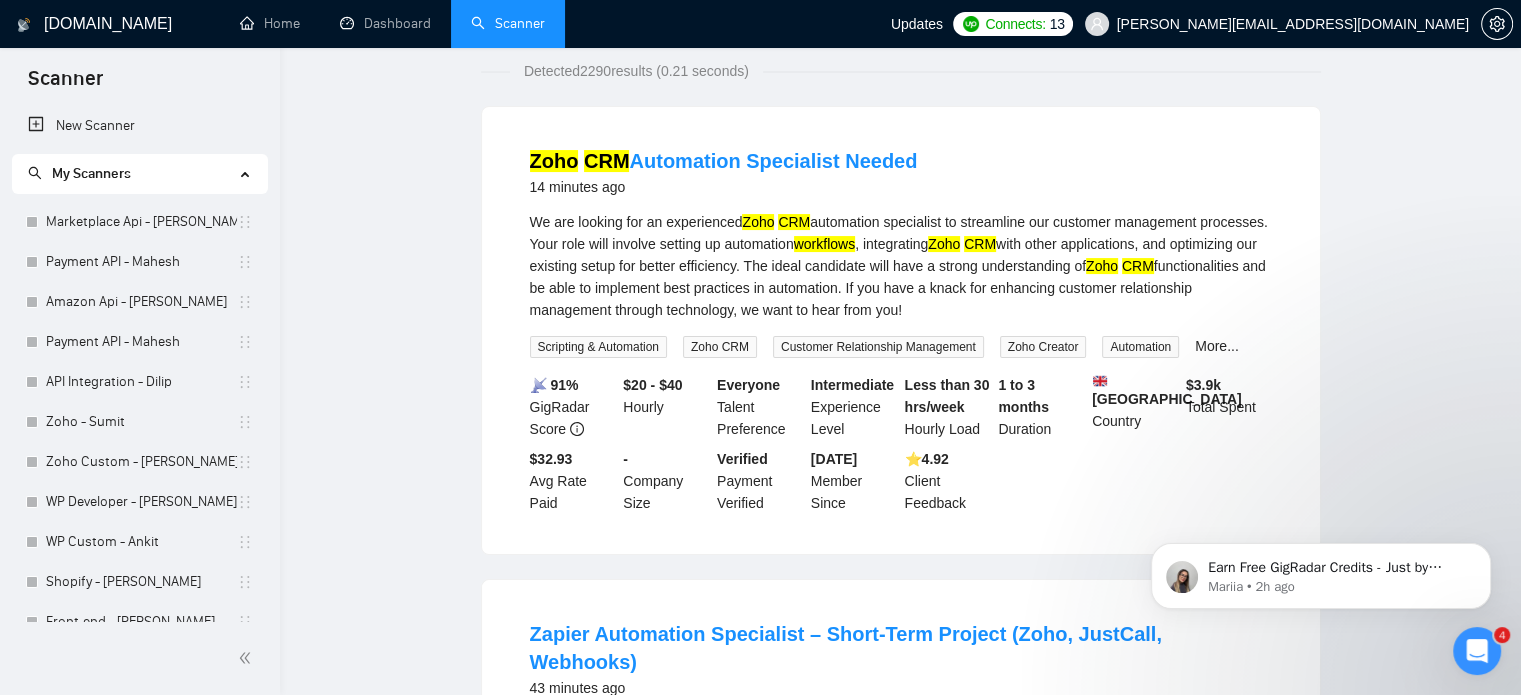 scroll, scrollTop: 0, scrollLeft: 0, axis: both 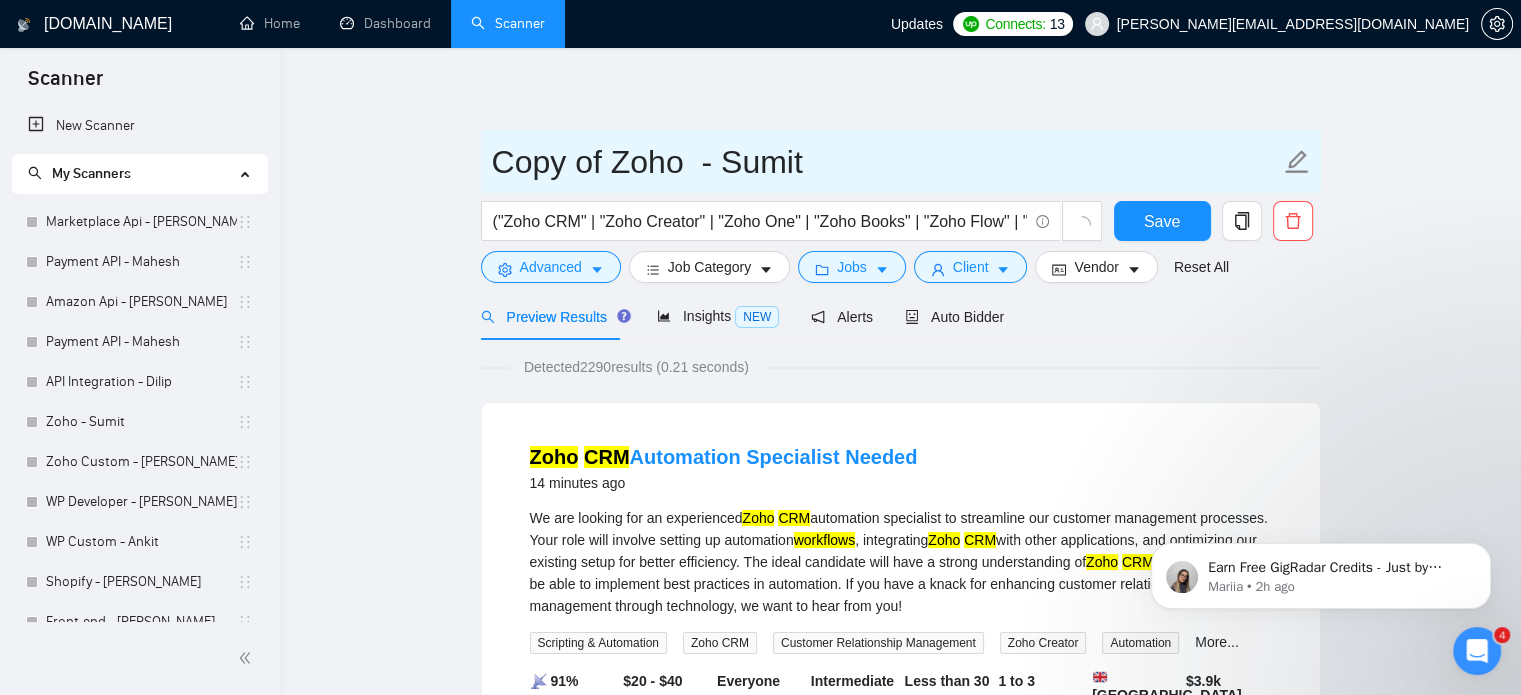 click 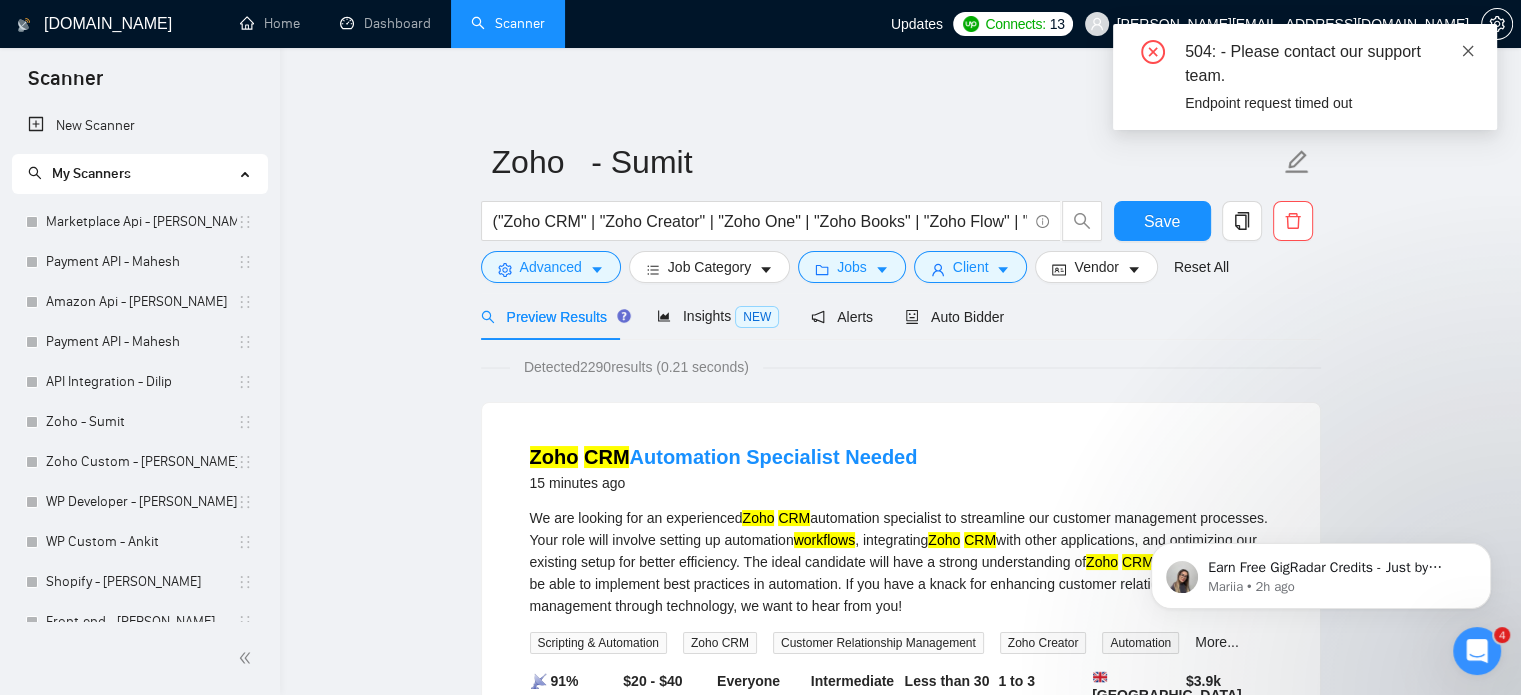 click 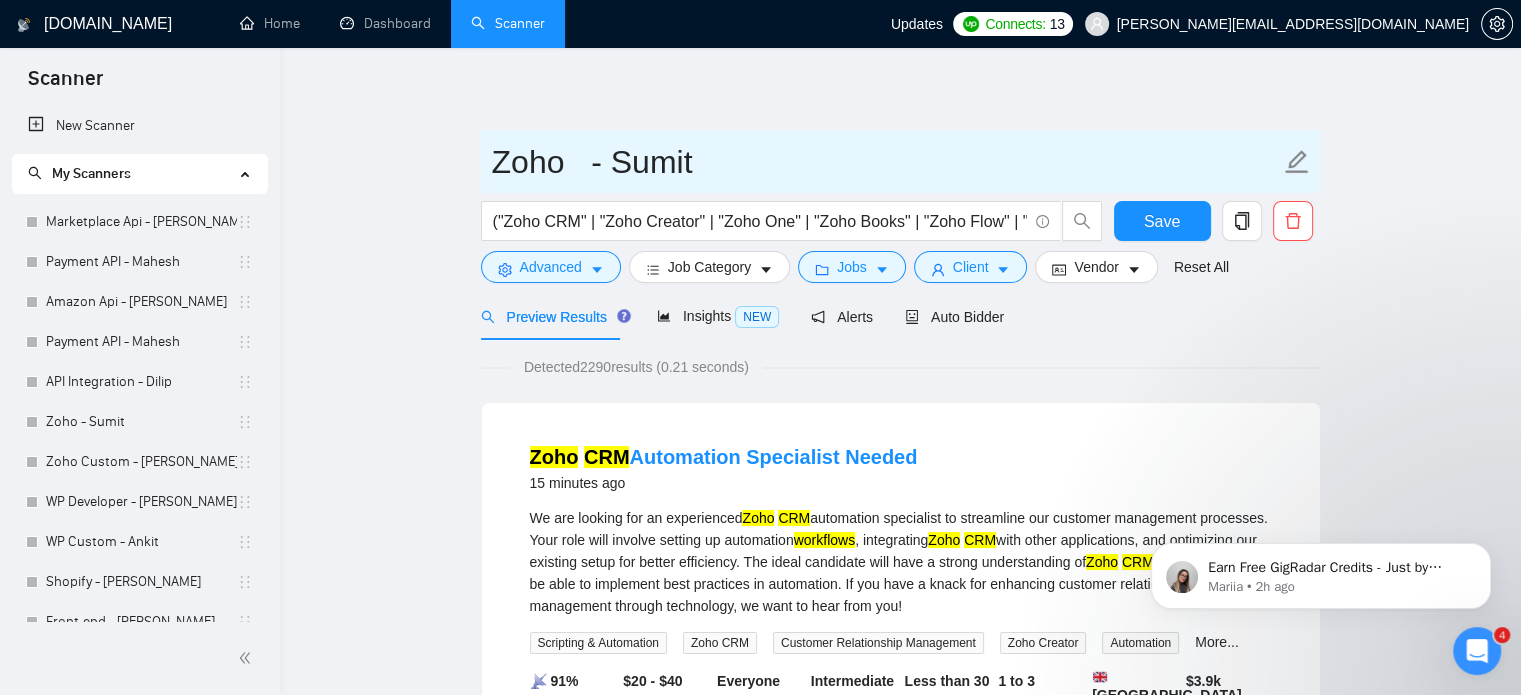click on "Zoho   - Sumit" at bounding box center [886, 162] 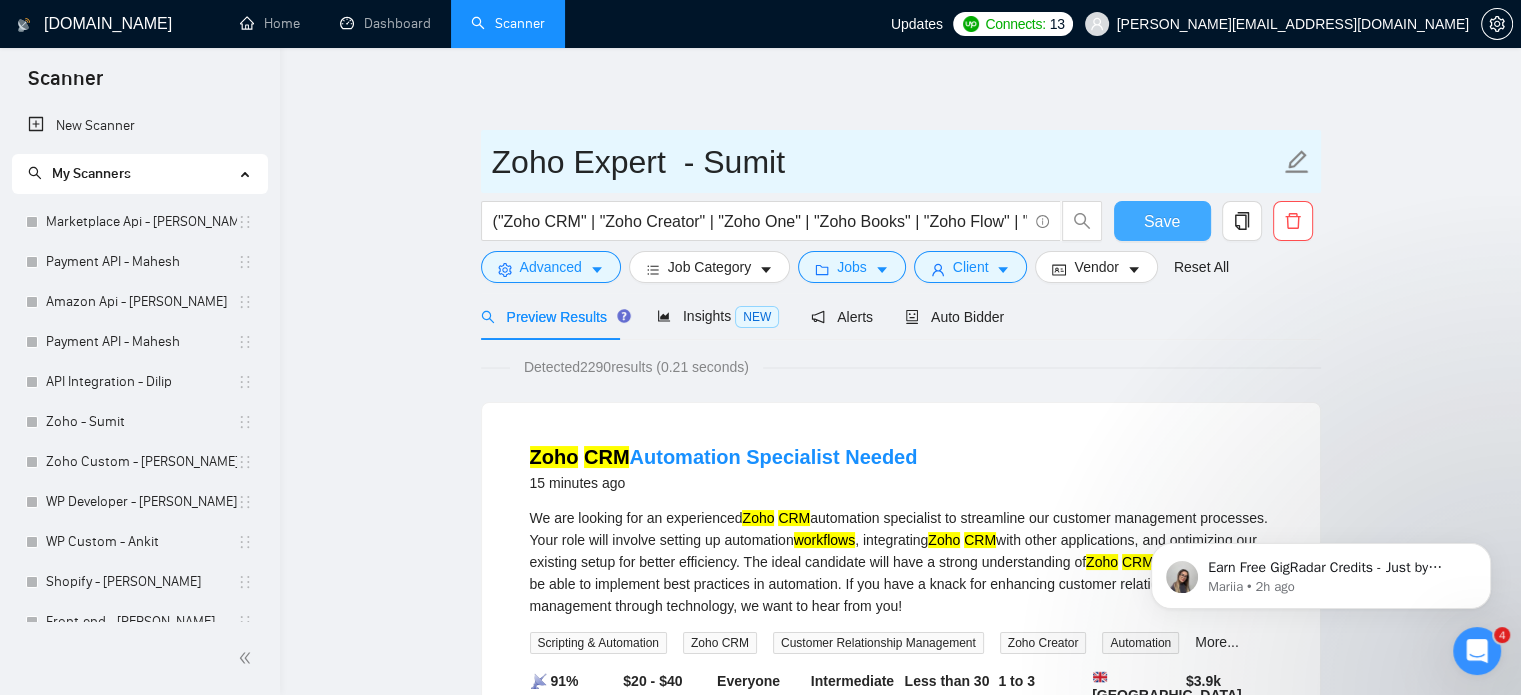 type on "Zoho Expert  - Sumit" 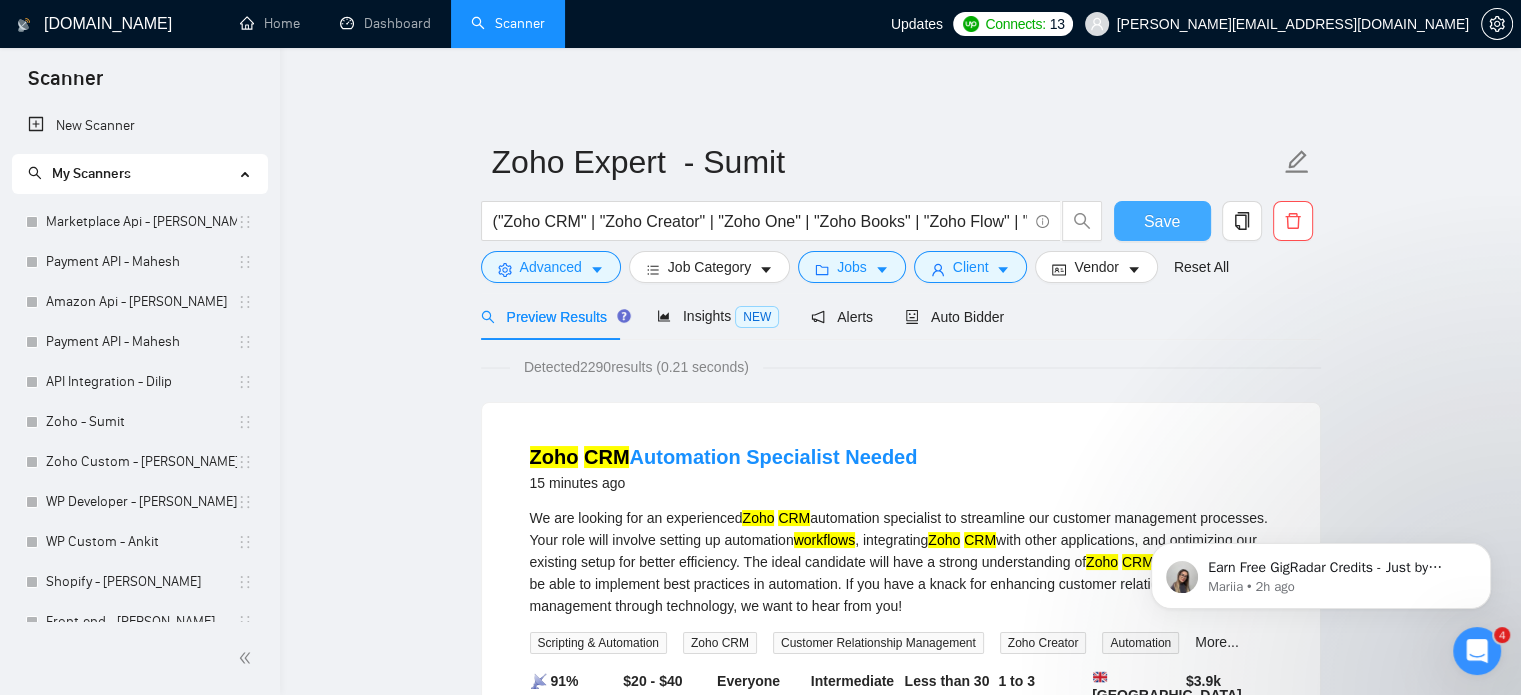 click on "Save" at bounding box center [1162, 221] 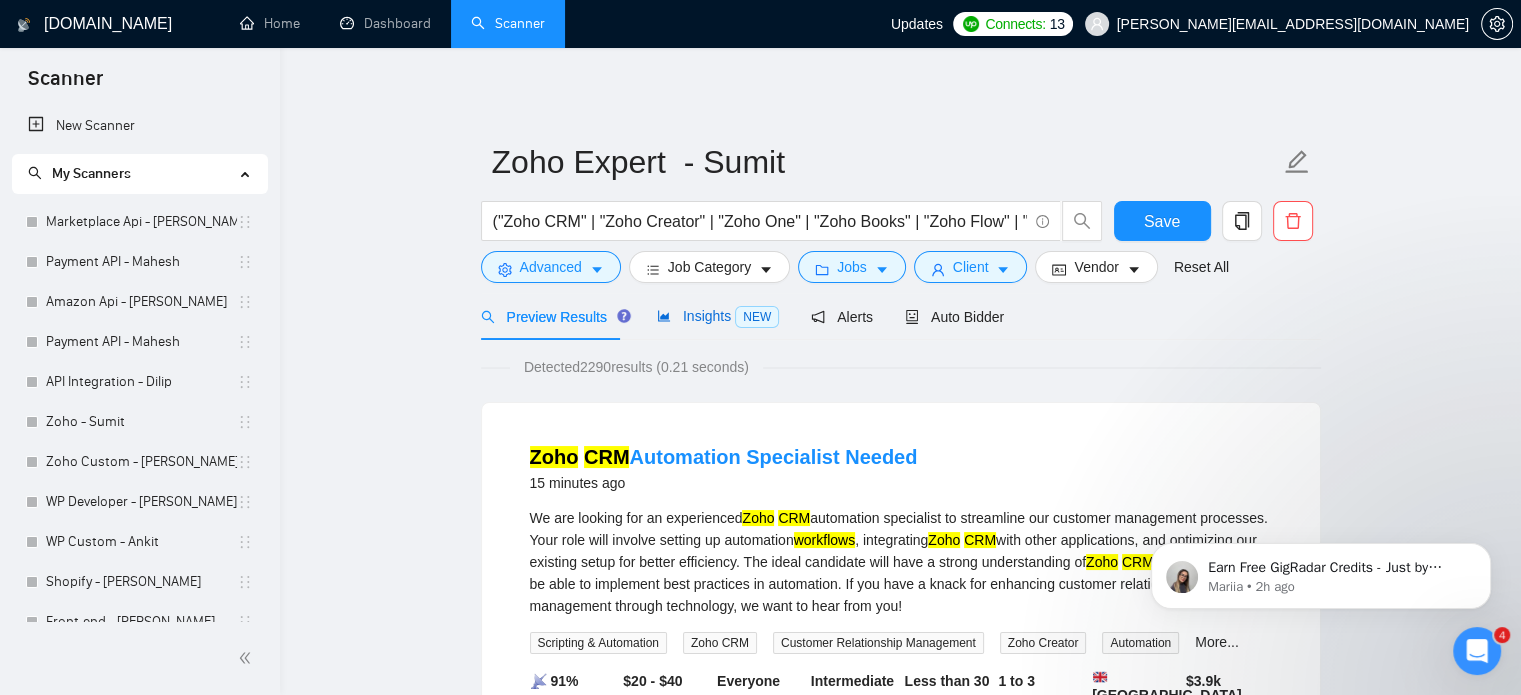 click on "Insights NEW" at bounding box center (718, 316) 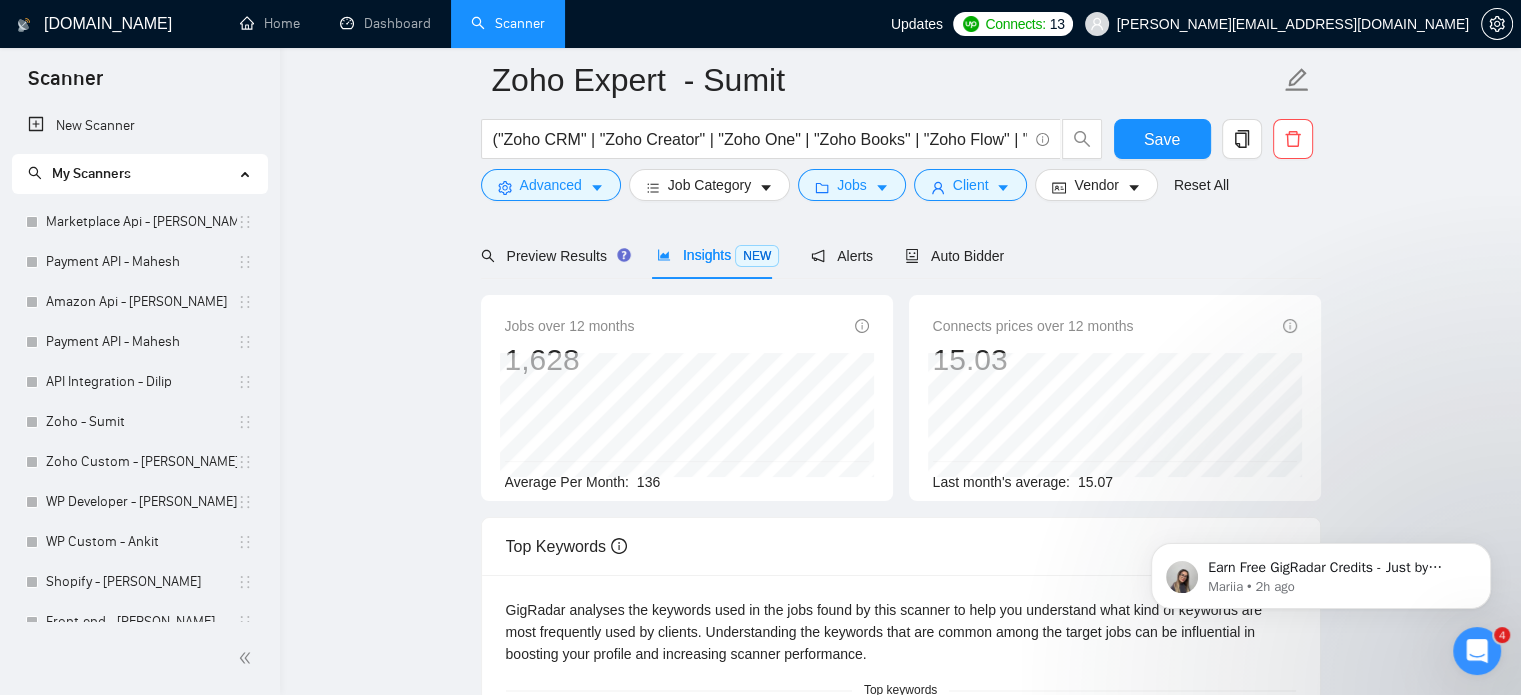 scroll, scrollTop: 100, scrollLeft: 0, axis: vertical 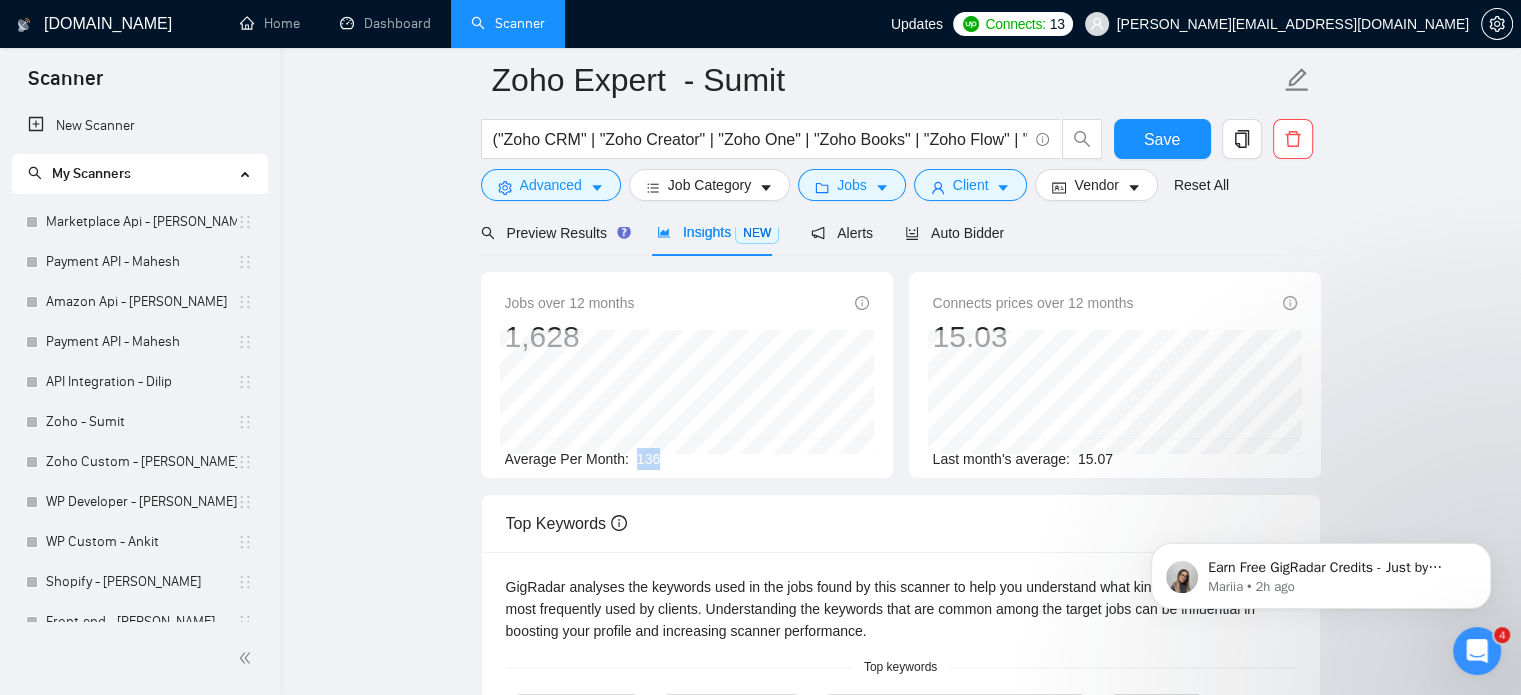 drag, startPoint x: 668, startPoint y: 457, endPoint x: 631, endPoint y: 451, distance: 37.48333 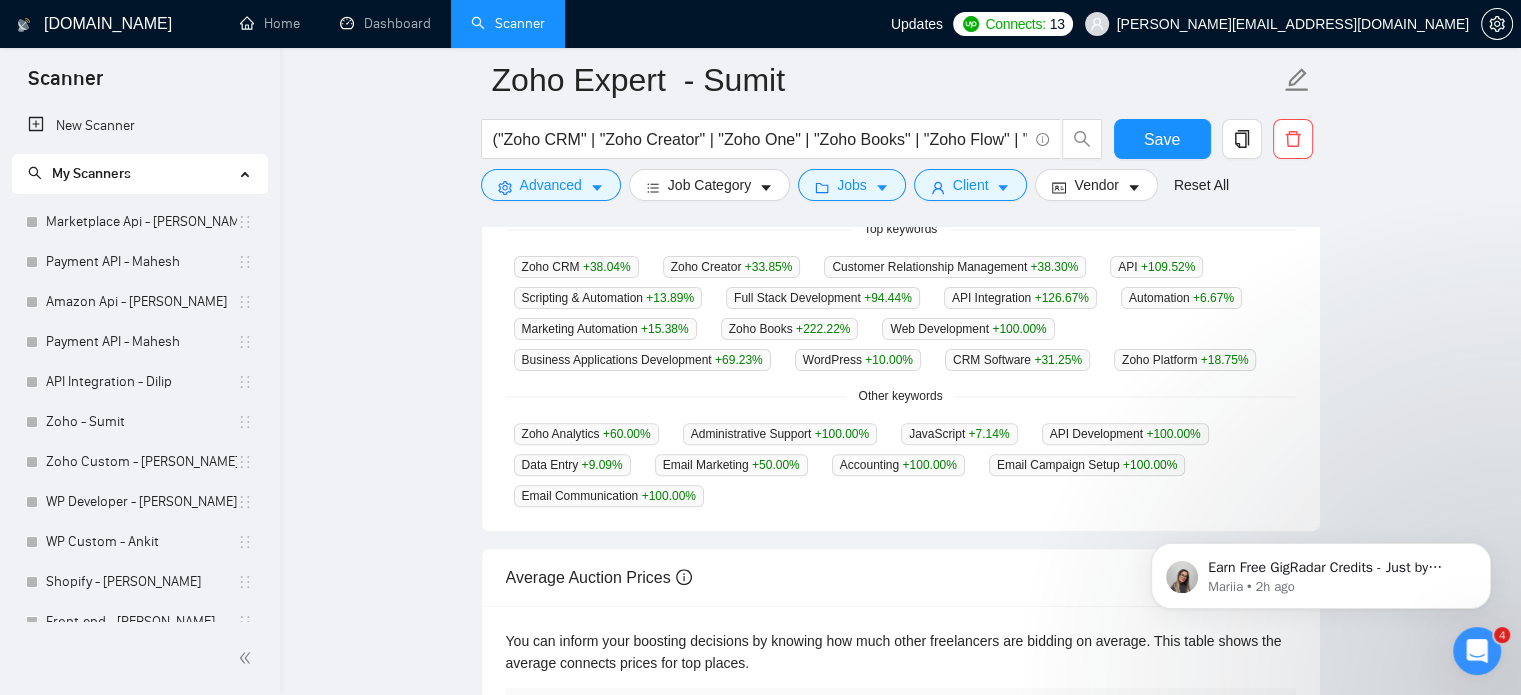 scroll, scrollTop: 400, scrollLeft: 0, axis: vertical 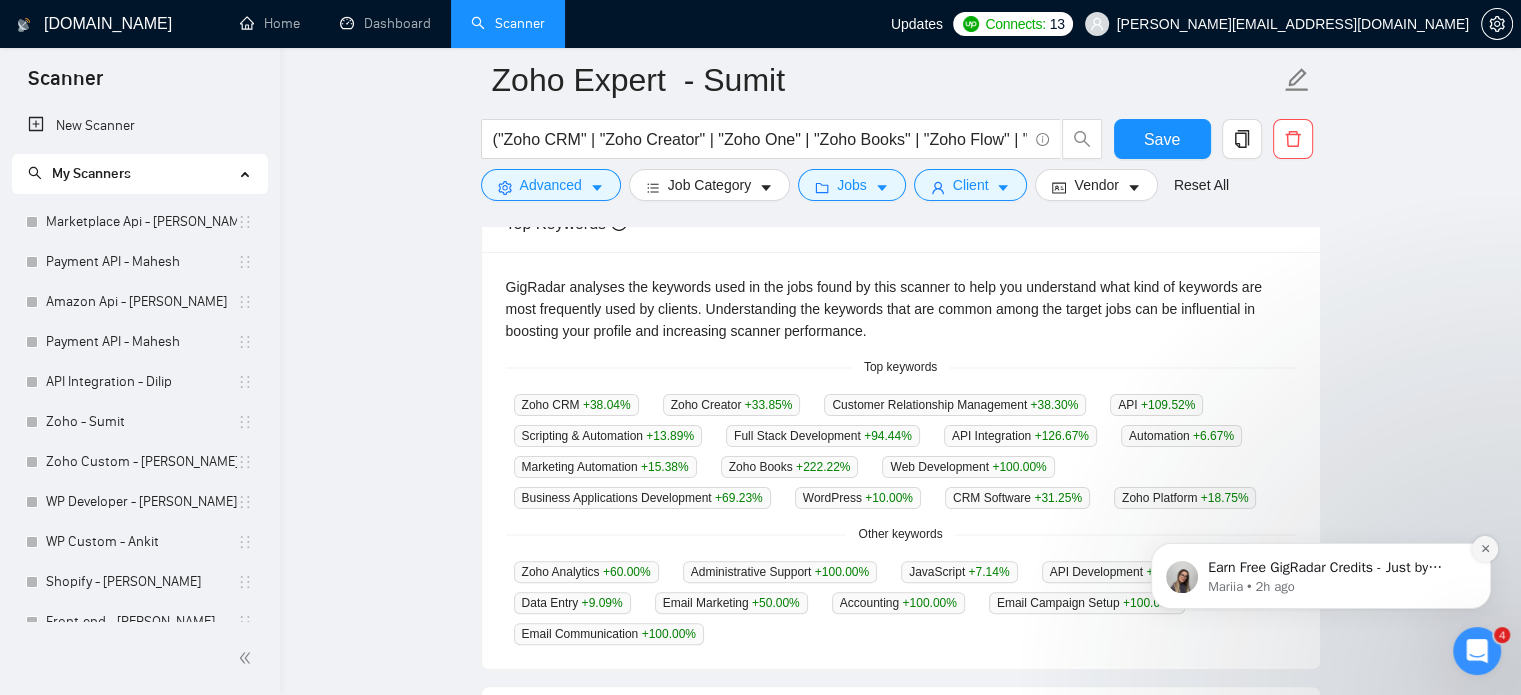 click 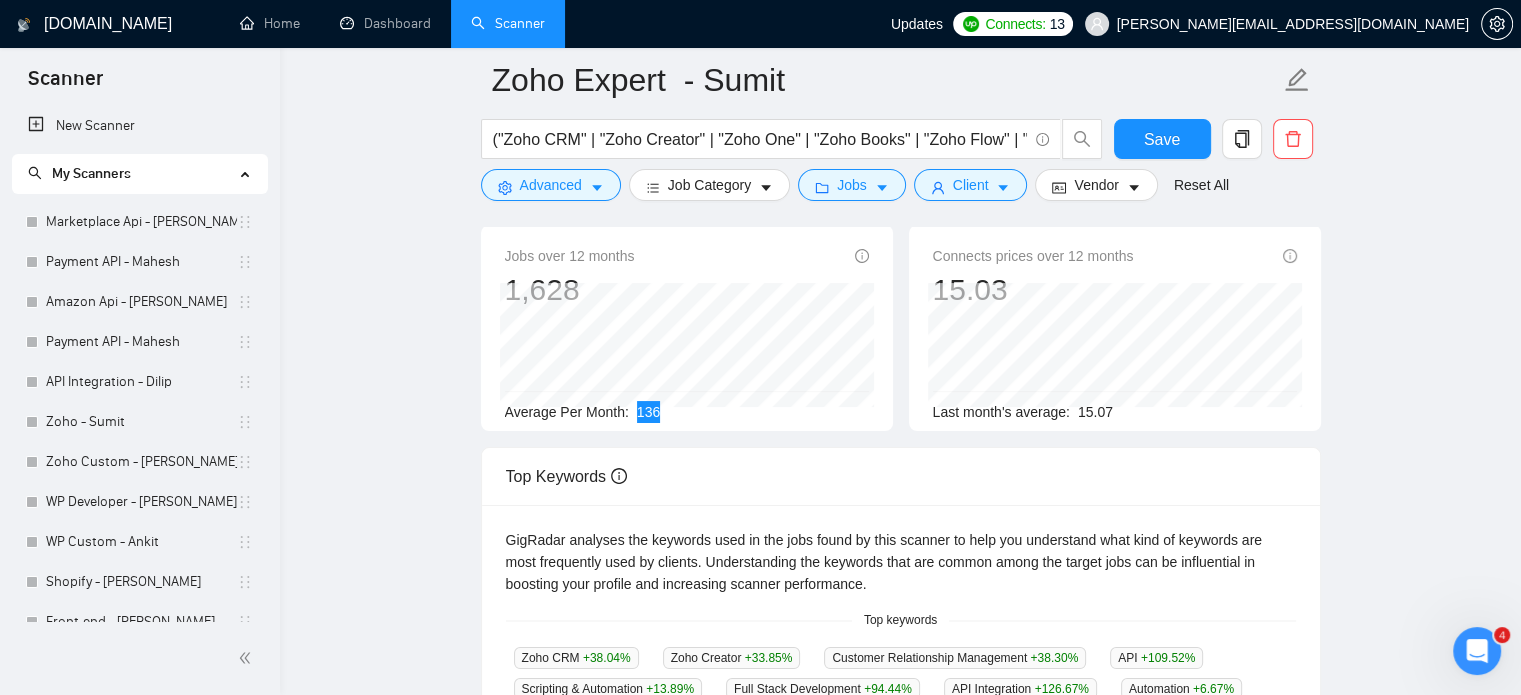 scroll, scrollTop: 100, scrollLeft: 0, axis: vertical 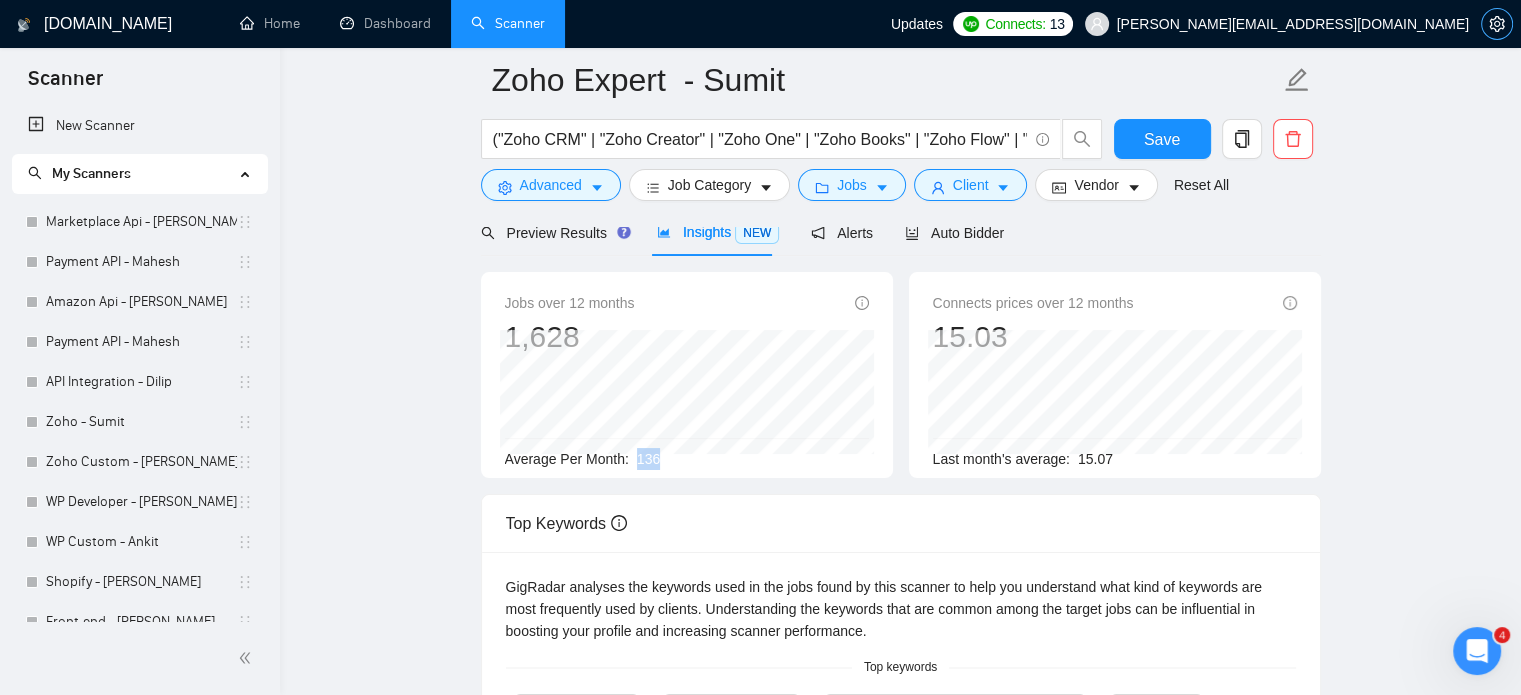 click 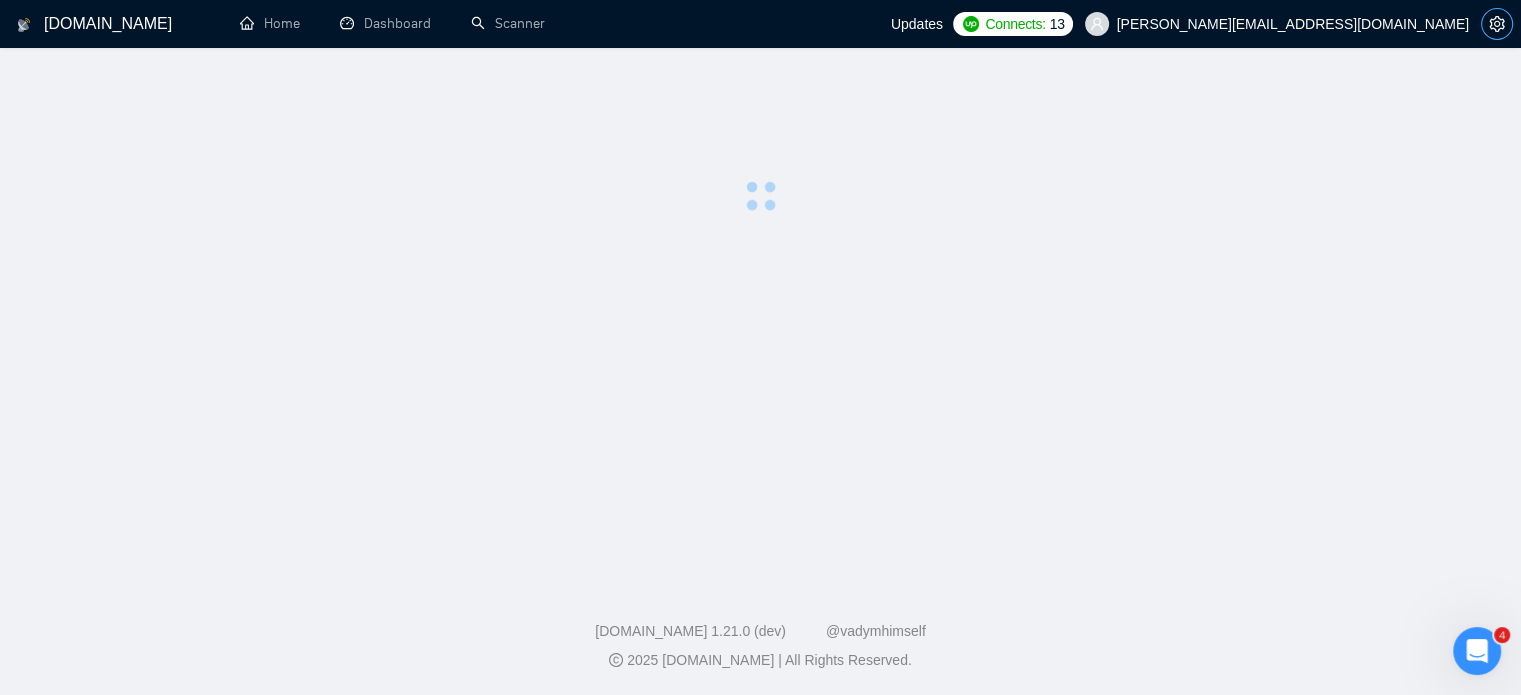 scroll, scrollTop: 0, scrollLeft: 0, axis: both 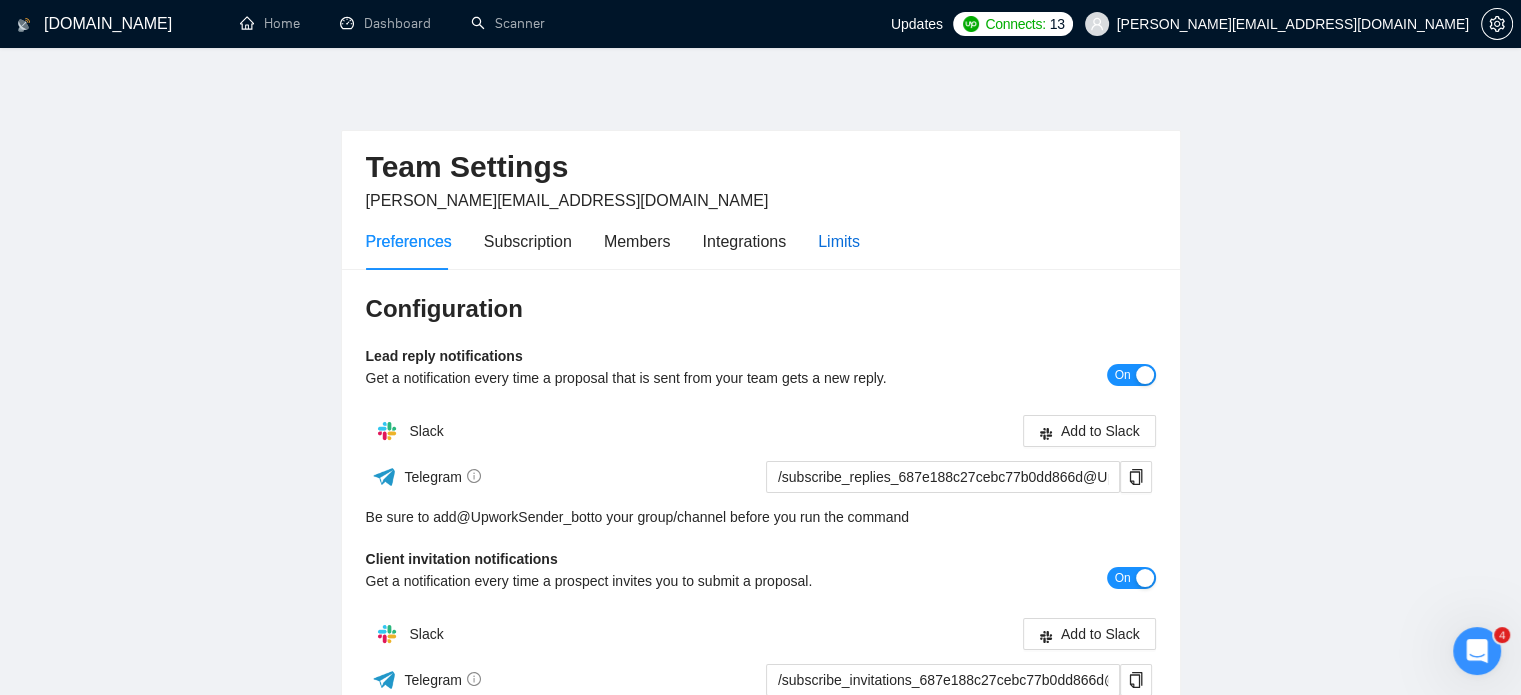 click on "Limits" at bounding box center [839, 241] 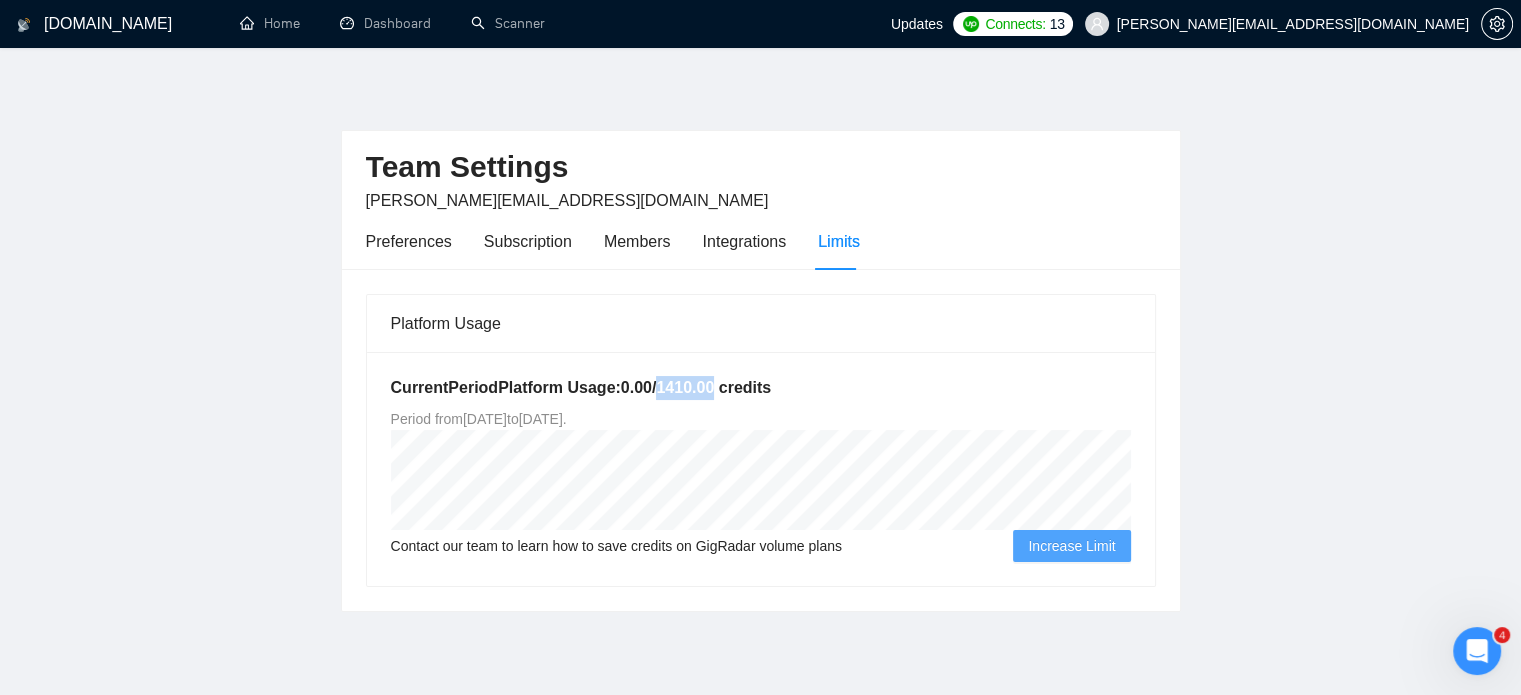 drag, startPoint x: 655, startPoint y: 387, endPoint x: 709, endPoint y: 389, distance: 54.037025 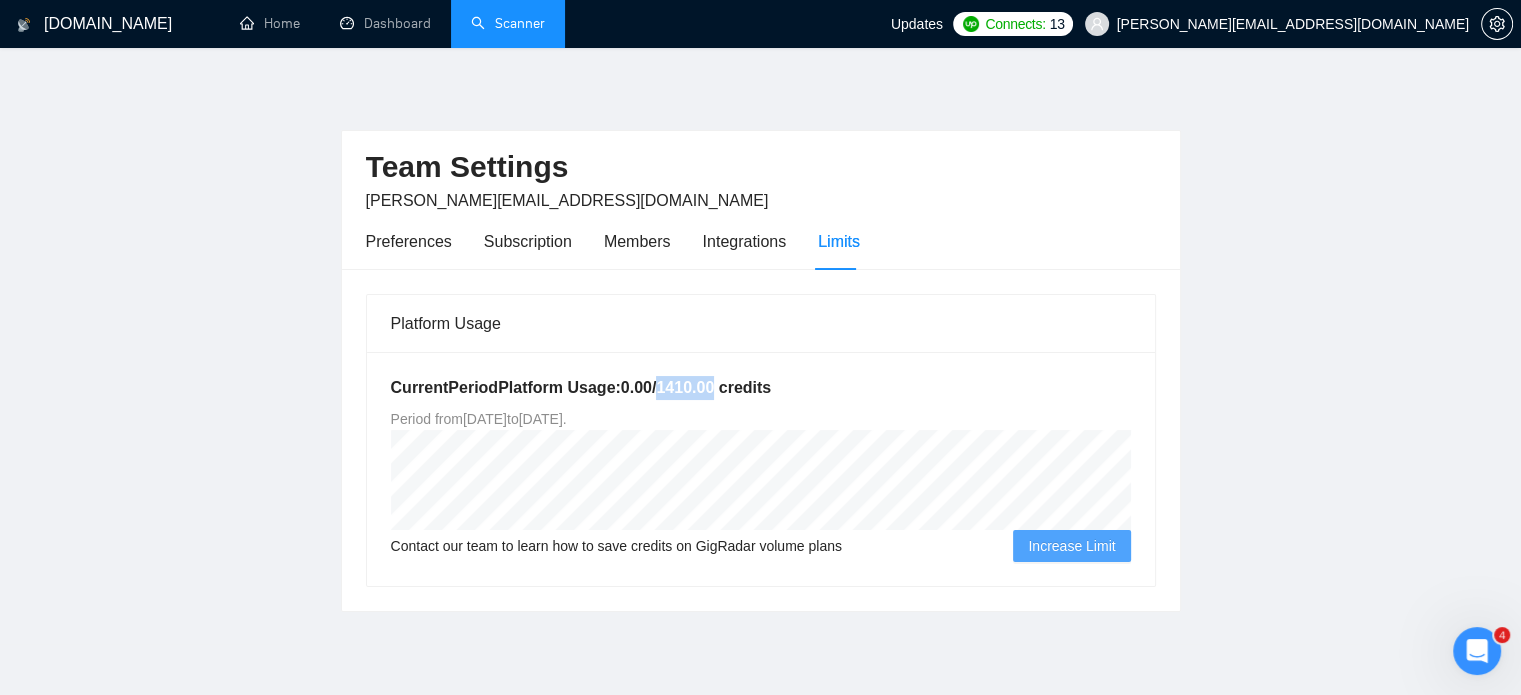 click on "Scanner" at bounding box center (508, 23) 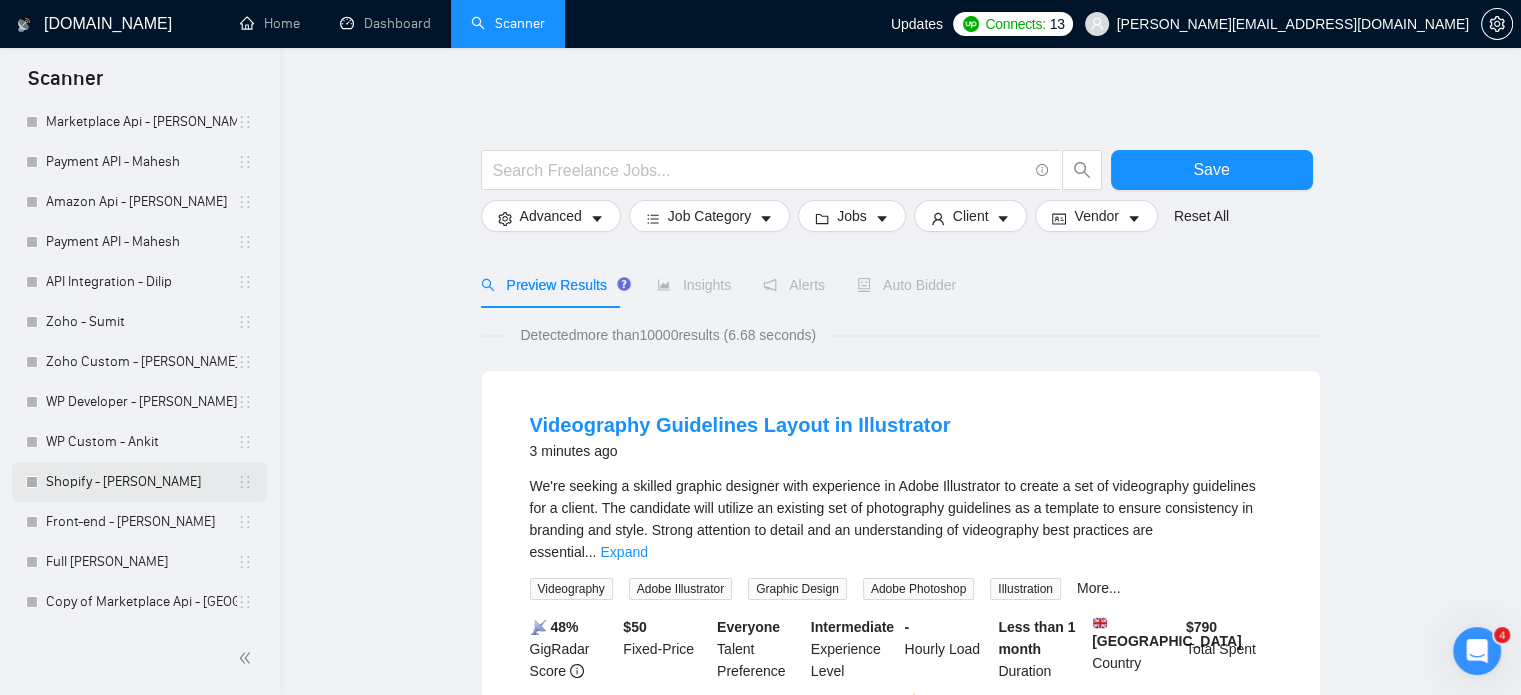 scroll, scrollTop: 140, scrollLeft: 0, axis: vertical 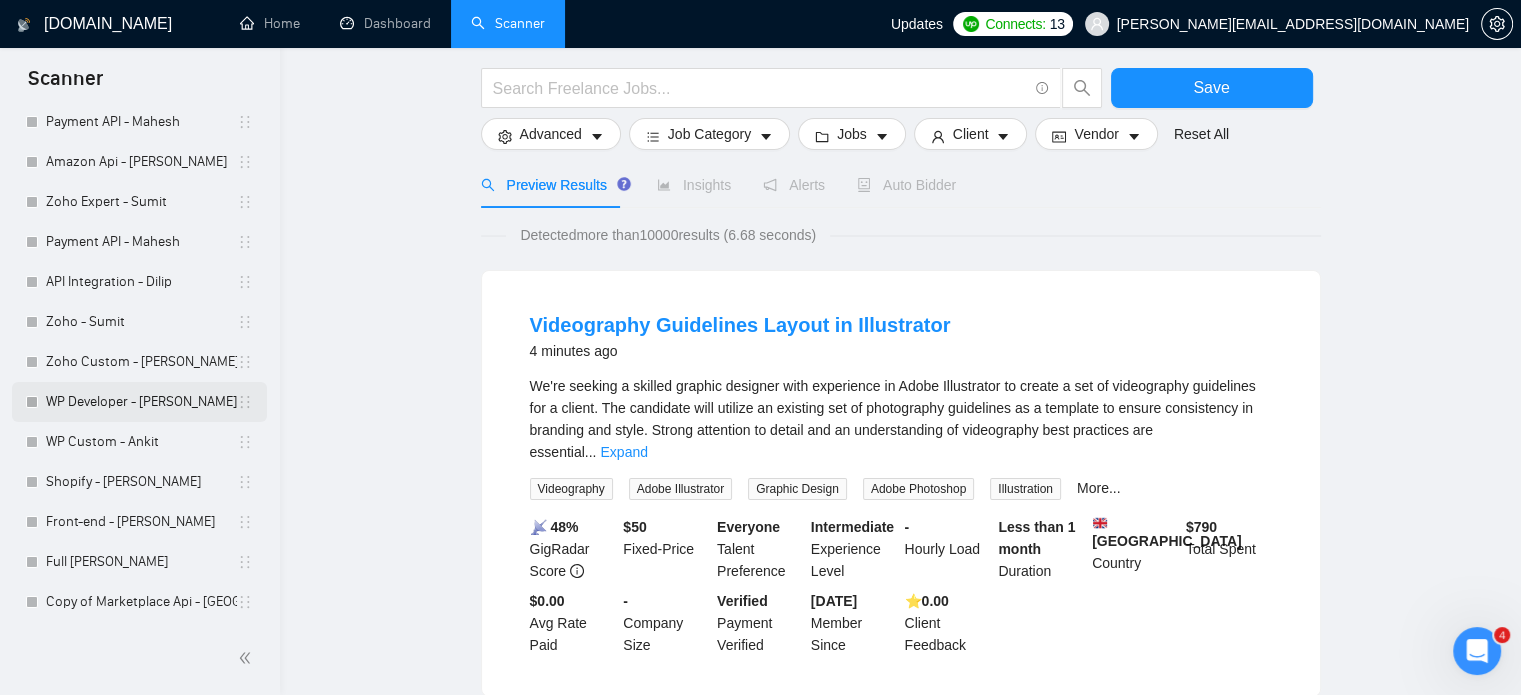 click on "WP Developer - [PERSON_NAME]" at bounding box center [141, 402] 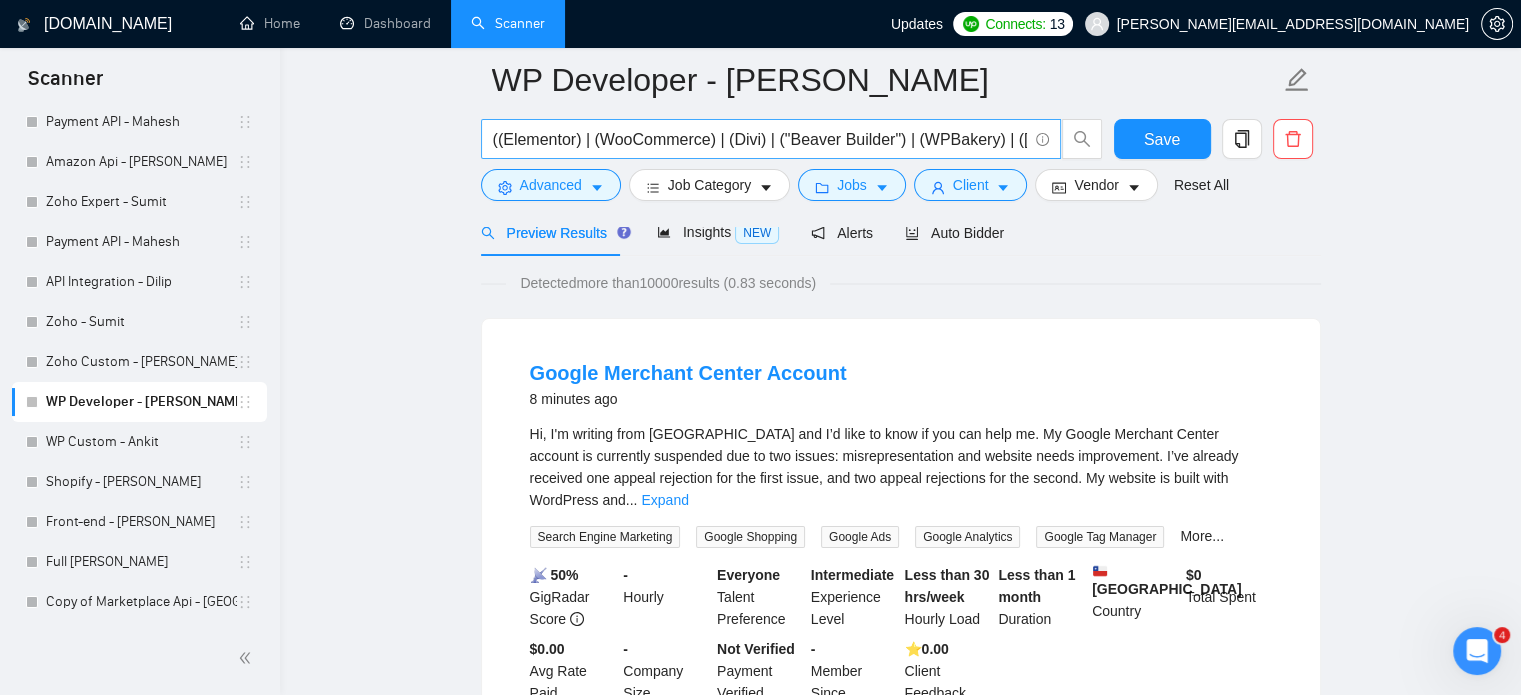 click on "((Elementor) | (WooCommerce) | (Divi) | ("Beaver Builder") | (WPBakery) | ([PERSON_NAME]) | (ACF) | ("Advanced Custom Fields") | (Jetpack) | (WPForms) | ("Contact Form 7") | (LearnDash) | (BuddyPress) | ("Gravity Forms") | ("REST API") | ("WordPress API") | (PHP) | (MySQL) | (HTML) | (CSS) | (JavaScript) | (jQuery))" at bounding box center (760, 139) 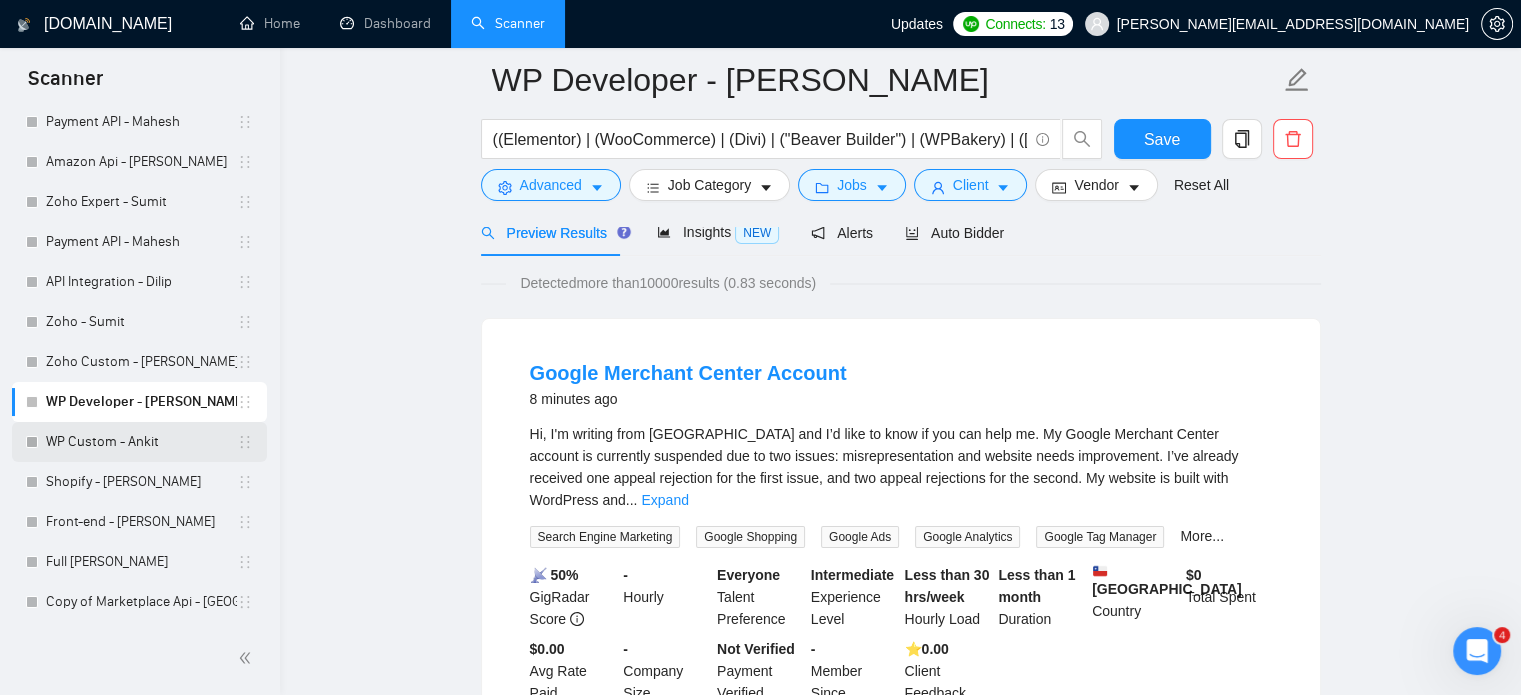 click on "WP Custom - Ankit" at bounding box center (141, 442) 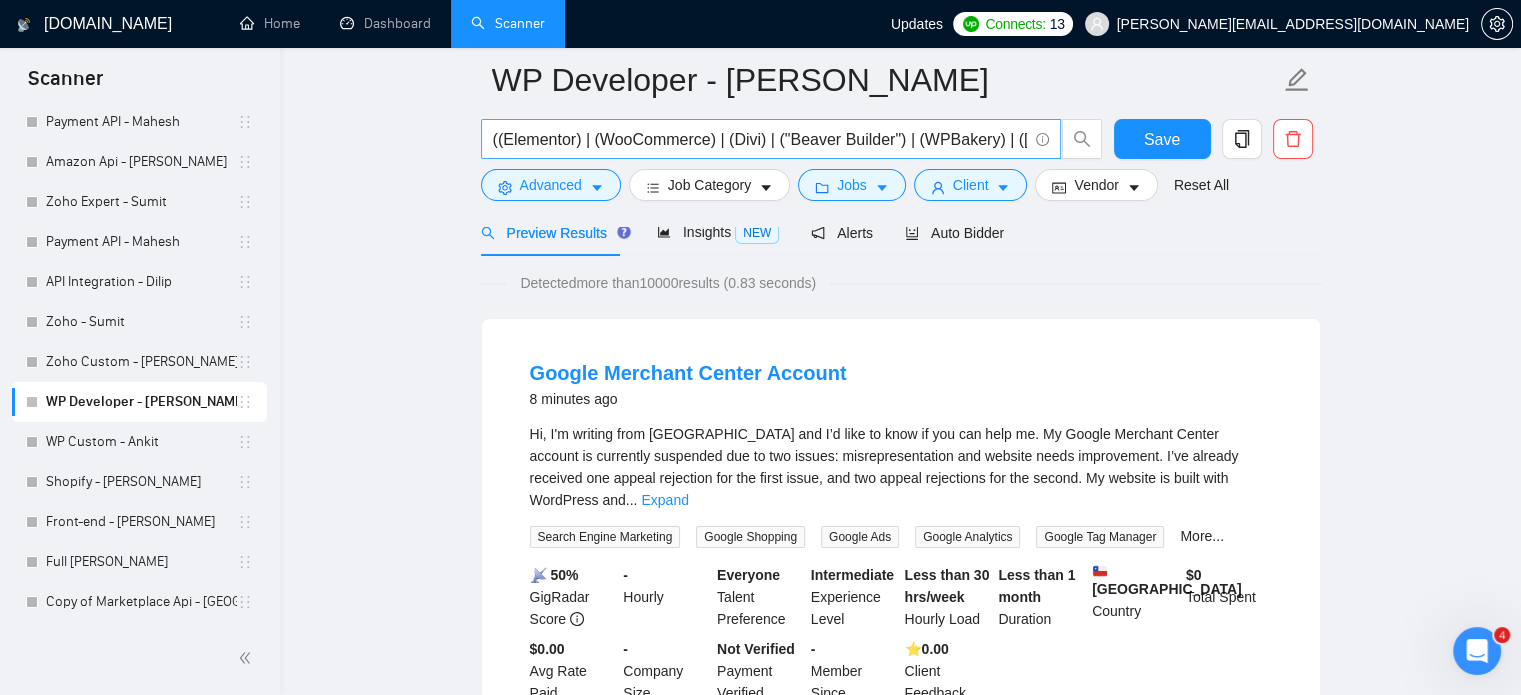 scroll, scrollTop: 35, scrollLeft: 0, axis: vertical 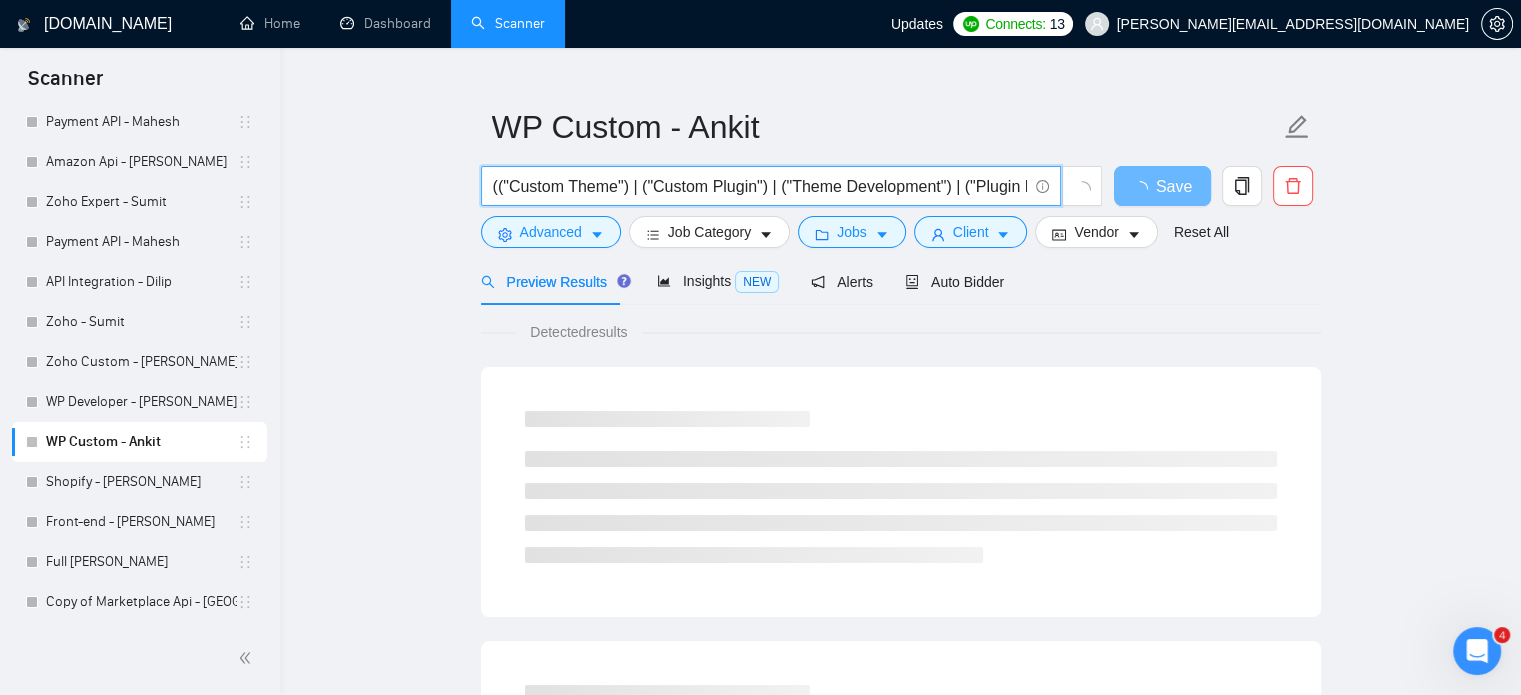 click on "(("Custom Theme") | ("Custom Plugin") | ("Theme Development") | ("Plugin Development") | ("WP Customization") | ("WP Optimization") | ("WP Speed Optimization") | ("WP Maintenance") | ("WP Migration") | ("WP Security") | ("WordPress Developer") | ("WordPress Designer") | ("WP Developer") | ("WP Expert") | ("WP Freelancer") | ("WP Specialist") | ("WordPress Expert") | ("WP Consultant") | (Gutenberg) | ("WP CLI") | ("WP Theme") | ("WP Plugin") | ("WP Website"))" at bounding box center (760, 186) 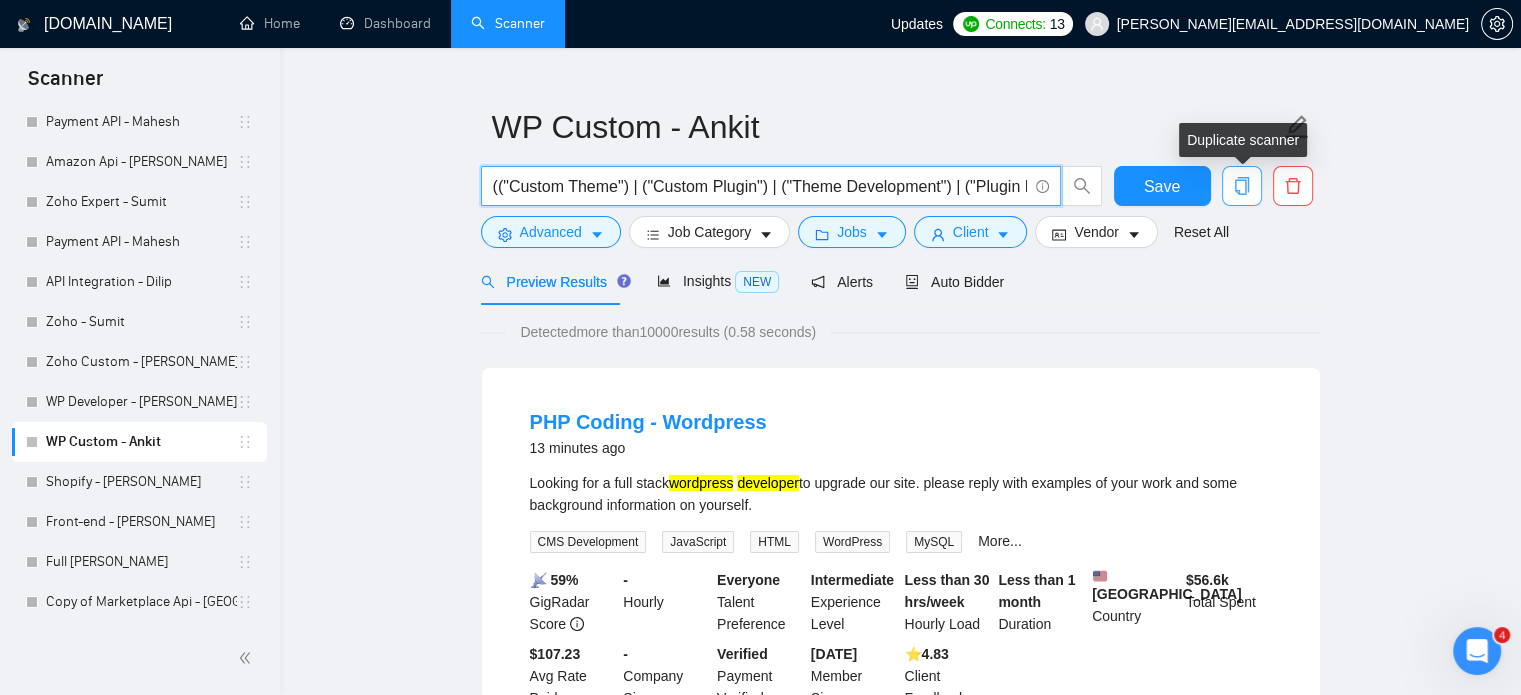 click 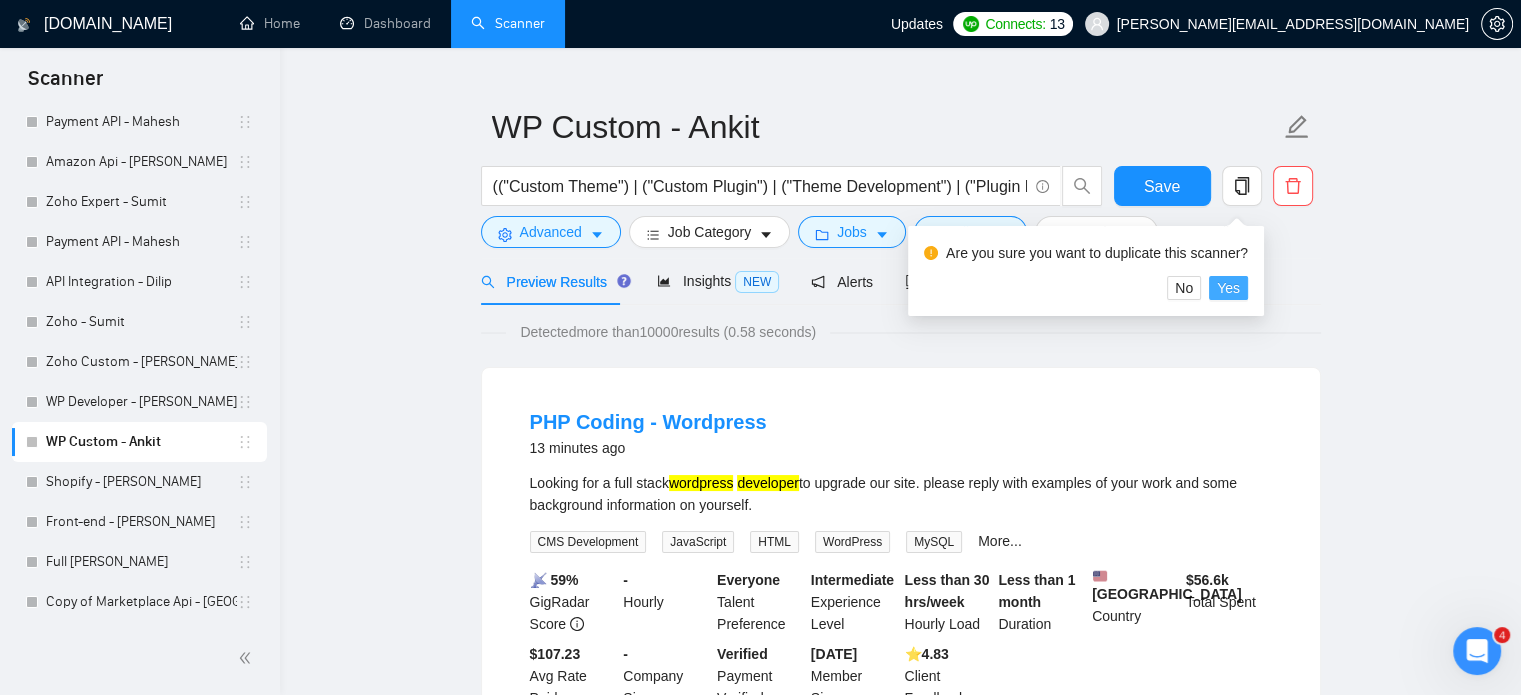click on "Yes" at bounding box center [1228, 288] 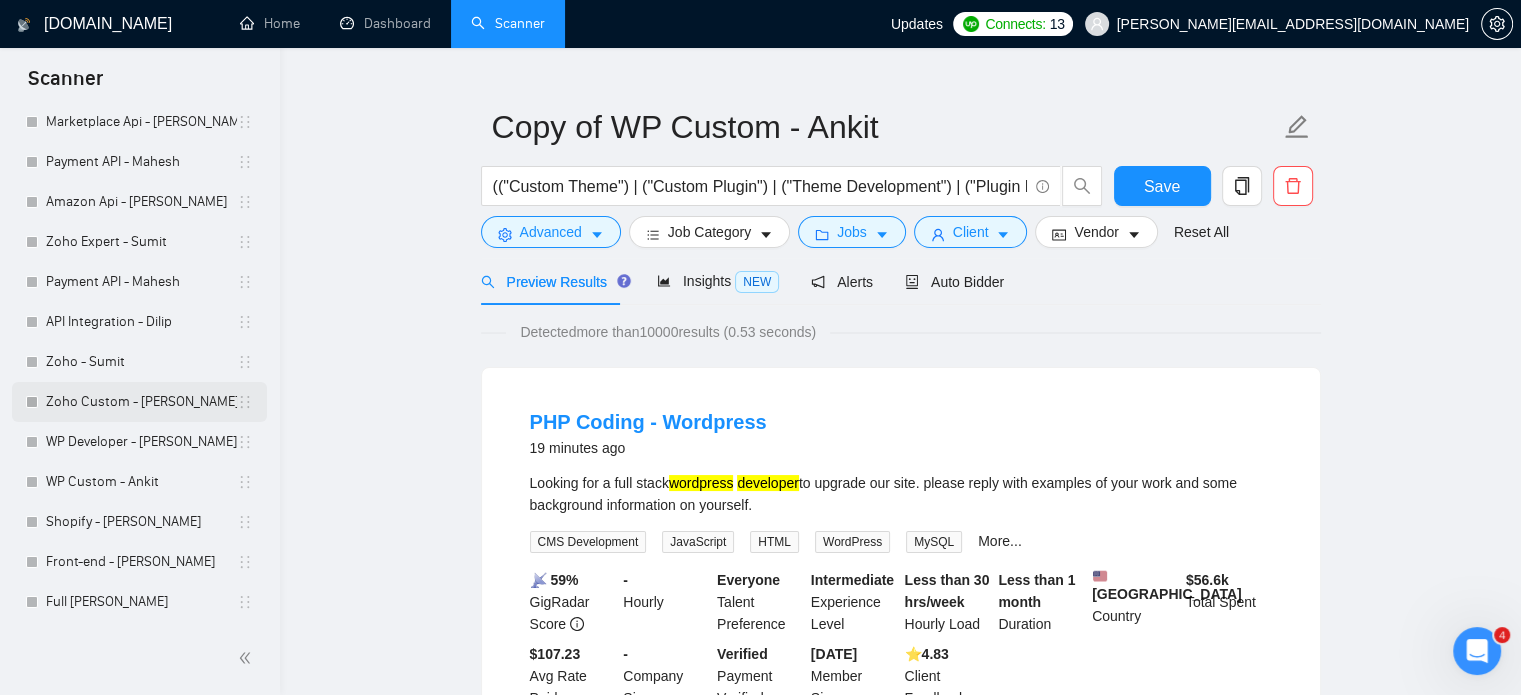 scroll, scrollTop: 180, scrollLeft: 0, axis: vertical 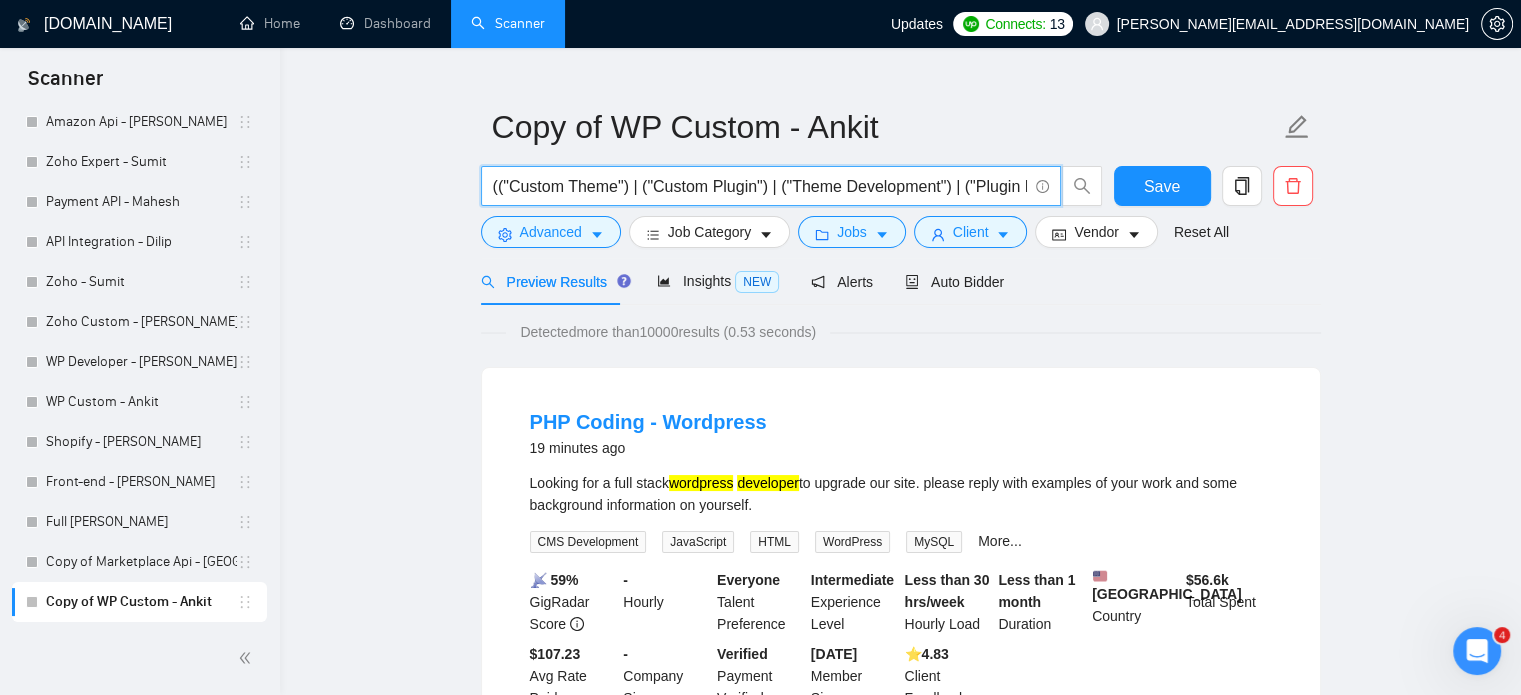 click on "(("Custom Theme") | ("Custom Plugin") | ("Theme Development") | ("Plugin Development") | ("WP Customization") | ("WP Optimization") | ("WP Speed Optimization") | ("WP Maintenance") | ("WP Migration") | ("WP Security") | ("WordPress Developer") | ("WordPress Designer") | ("WP Developer") | ("WP Expert") | ("WP Freelancer") | ("WP Specialist") | ("WordPress Expert") | ("WP Consultant") | (Gutenberg) | ("WP CLI") | ("WP Theme") | ("WP Plugin") | ("WP Website"))" at bounding box center [760, 186] 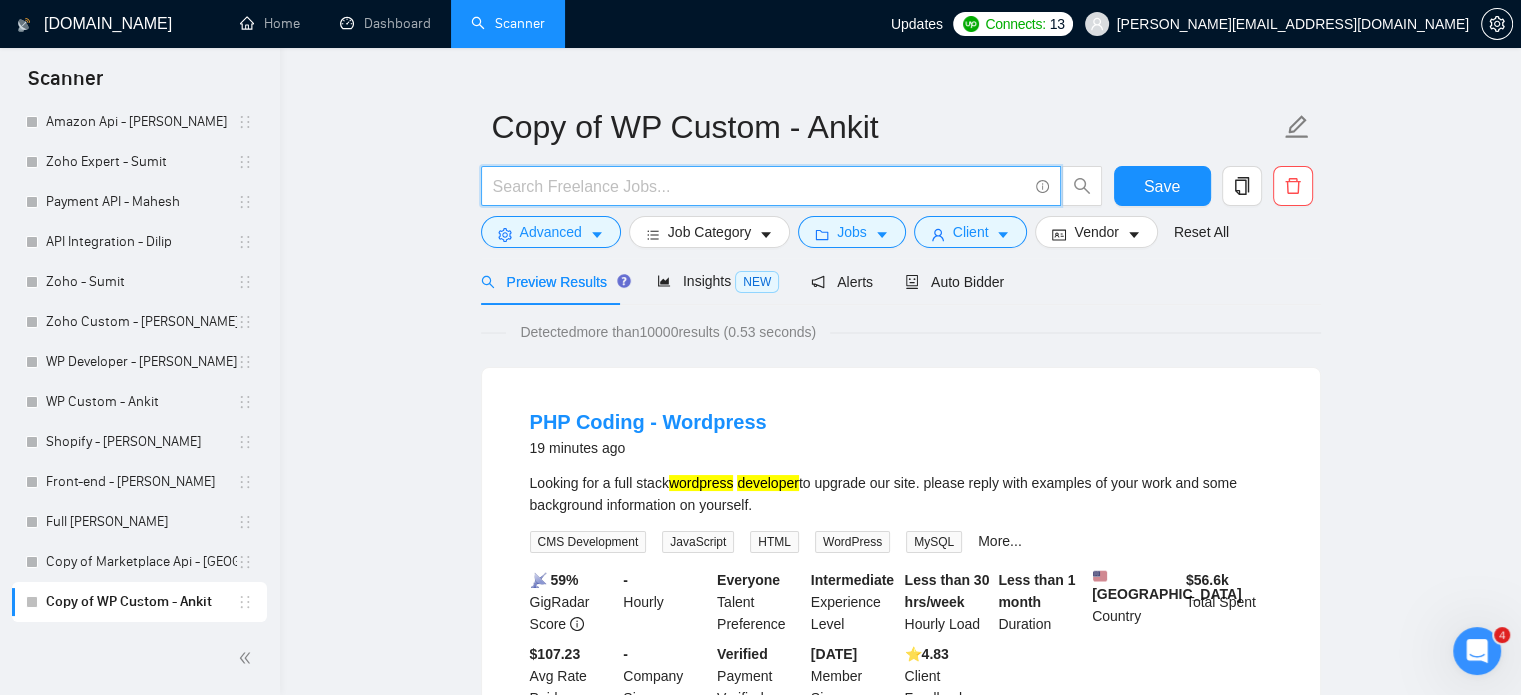 paste on "(WP | WordPress | "Word-Press" | "Word Press" | "WordPress Developer" | "WordPress Designer" | "WP Developer" | "WP Expert" | "WordPress Expert" | "WP Consultant" | "WP Theme") | "WP Plugin" | "WP Website") ("Custom Theme" | "Custom Plugin" | "Theme Development" | "Plugin Development" | Customization | Optimization | "Speed Optimization" | Maintenance | Migration | Security | Gutenberg)" 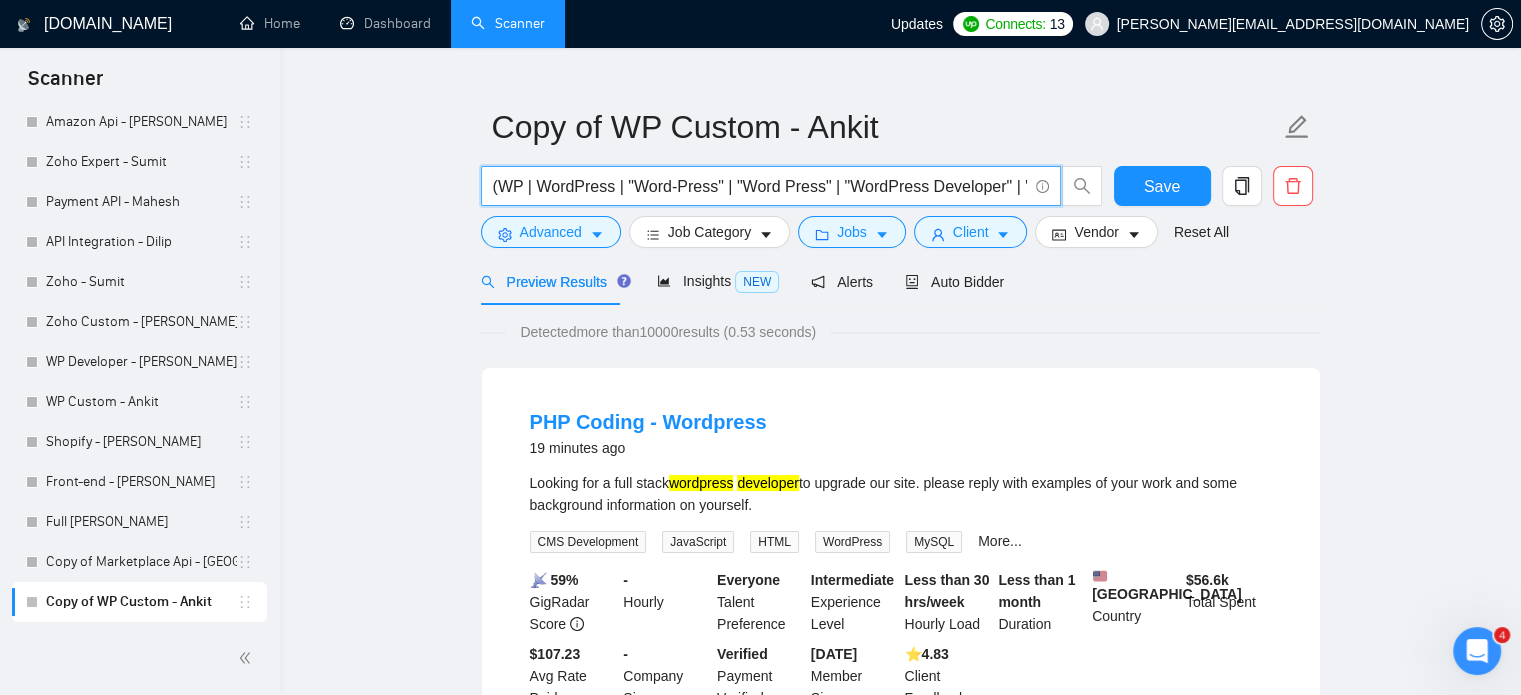 scroll, scrollTop: 0, scrollLeft: 2285, axis: horizontal 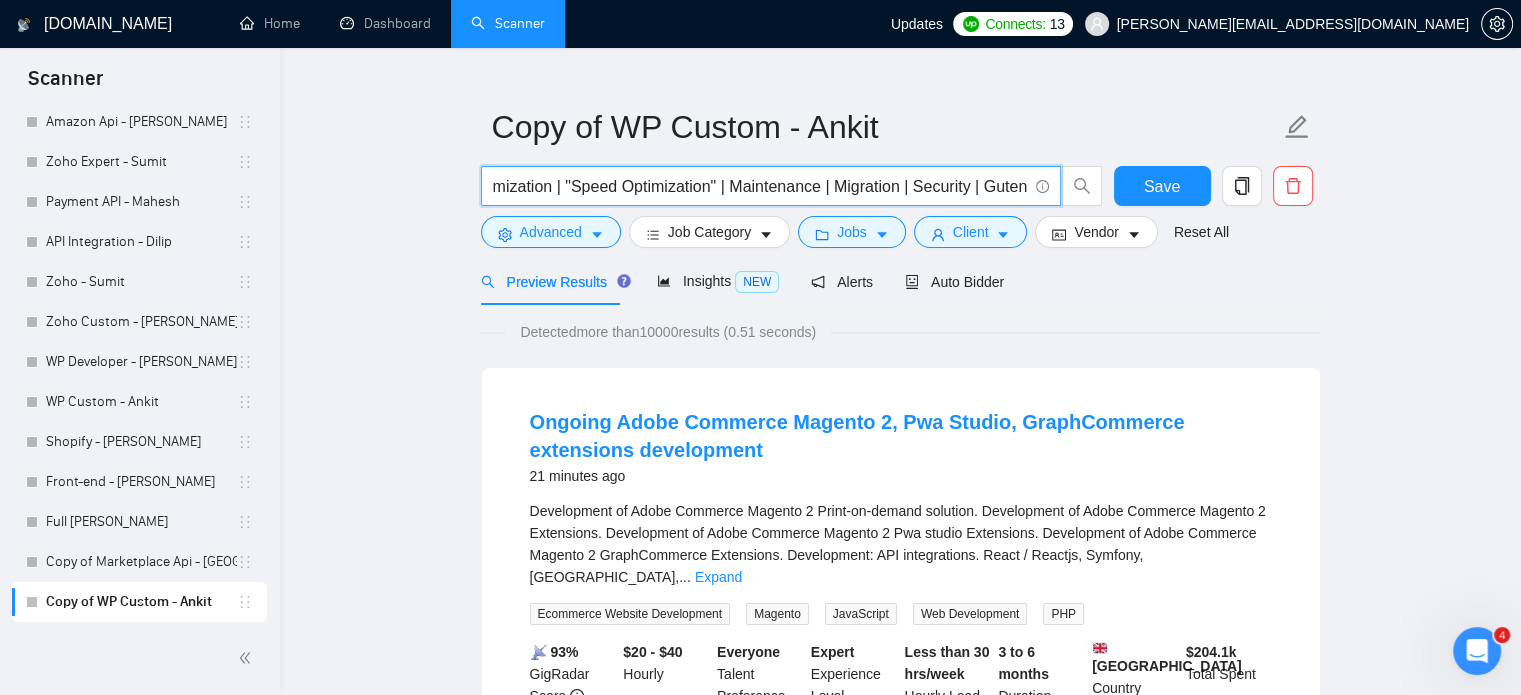 type on "(WP | WordPress | "Word-Press" | "Word Press" | "WordPress Developer" | "WordPress Designer" | "WP Developer" | "WP Expert" | "WordPress Expert" | "WP Consultant" | "WP Theme") | "WP Plugin" | "WP Website") ("Custom Theme" | "Custom Plugin" | "Theme Development" | "Plugin Development" | Customization | Optimization | "Speed Optimization" | Maintenance | Migration | Security | Gutenberg)" 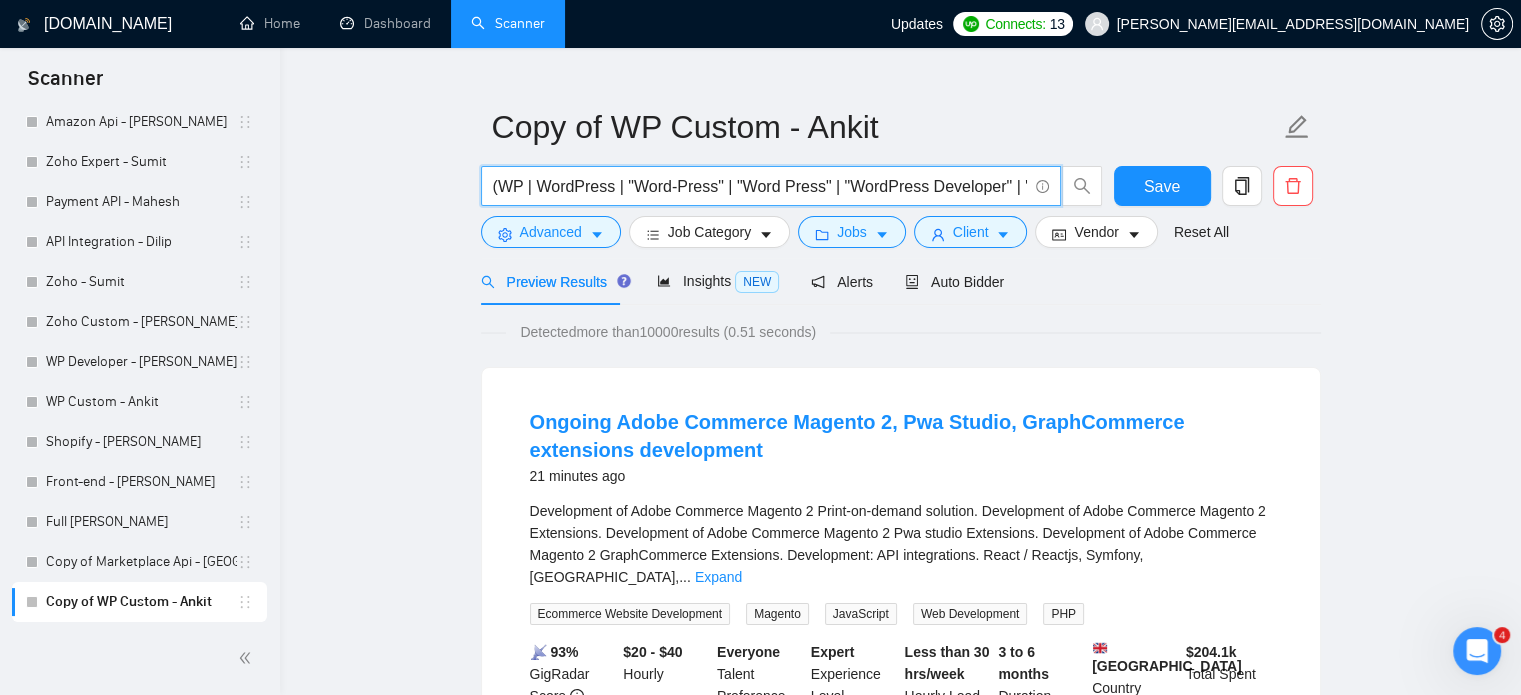 scroll, scrollTop: 0, scrollLeft: 2285, axis: horizontal 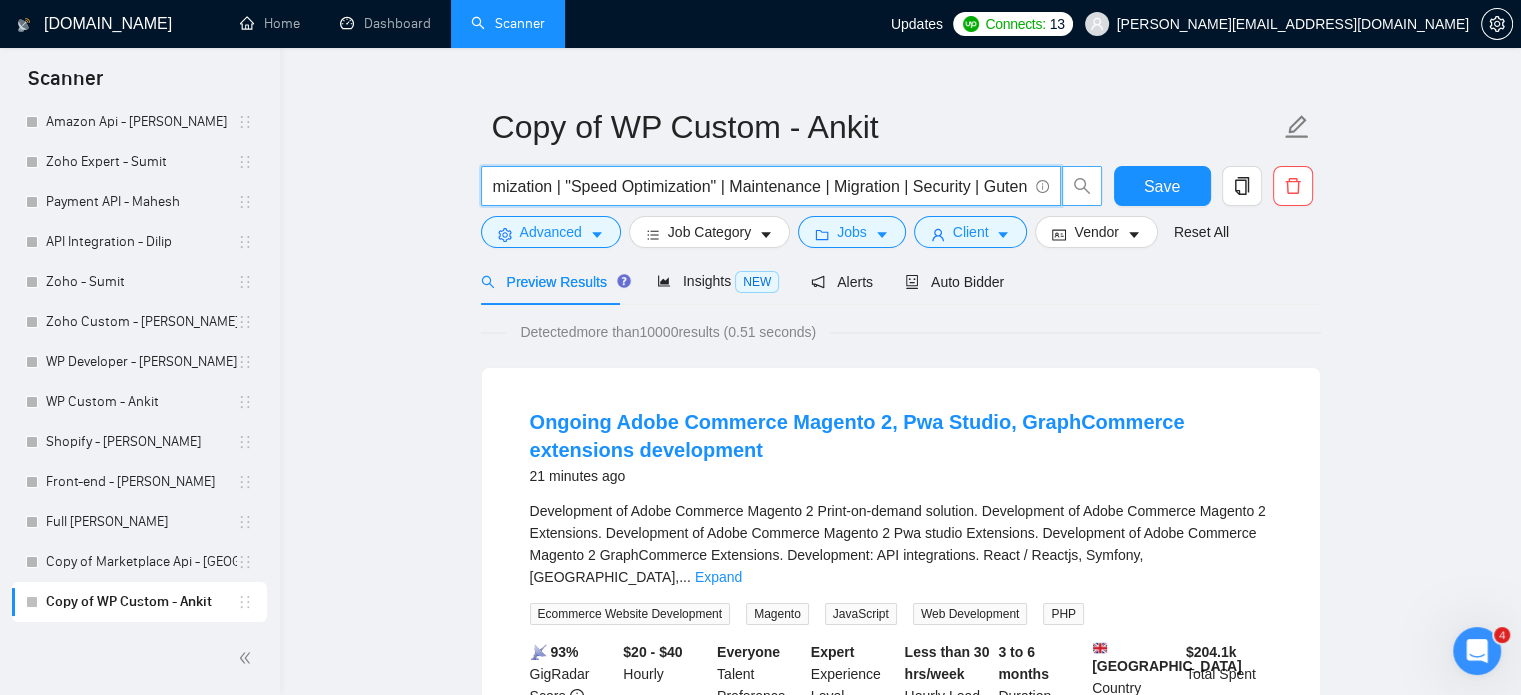 click 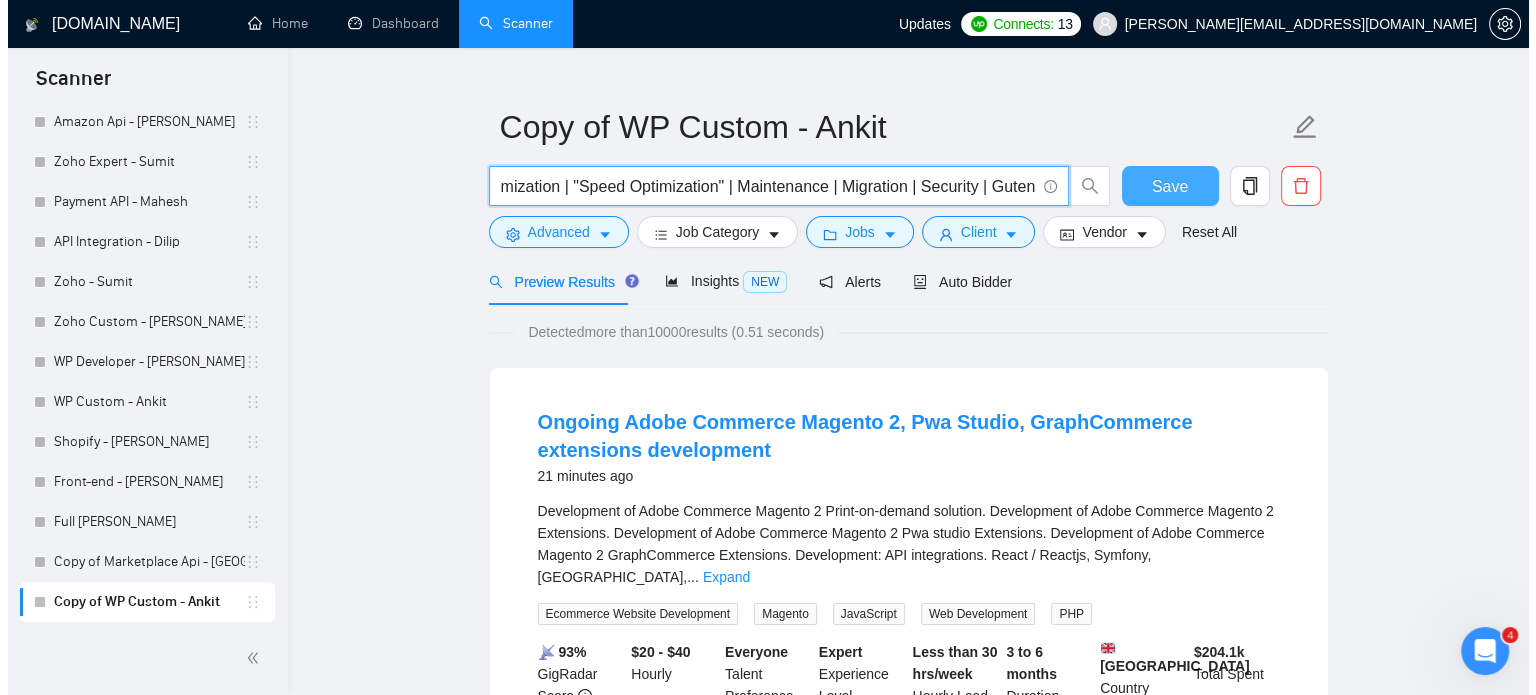 scroll, scrollTop: 0, scrollLeft: 0, axis: both 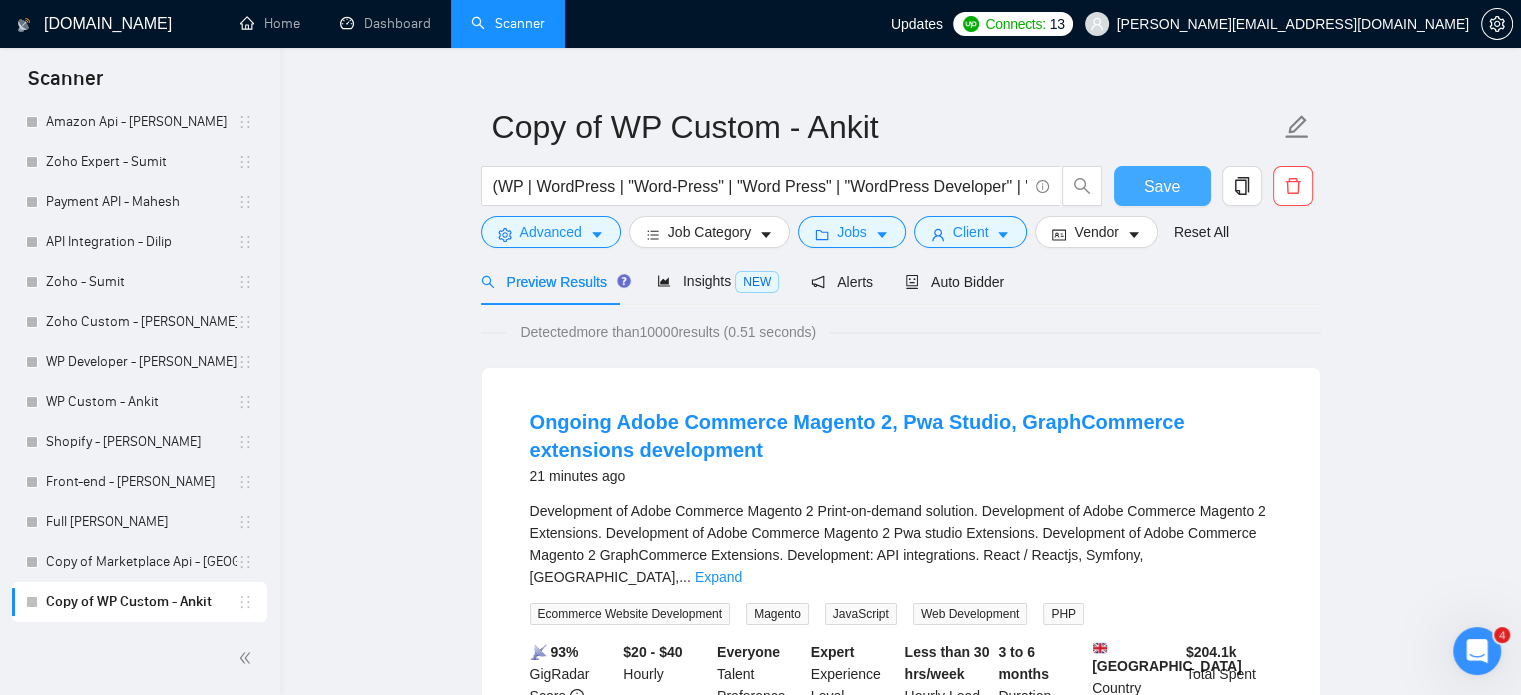 click on "Save" at bounding box center (1162, 186) 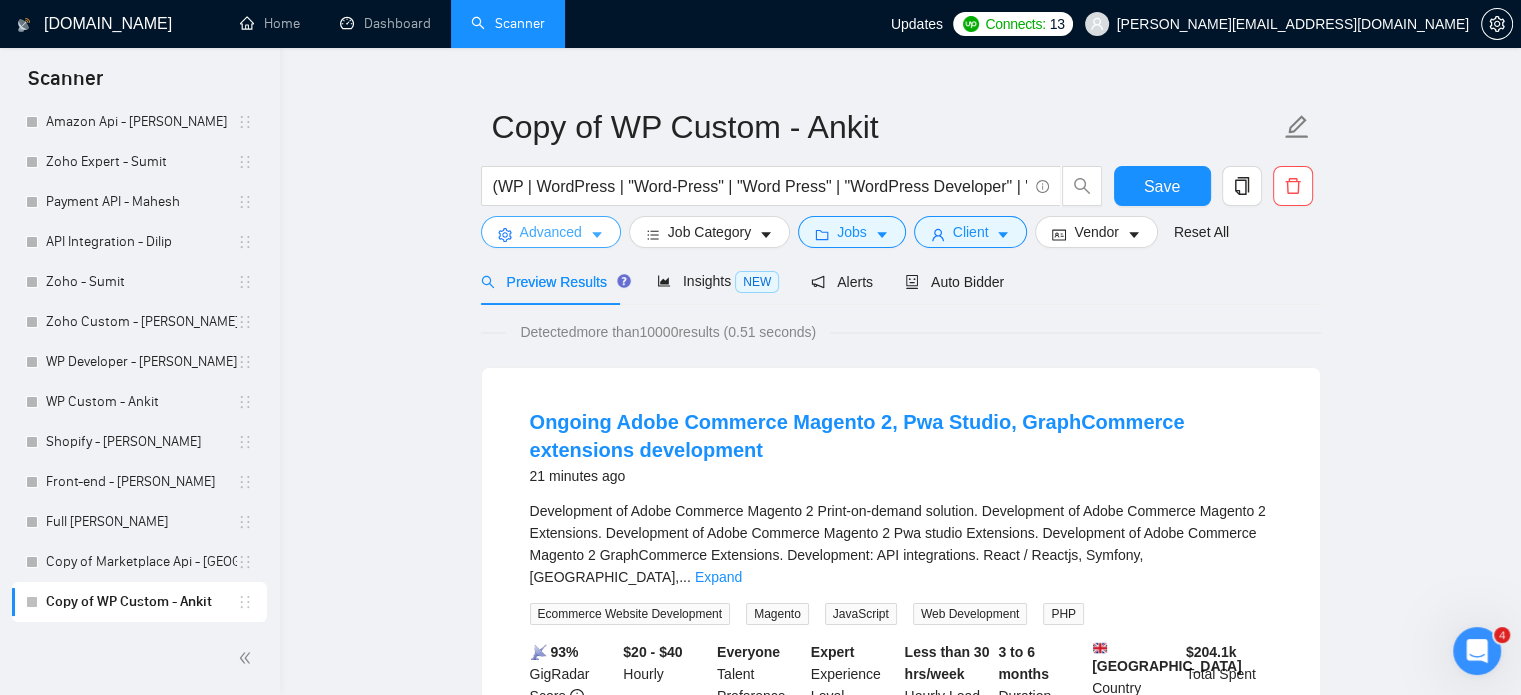 click 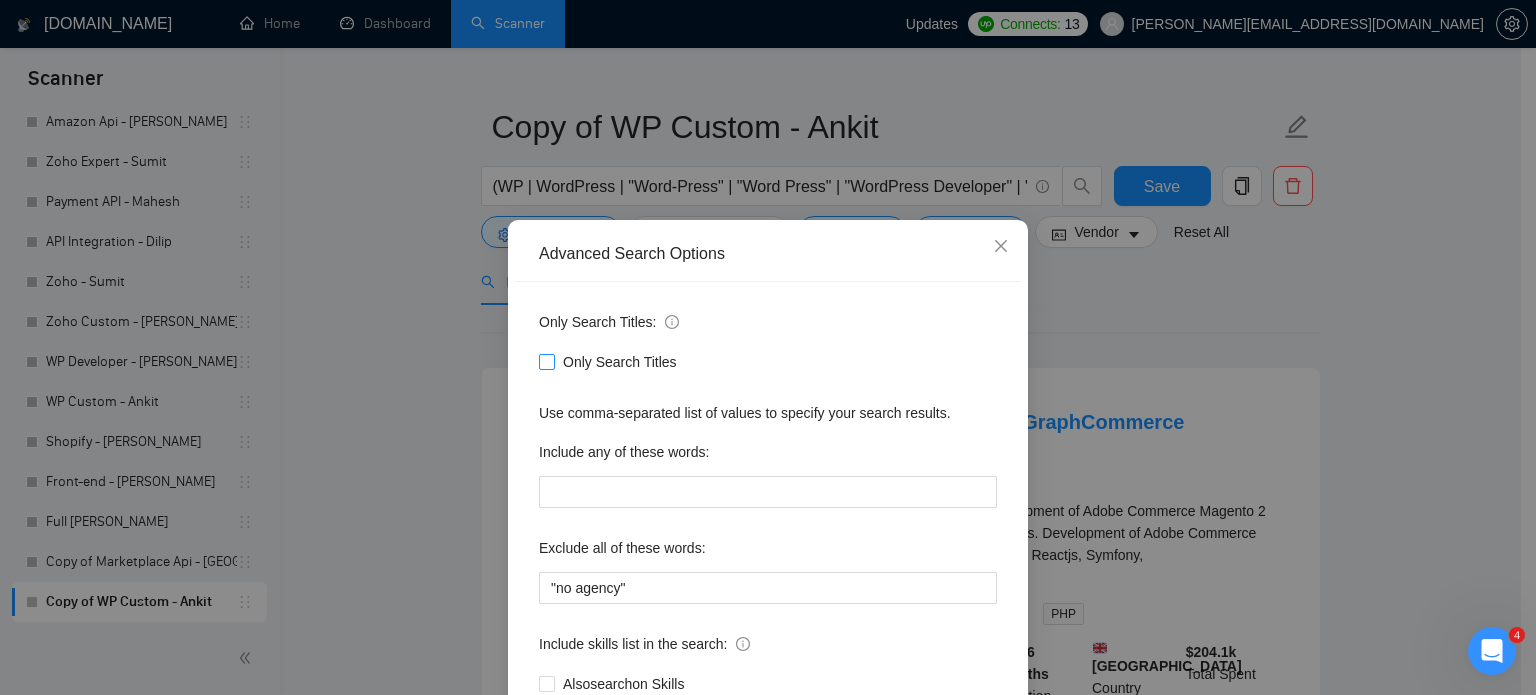 click on "Only Search Titles" at bounding box center [546, 361] 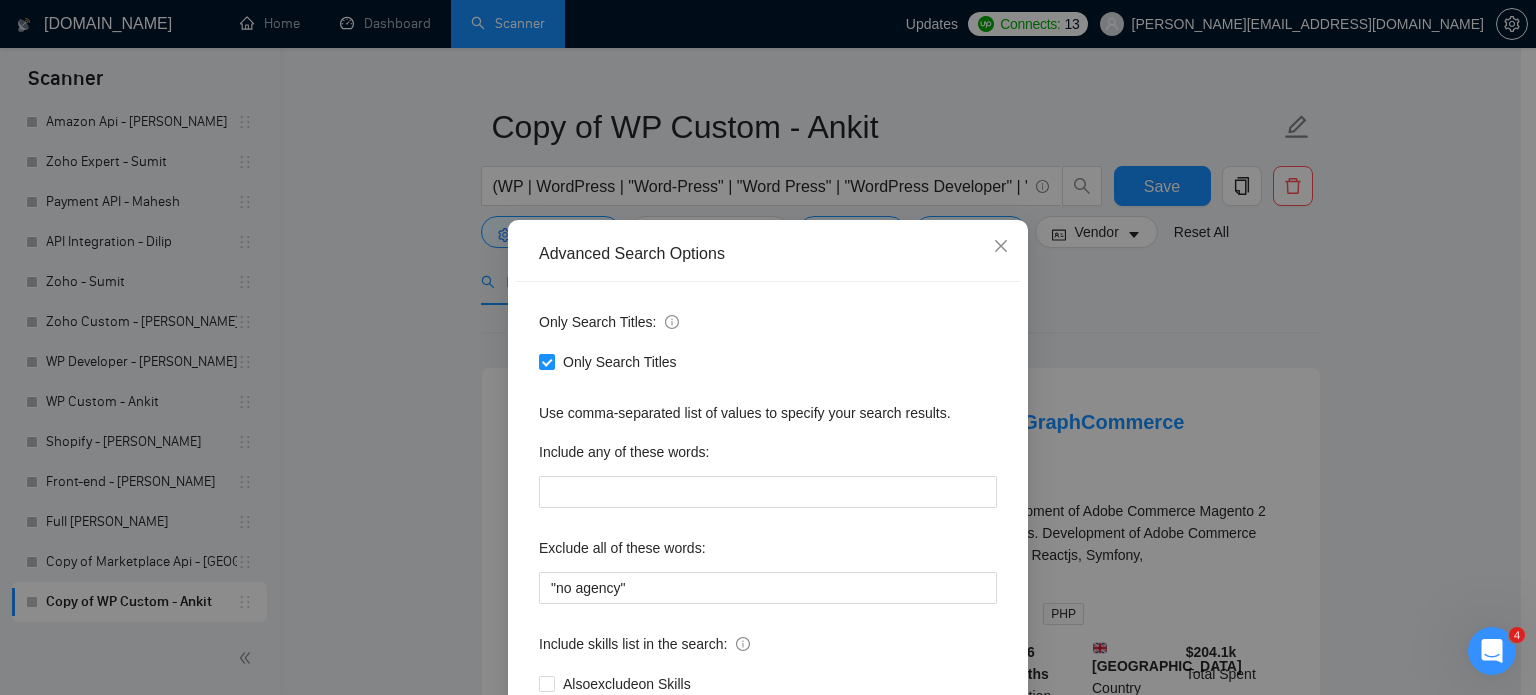 scroll, scrollTop: 136, scrollLeft: 0, axis: vertical 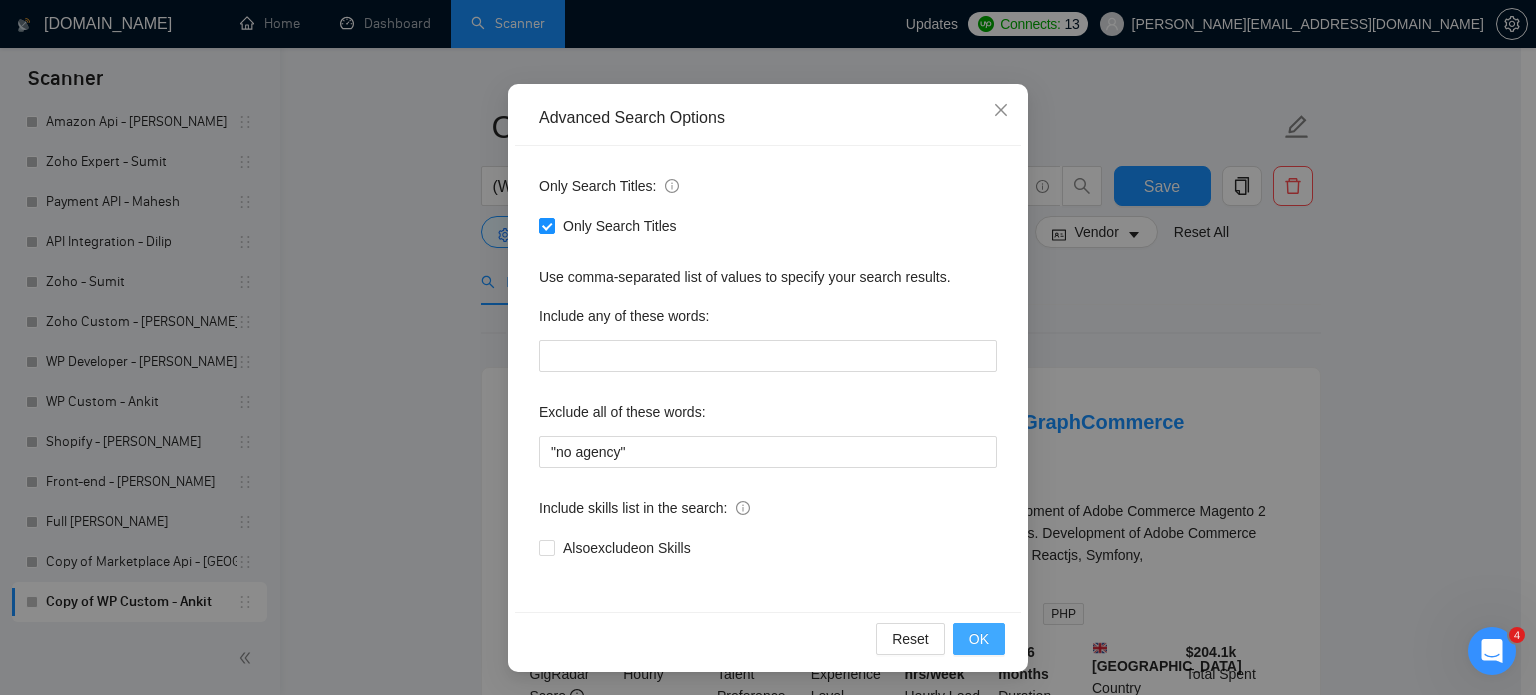 click on "OK" at bounding box center (979, 639) 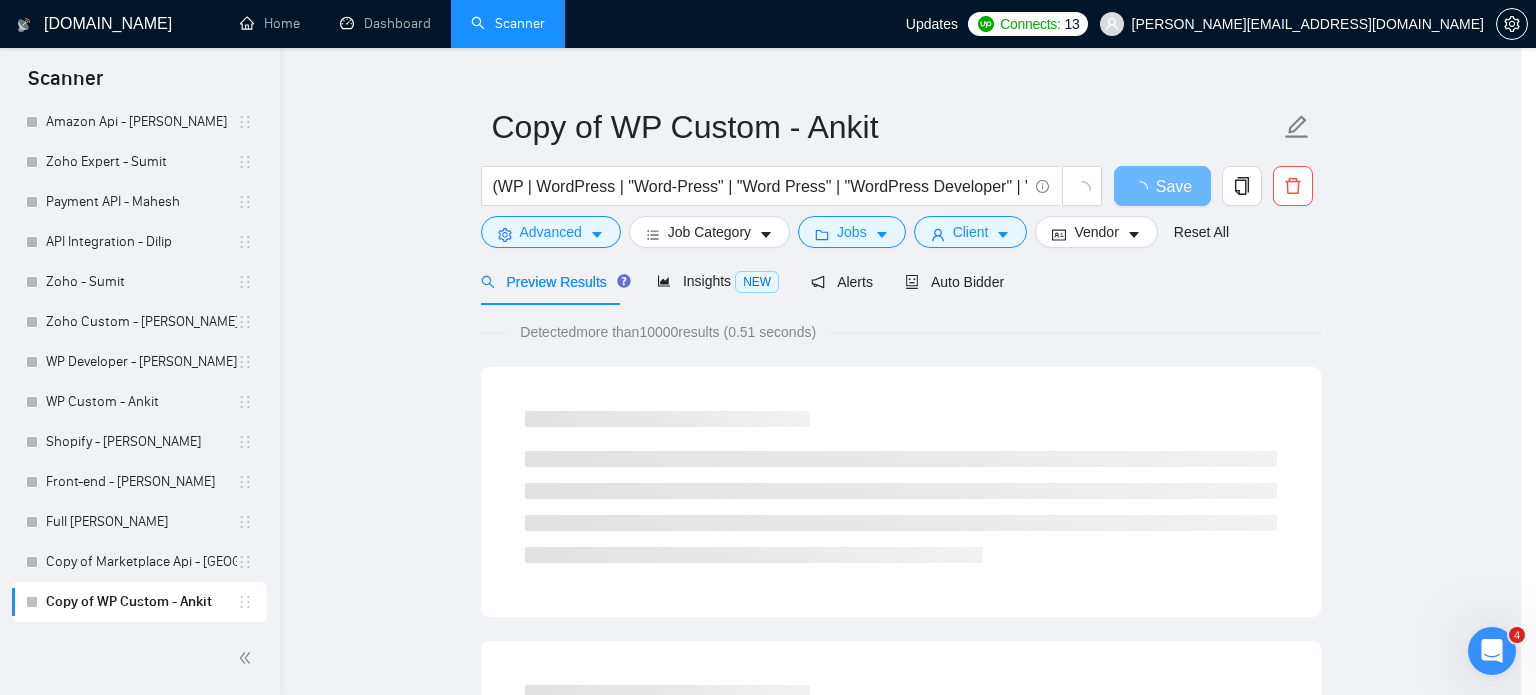 scroll, scrollTop: 36, scrollLeft: 0, axis: vertical 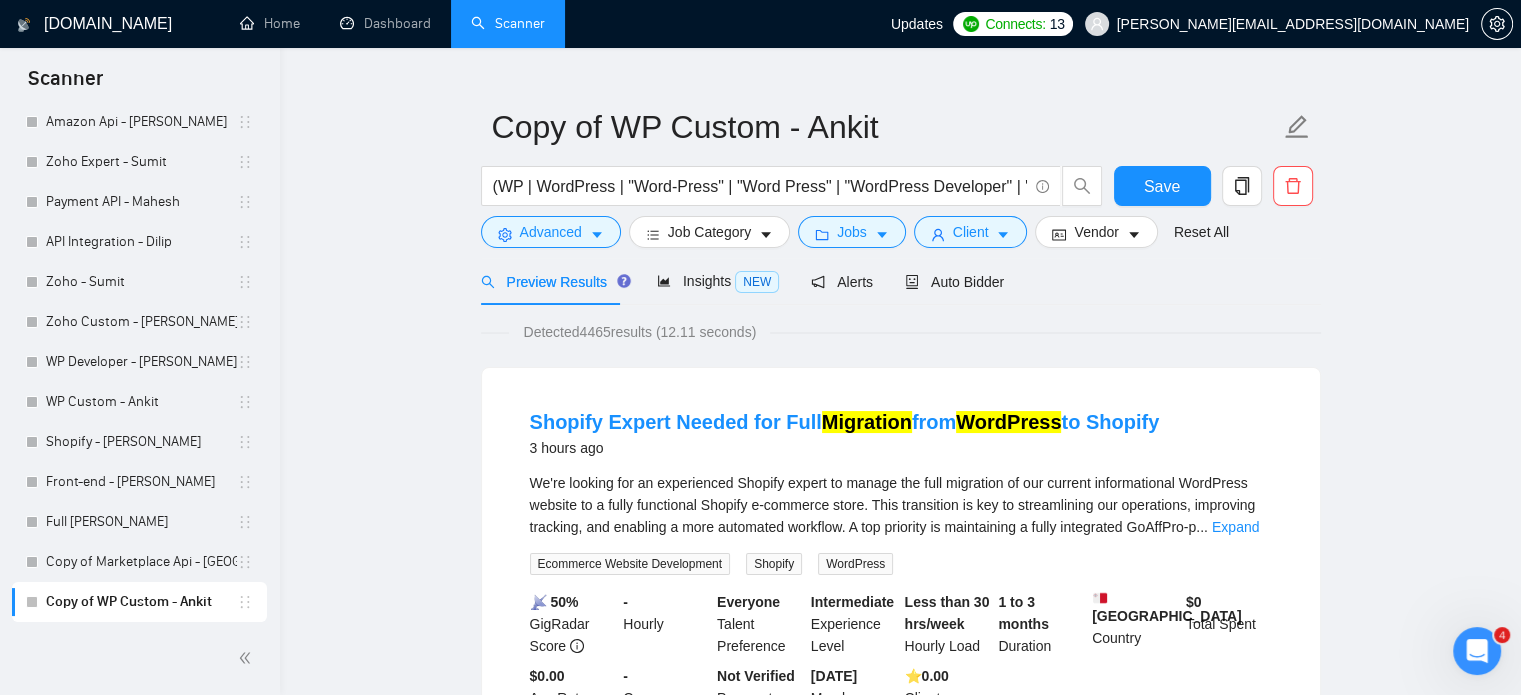 click on "3 hours ago" at bounding box center (845, 448) 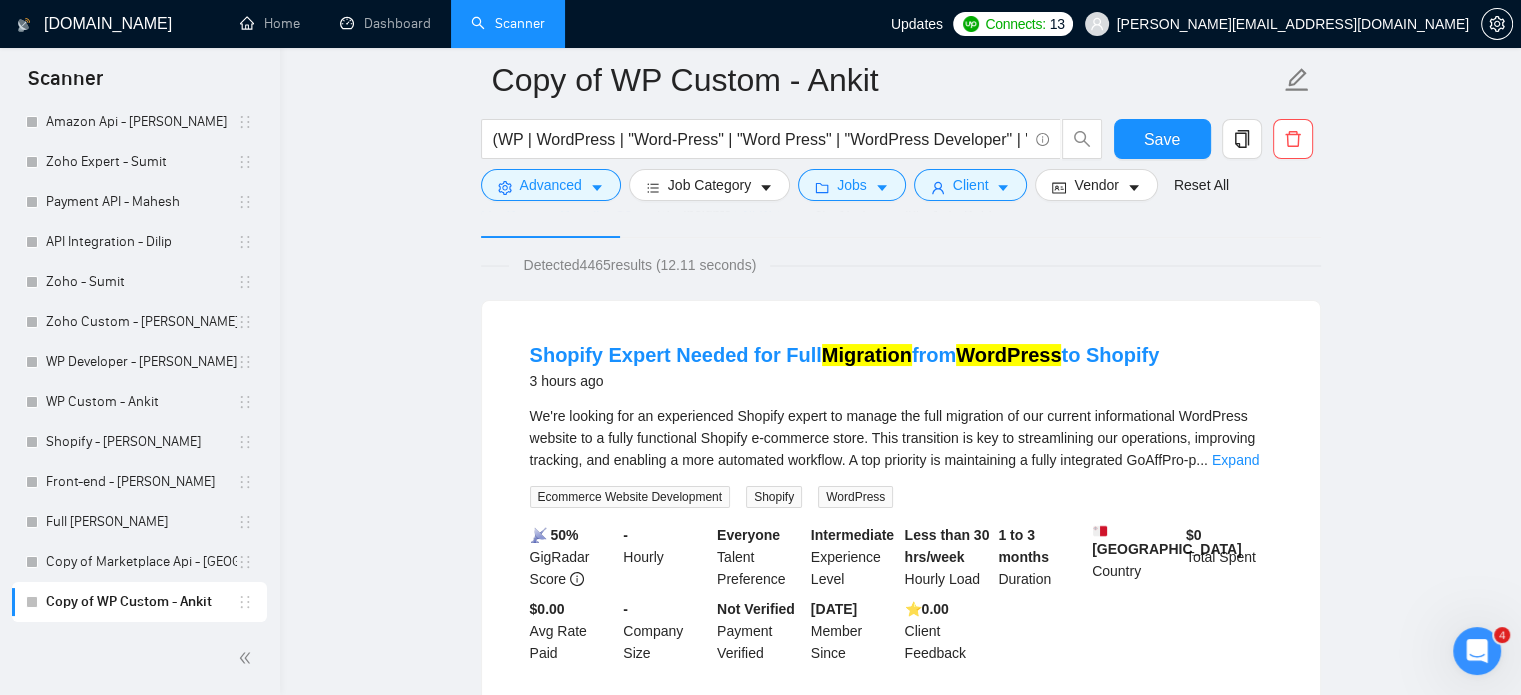 scroll, scrollTop: 135, scrollLeft: 0, axis: vertical 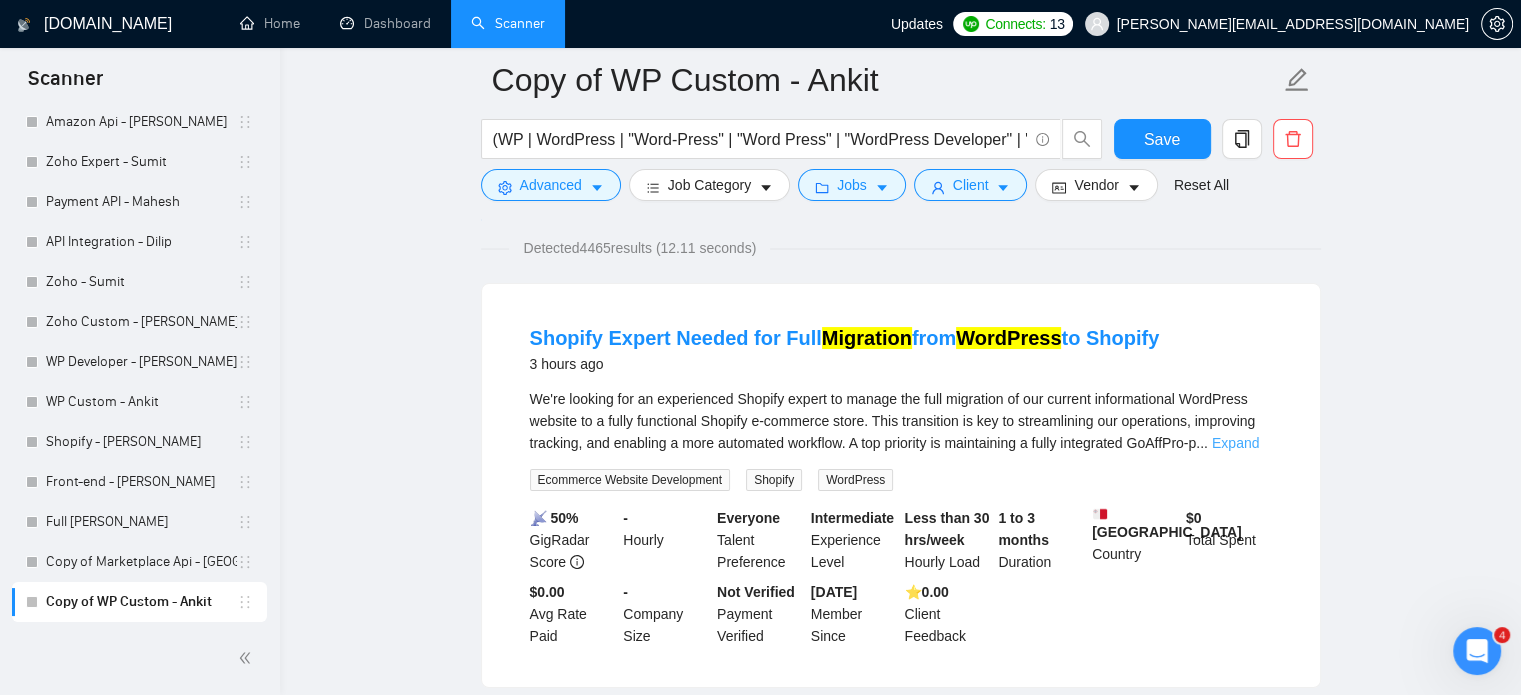 click on "Expand" at bounding box center (1235, 443) 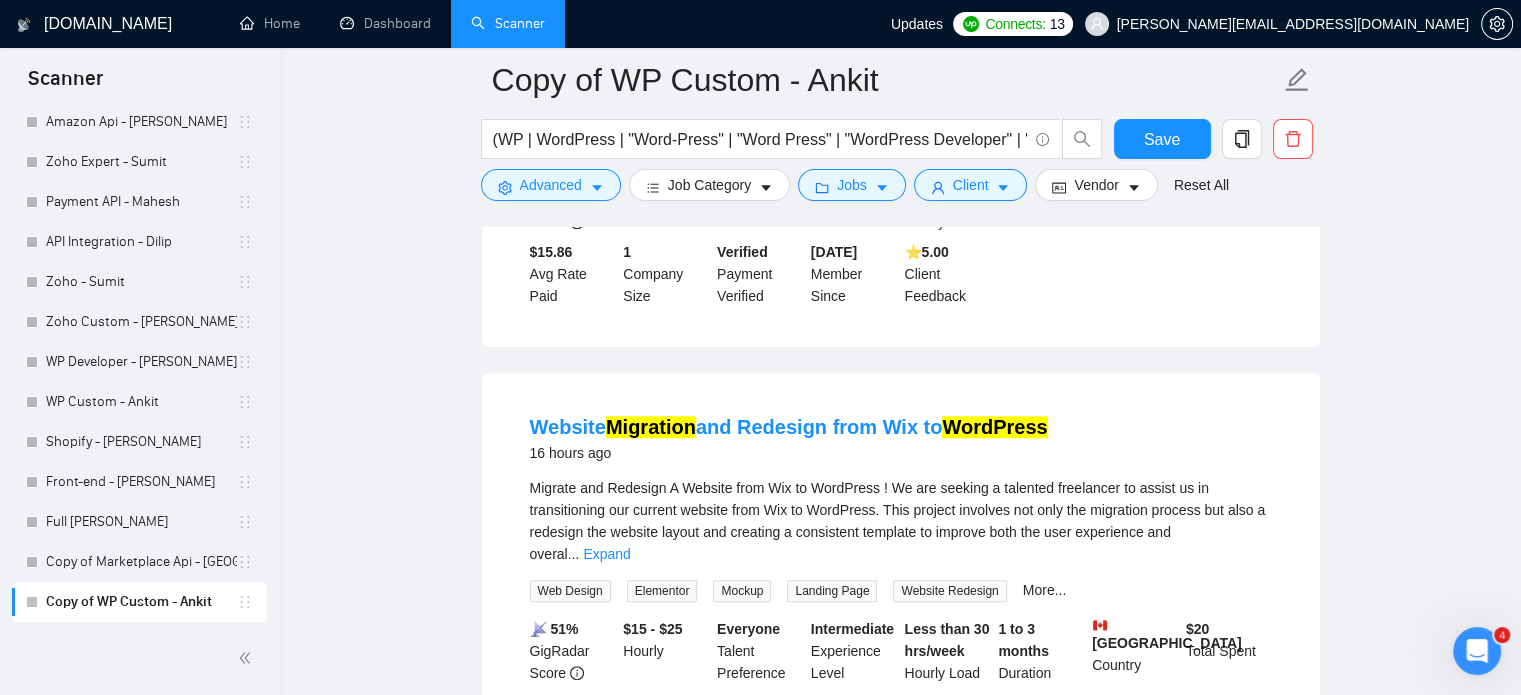 scroll, scrollTop: 2135, scrollLeft: 0, axis: vertical 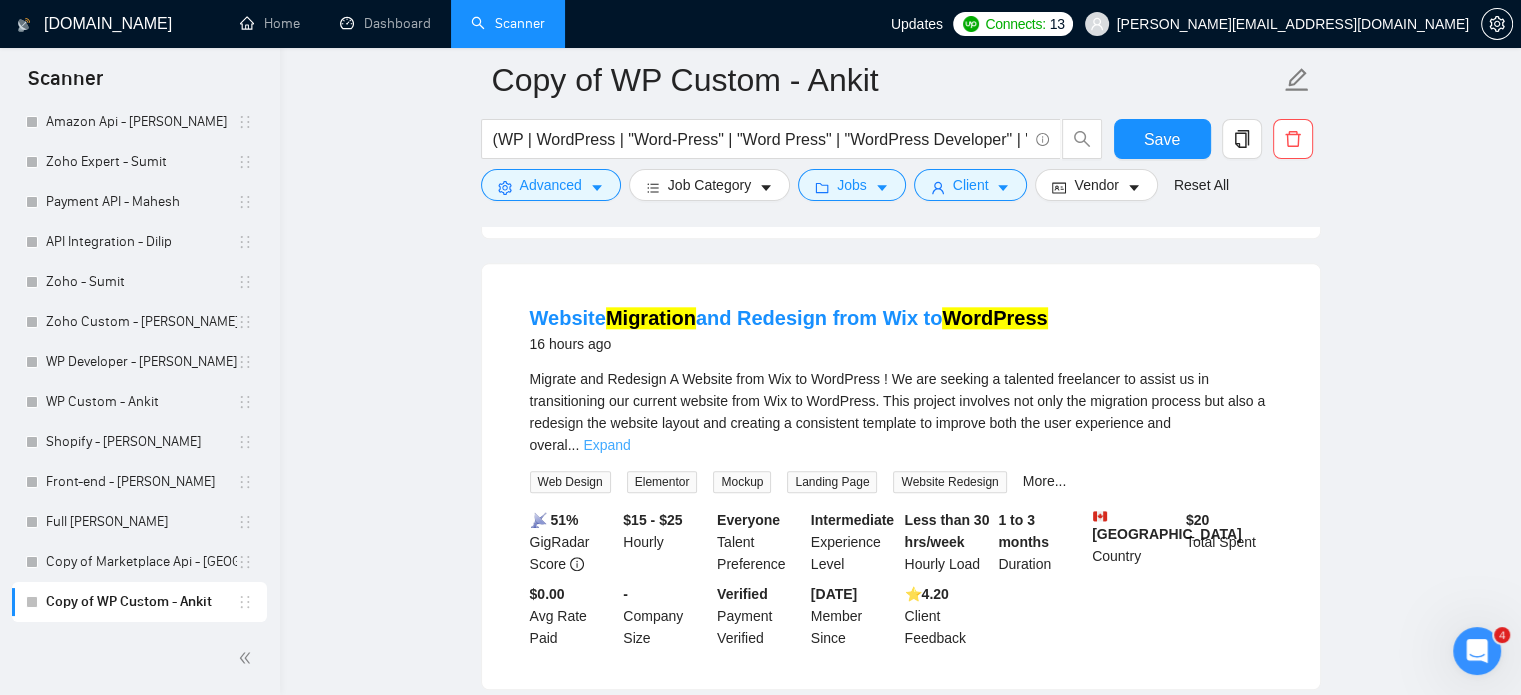click on "Expand" at bounding box center [606, 445] 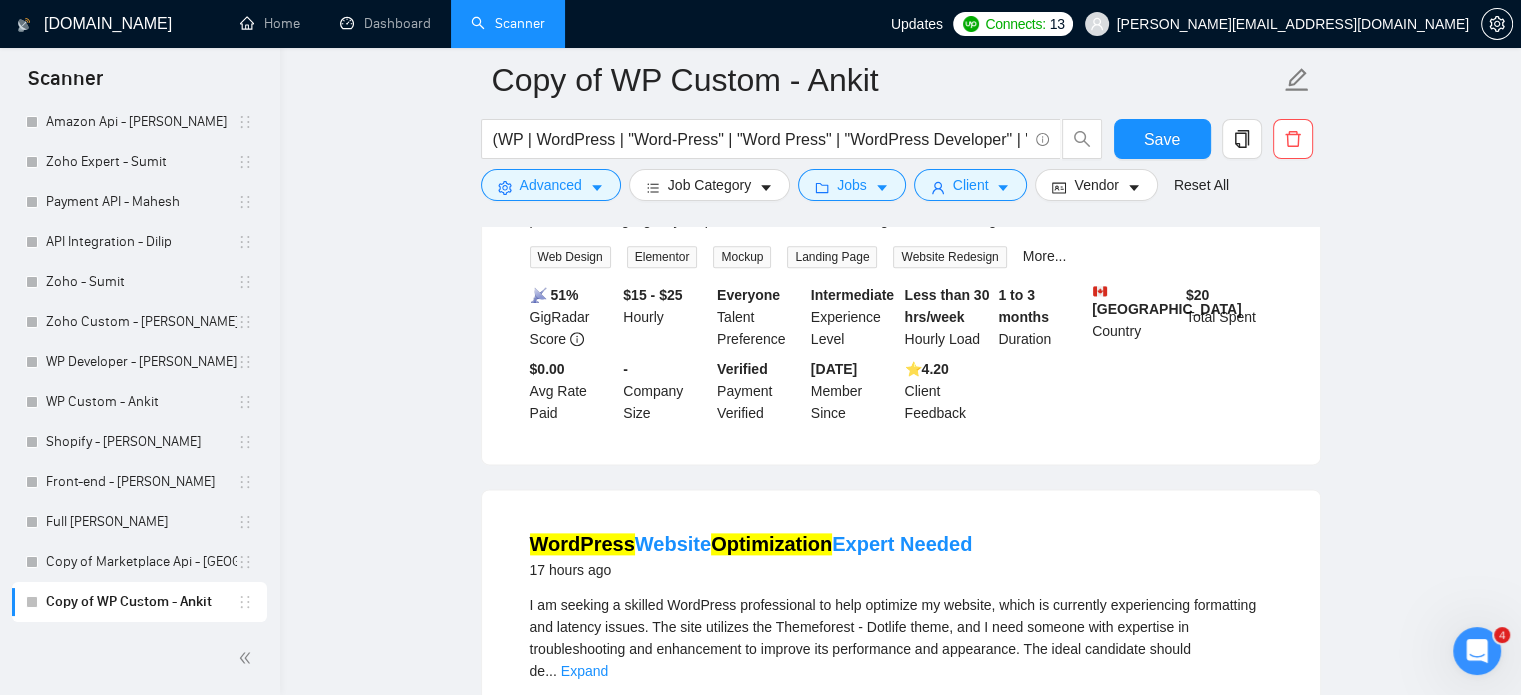 scroll, scrollTop: 2535, scrollLeft: 0, axis: vertical 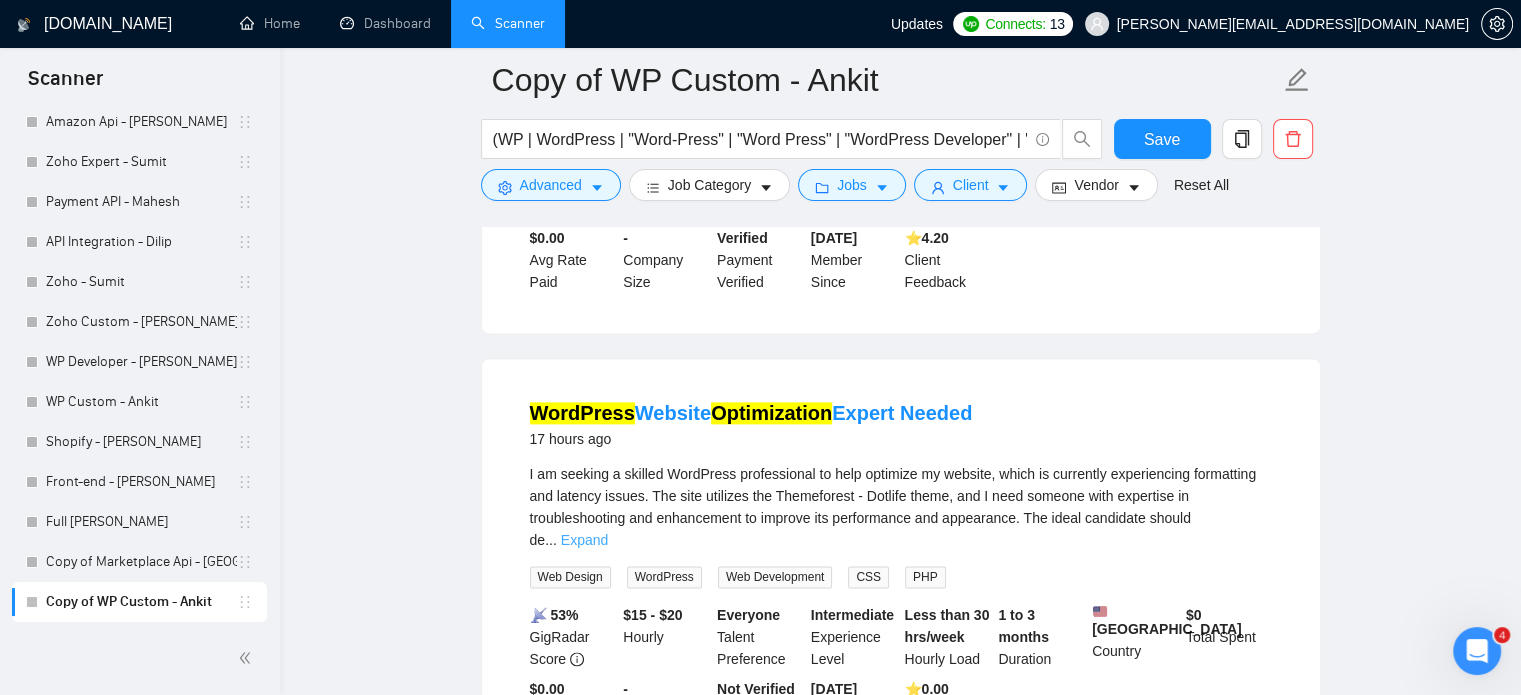 click on "Expand" at bounding box center [584, 540] 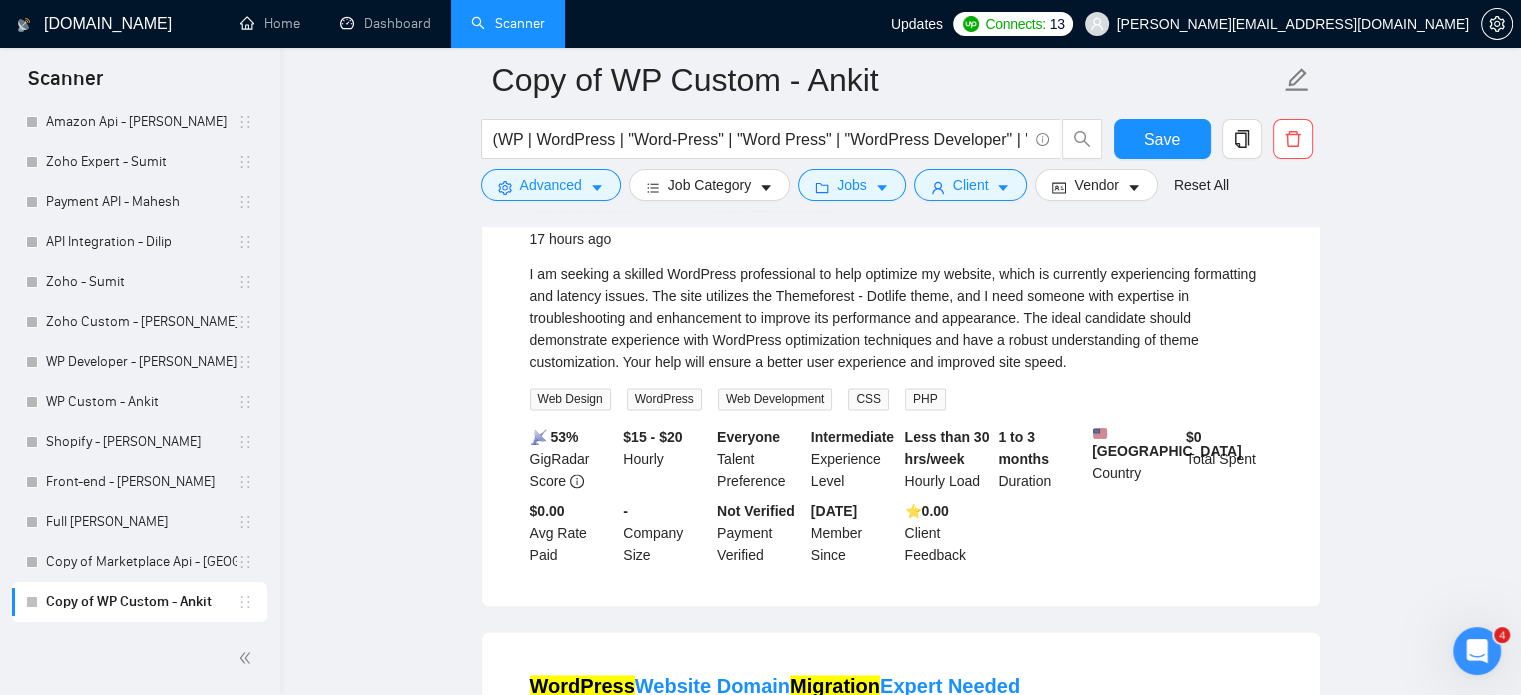 scroll, scrollTop: 3035, scrollLeft: 0, axis: vertical 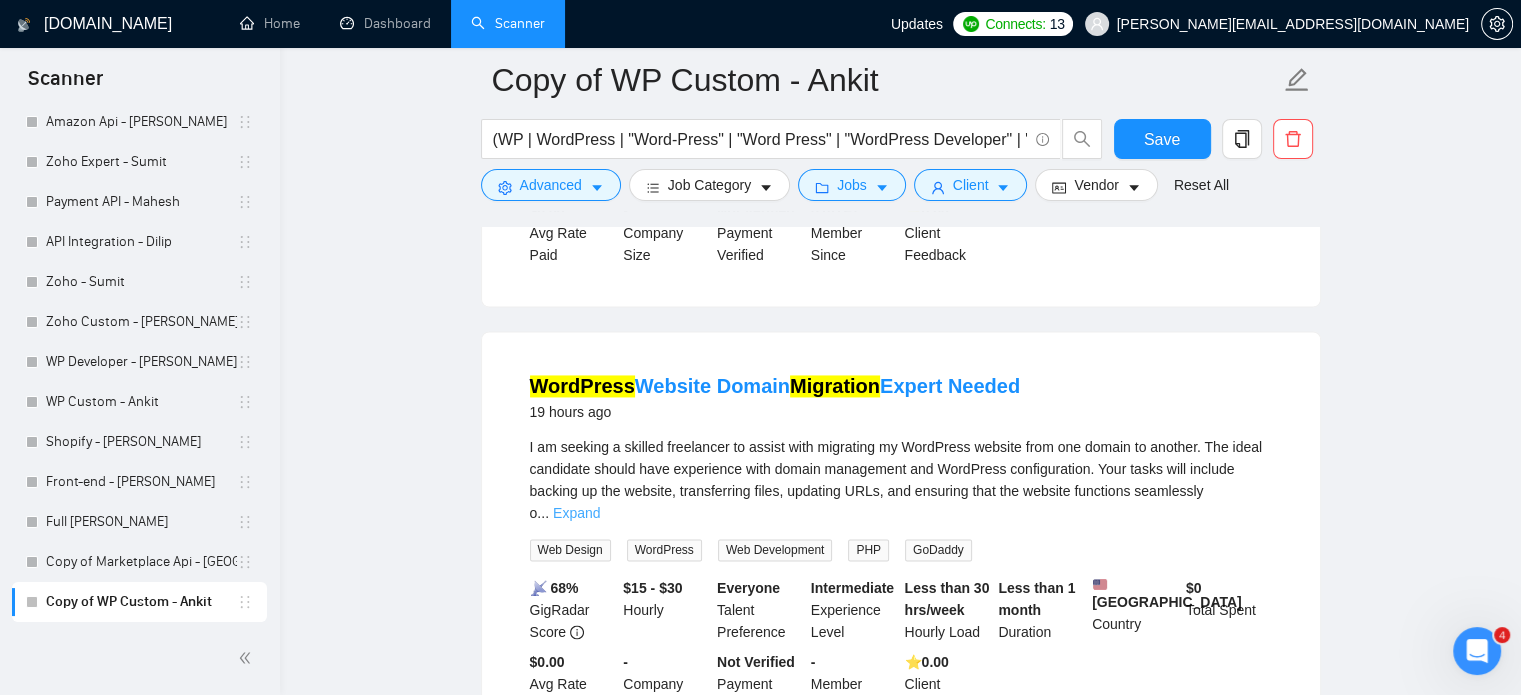 click on "Expand" at bounding box center [576, 513] 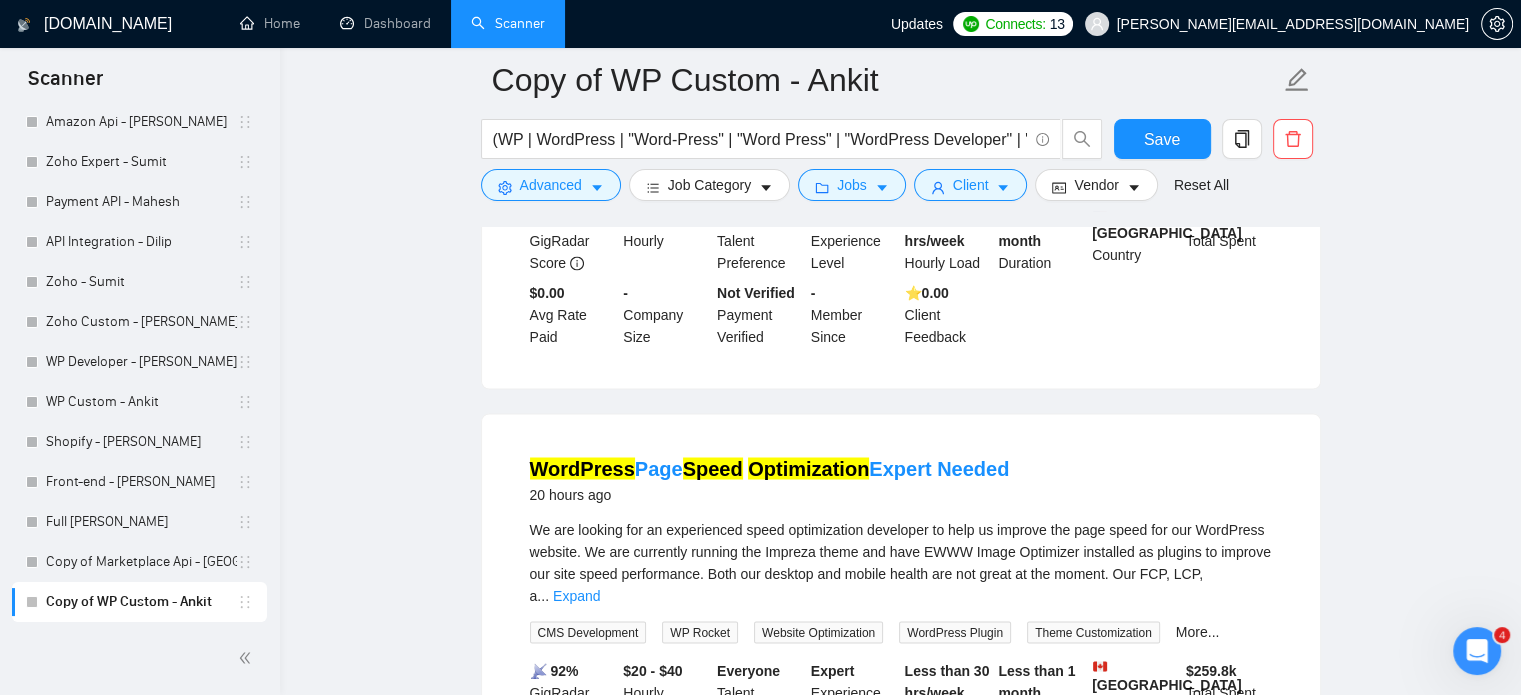 scroll, scrollTop: 3435, scrollLeft: 0, axis: vertical 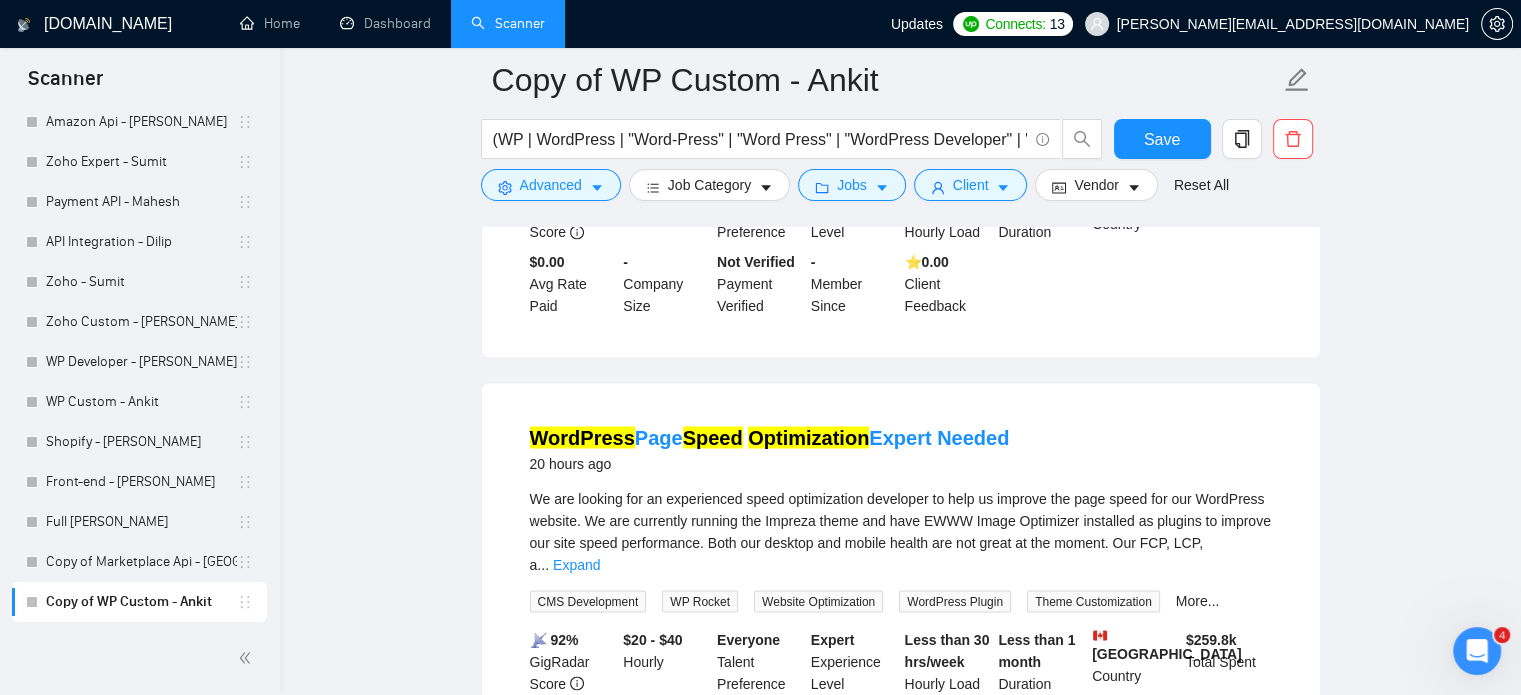 click on "We are looking for an experienced speed optimization developer to help us improve the page speed for our WordPress website.
We are currently running the Impreza theme and have EWWW Image Optimizer installed as plugins to improve our site speed performance. Both our desktop and mobile health are not great at the moment.  Our FCP, LCP, a ... Expand" at bounding box center [901, 531] 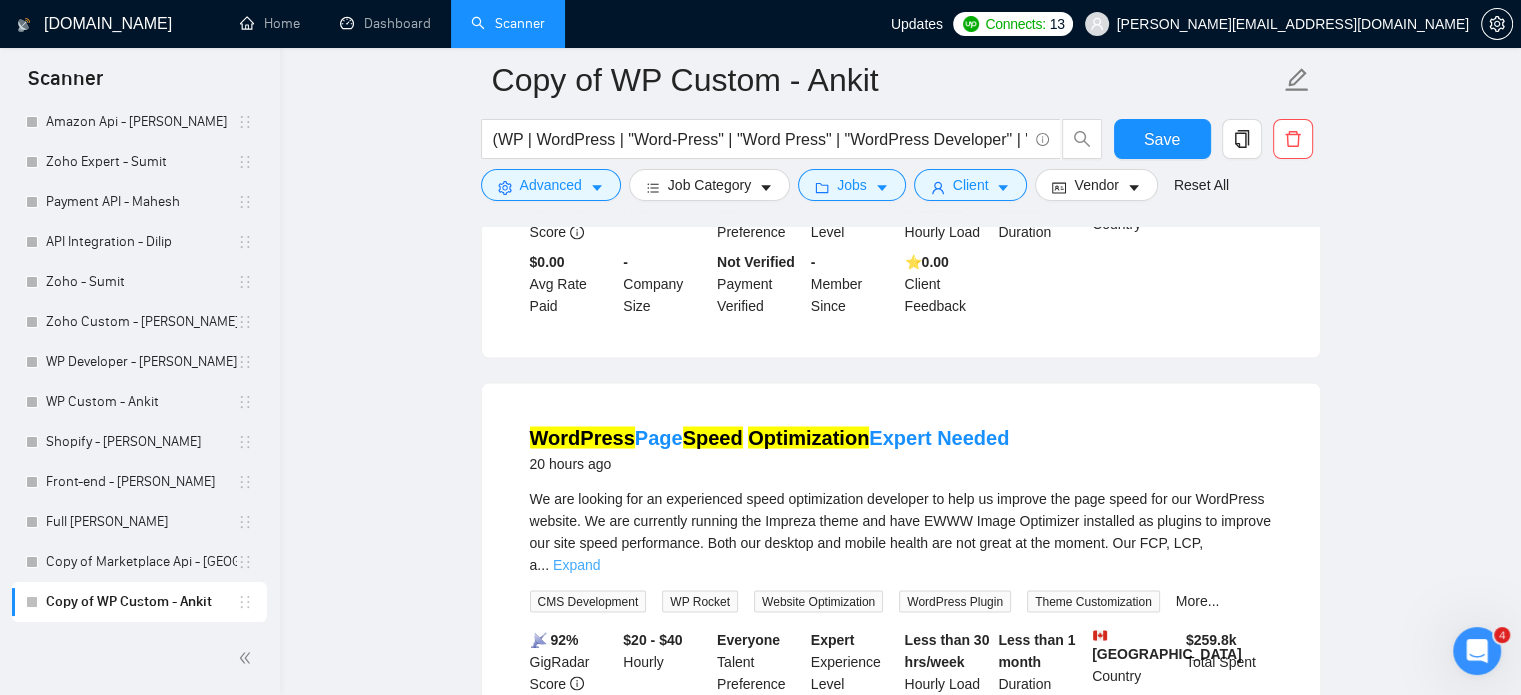 click on "Expand" at bounding box center [576, 564] 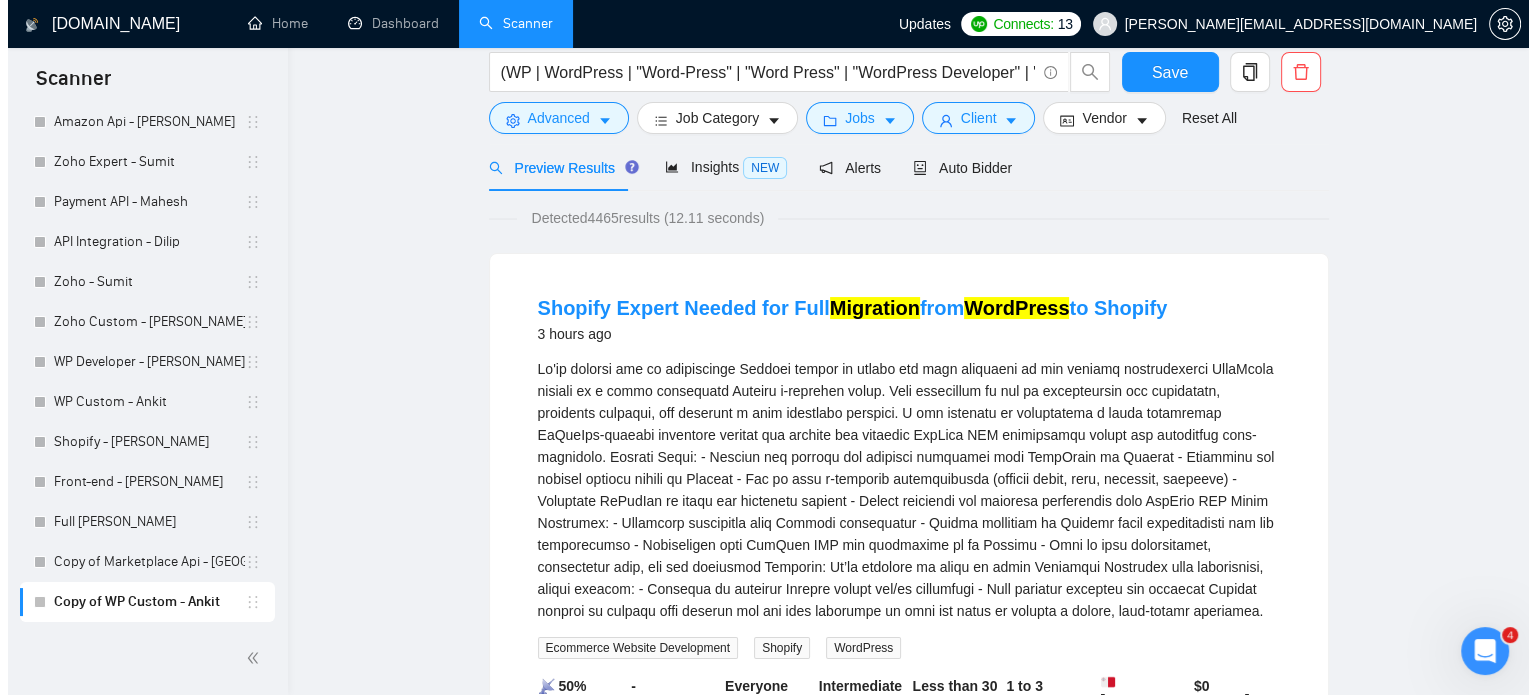 scroll, scrollTop: 0, scrollLeft: 0, axis: both 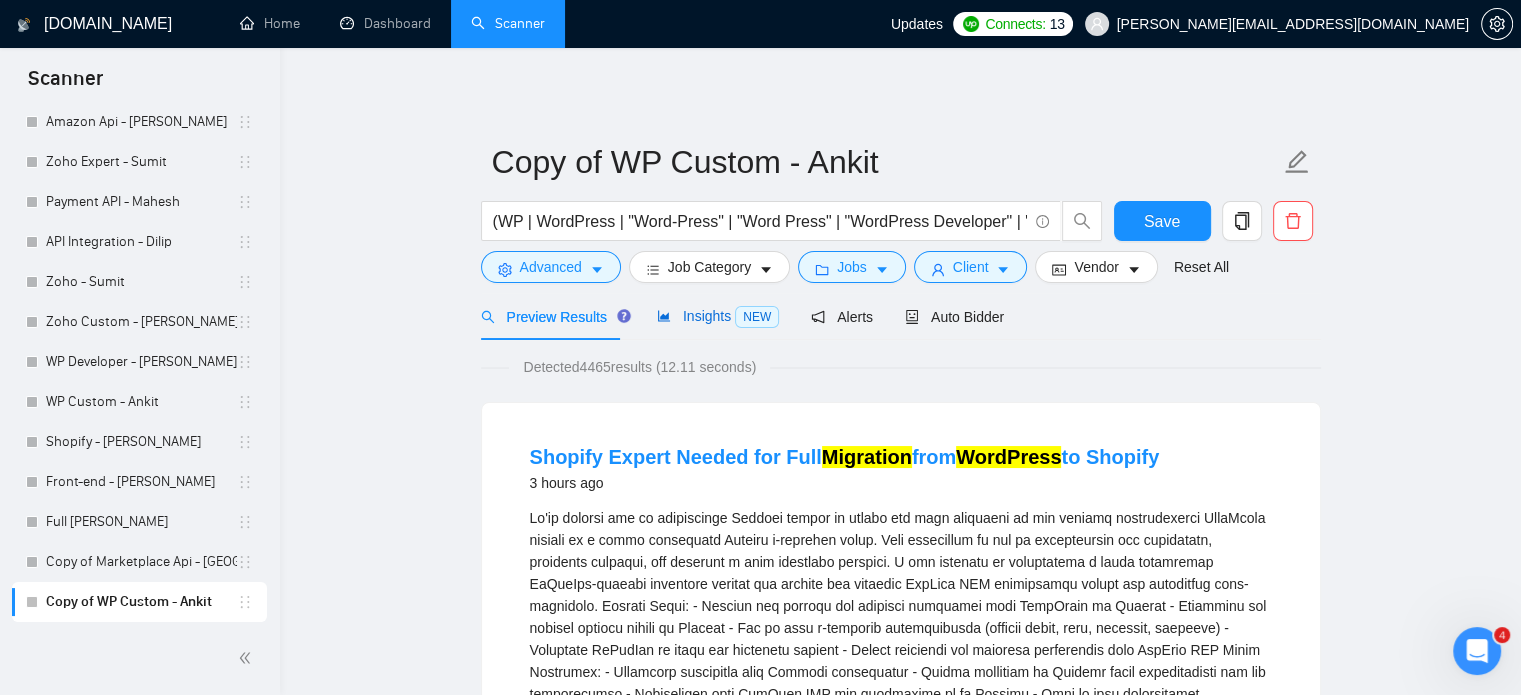 click on "Insights NEW" at bounding box center (718, 316) 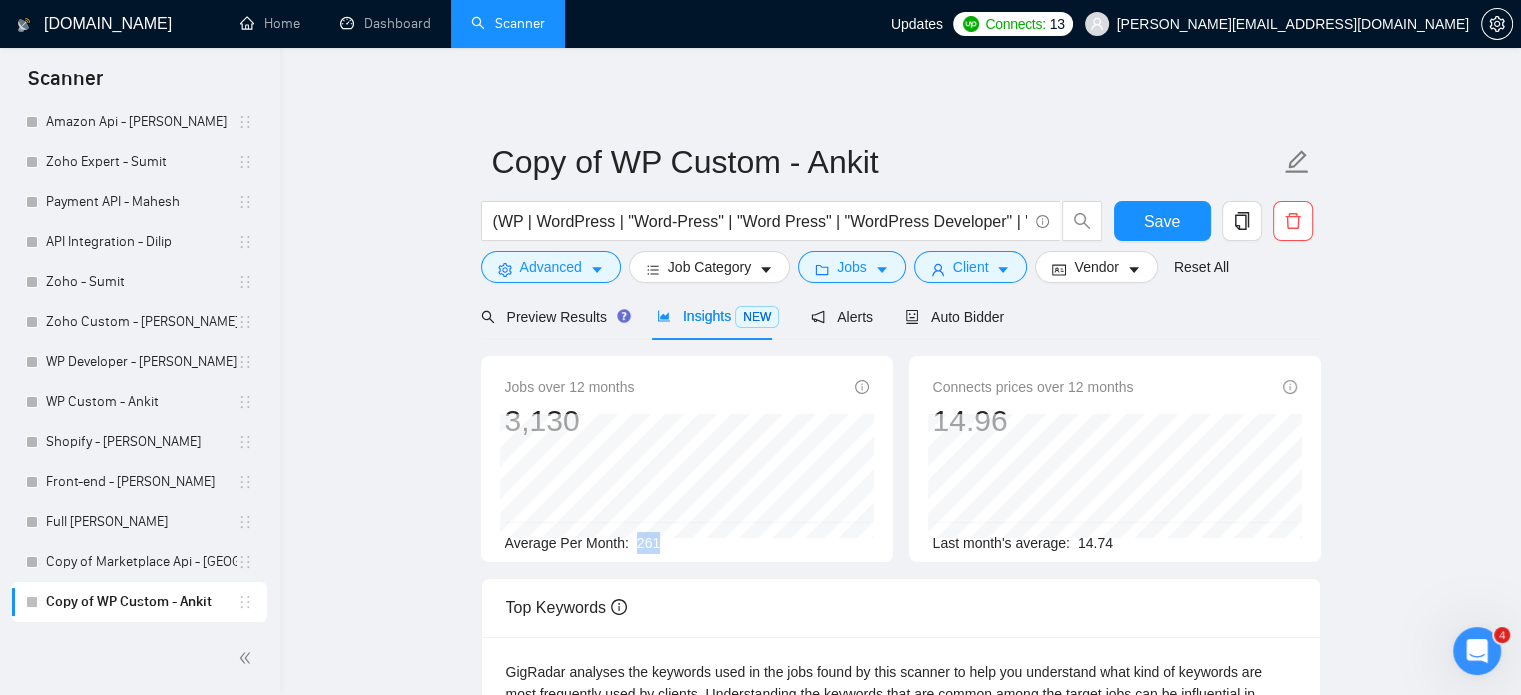 drag, startPoint x: 654, startPoint y: 544, endPoint x: 636, endPoint y: 544, distance: 18 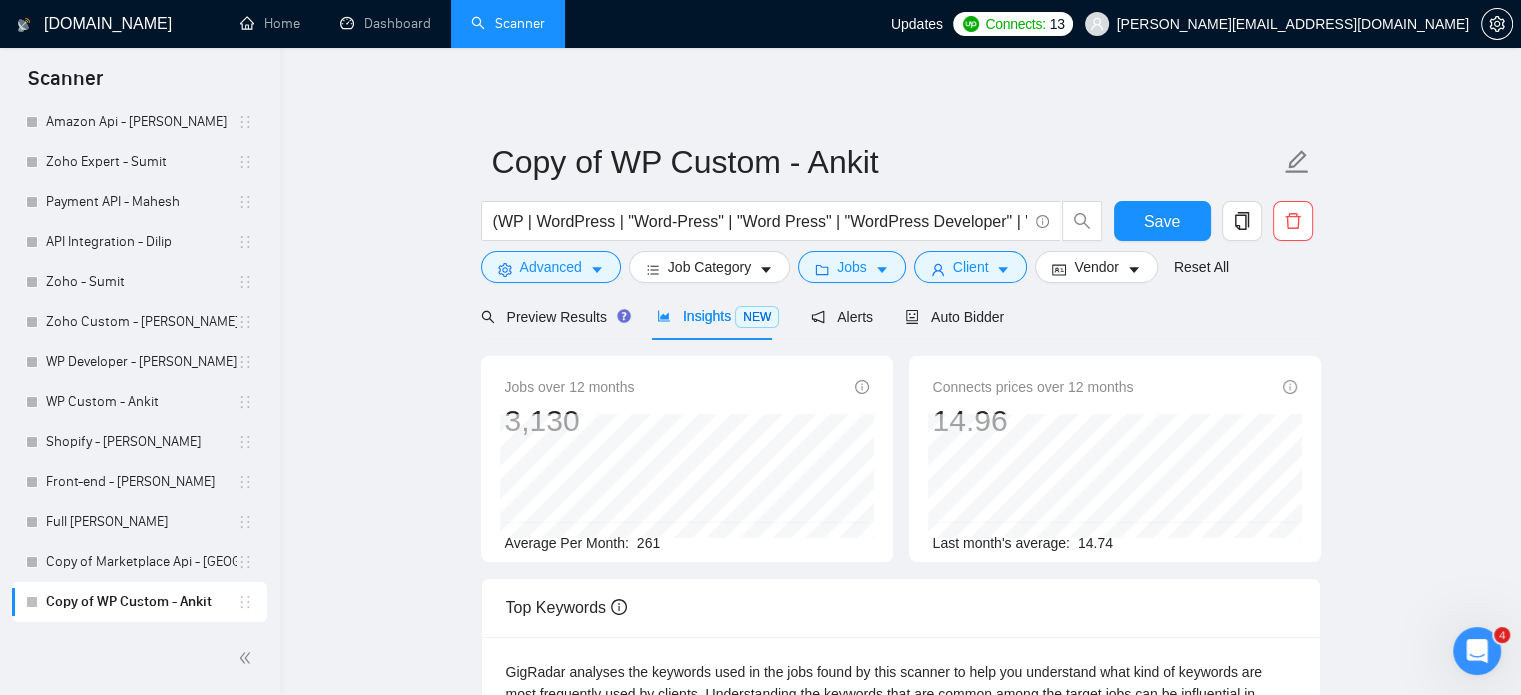 click on "Top Keywords" at bounding box center (901, 607) 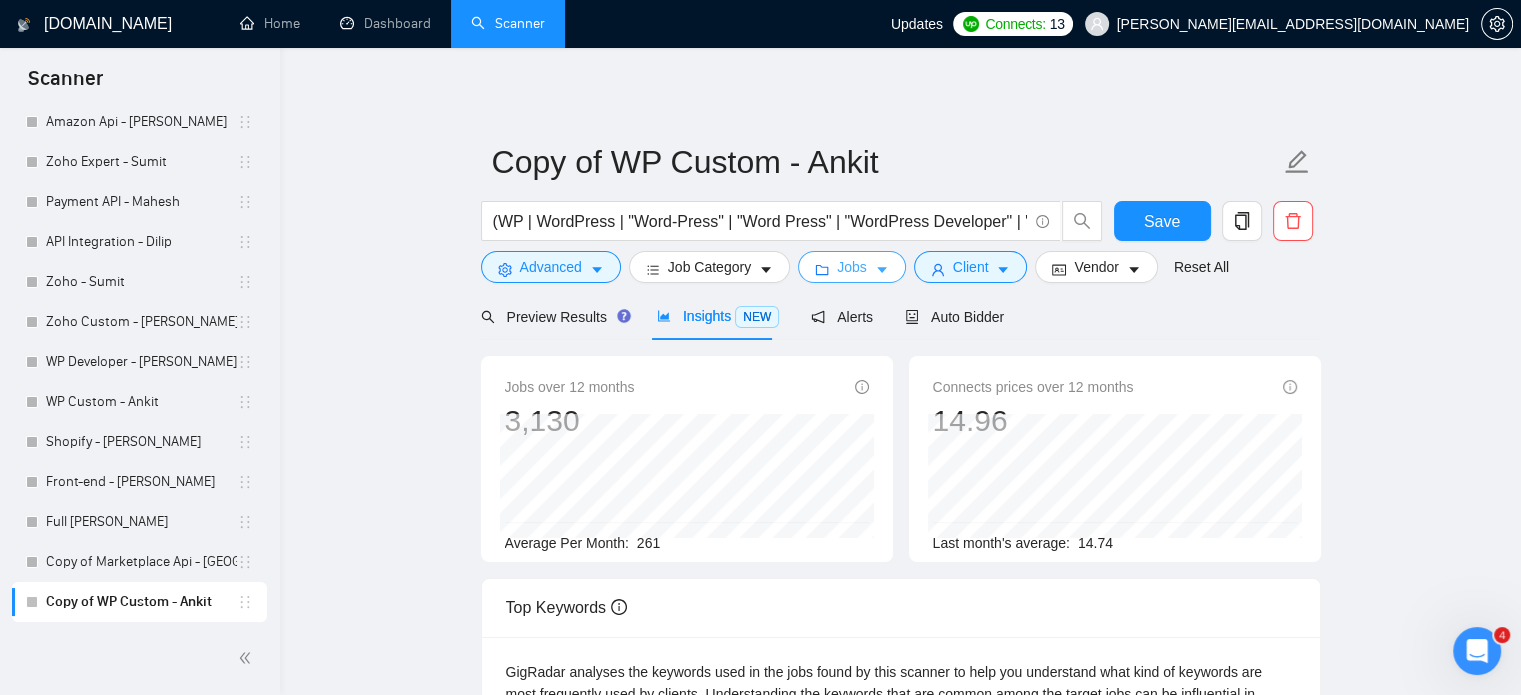 click 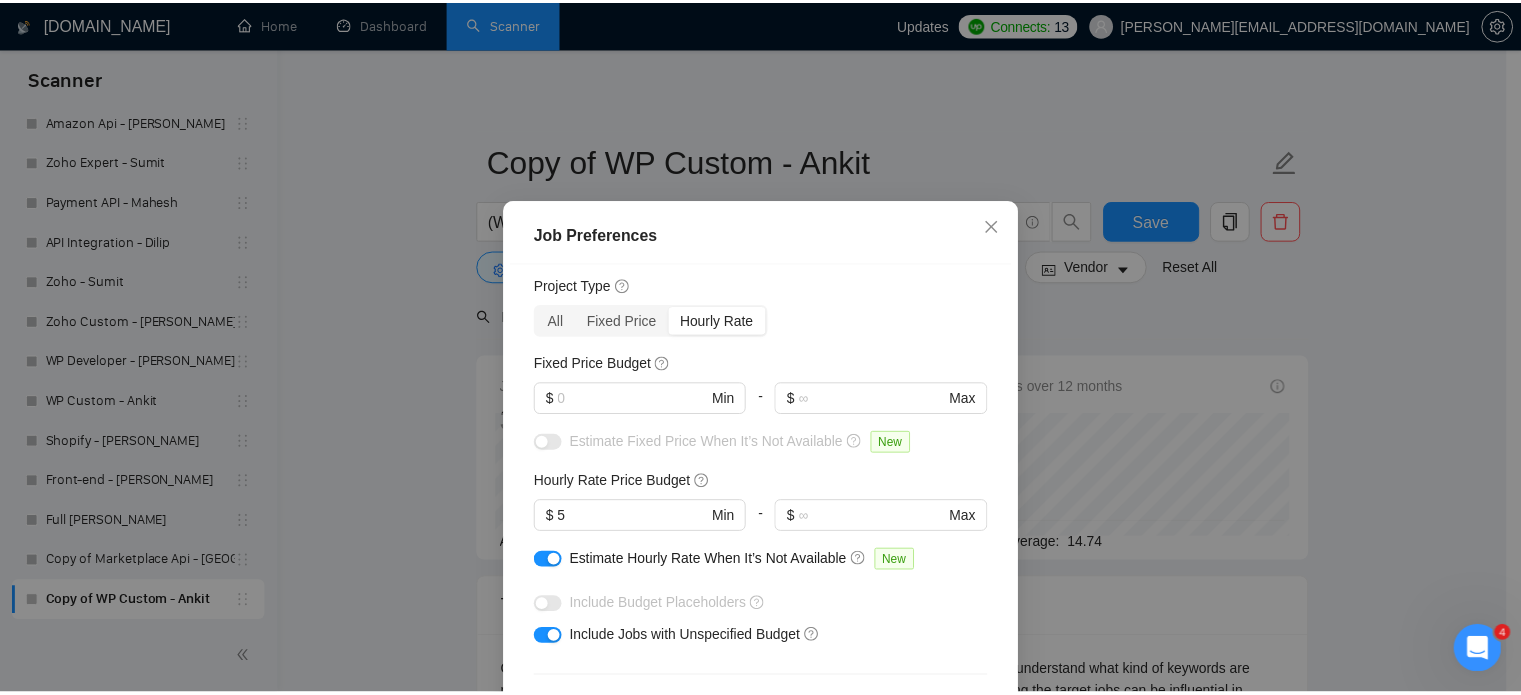 scroll, scrollTop: 100, scrollLeft: 0, axis: vertical 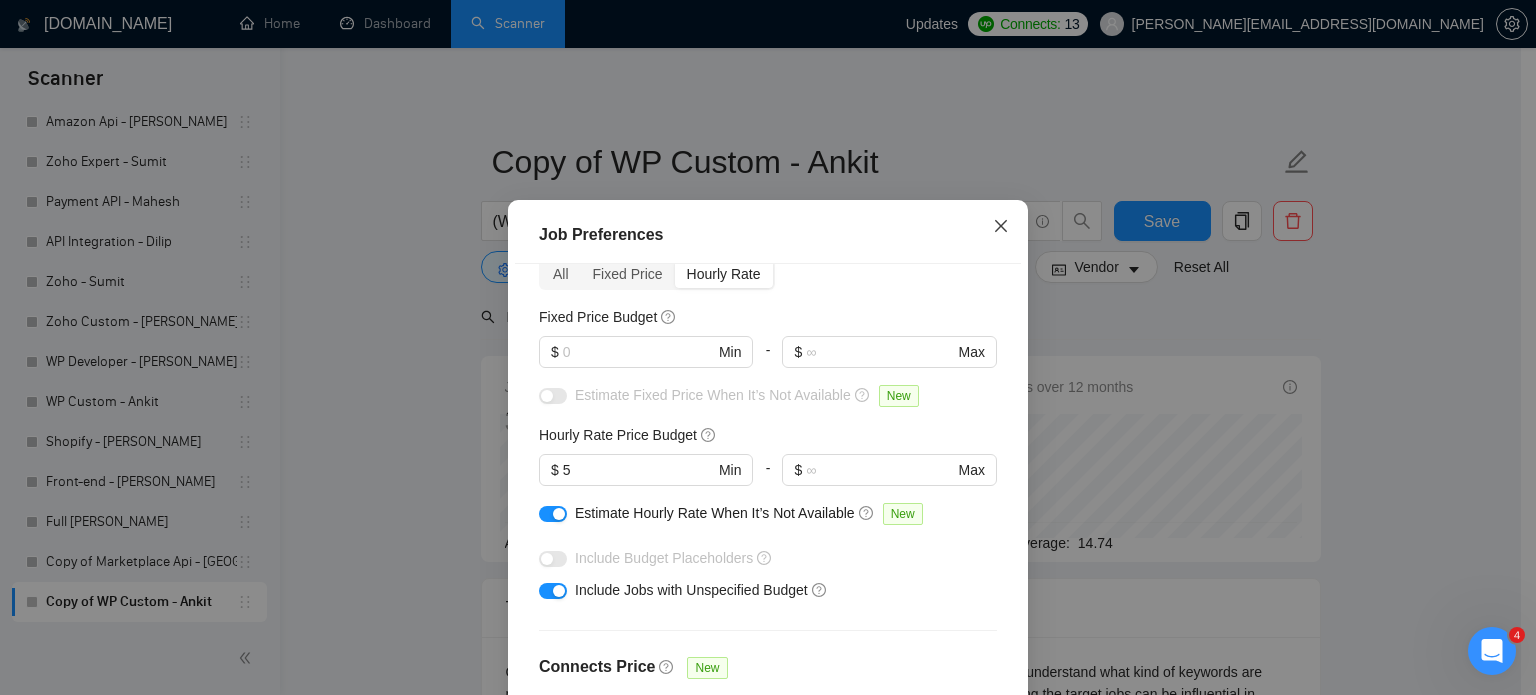 click 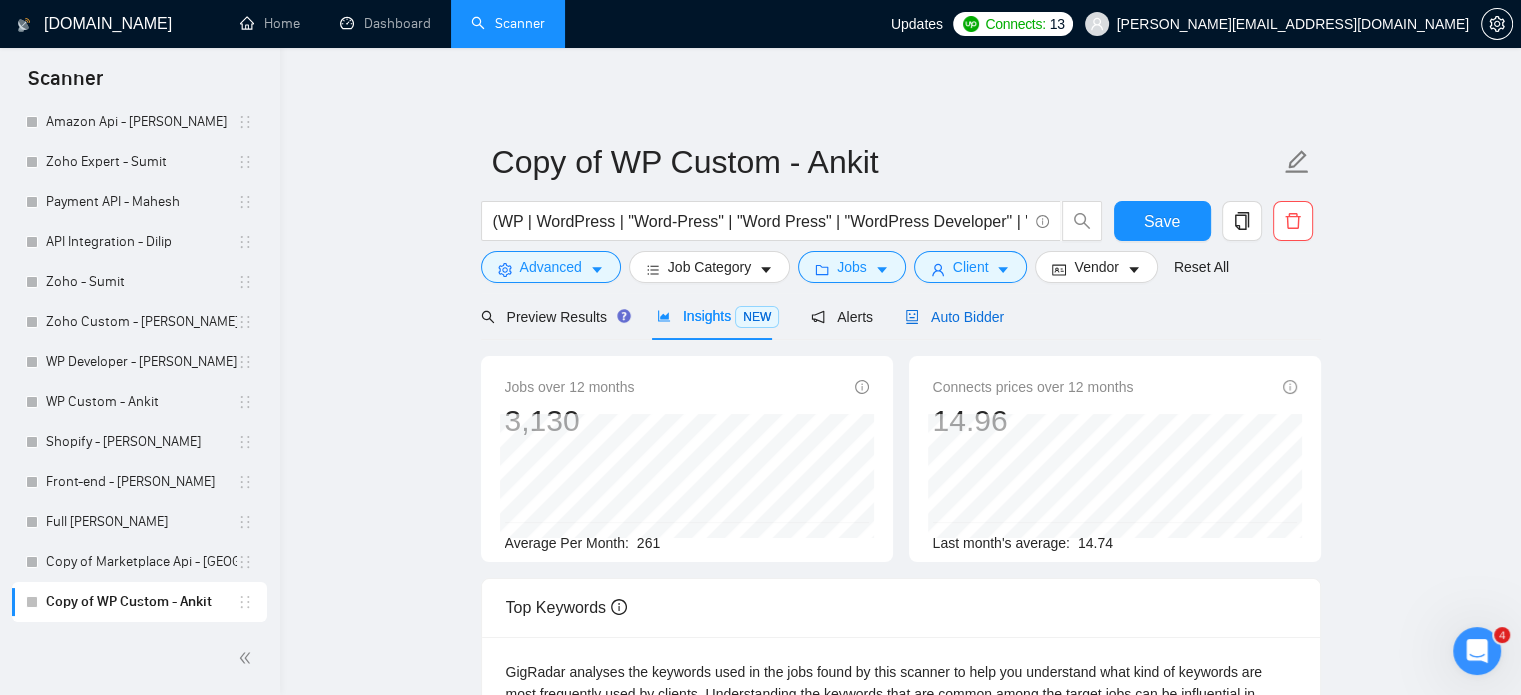 click on "Auto Bidder" at bounding box center [954, 317] 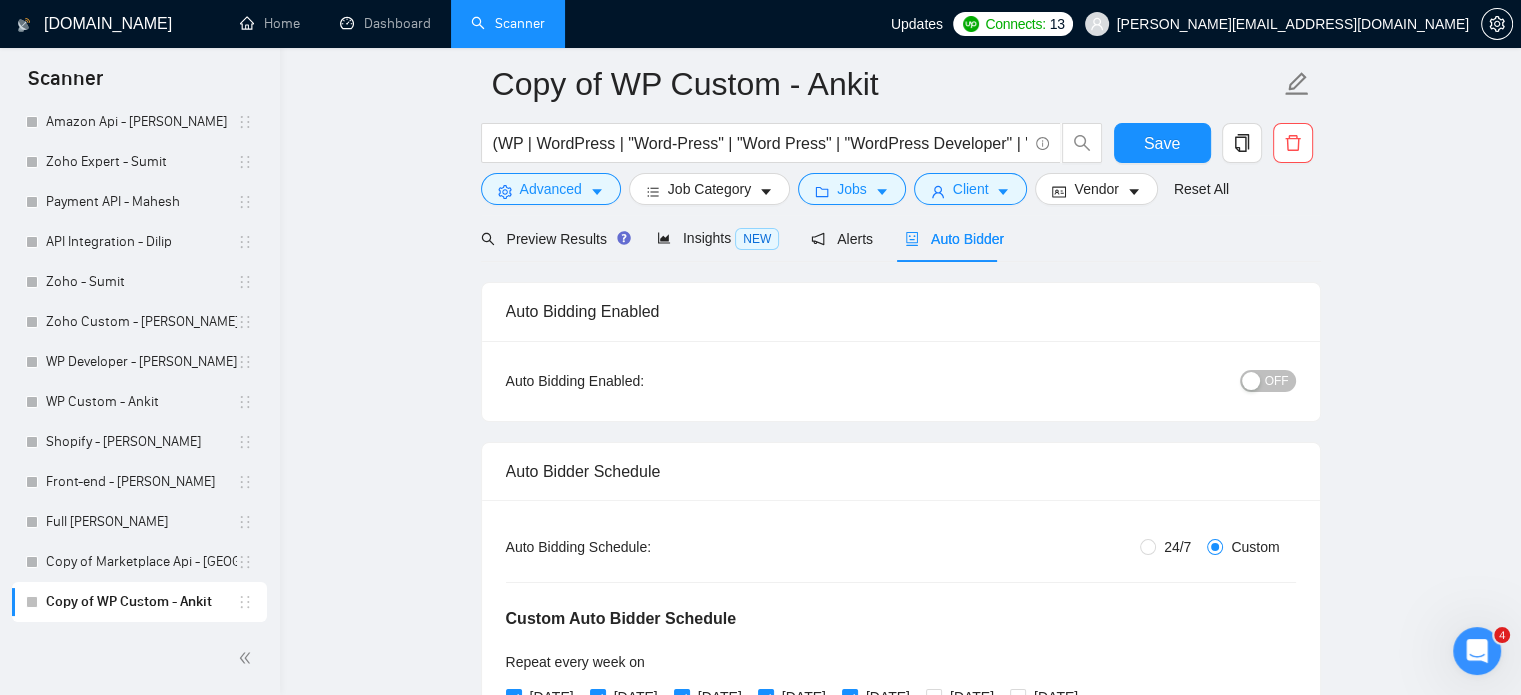 type 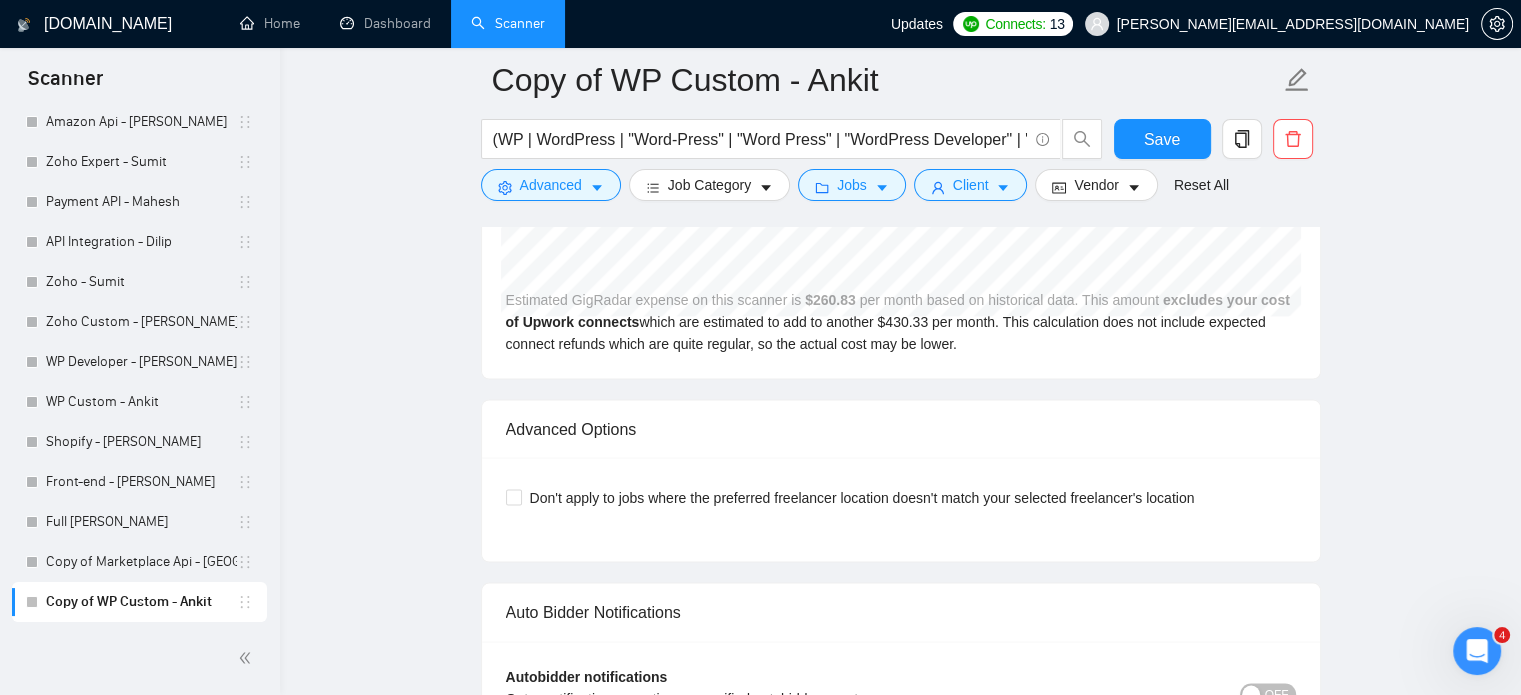 scroll, scrollTop: 3900, scrollLeft: 0, axis: vertical 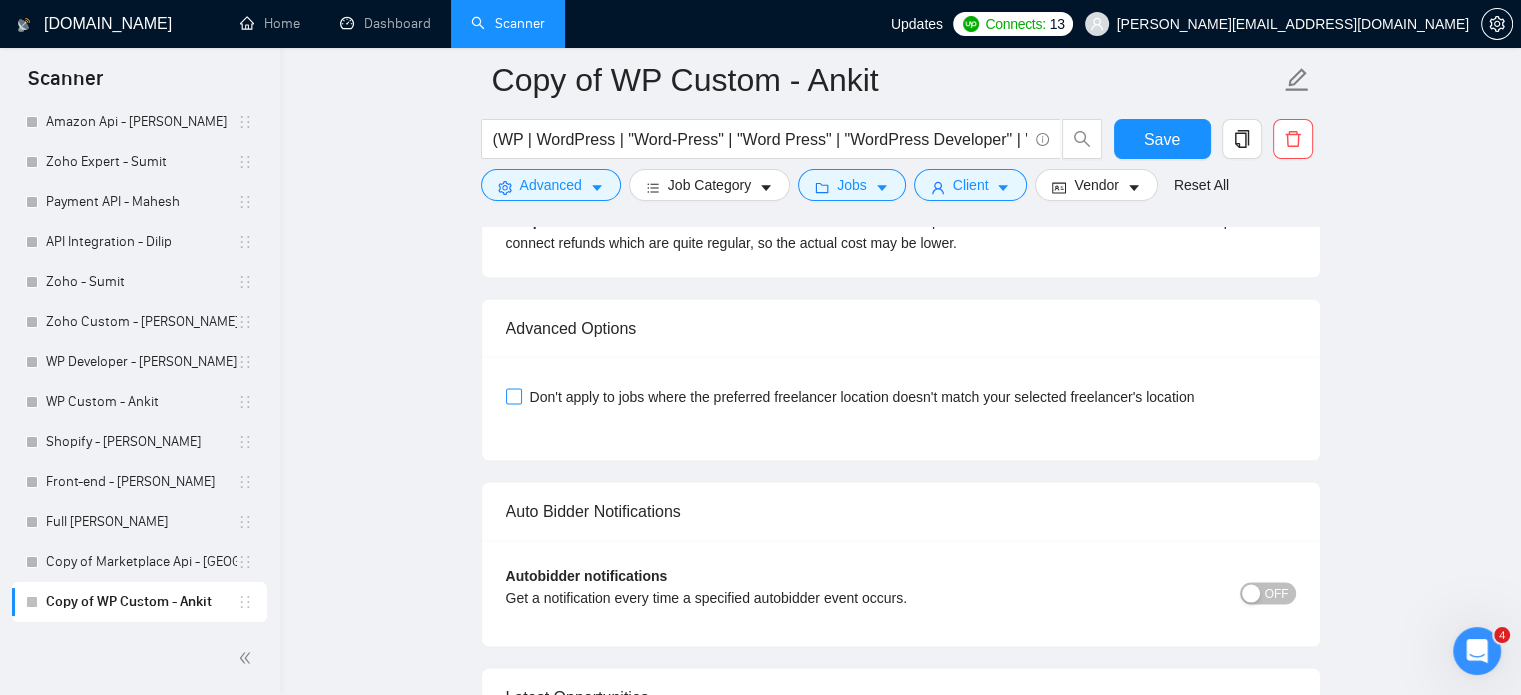 click on "Don't apply to jobs where the preferred freelancer location doesn't match your selected freelancer's location" at bounding box center (513, 396) 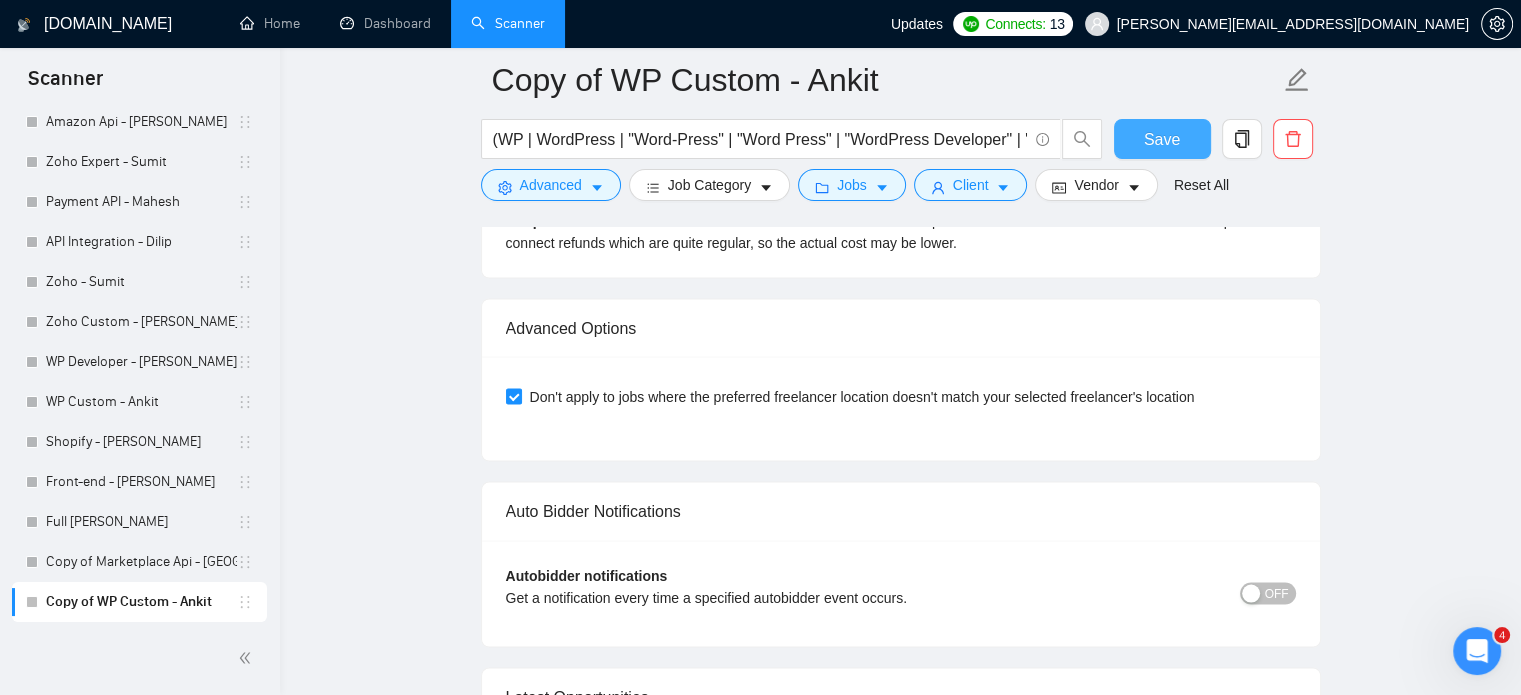 click on "Save" at bounding box center [1162, 139] 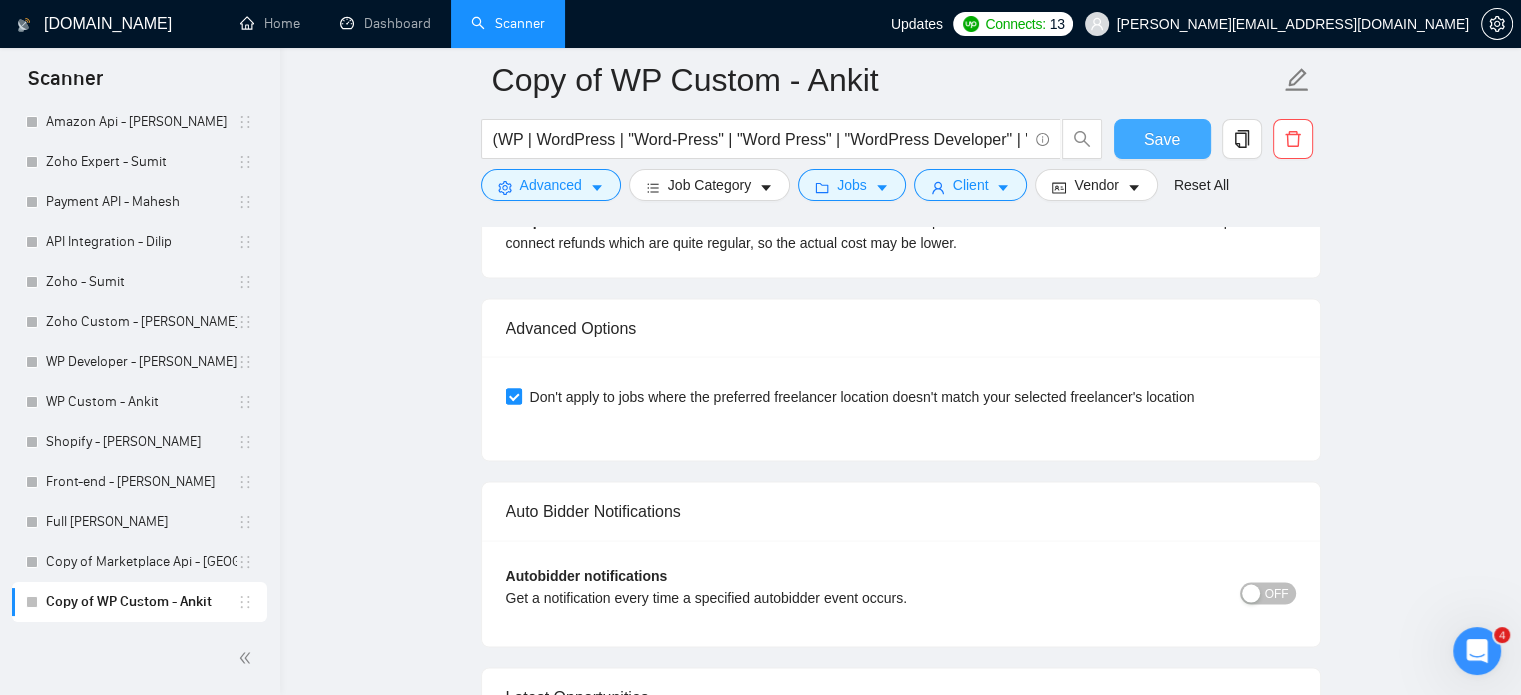 type 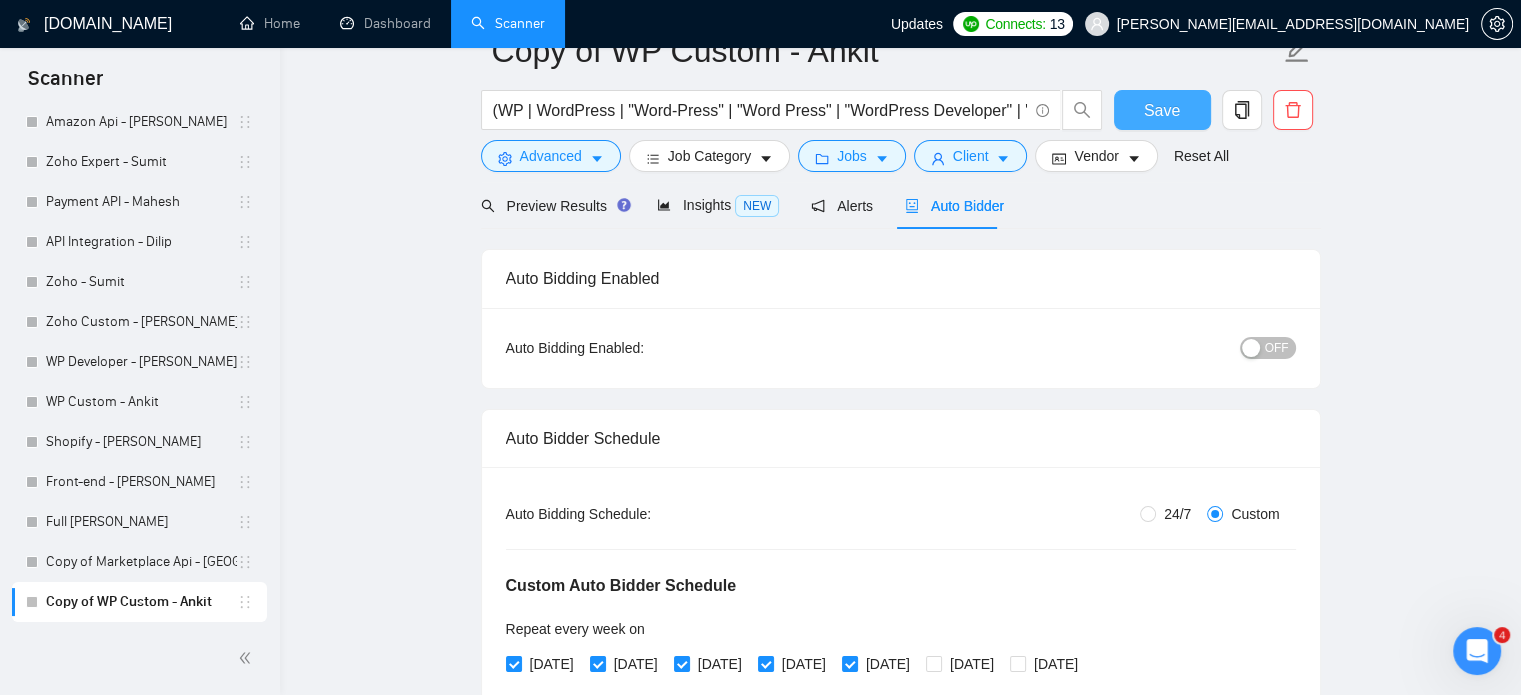 scroll, scrollTop: 0, scrollLeft: 0, axis: both 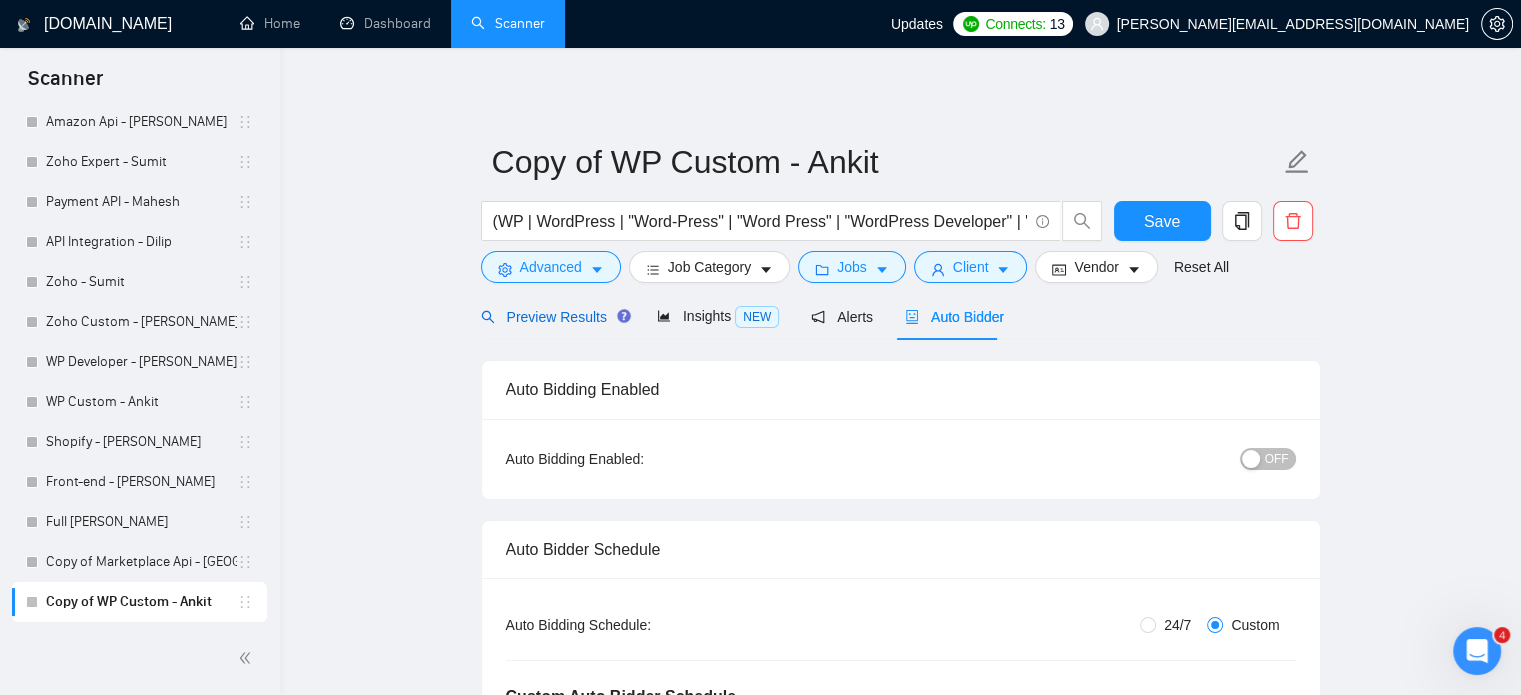 click on "Preview Results" at bounding box center (553, 317) 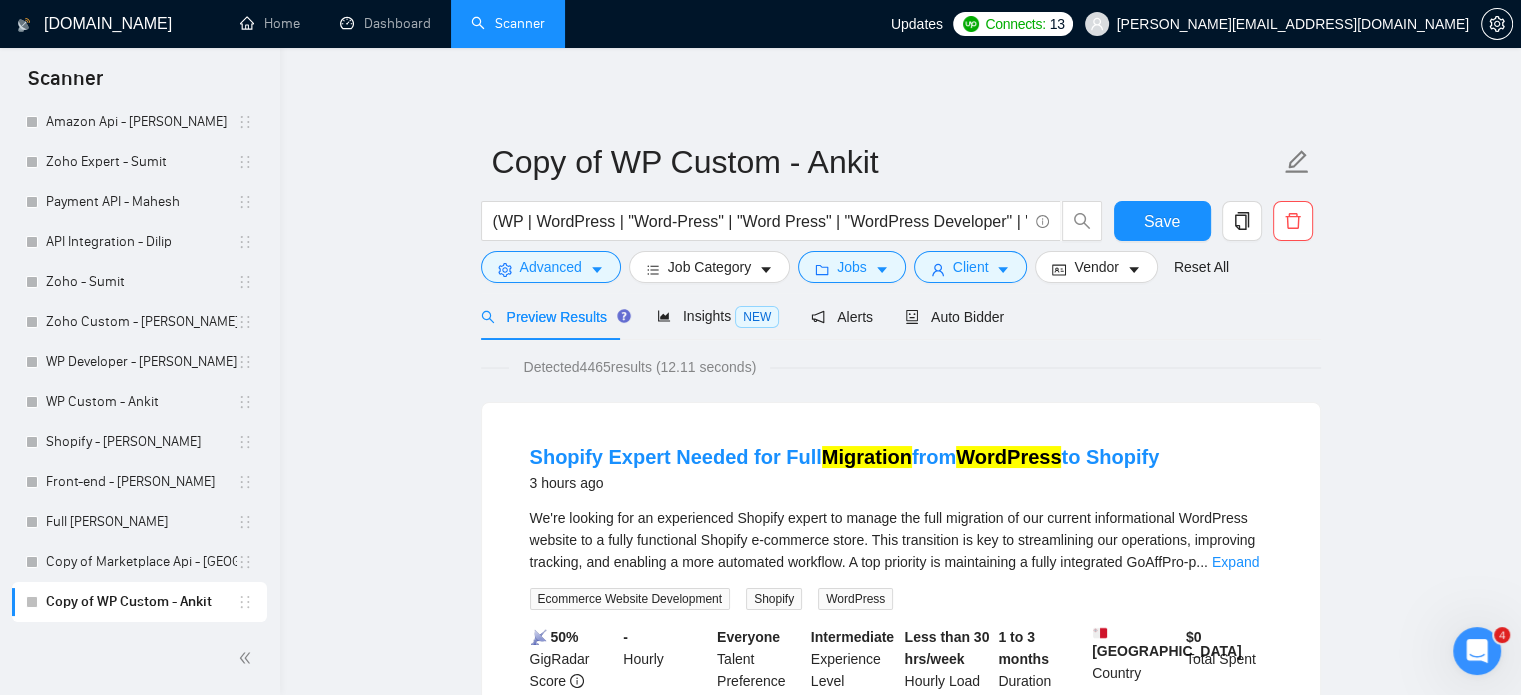 drag, startPoint x: 584, startPoint y: 368, endPoint x: 609, endPoint y: 370, distance: 25.079872 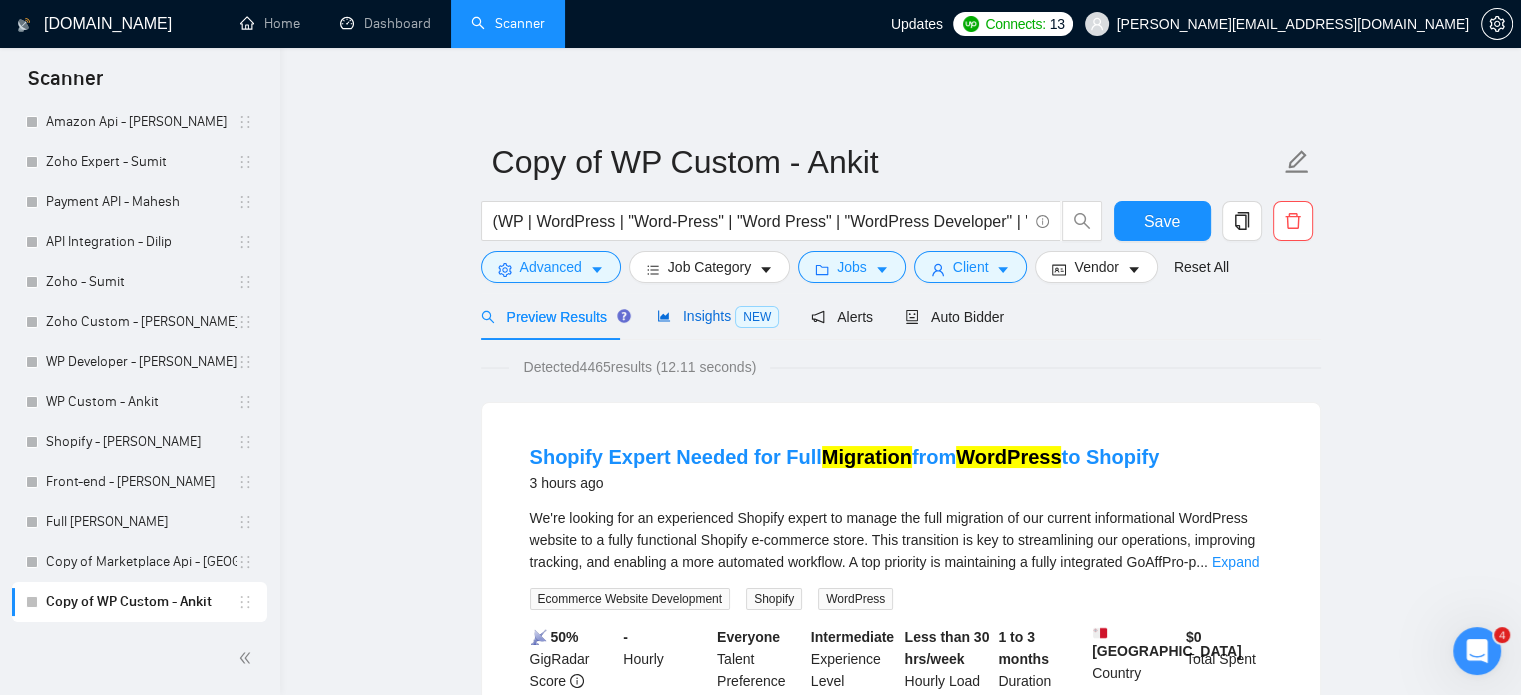 click on "Insights NEW" at bounding box center (718, 316) 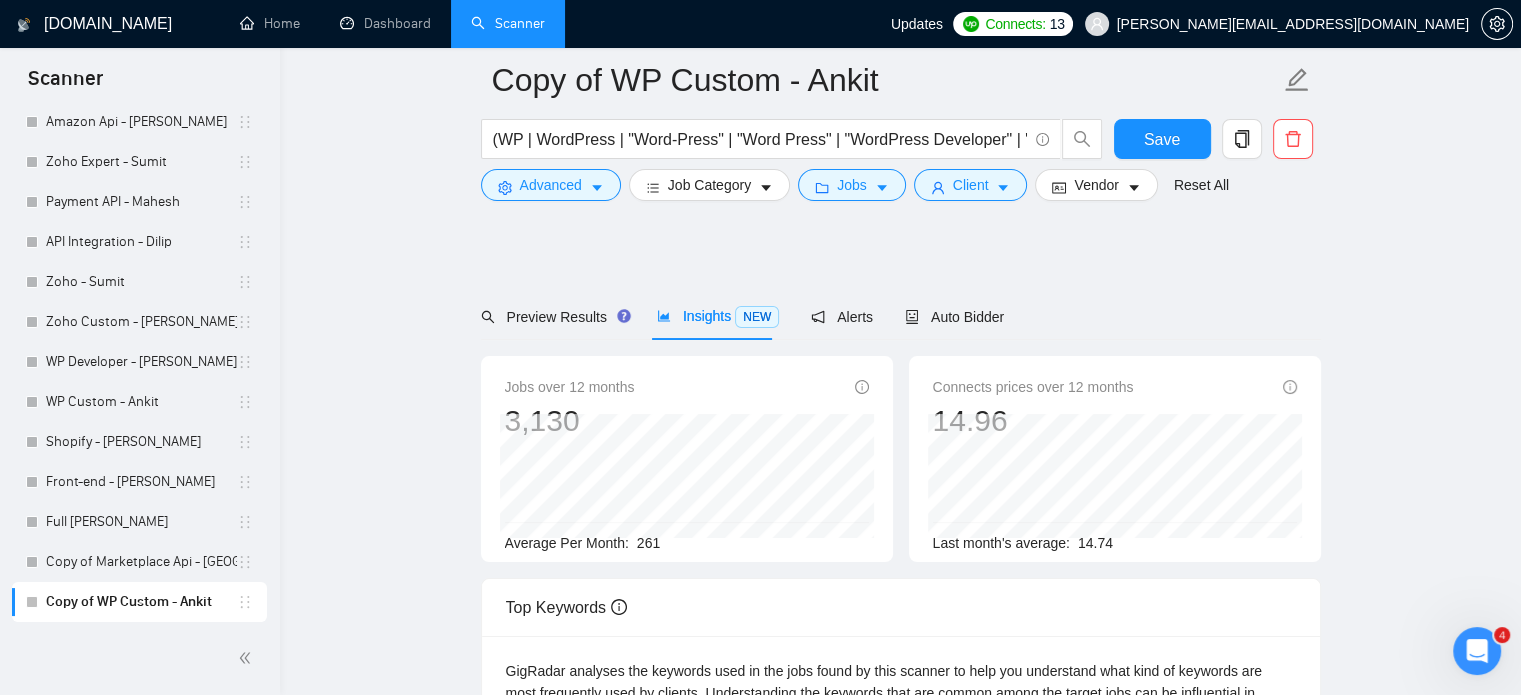 scroll, scrollTop: 100, scrollLeft: 0, axis: vertical 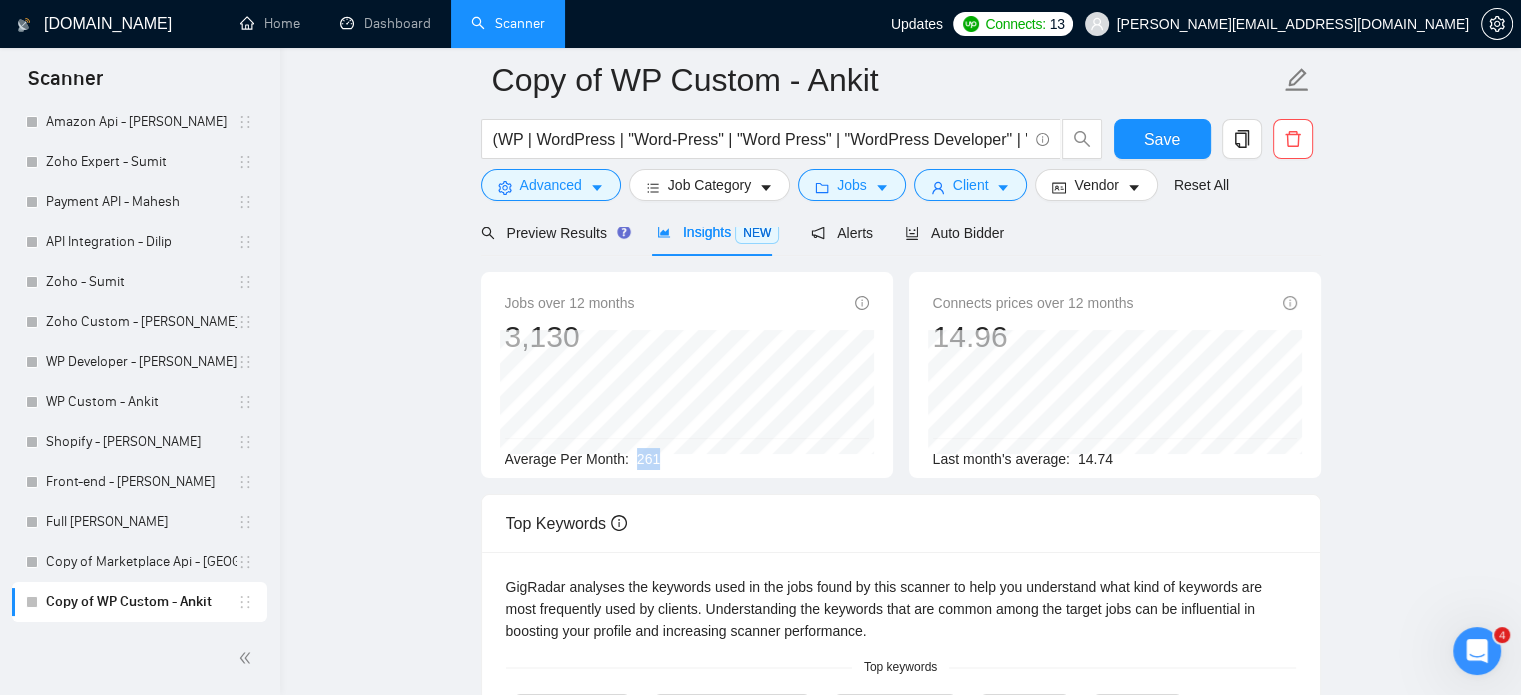 drag, startPoint x: 636, startPoint y: 459, endPoint x: 656, endPoint y: 463, distance: 20.396078 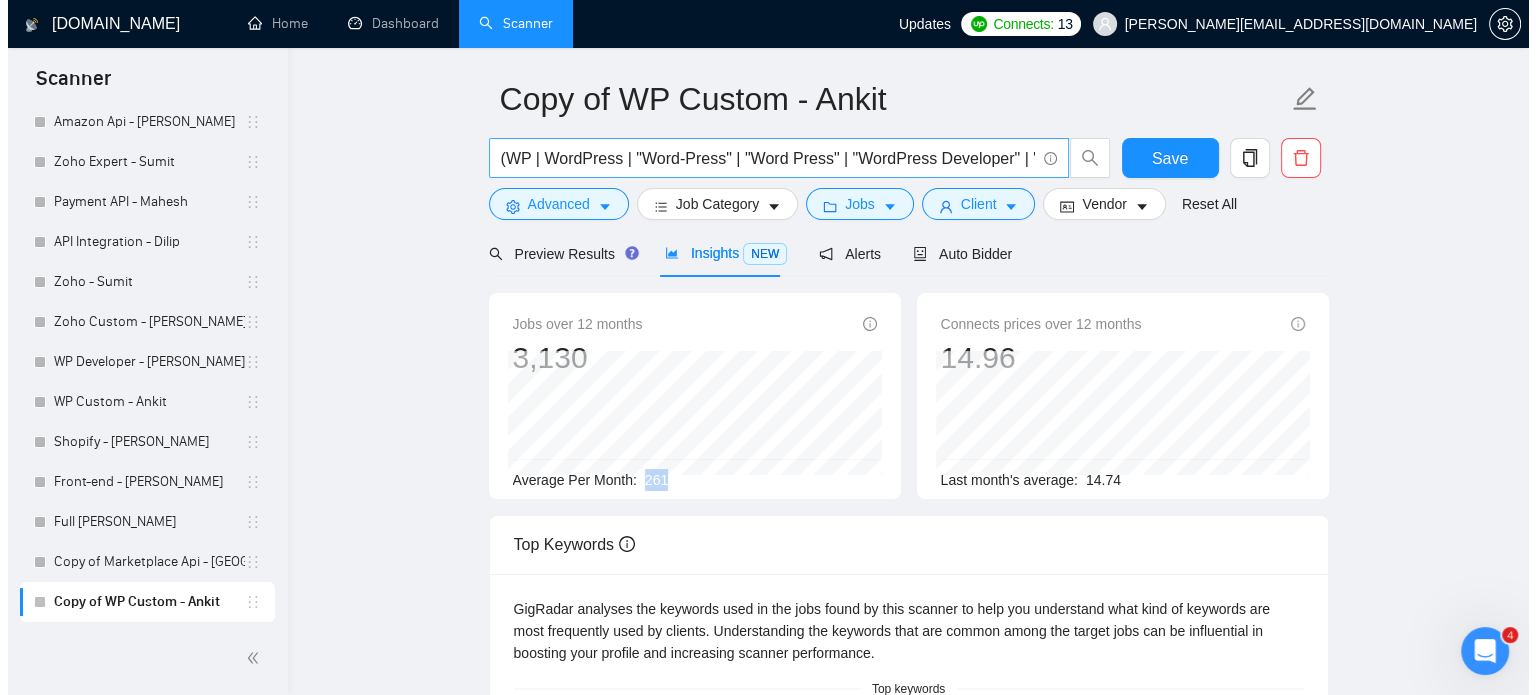 scroll, scrollTop: 0, scrollLeft: 0, axis: both 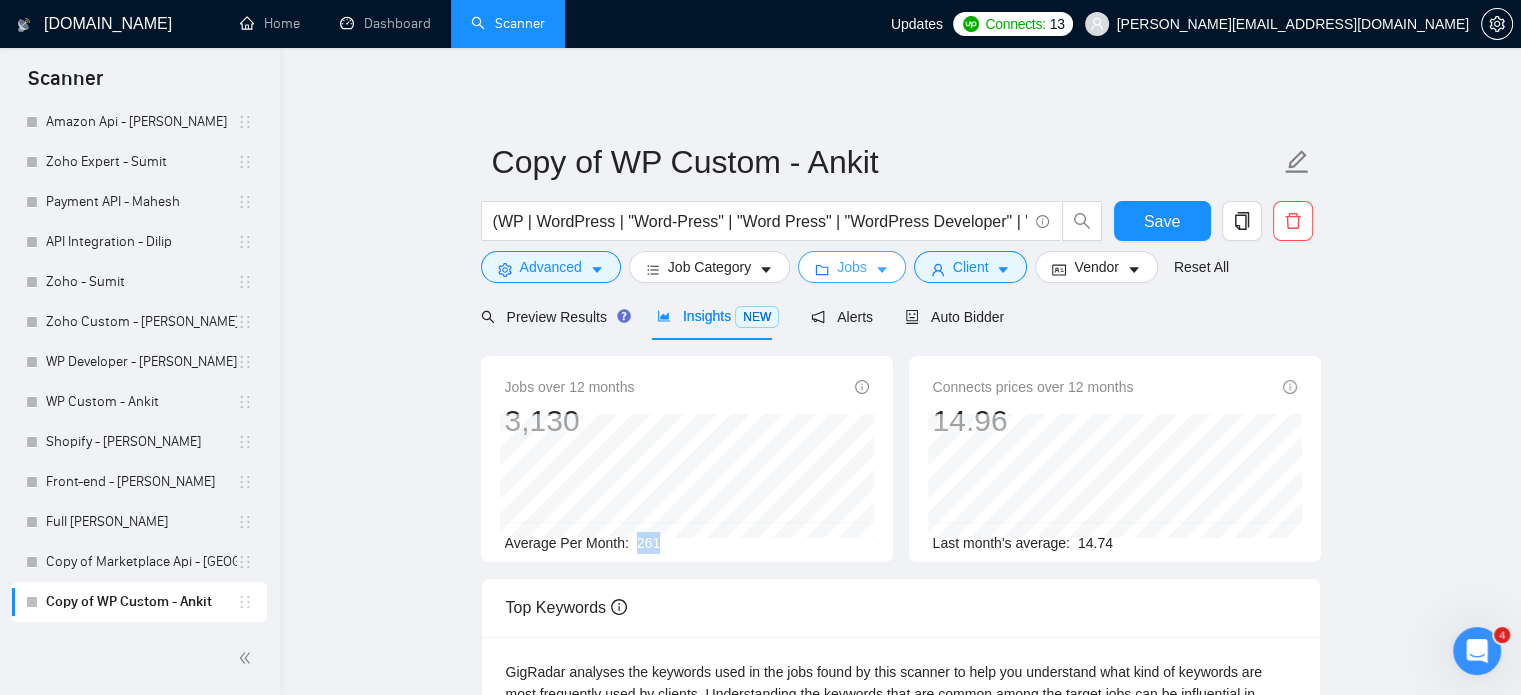 click 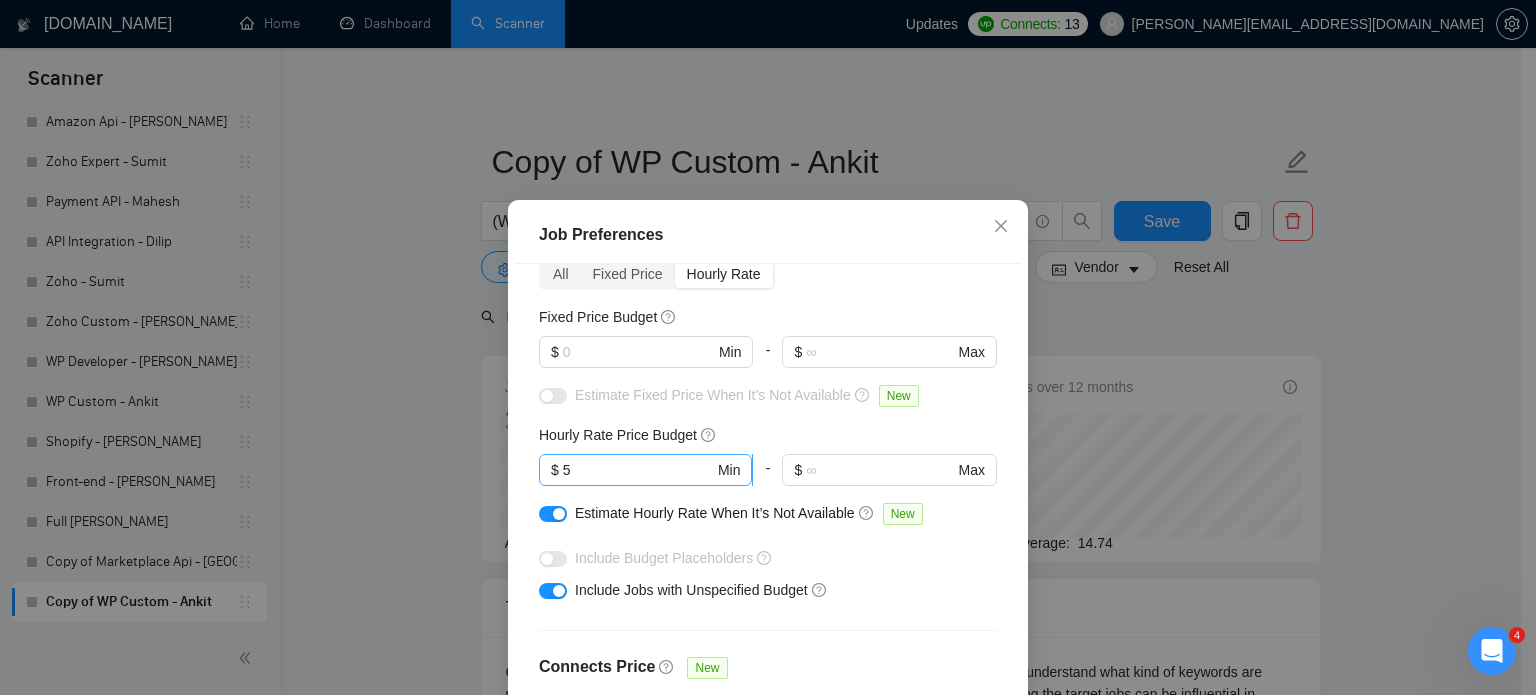 click on "5" at bounding box center [638, 470] 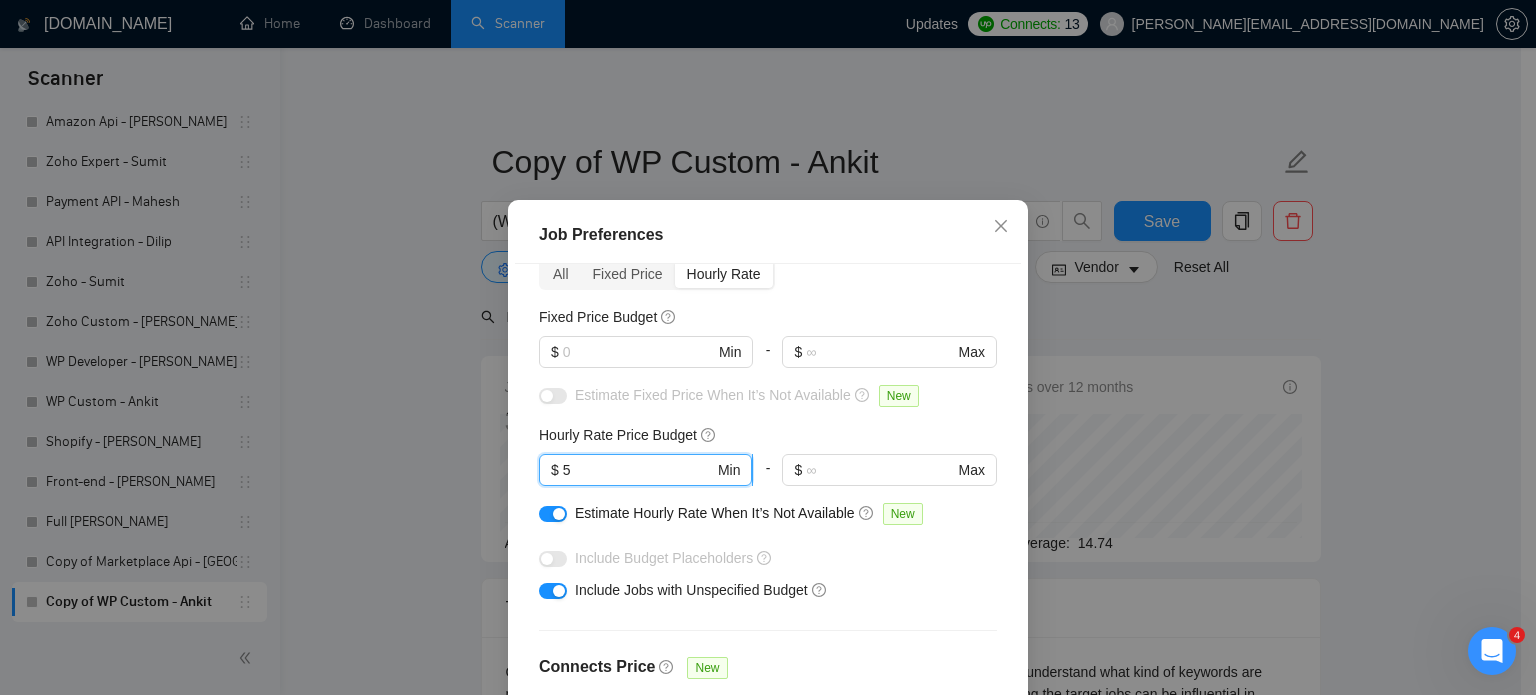 drag, startPoint x: 637, startPoint y: 470, endPoint x: 552, endPoint y: 467, distance: 85.052925 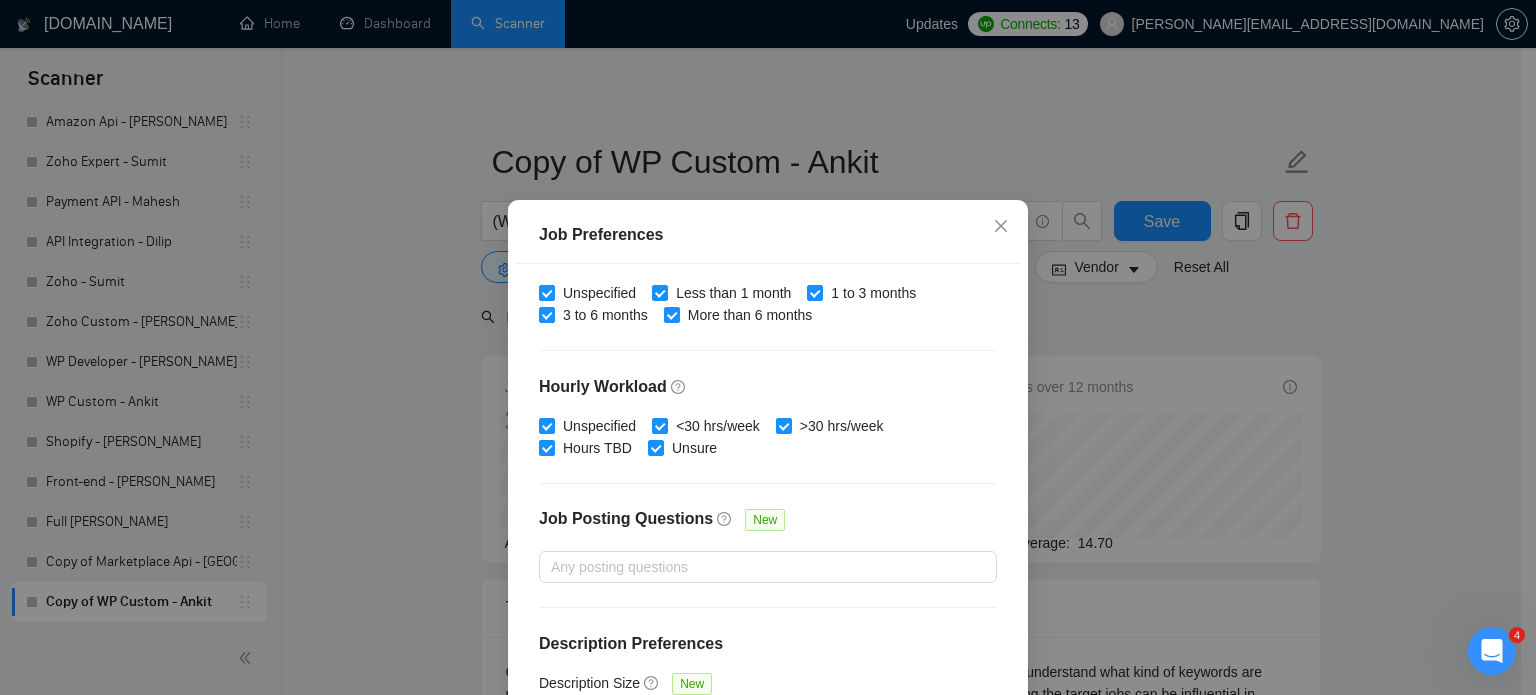 scroll, scrollTop: 640, scrollLeft: 0, axis: vertical 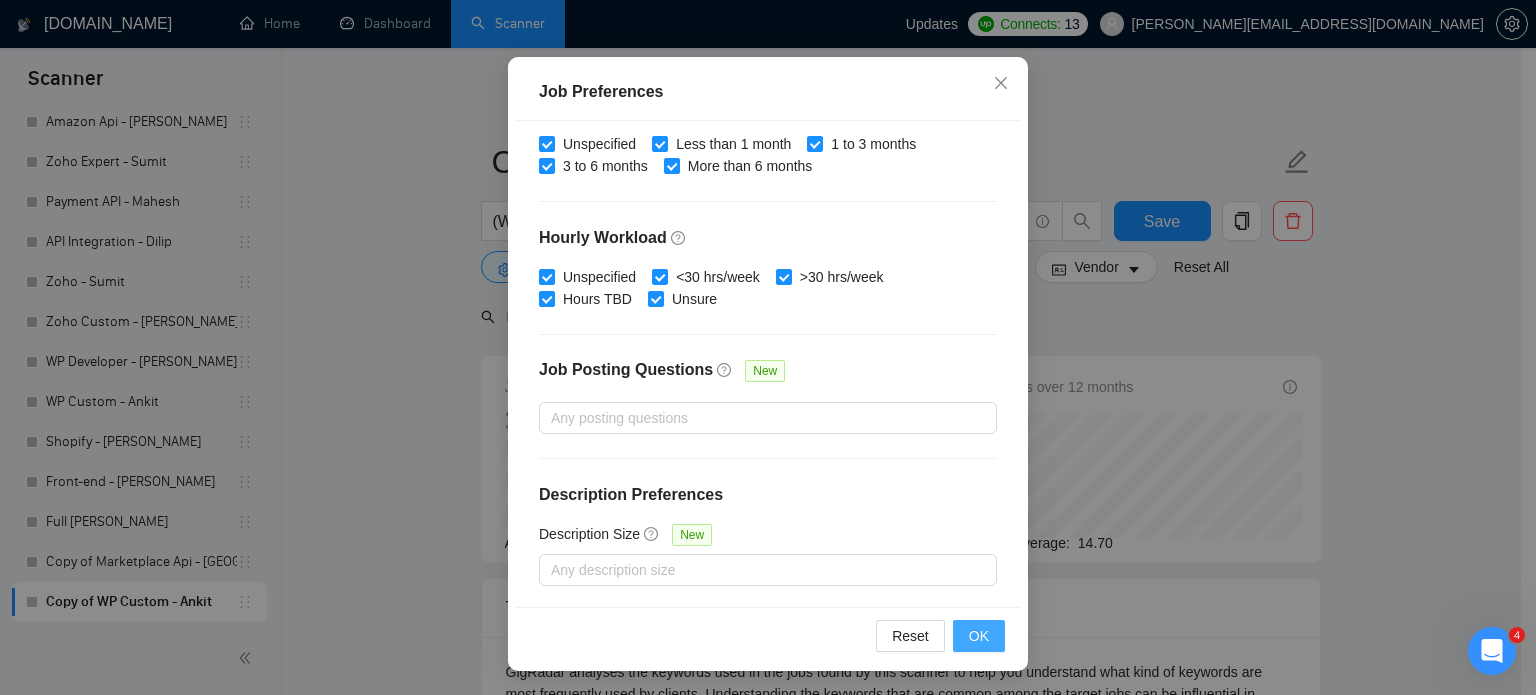 type on "10" 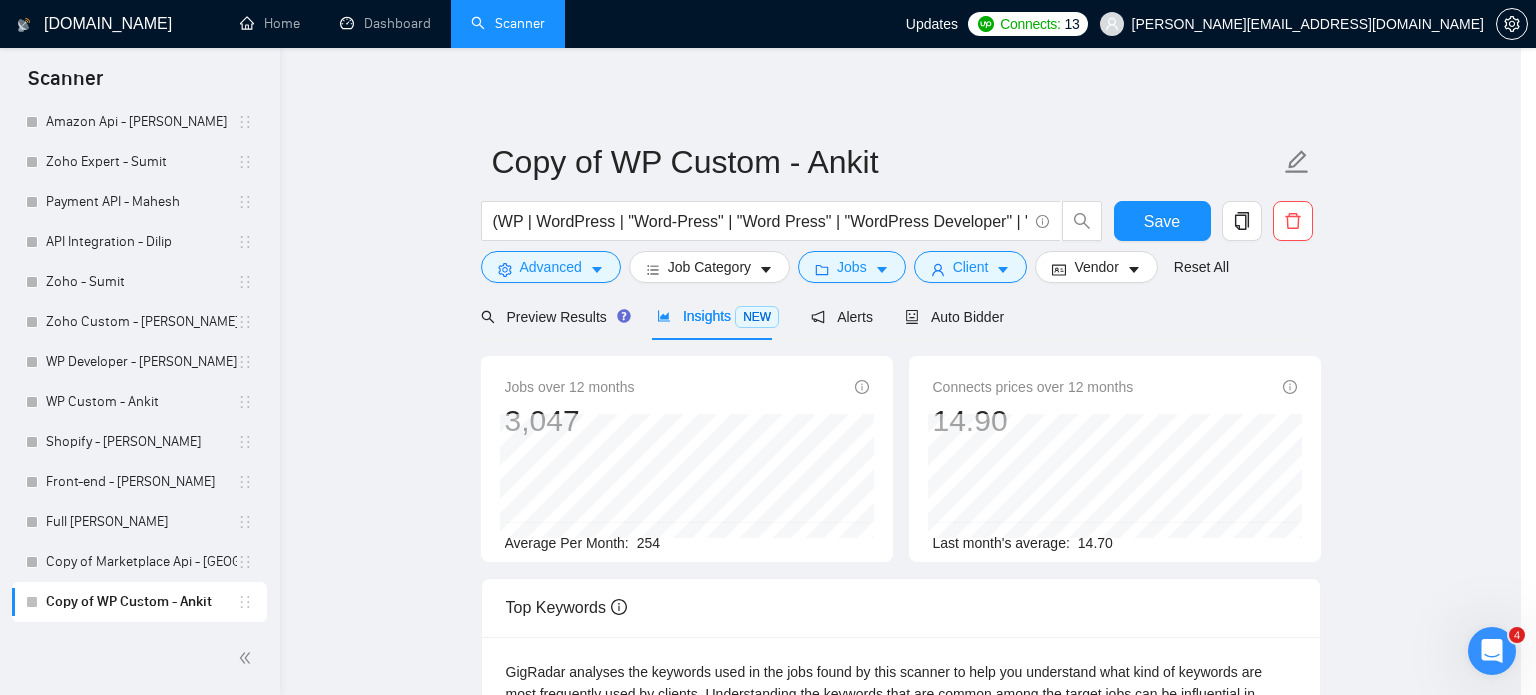 scroll, scrollTop: 63, scrollLeft: 0, axis: vertical 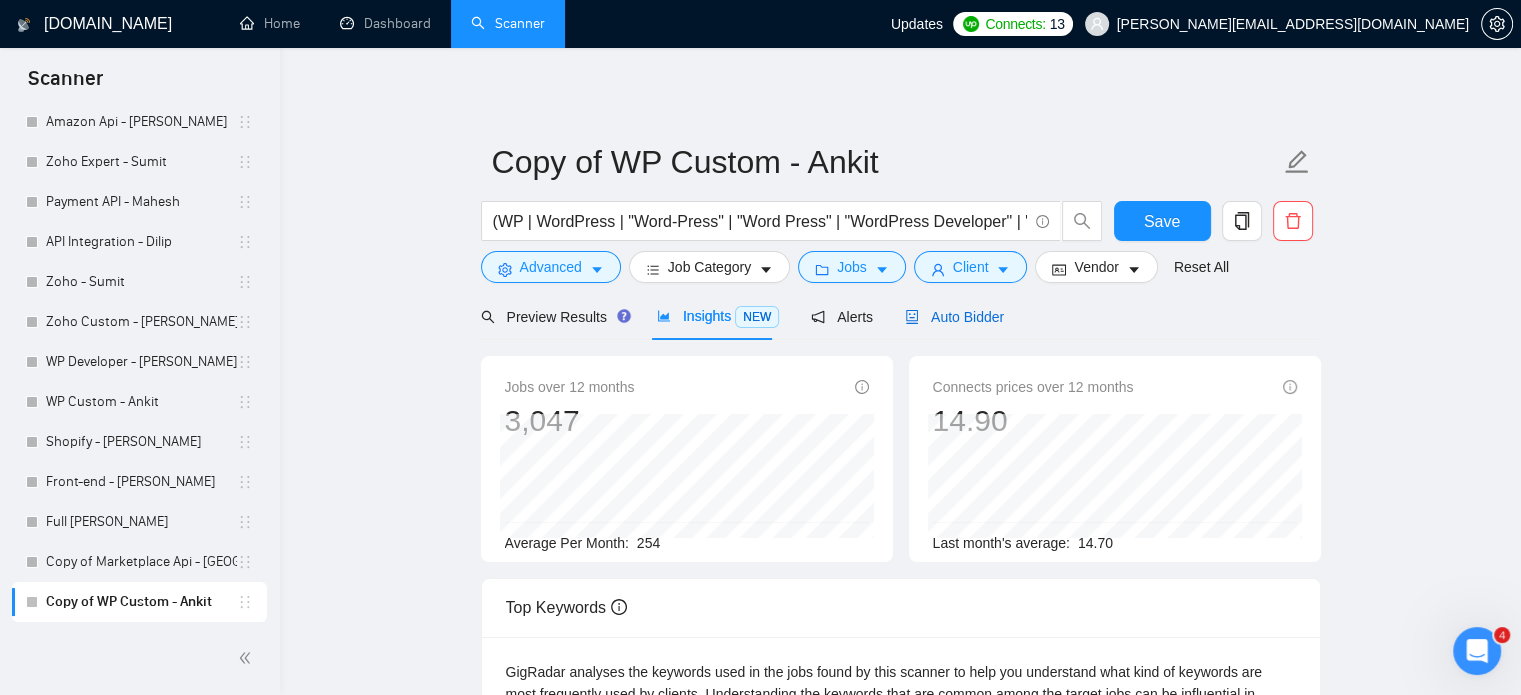 click on "Auto Bidder" at bounding box center (954, 317) 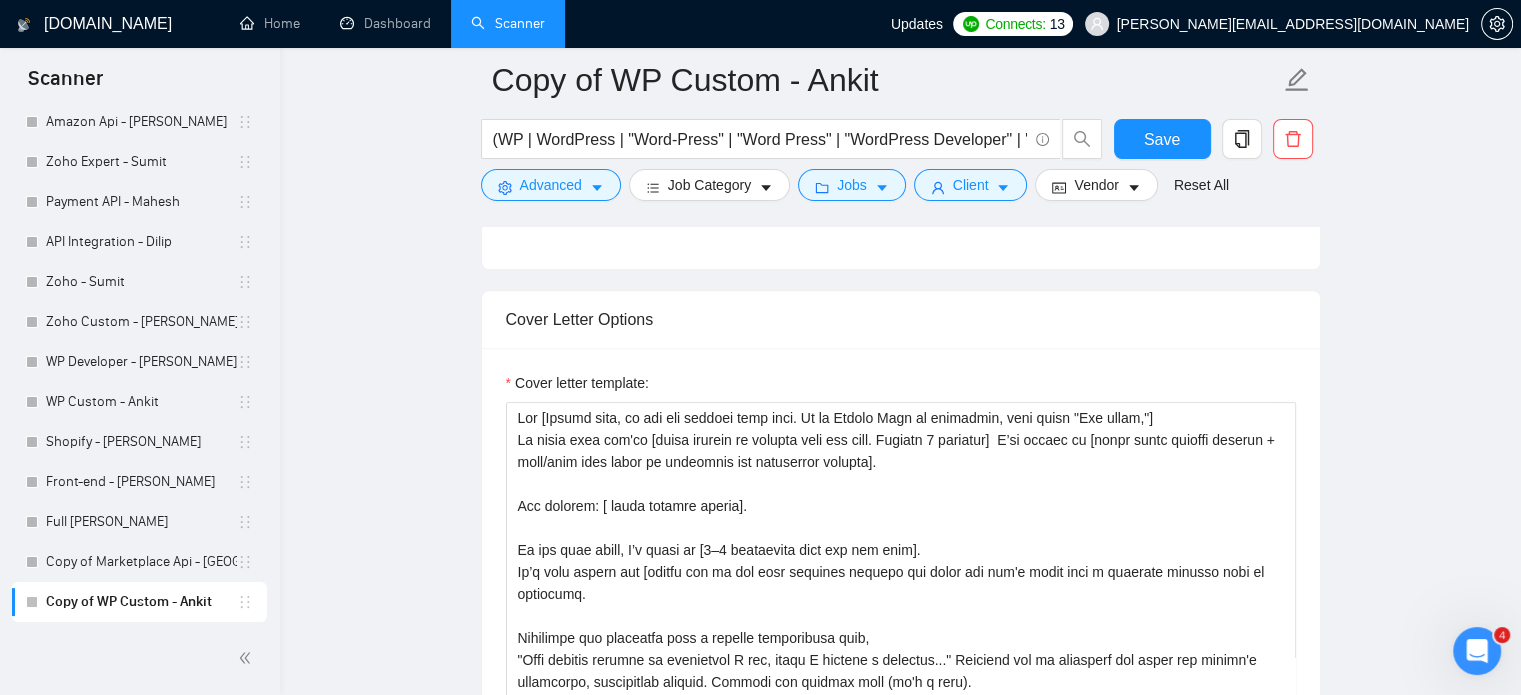 type 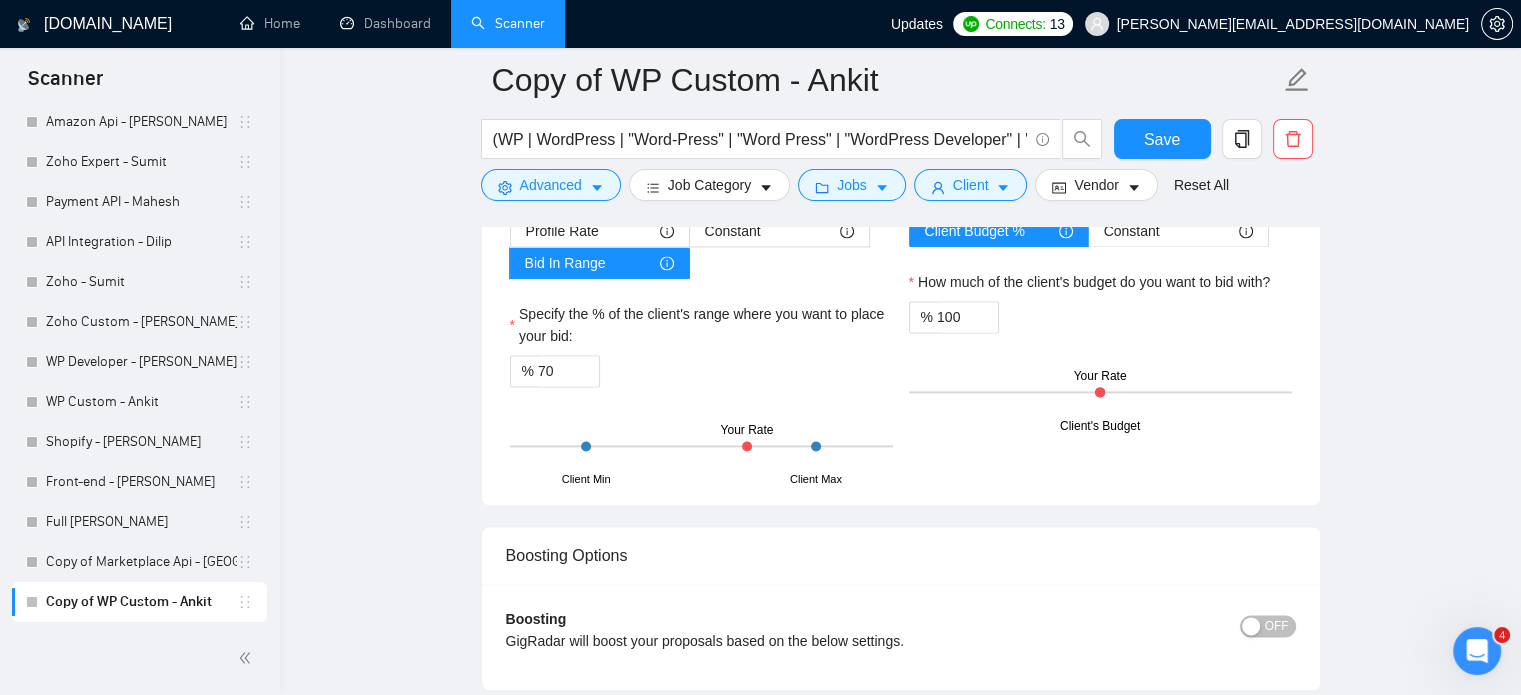 scroll, scrollTop: 2700, scrollLeft: 0, axis: vertical 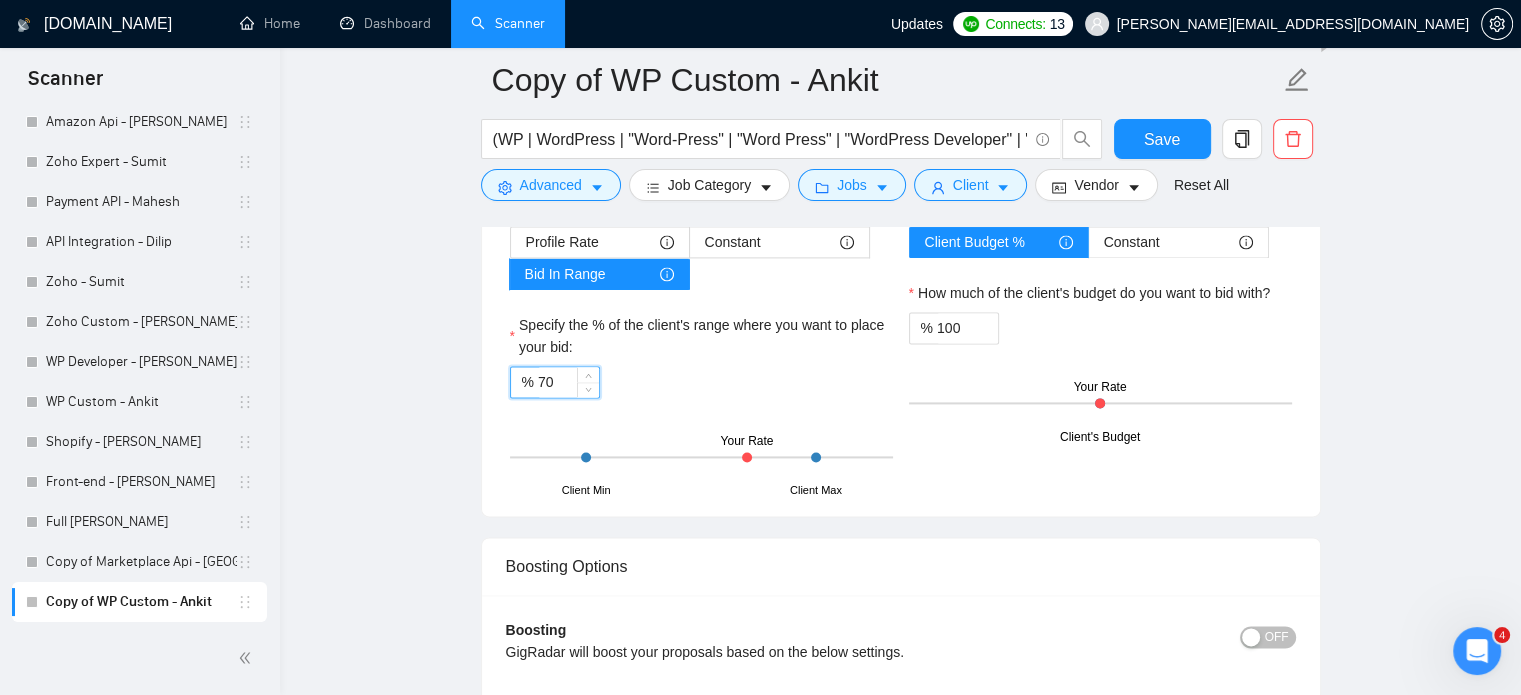 click on "70" at bounding box center [568, 382] 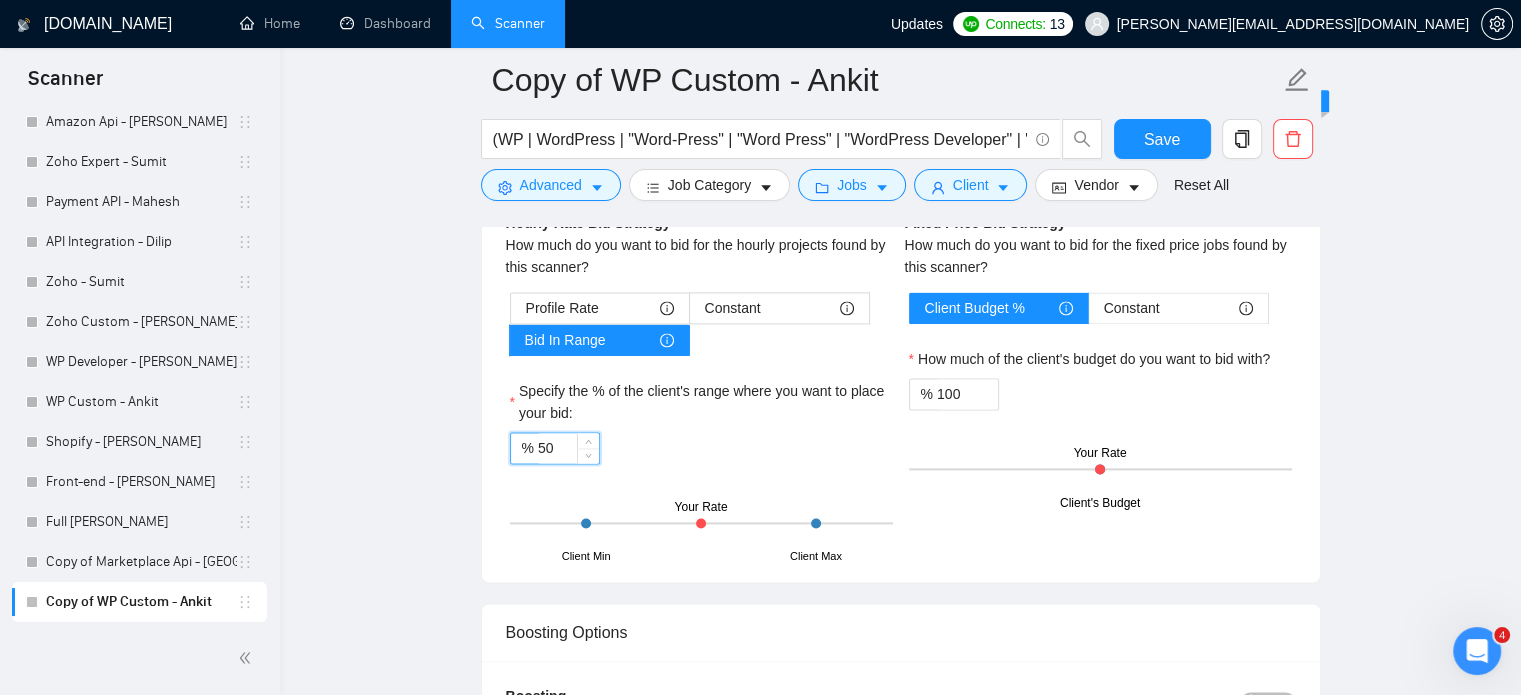 scroll, scrollTop: 2600, scrollLeft: 0, axis: vertical 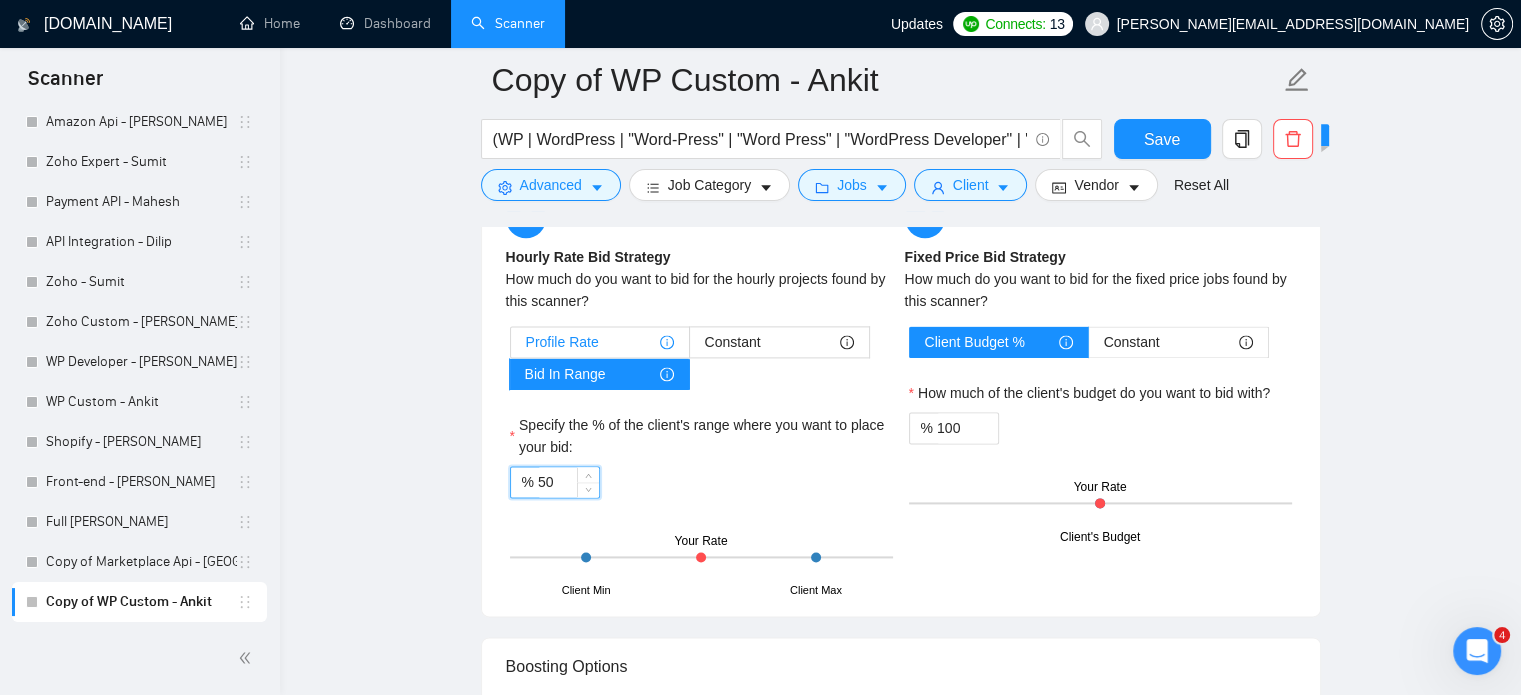 type on "50" 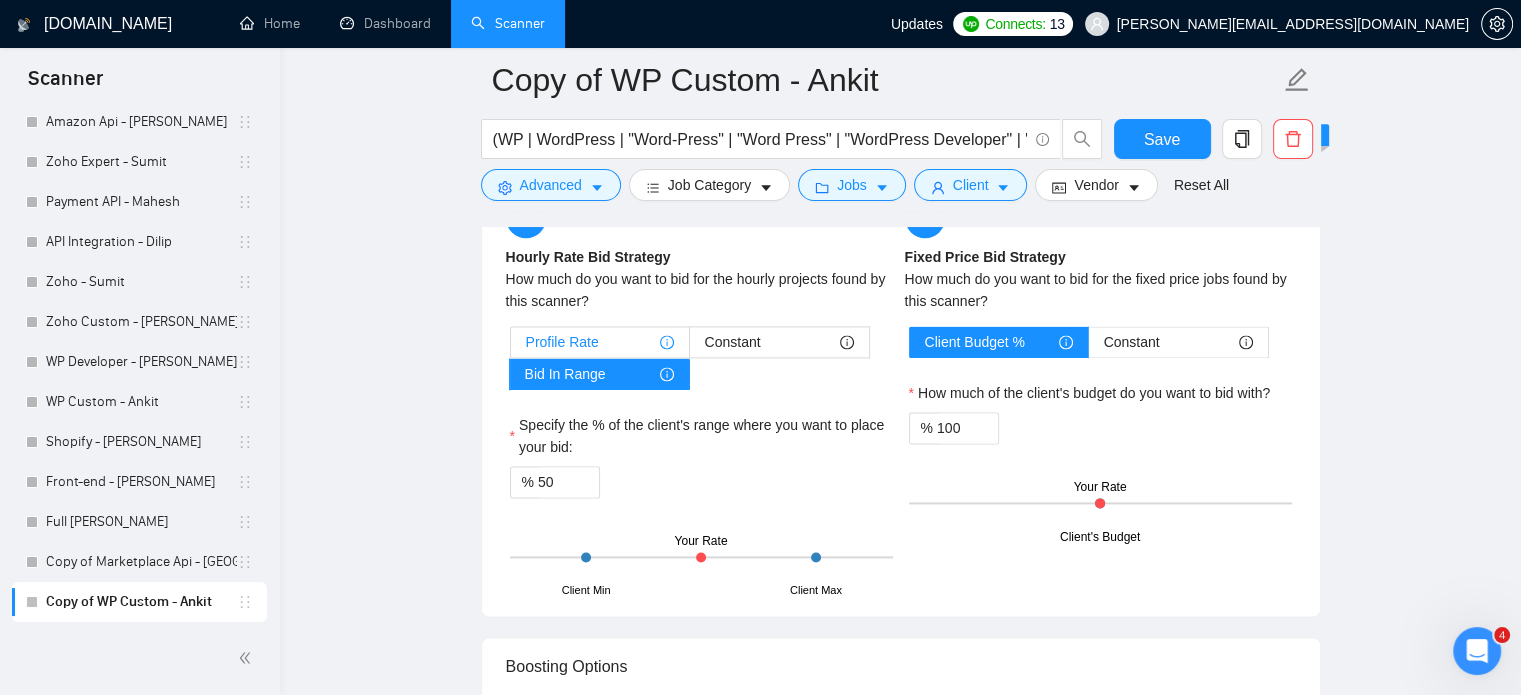 click on "Profile Rate" at bounding box center (562, 342) 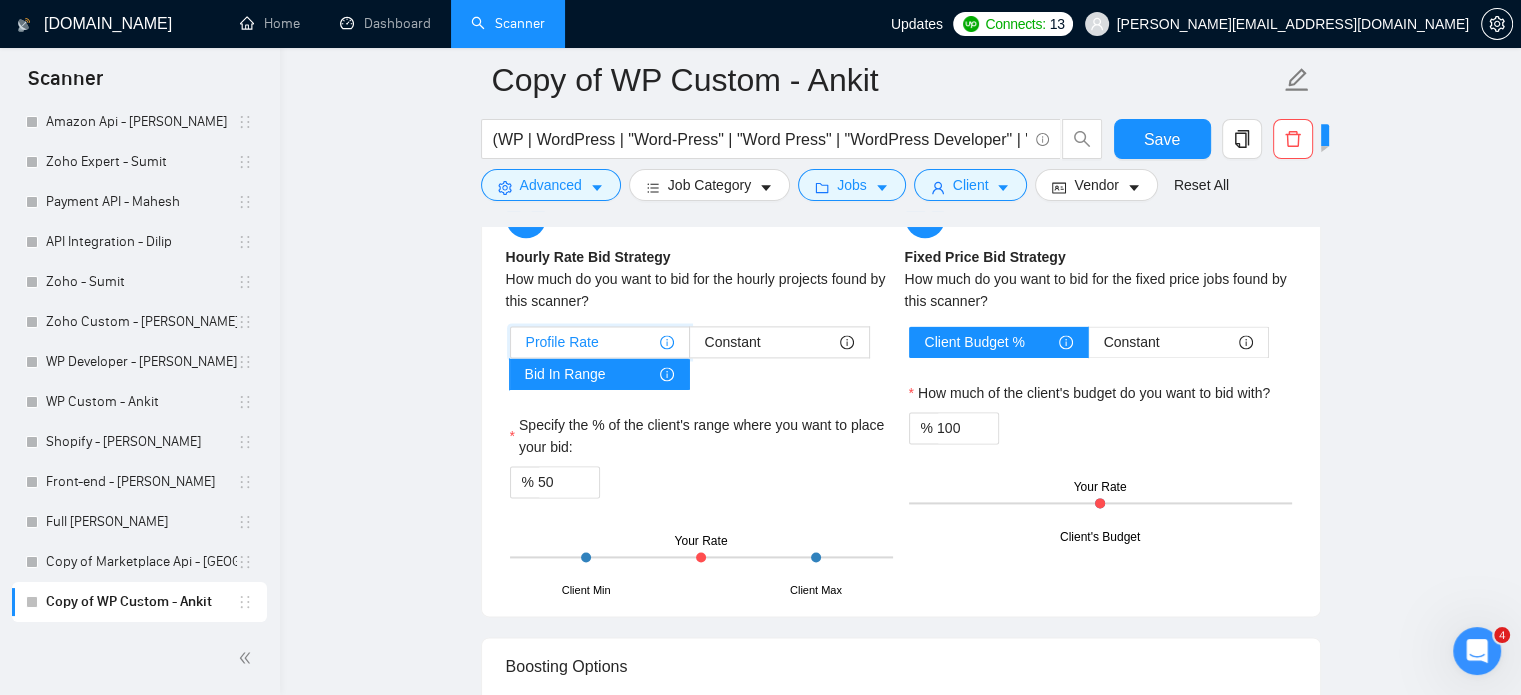 click on "Profile Rate" at bounding box center [511, 347] 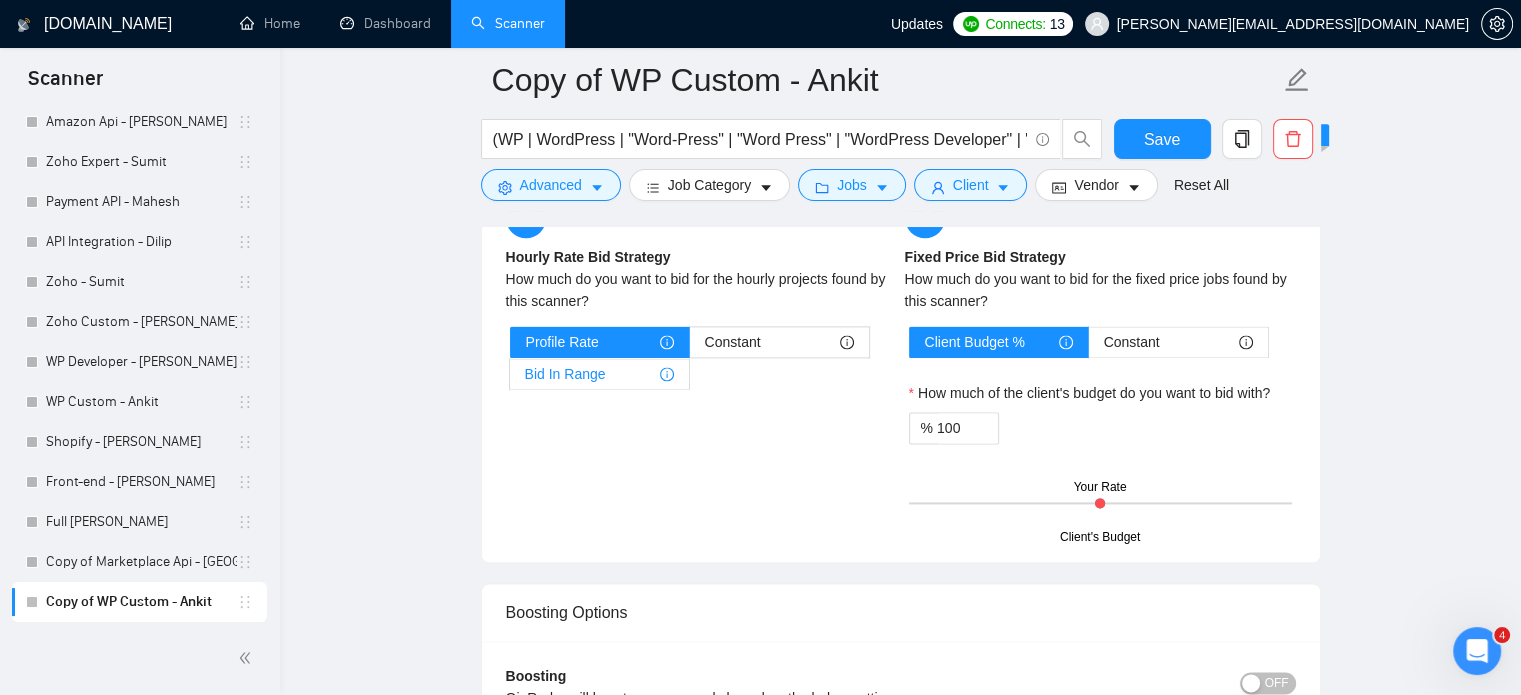 click on "Bid In Range" at bounding box center (565, 374) 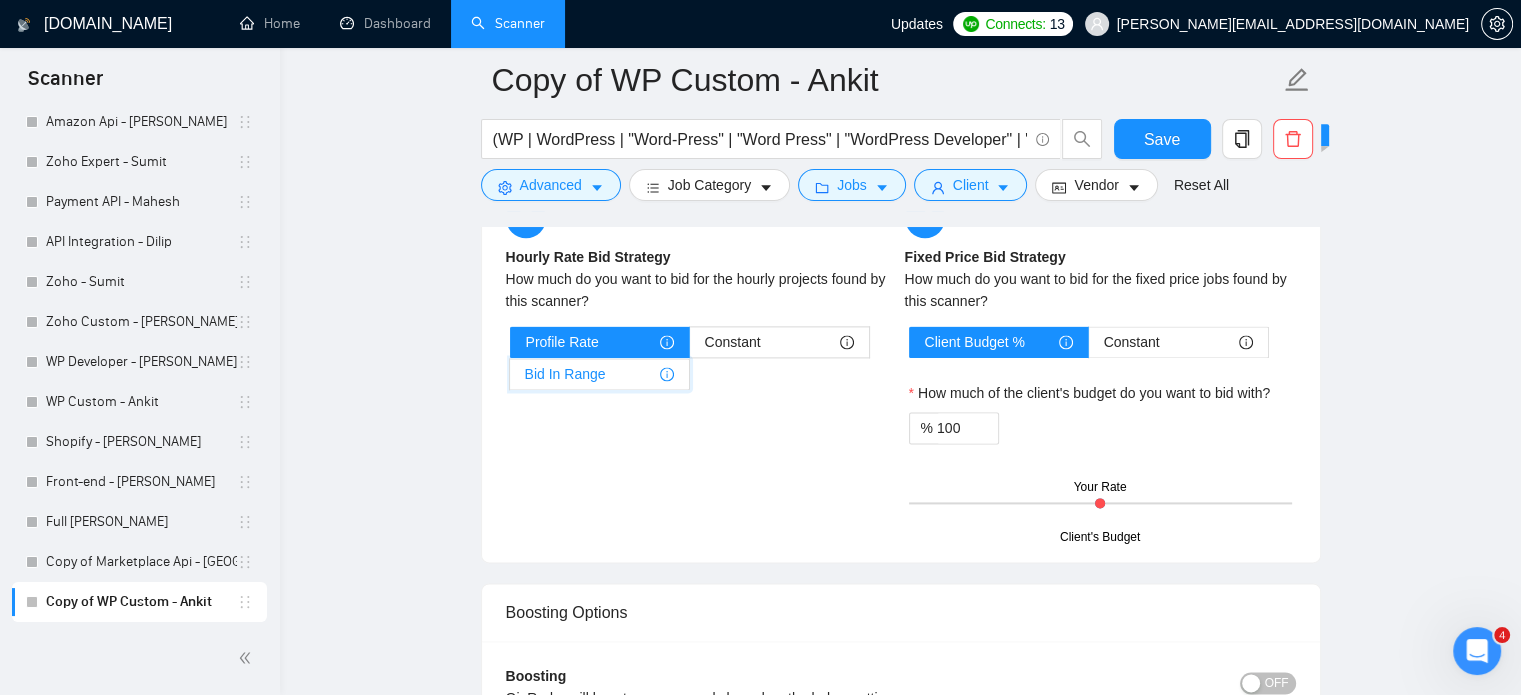 click on "Bid In Range" at bounding box center (510, 379) 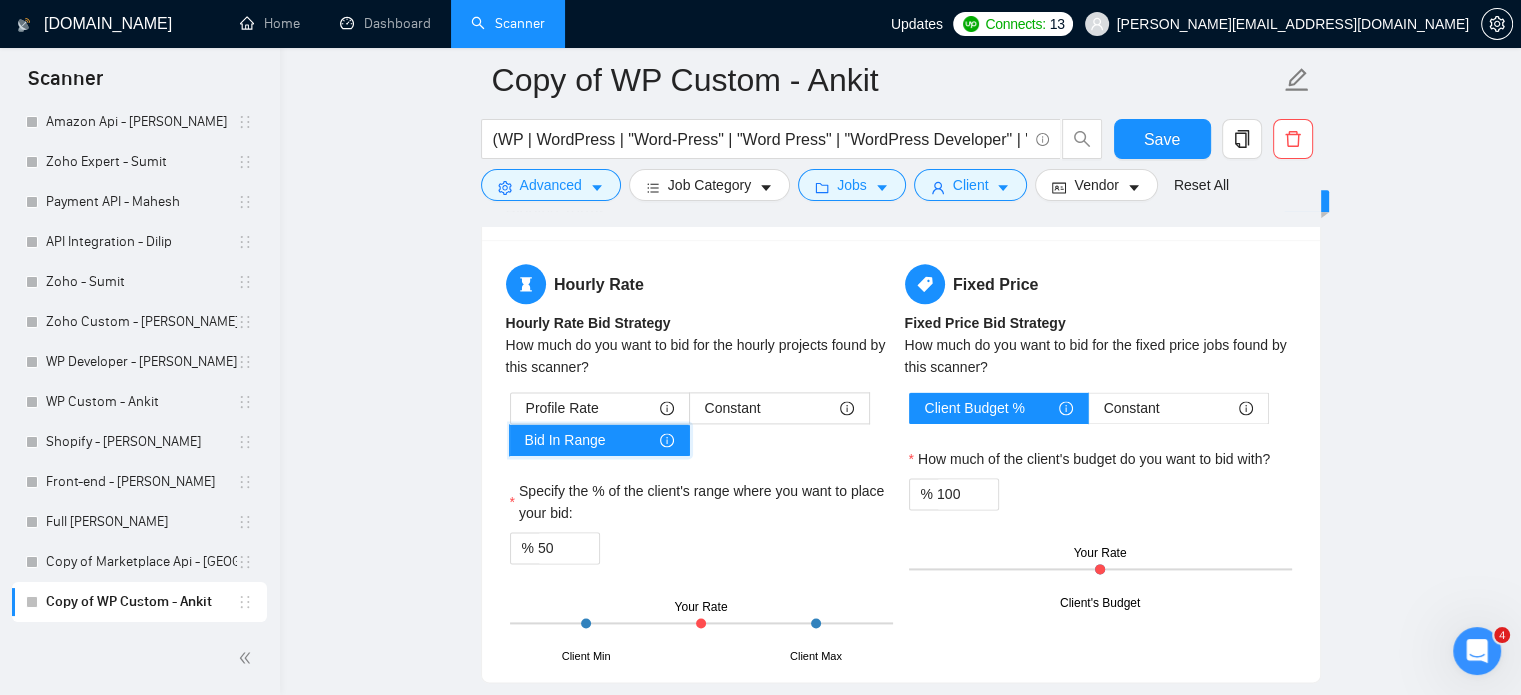 scroll, scrollTop: 2500, scrollLeft: 0, axis: vertical 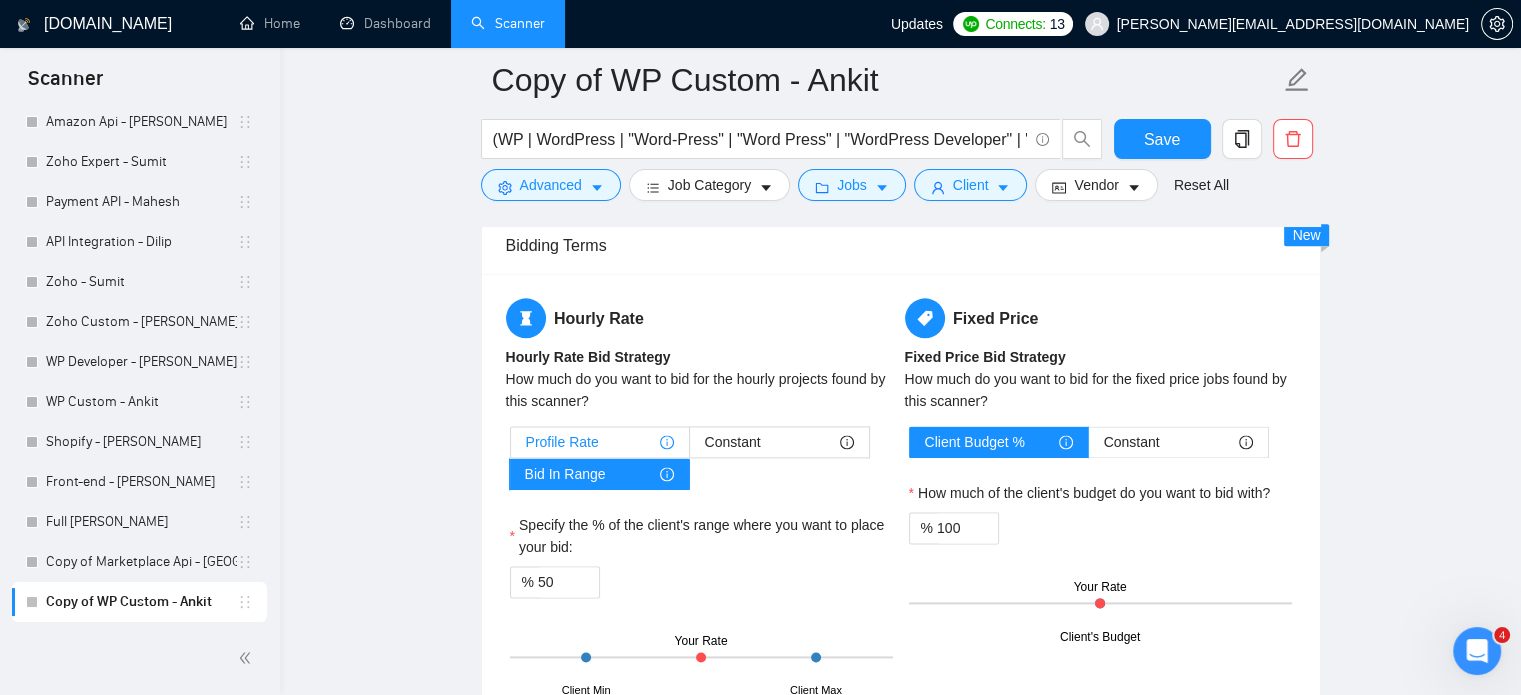 click on "Profile Rate" at bounding box center (562, 442) 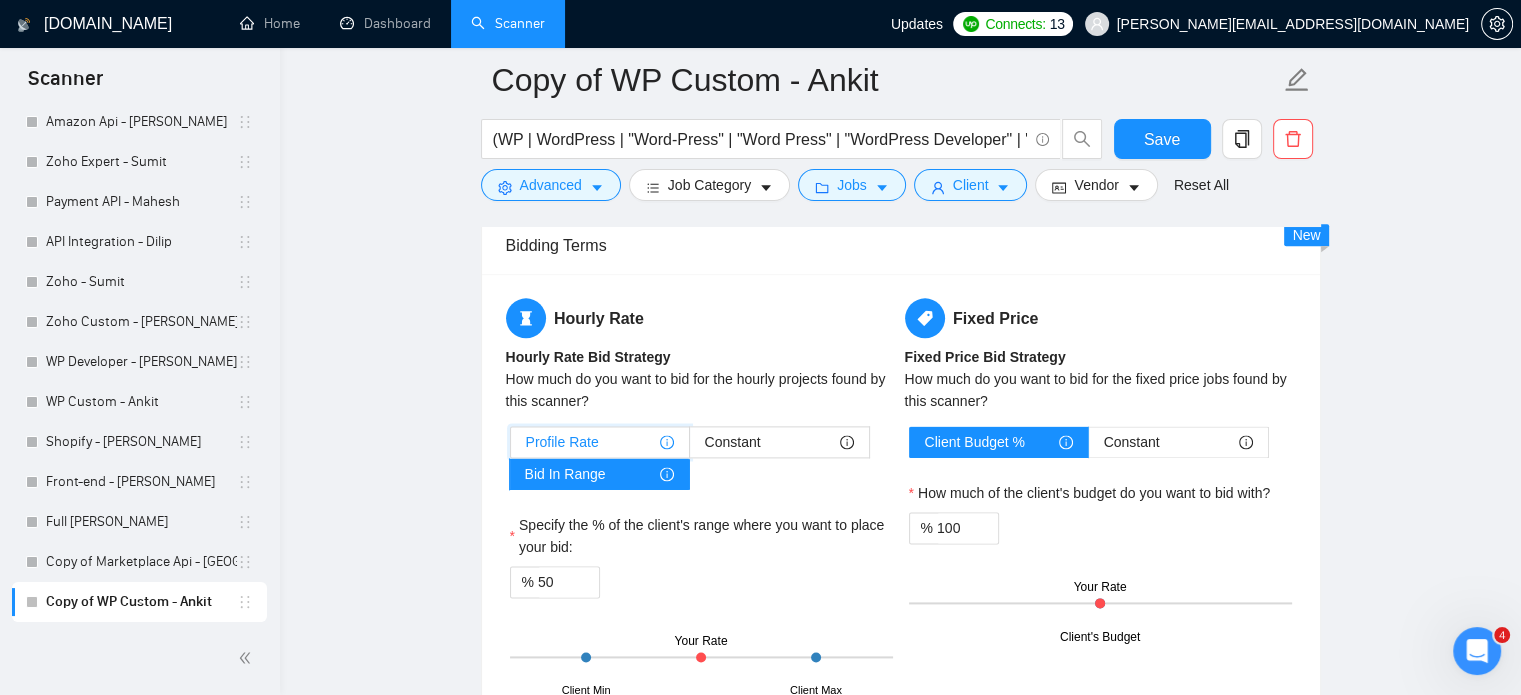 click on "Profile Rate" at bounding box center (511, 447) 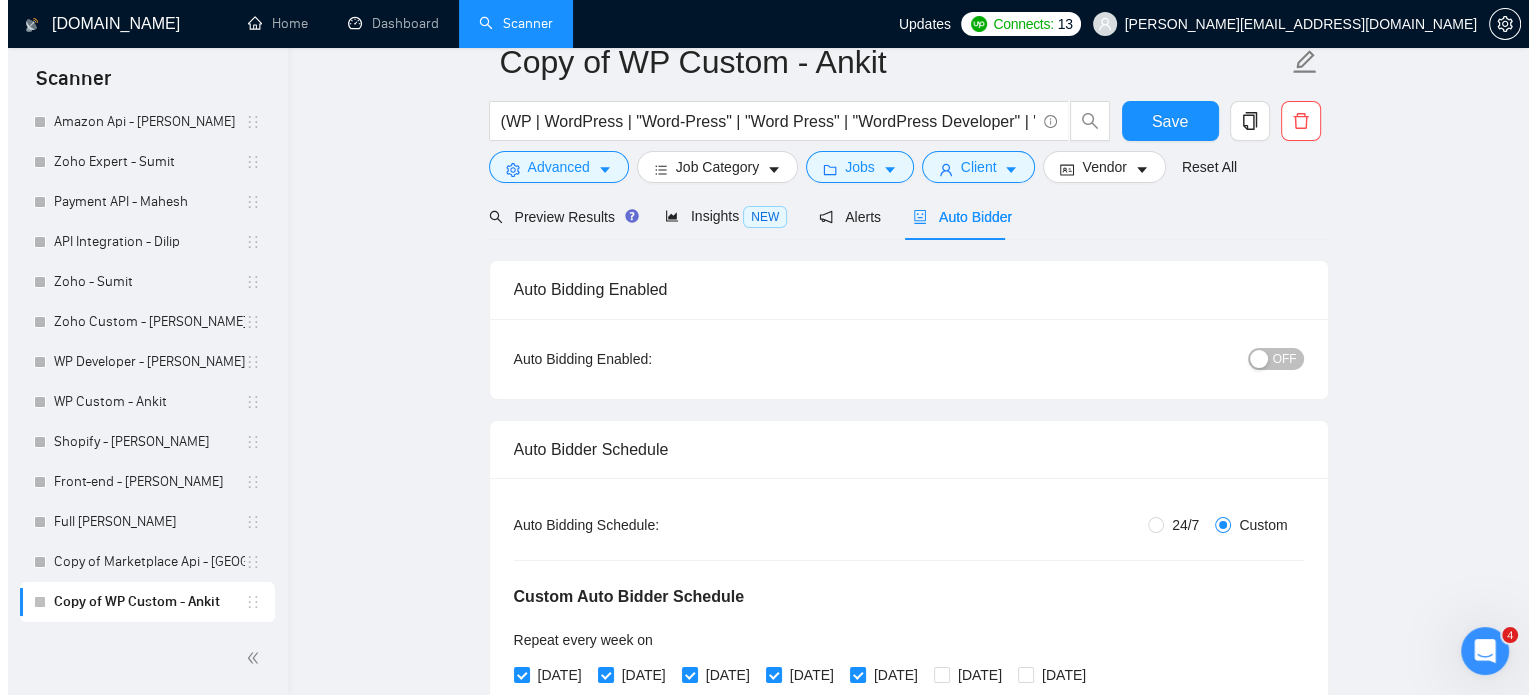 scroll, scrollTop: 0, scrollLeft: 0, axis: both 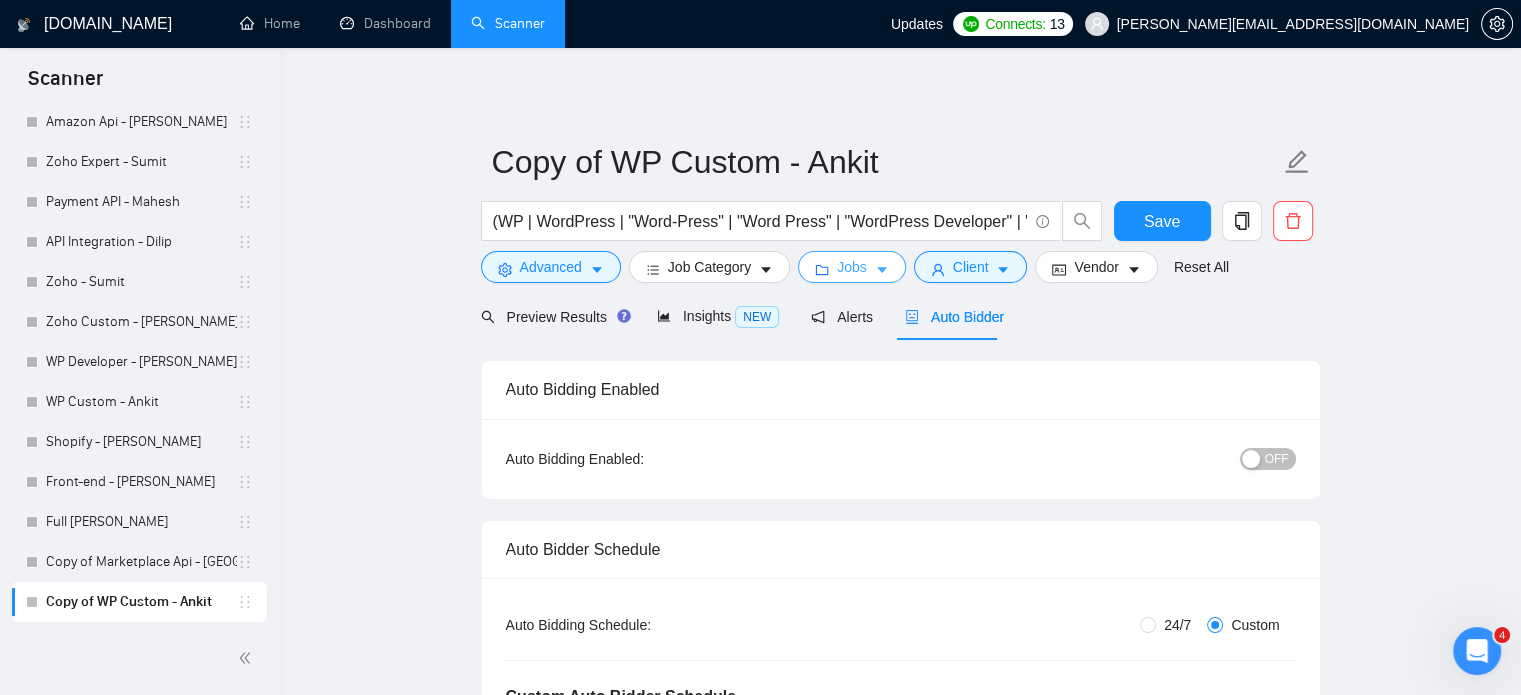 click 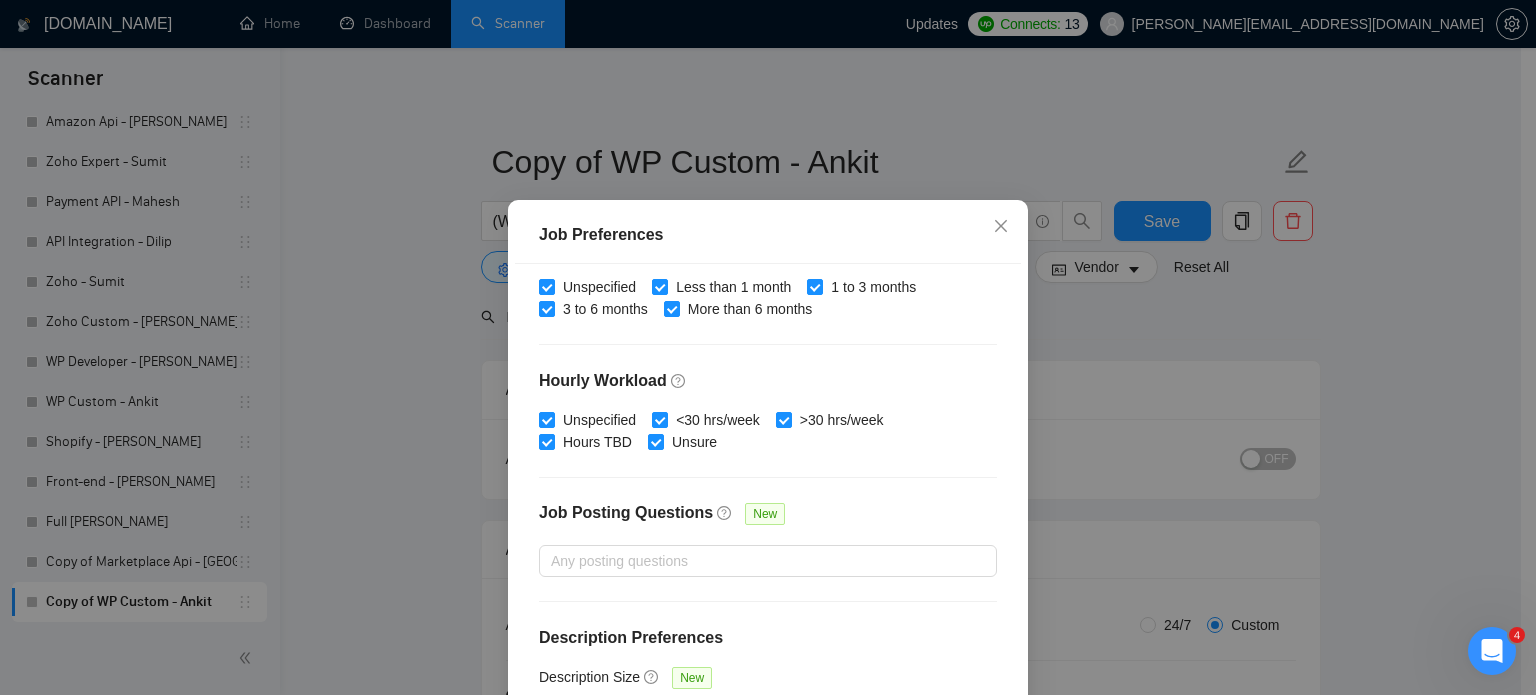 drag, startPoint x: 1163, startPoint y: 359, endPoint x: 1174, endPoint y: 248, distance: 111.54372 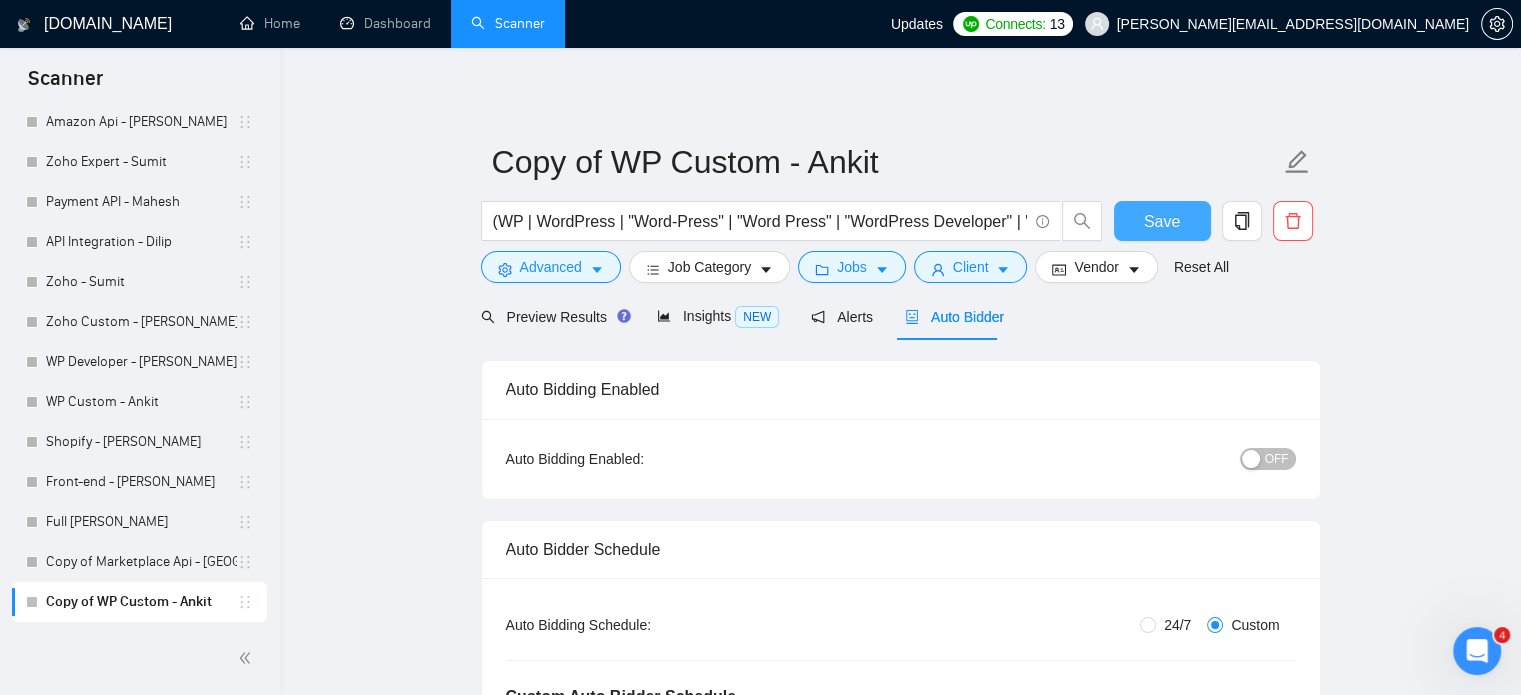 click on "Save" at bounding box center (1162, 221) 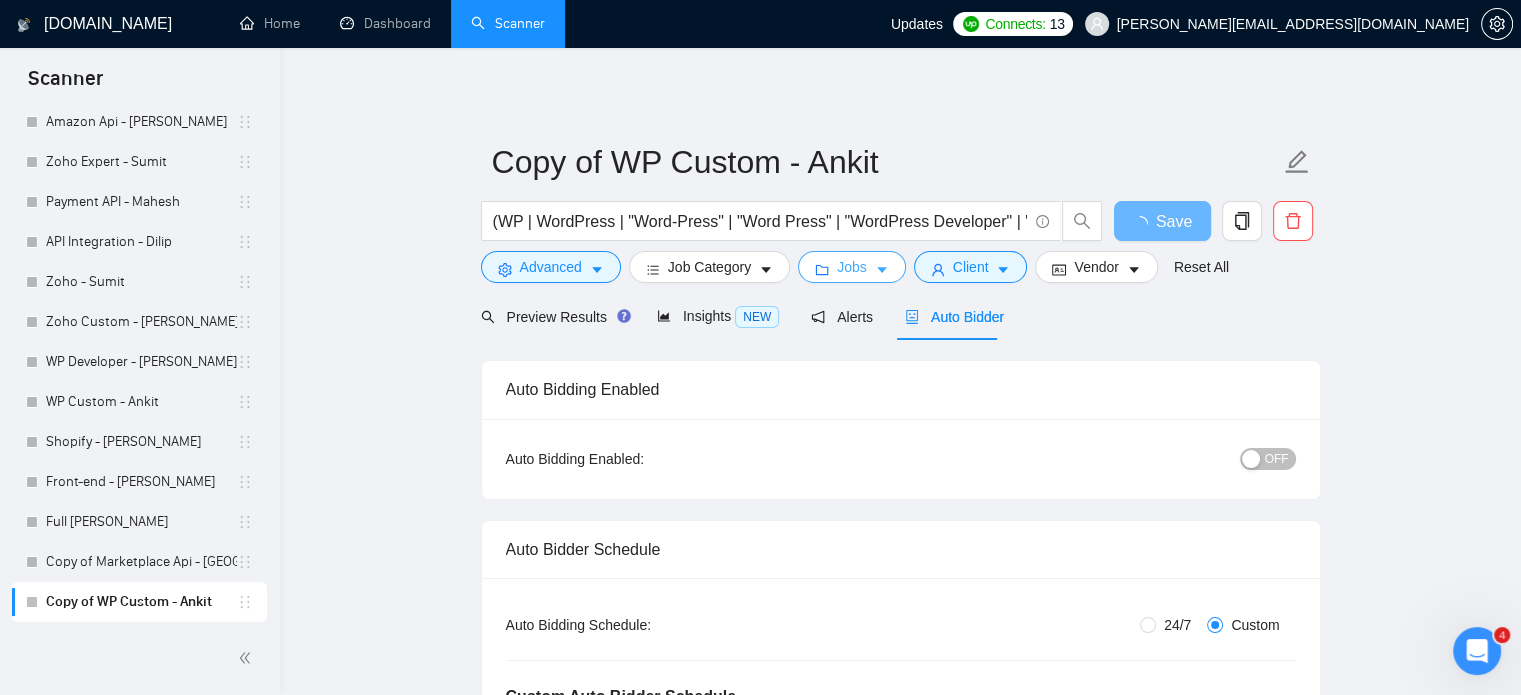 click 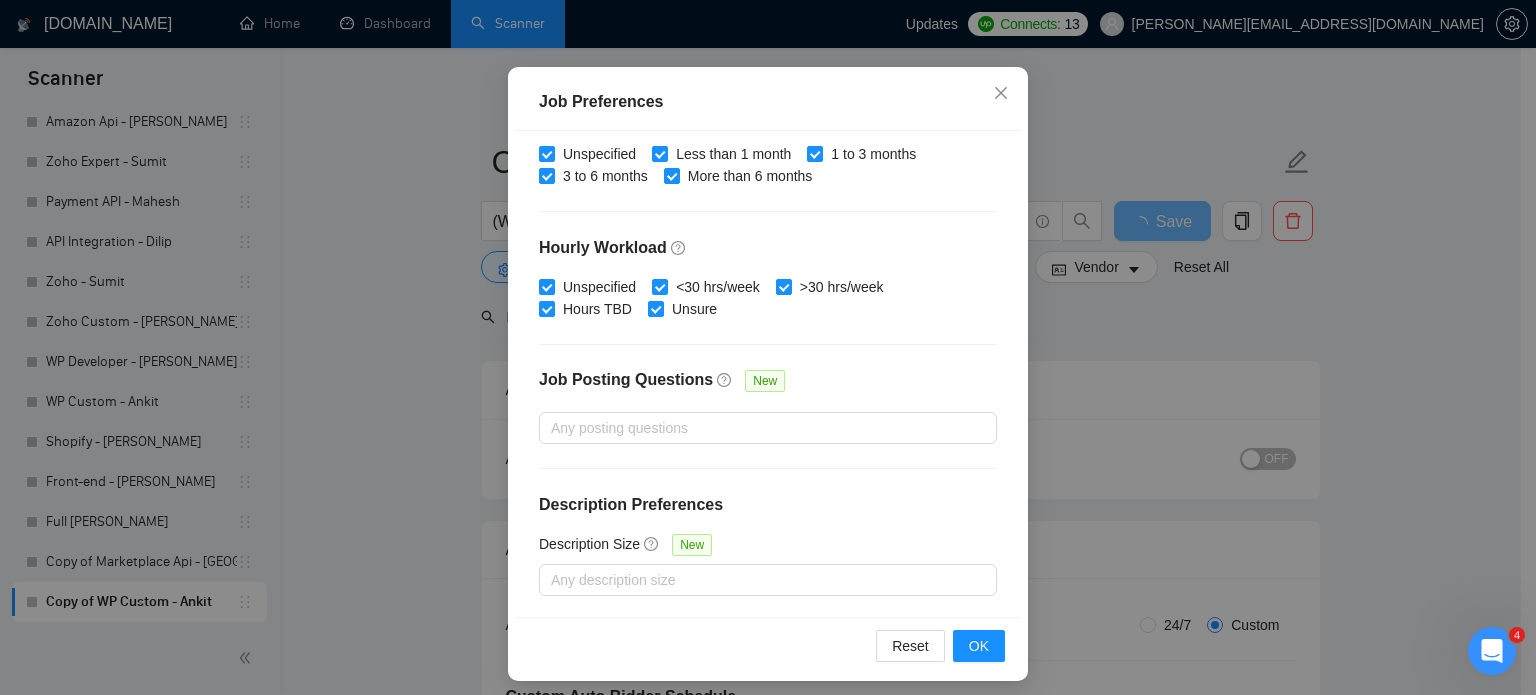 scroll, scrollTop: 143, scrollLeft: 0, axis: vertical 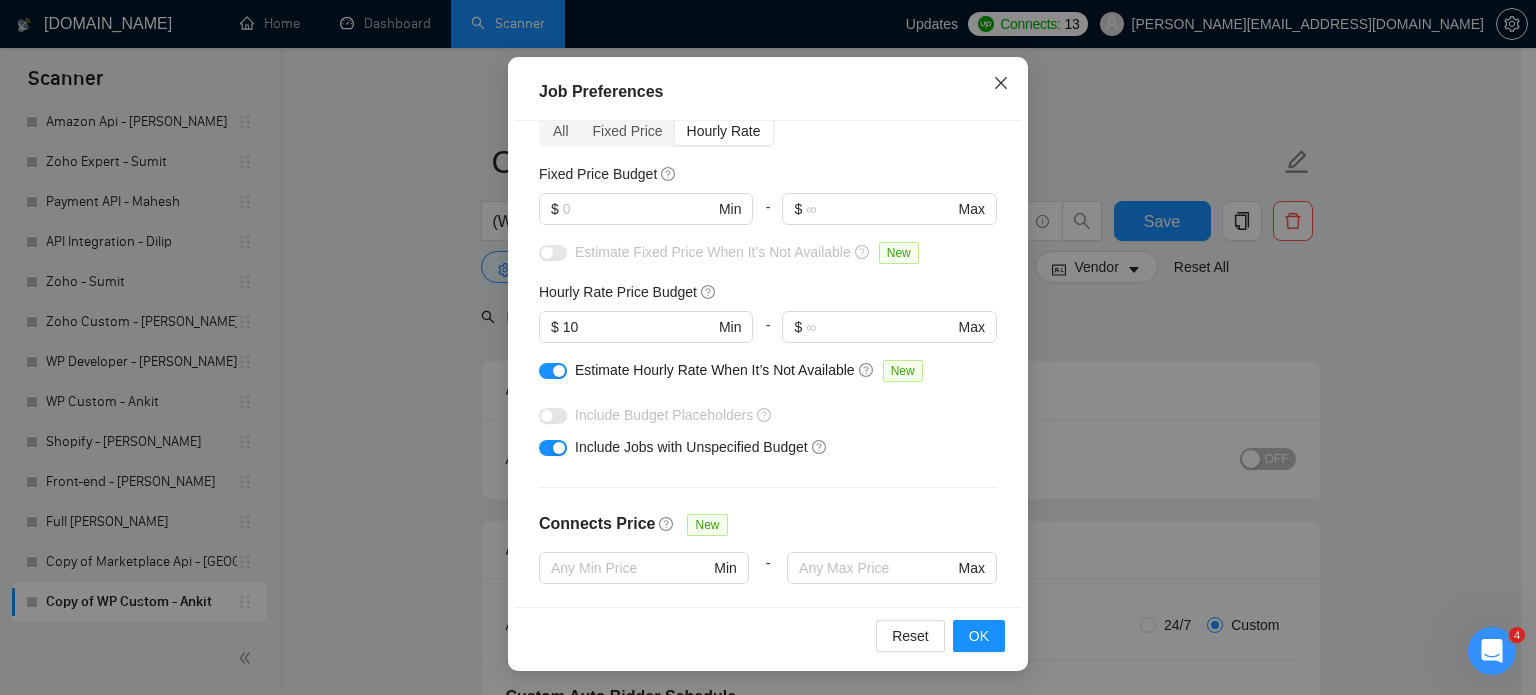 click 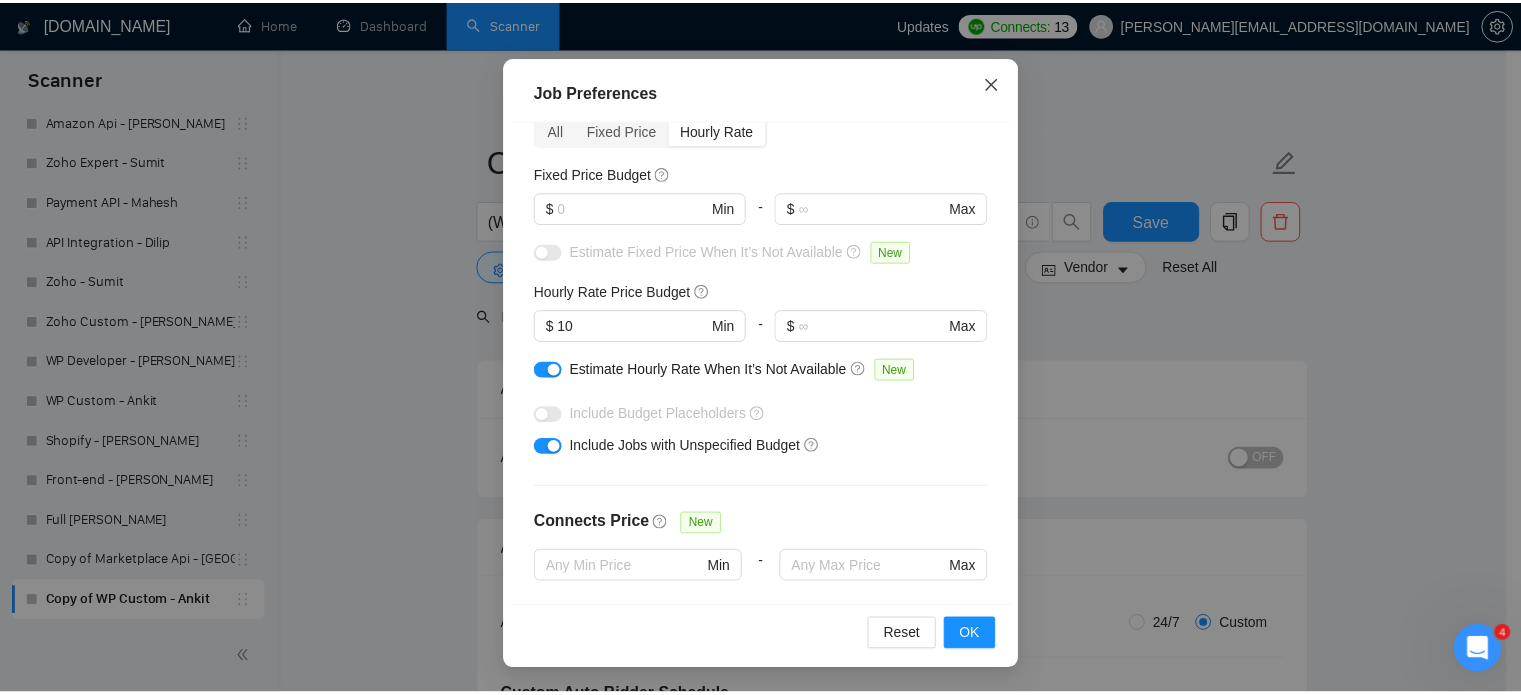 scroll, scrollTop: 63, scrollLeft: 0, axis: vertical 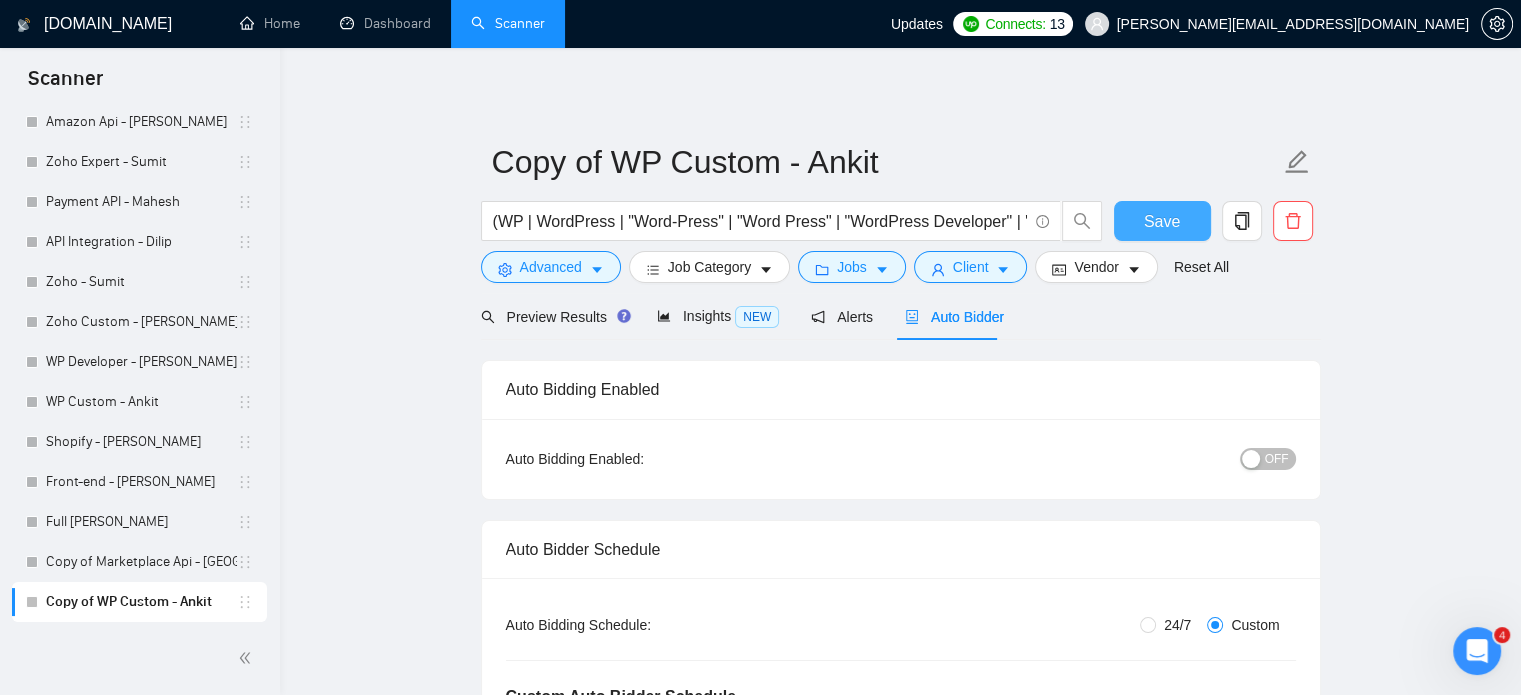 click on "Save" at bounding box center (1162, 221) 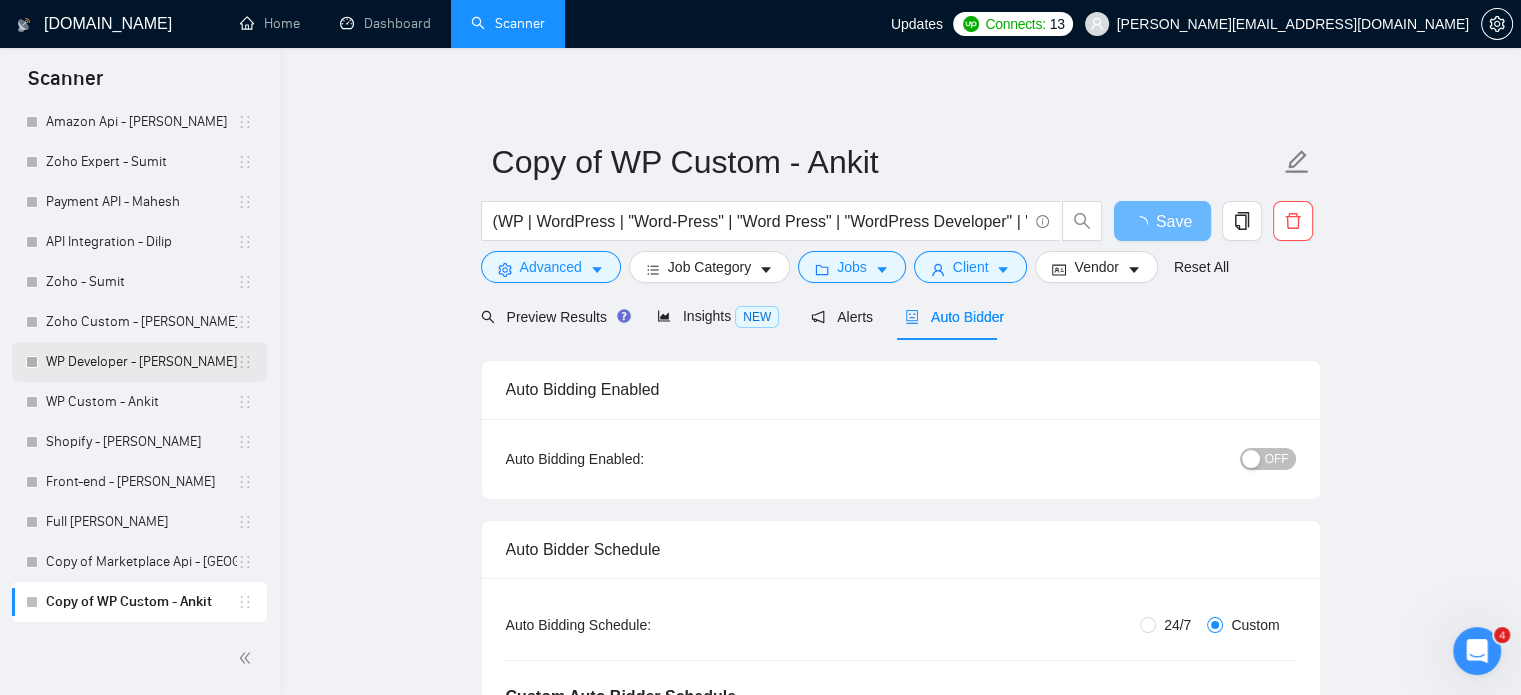 click on "WP Developer - [PERSON_NAME]" at bounding box center [141, 362] 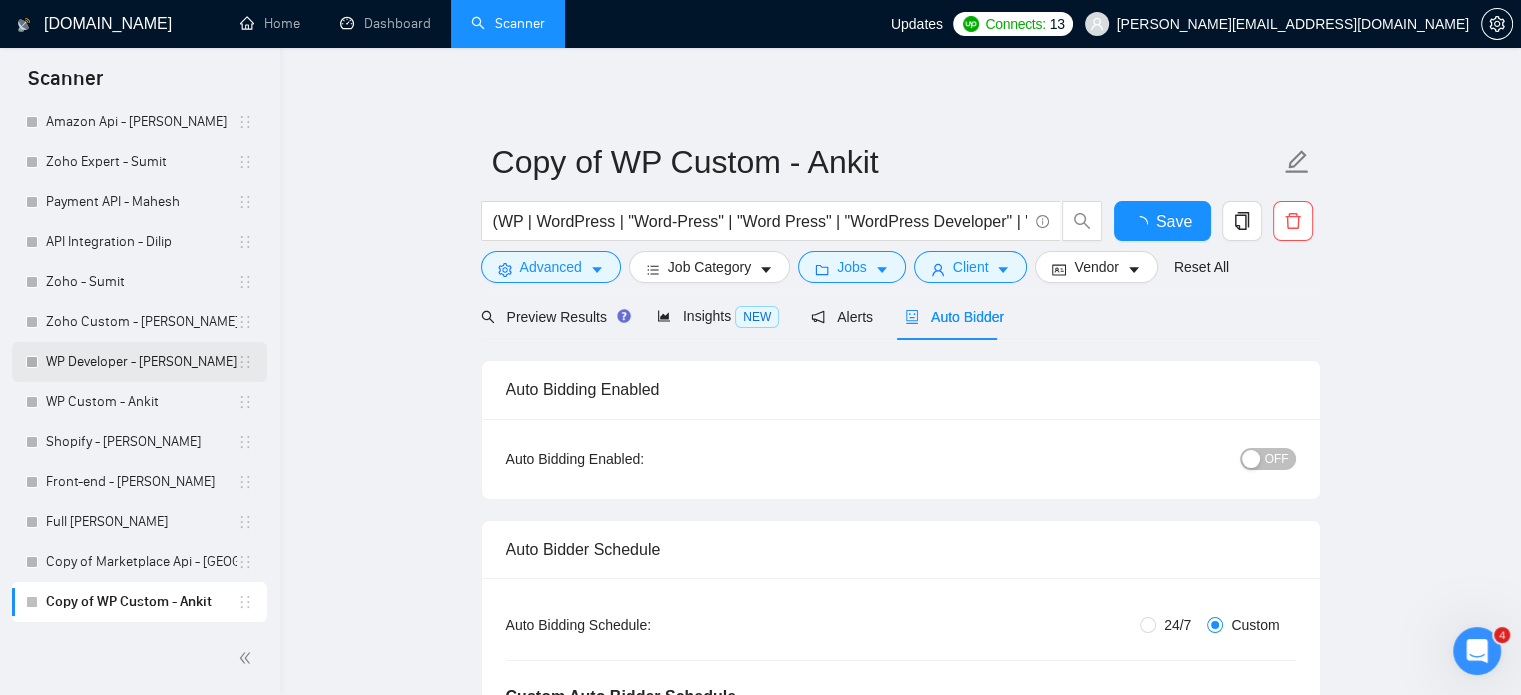 type 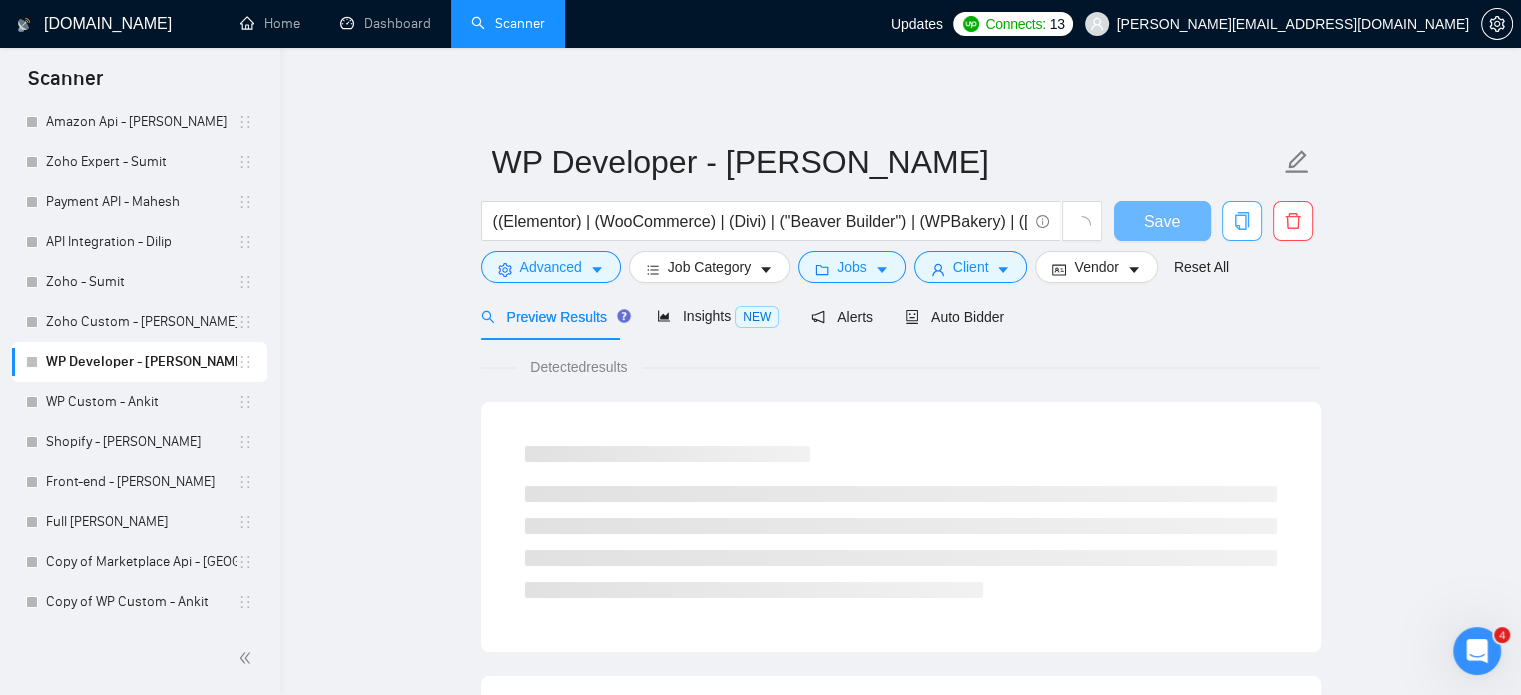 click 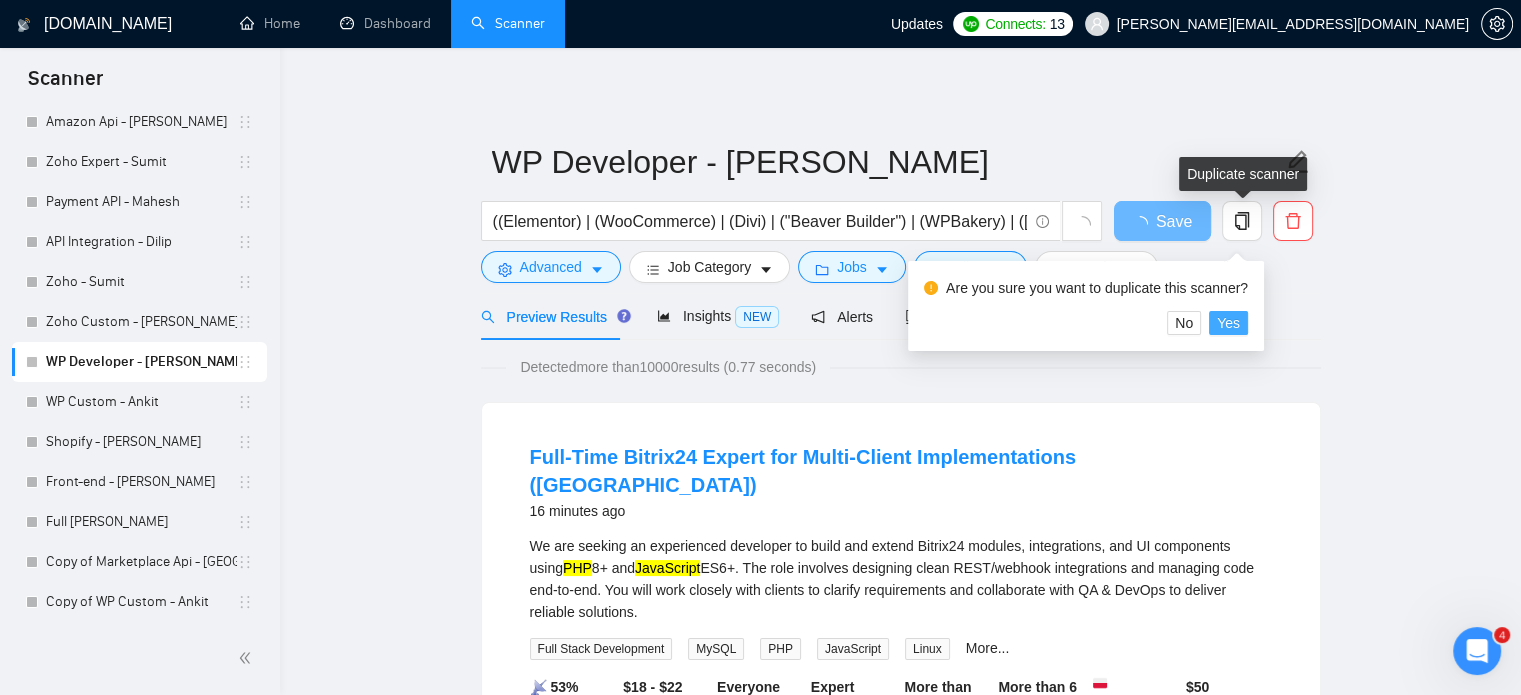 click on "Yes" at bounding box center (1228, 323) 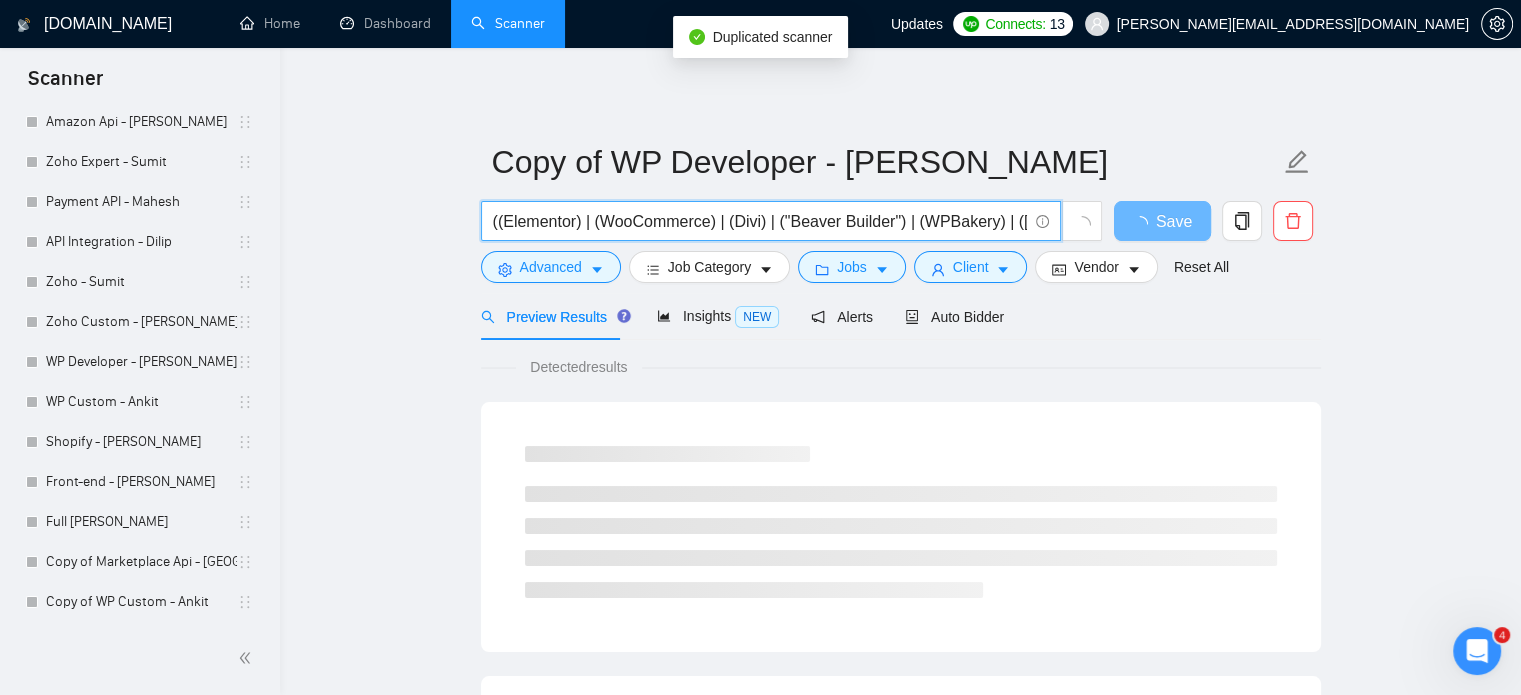 click on "((Elementor) | (WooCommerce) | (Divi) | ("Beaver Builder") | (WPBakery) | ([PERSON_NAME]) | (ACF) | ("Advanced Custom Fields") | (Jetpack) | (WPForms) | ("Contact Form 7") | (LearnDash) | (BuddyPress) | ("Gravity Forms") | ("REST API") | ("WordPress API") | (PHP) | (MySQL) | (HTML) | (CSS) | (JavaScript) | (jQuery))" at bounding box center [760, 221] 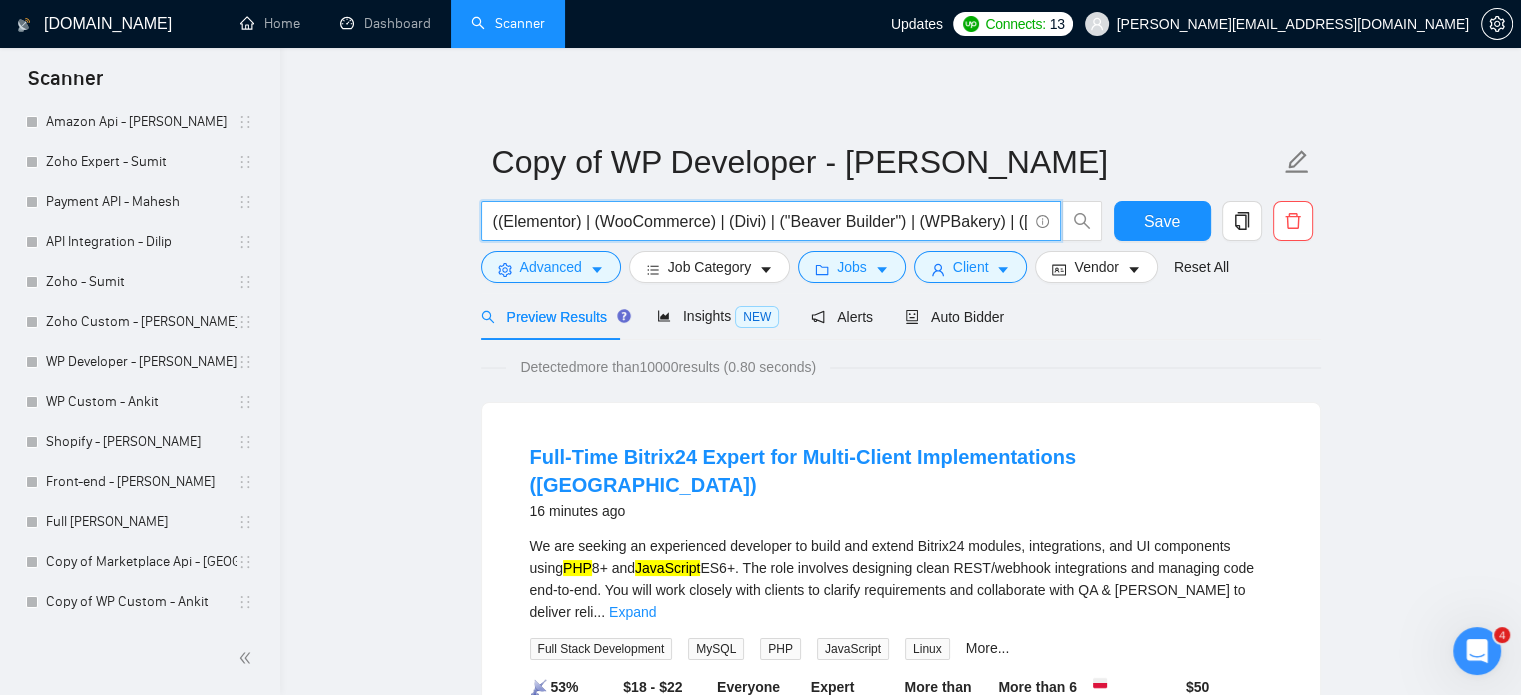 paste on "WP | WordPress | "Word-Press" | "Word Press" | "WordPress Developer" | "WordPress Designer" | "WP Developer" | "WP Expert" | "WordPress Expert" | "WP Consultant" | "WP Theme") | "WP Plugin" | "WP Website") ("Astra" | "GeneratePress" | "Kadence" | "Blocksy" | "Hello Elementor" | "OceanWP" | "Flatsome" | "Porto" | "Shopkeeper" | "WoodMart" | "Elementor" | "WPBakery" | "Spectra" | "Essential Addons" | "Rank Math" | "WP Rocket" | "Smush" | "Perfmatters" | "CartFlows" | "AffiliateWP" | "YITH" | "MailPoet" | "Wordfence" | "UpdraftPlus" | "WPForms" | "Formidable Forms" | "WooCommerce" | "Woo Commerce" | "Woo-Commerce"" 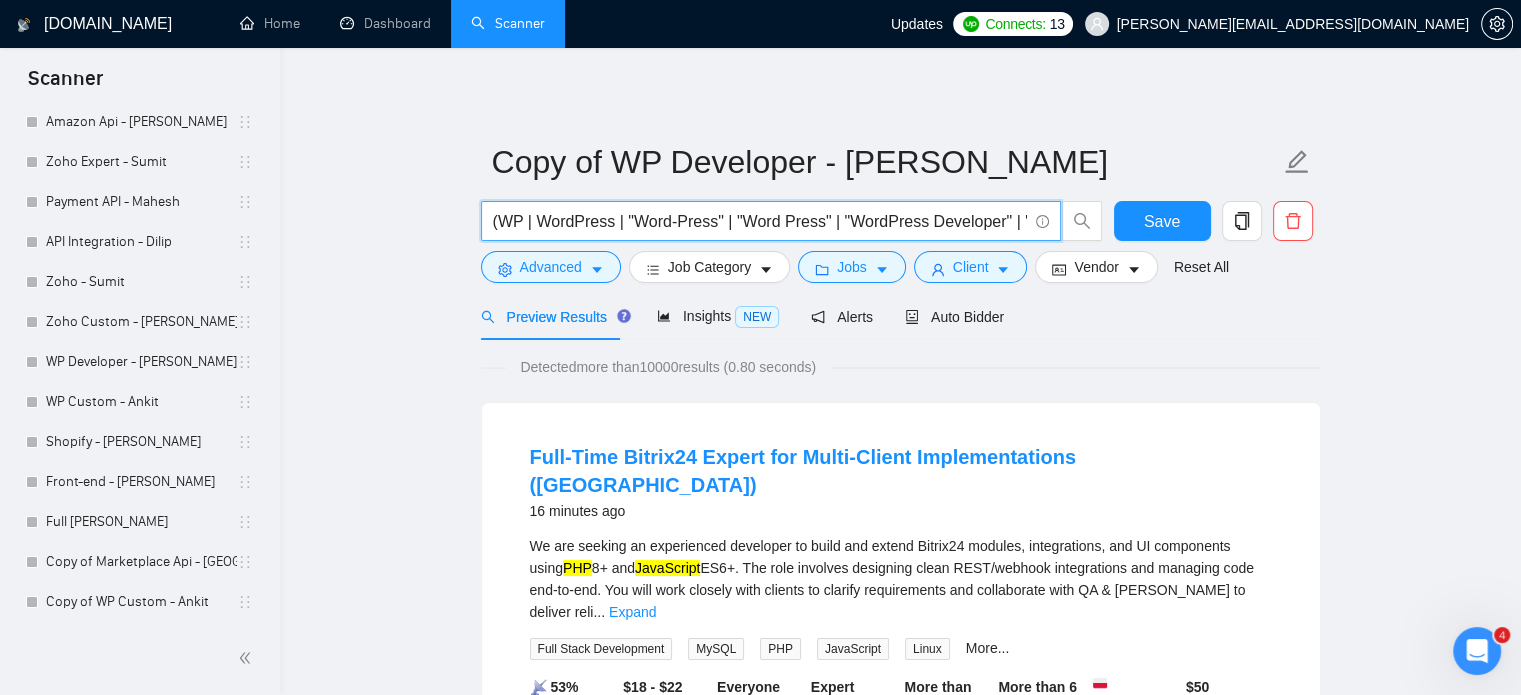 scroll, scrollTop: 0, scrollLeft: 3915, axis: horizontal 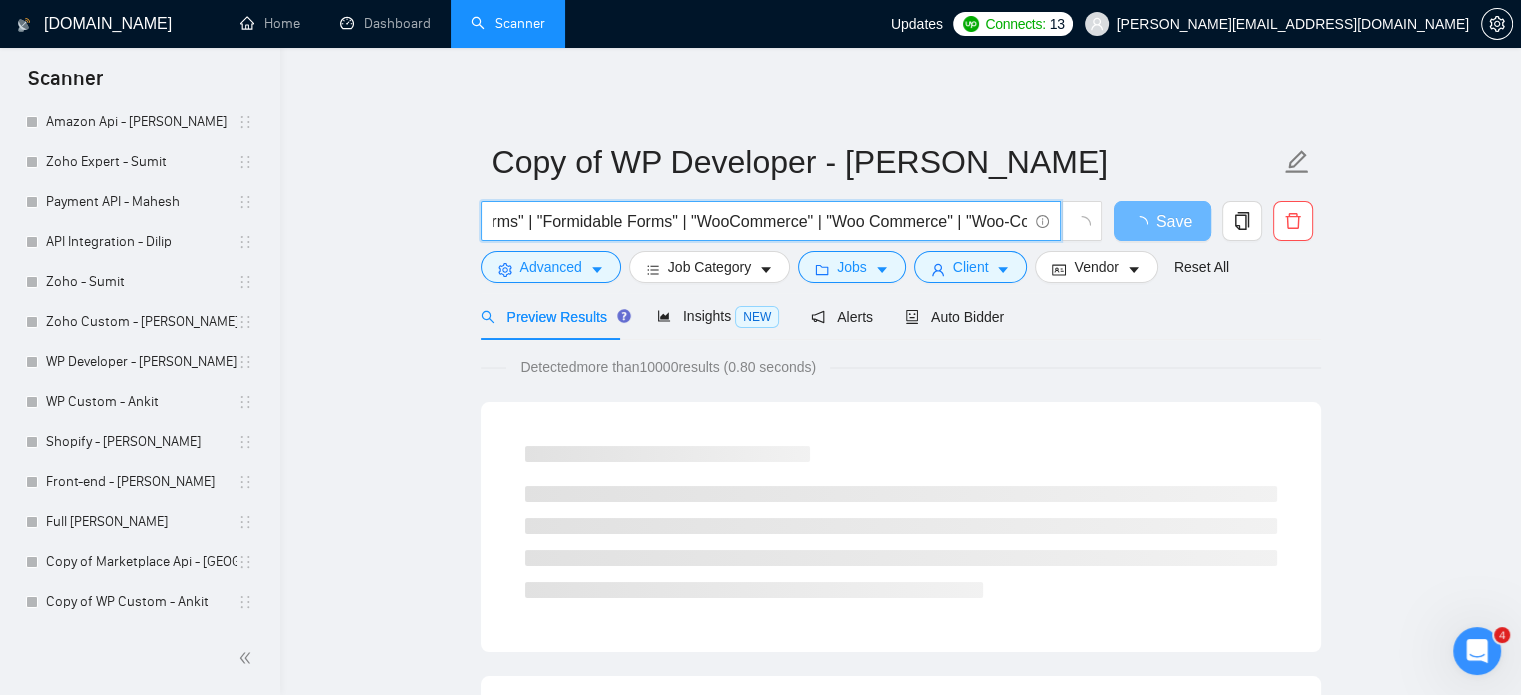 type on "(WP | WordPress | "Word-Press" | "Word Press" | "WordPress Developer" | "WordPress Designer" | "WP Developer" | "WP Expert" | "WordPress Expert" | "WP Consultant" | "WP Theme") | "WP Plugin" | "WP Website") ("Astra" | "GeneratePress" | "Kadence" | "Blocksy" | "Hello Elementor" | "OceanWP" | "Flatsome" | "Porto" | "Shopkeeper" | "WoodMart" | "Elementor" | "WPBakery" | "Spectra" | "Essential Addons" | "Rank Math" | "WP Rocket" | "Smush" | "Perfmatters" | "CartFlows" | "AffiliateWP" | "YITH" | "MailPoet" | "Wordfence" | "UpdraftPlus" | "WPForms" | "Formidable Forms" | "WooCommerce" | "Woo Commerce" | "Woo-Commerce" )" 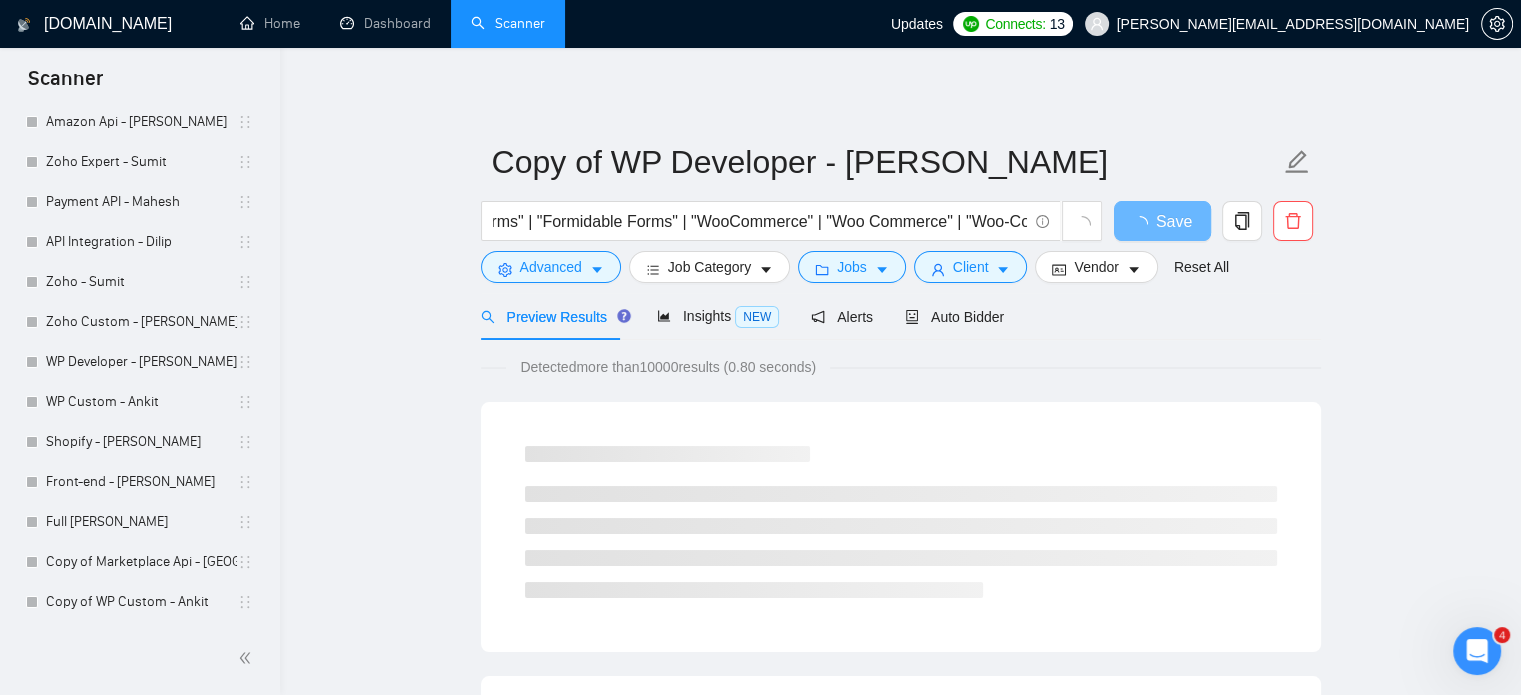 scroll, scrollTop: 0, scrollLeft: 0, axis: both 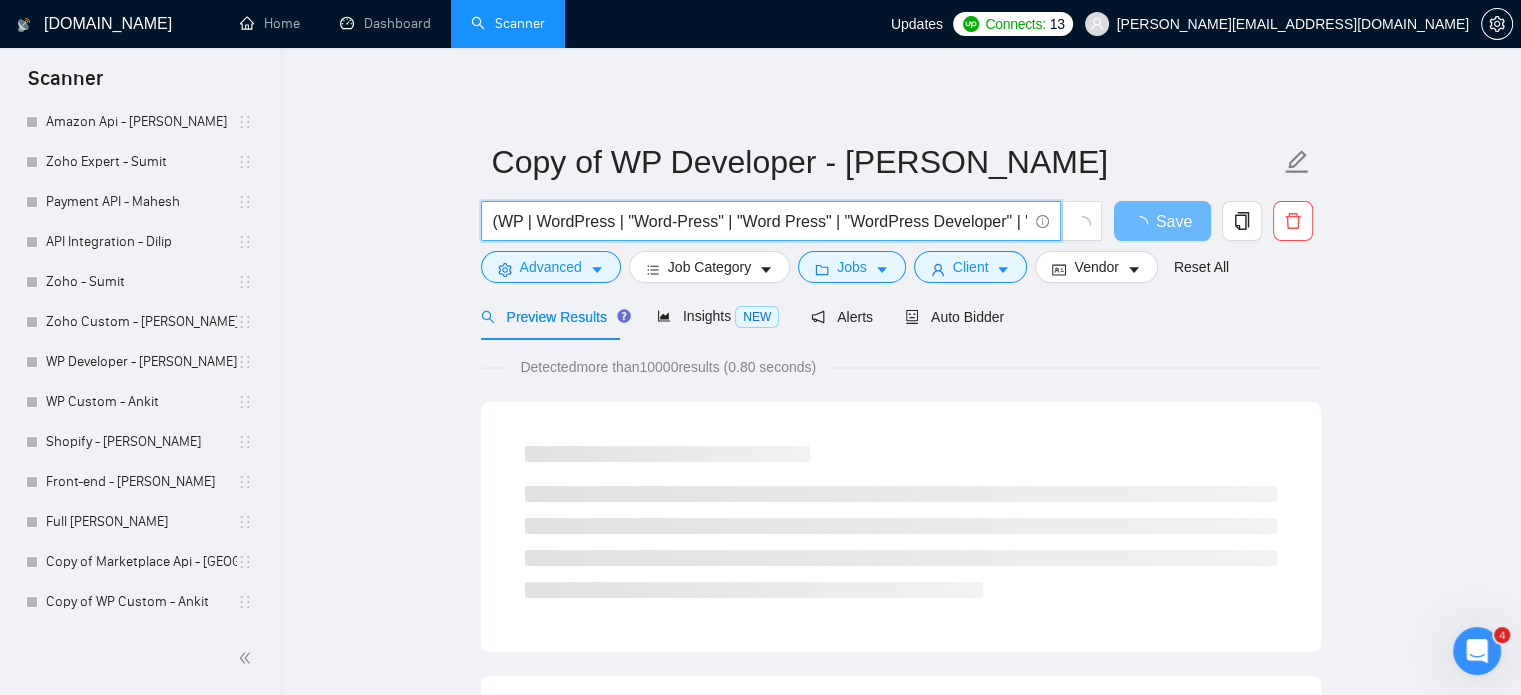 click on "(WP | WordPress | "Word-Press" | "Word Press" | "WordPress Developer" | "WordPress Designer" | "WP Developer" | "WP Expert" | "WordPress Expert" | "WP Consultant" | "WP Theme") | "WP Plugin" | "WP Website") ("Astra" | "GeneratePress" | "Kadence" | "Blocksy" | "Hello Elementor" | "OceanWP" | "Flatsome" | "Porto" | "Shopkeeper" | "WoodMart" | "Elementor" | "WPBakery" | "Spectra" | "Essential Addons" | "Rank Math" | "WP Rocket" | "Smush" | "Perfmatters" | "CartFlows" | "AffiliateWP" | "YITH" | "MailPoet" | "Wordfence" | "UpdraftPlus" | "WPForms" | "Formidable Forms" | "WooCommerce" | "Woo Commerce" | "Woo-Commerce" )" at bounding box center (760, 221) 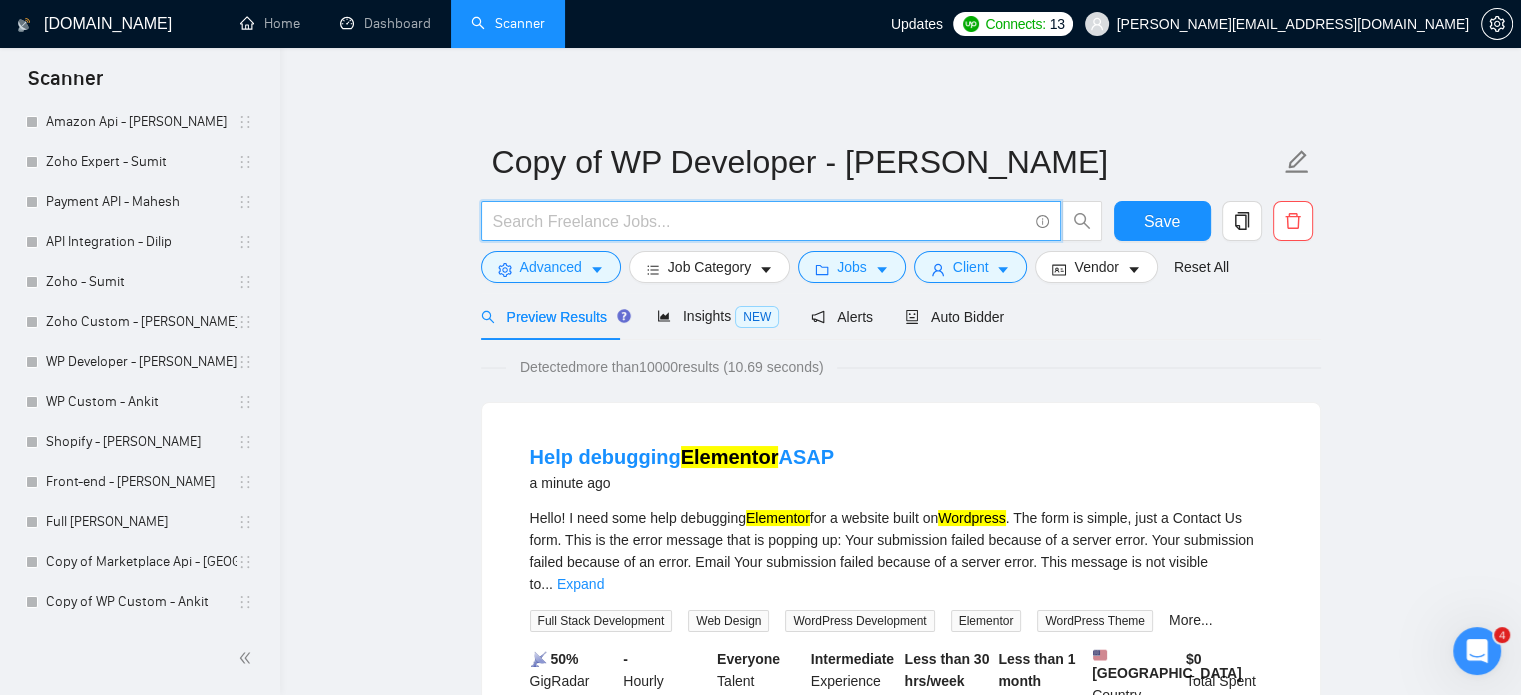 paste on "(WP | WordPress | "Word-Press" | "Word Press" | "WordPress Developer" | "WordPress Designer" | "WP Developer" | "WP Expert" | "WordPress Expert" | "WP Consultant" | "WP Theme") | "WP Plugin" | "WP Website") ("Astra" | "GeneratePress" | "Kadence" | "Blocksy" | "Hello Elementor" | "OceanWP" | "Flatsome" | "Porto" | "Shopkeeper" | "WoodMart" | "Elementor" | "WPBakery" | "Spectra" | "Essential Addons" | "Rank Math" | "WP Rocket" | "Smush" | "Perfmatters" | "CartFlows" | "AffiliateWP" | "YITH" | "MailPoet" | "Wordfence" | "UpdraftPlus" | "WPForms" | "Formidable Forms" | "WooCommerce" | "Woo Commerce" | "Woo-Commerce" | "DIVI" | Elementor )" 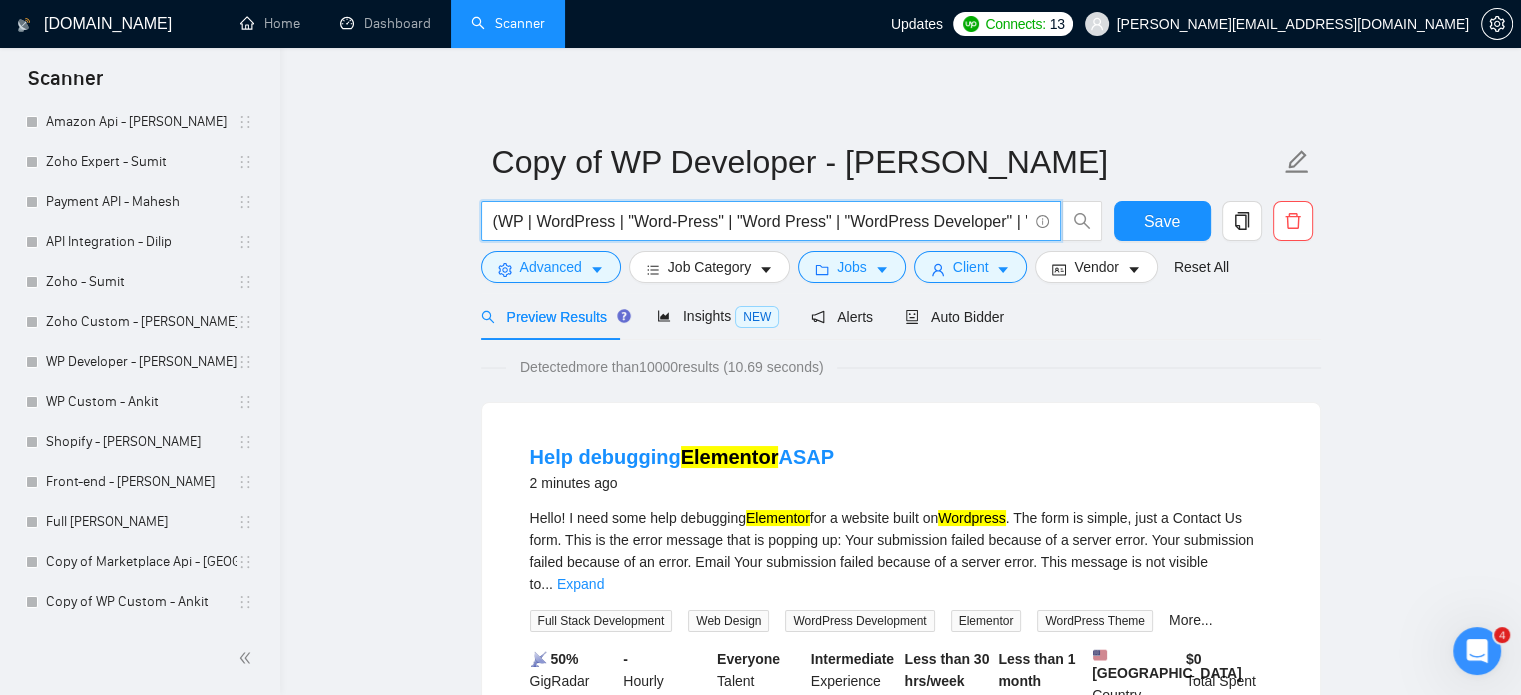 scroll, scrollTop: 0, scrollLeft: 4054, axis: horizontal 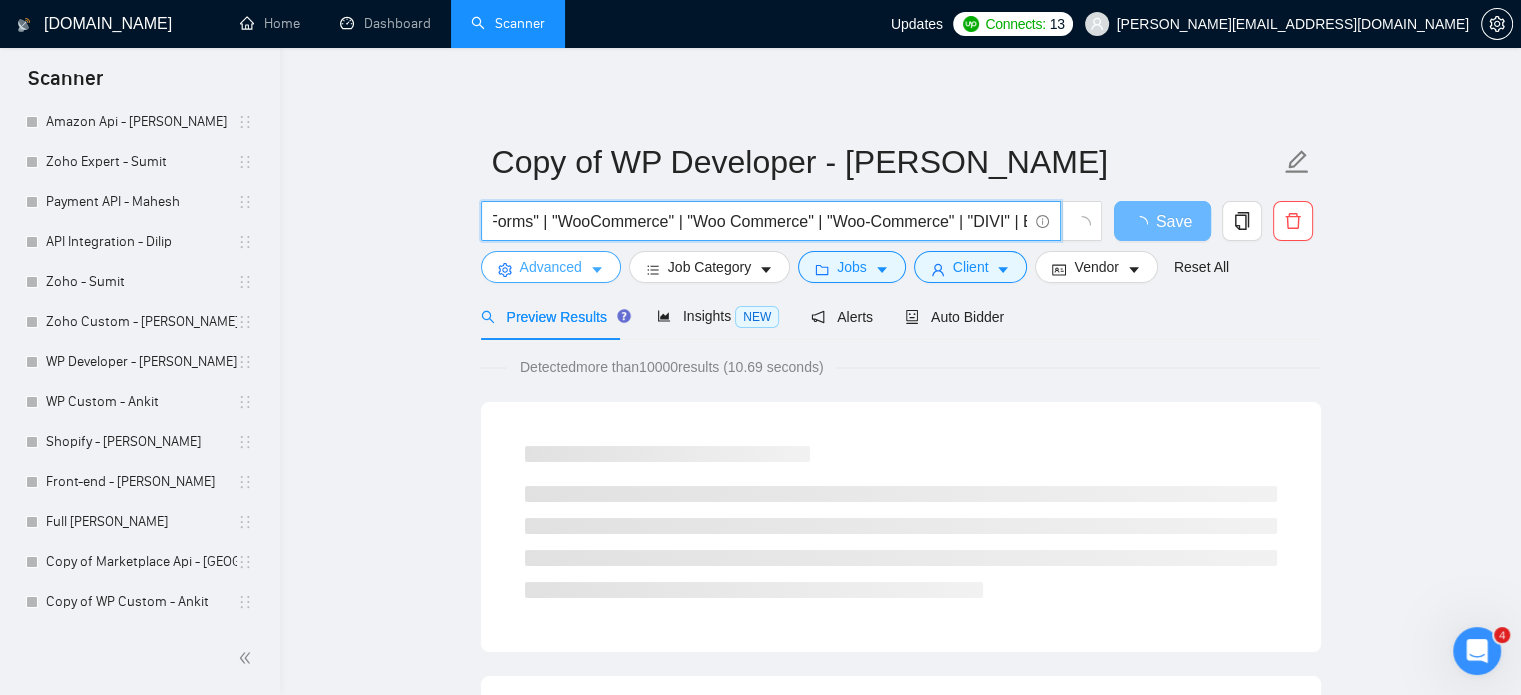 type on "(WP | WordPress | "Word-Press" | "Word Press" | "WordPress Developer" | "WordPress Designer" | "WP Developer" | "WP Expert" | "WordPress Expert" | "WP Consultant" | "WP Theme") | "WP Plugin" | "WP Website") ("Astra" | "GeneratePress" | "Kadence" | "Blocksy" | "Hello Elementor" | "OceanWP" | "Flatsome" | "Porto" | "Shopkeeper" | "WoodMart" | "Elementor" | "WPBakery" | "Spectra" | "Essential Addons" | "Rank Math" | "WP Rocket" | "Smush" | "Perfmatters" | "CartFlows" | "AffiliateWP" | "YITH" | "MailPoet" | "Wordfence" | "UpdraftPlus" | "WPForms" | "Formidable Forms" | "WooCommerce" | "Woo Commerce" | "Woo-Commerce" | "DIVI" | Elementor )" 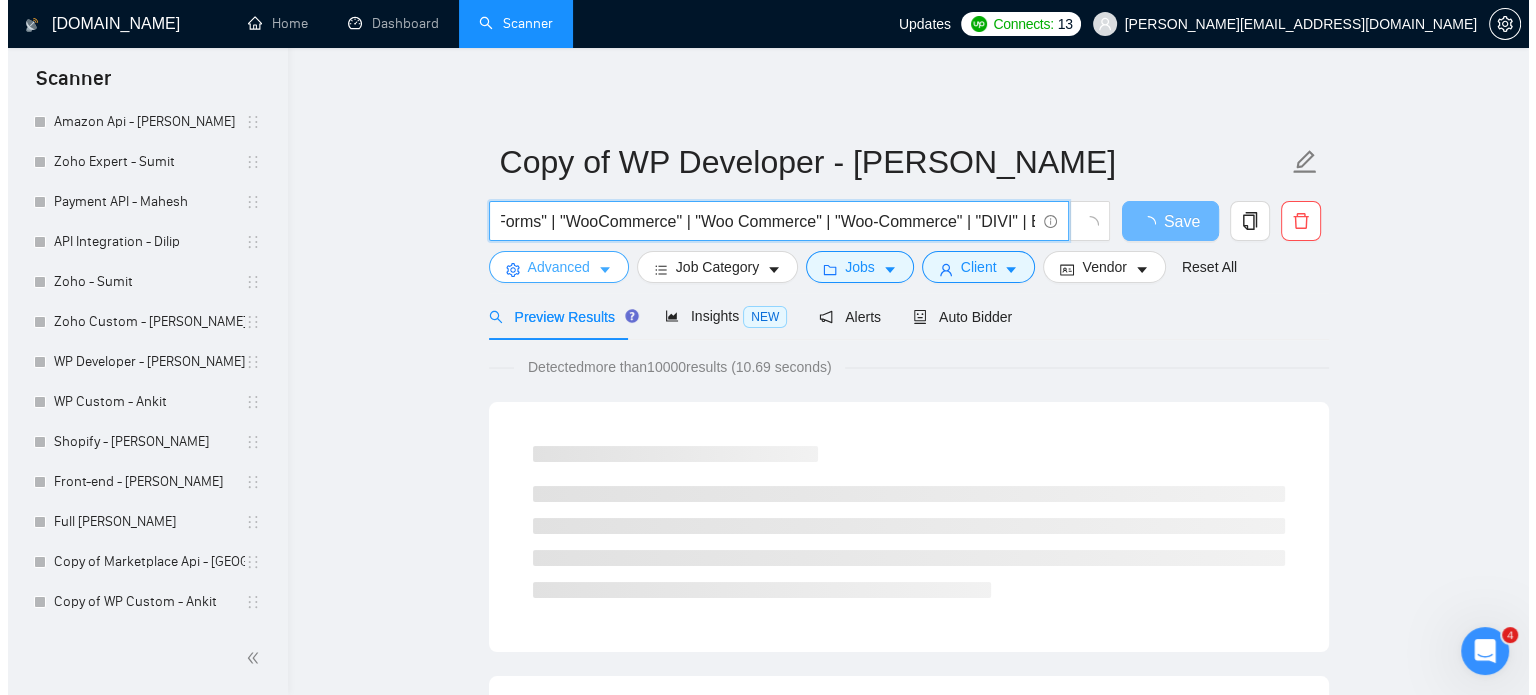 scroll, scrollTop: 0, scrollLeft: 0, axis: both 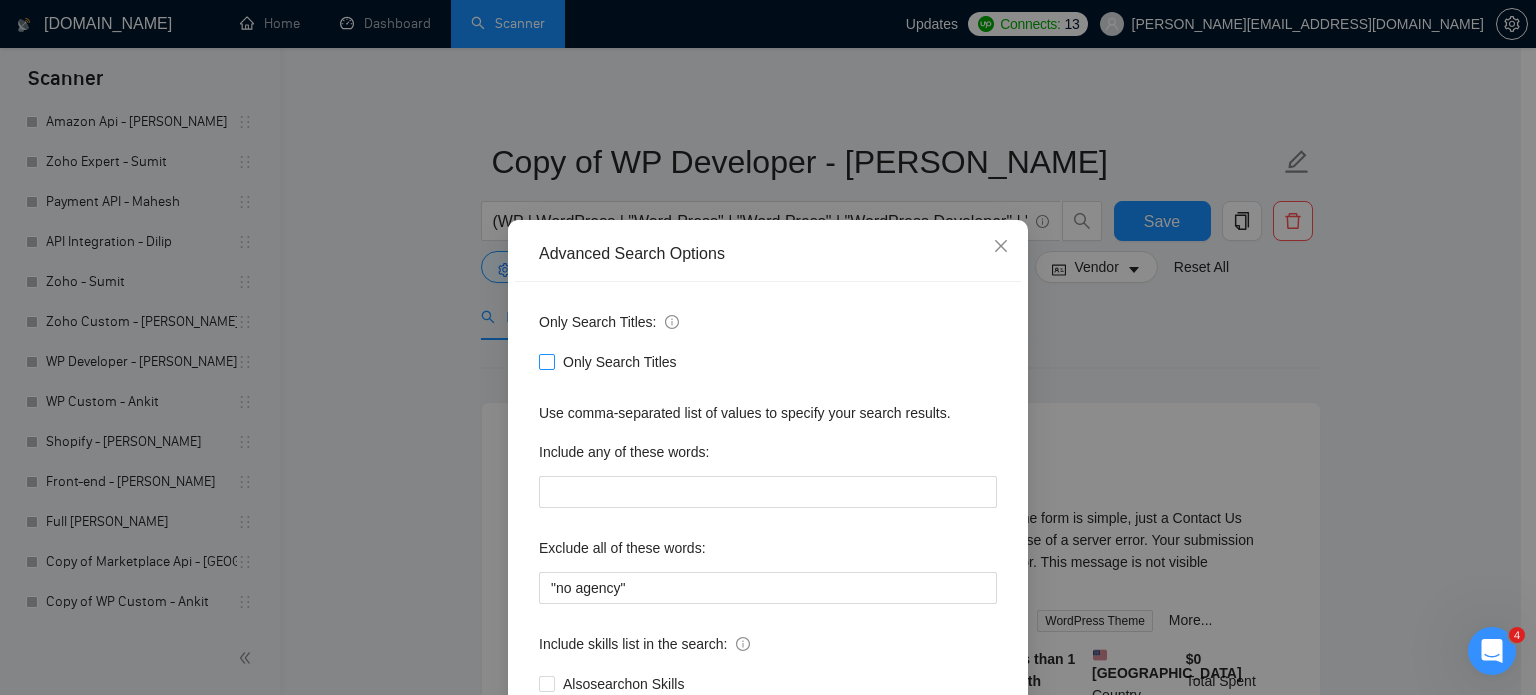 click on "Only Search Titles" at bounding box center [546, 361] 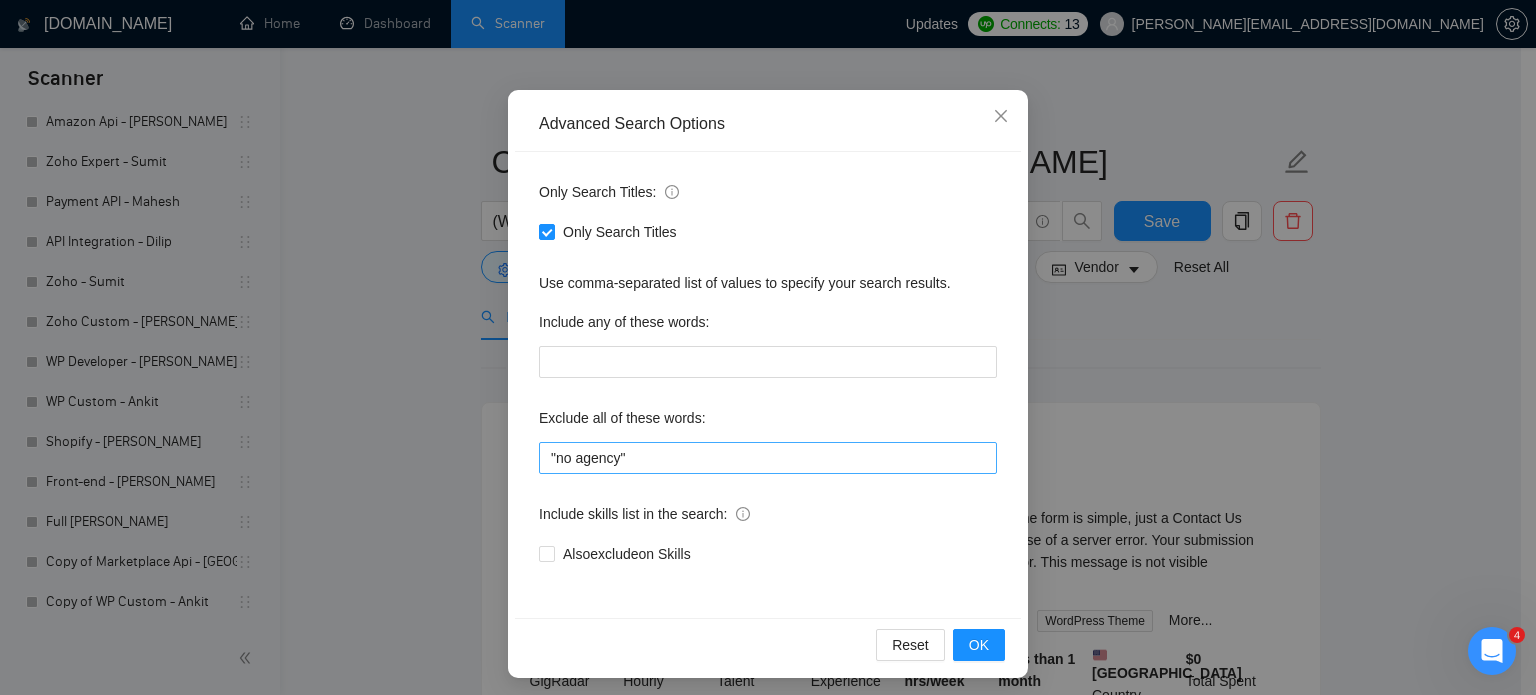 scroll, scrollTop: 136, scrollLeft: 0, axis: vertical 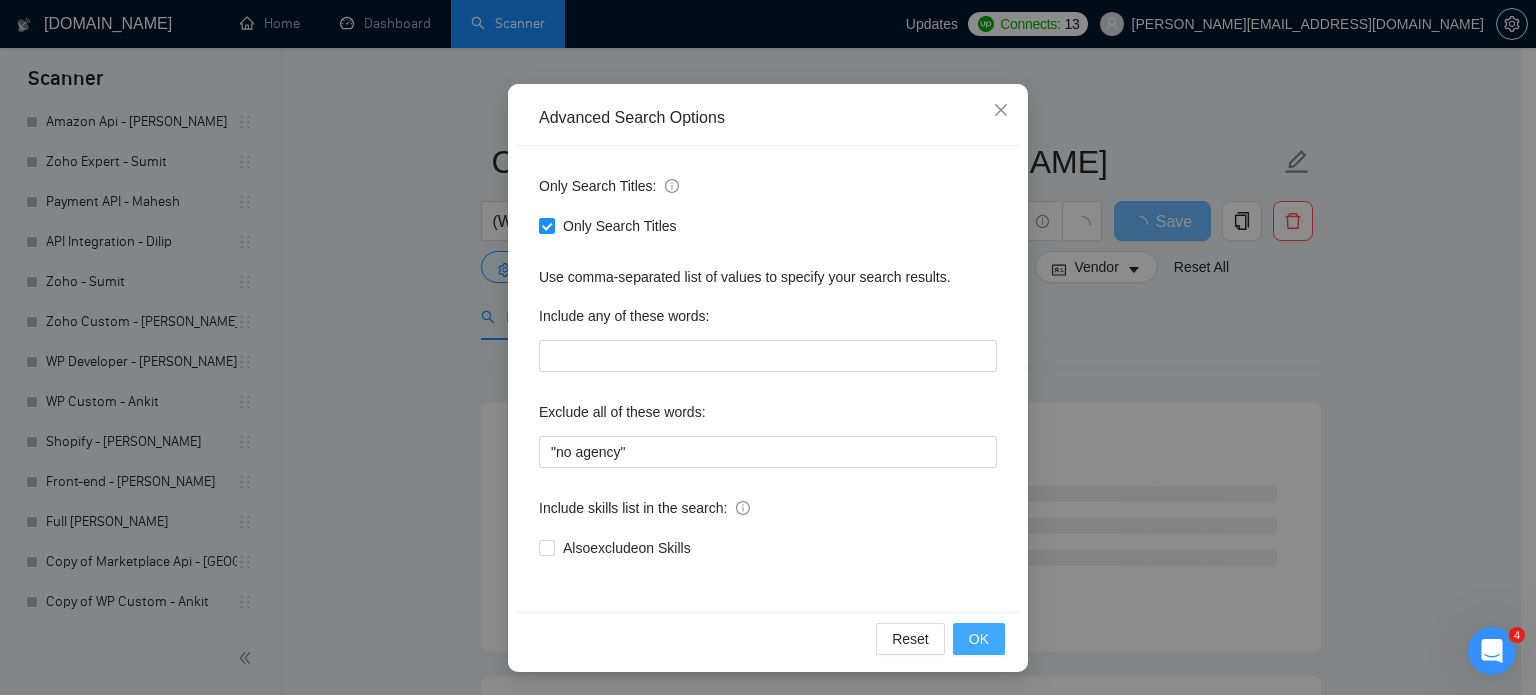click on "OK" at bounding box center [979, 639] 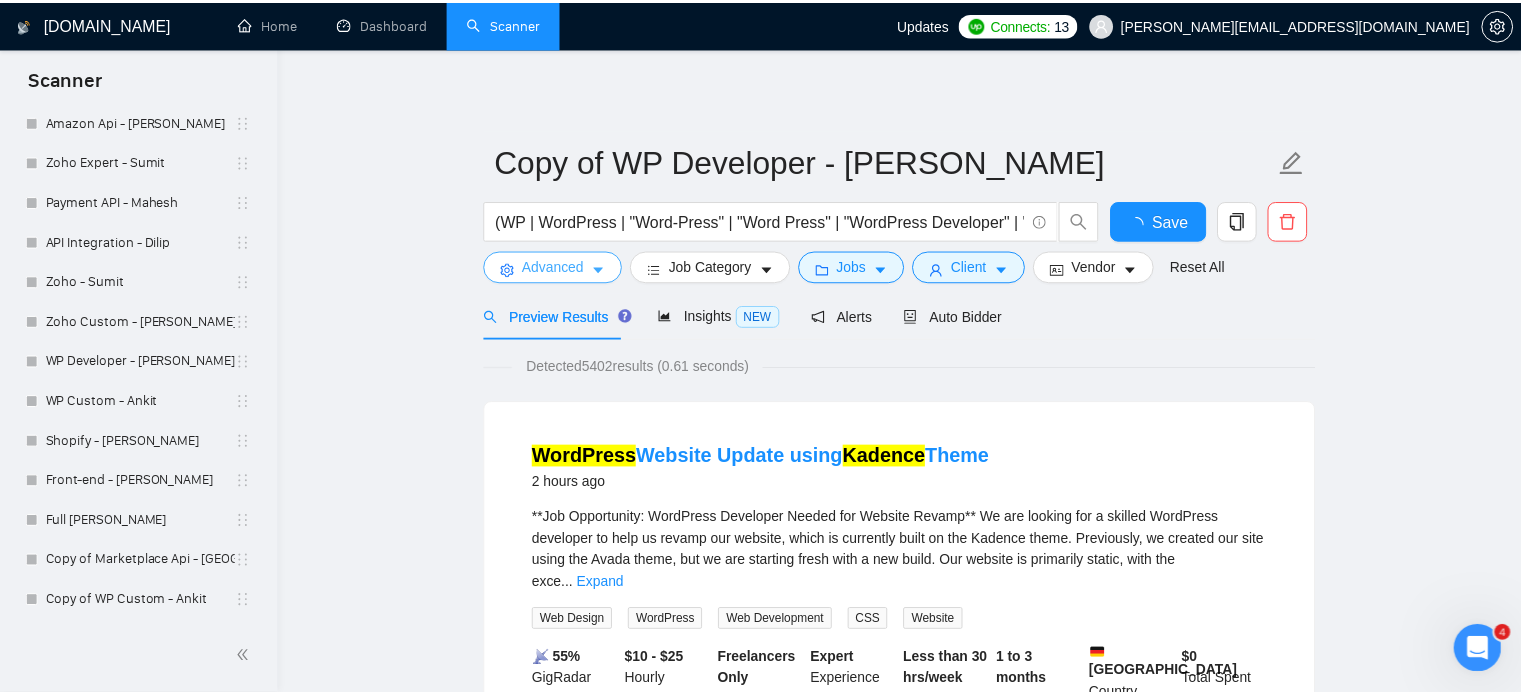 scroll, scrollTop: 0, scrollLeft: 0, axis: both 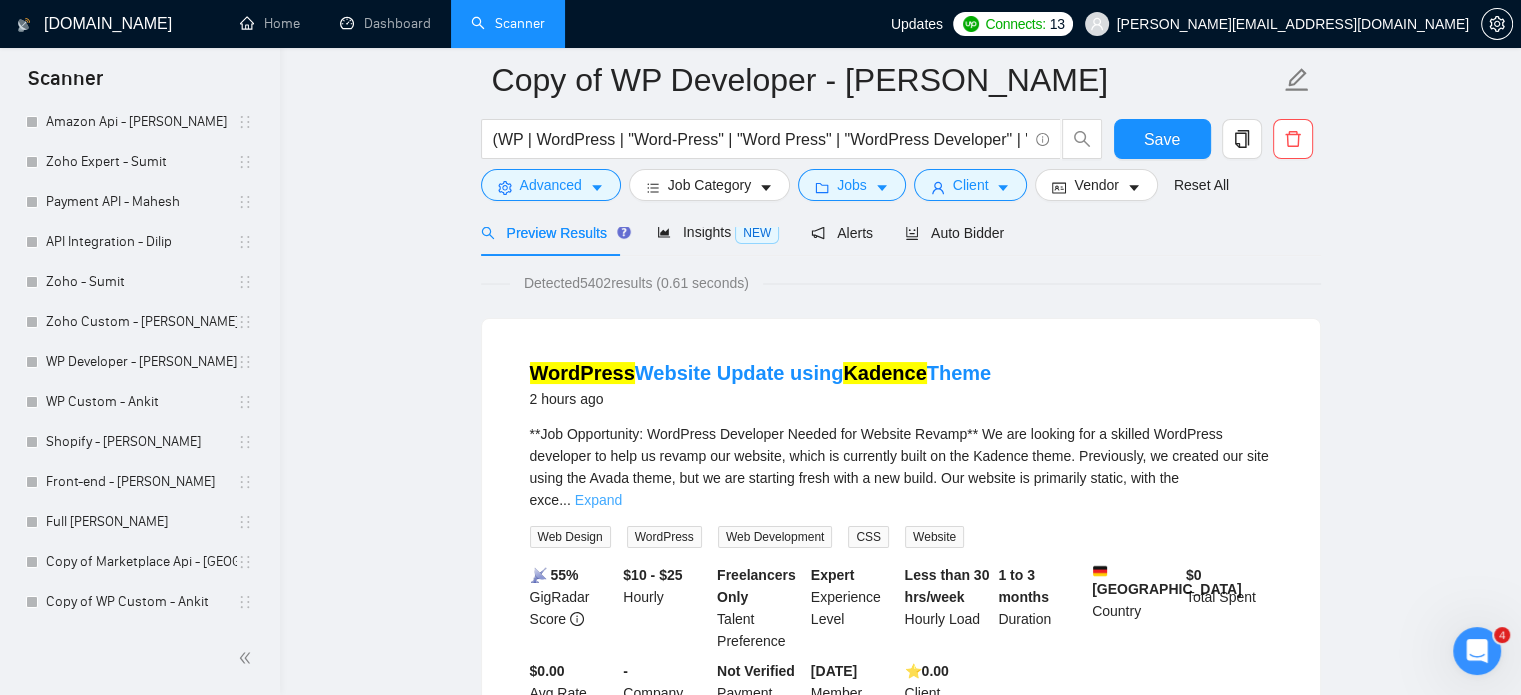 click on "Expand" at bounding box center [598, 500] 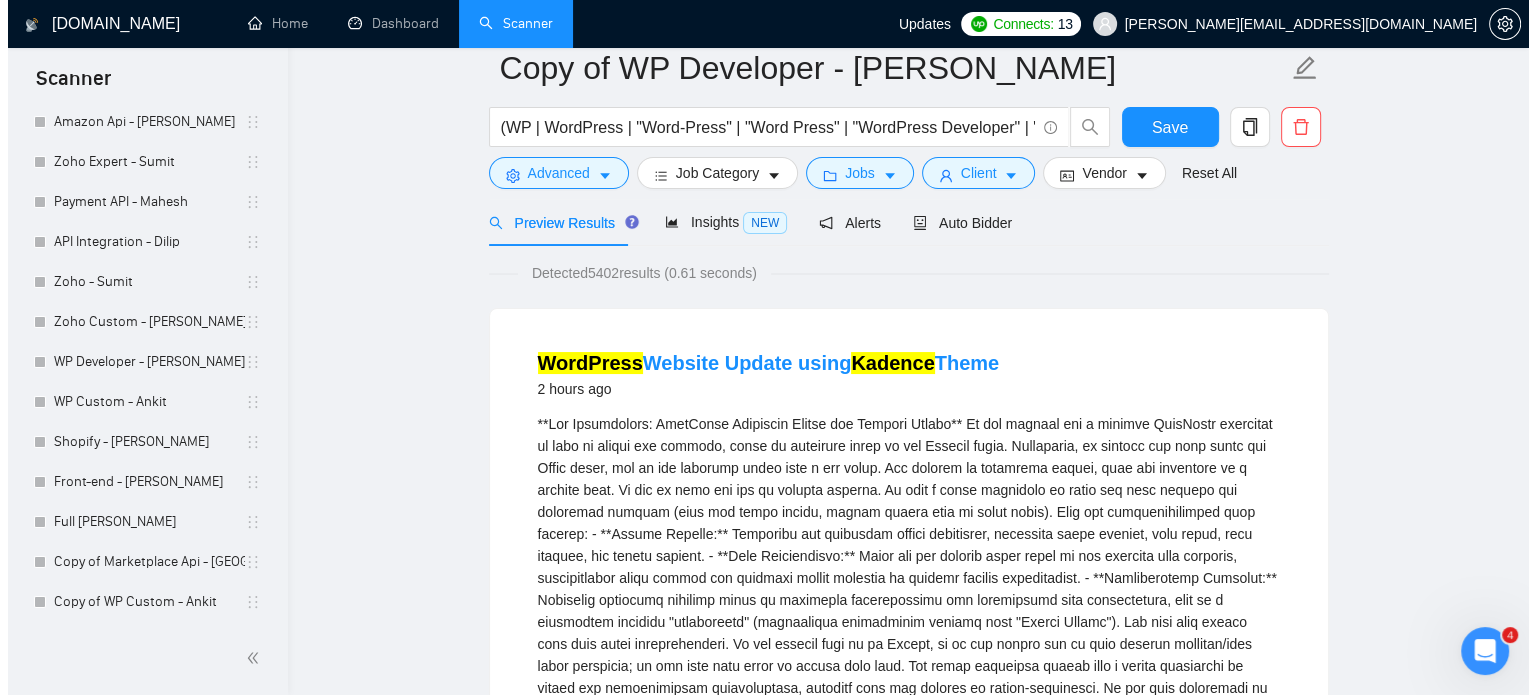 scroll, scrollTop: 0, scrollLeft: 0, axis: both 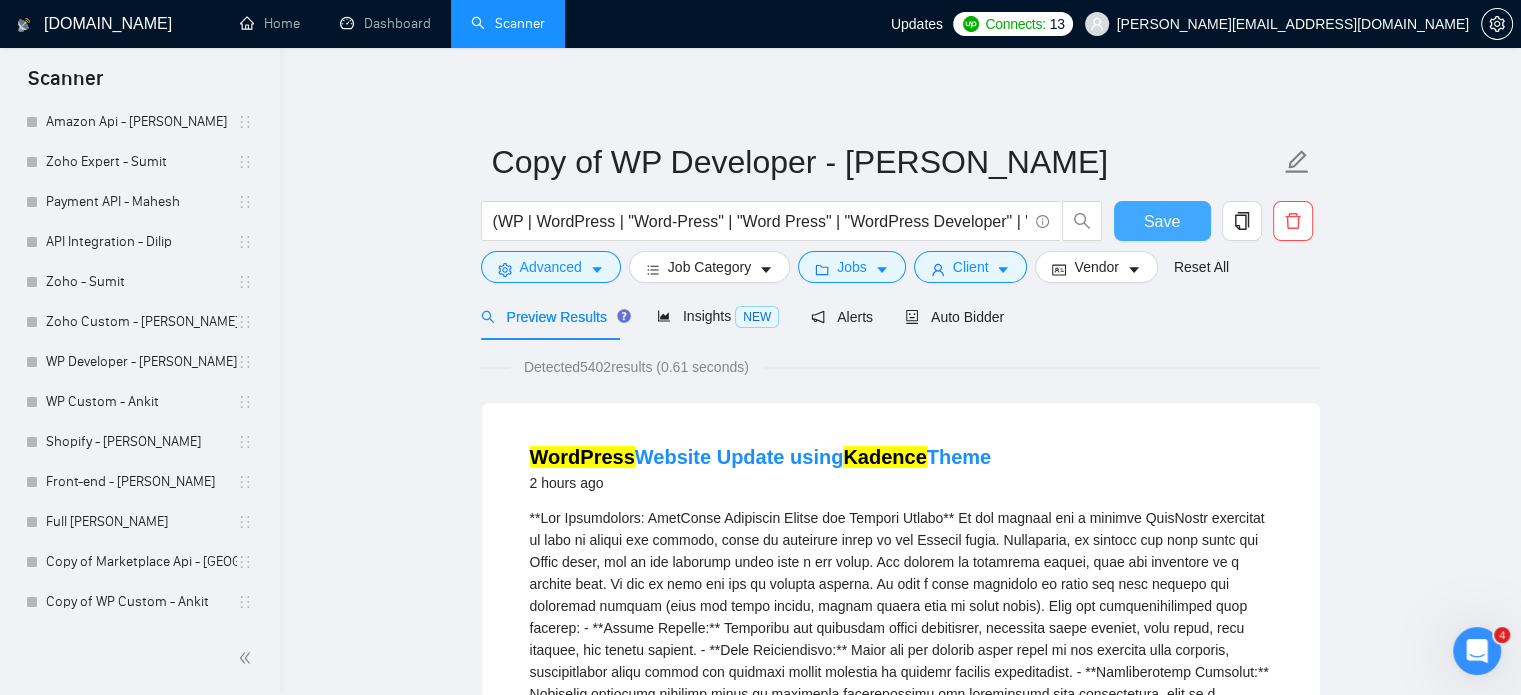 click on "Save" at bounding box center [1162, 221] 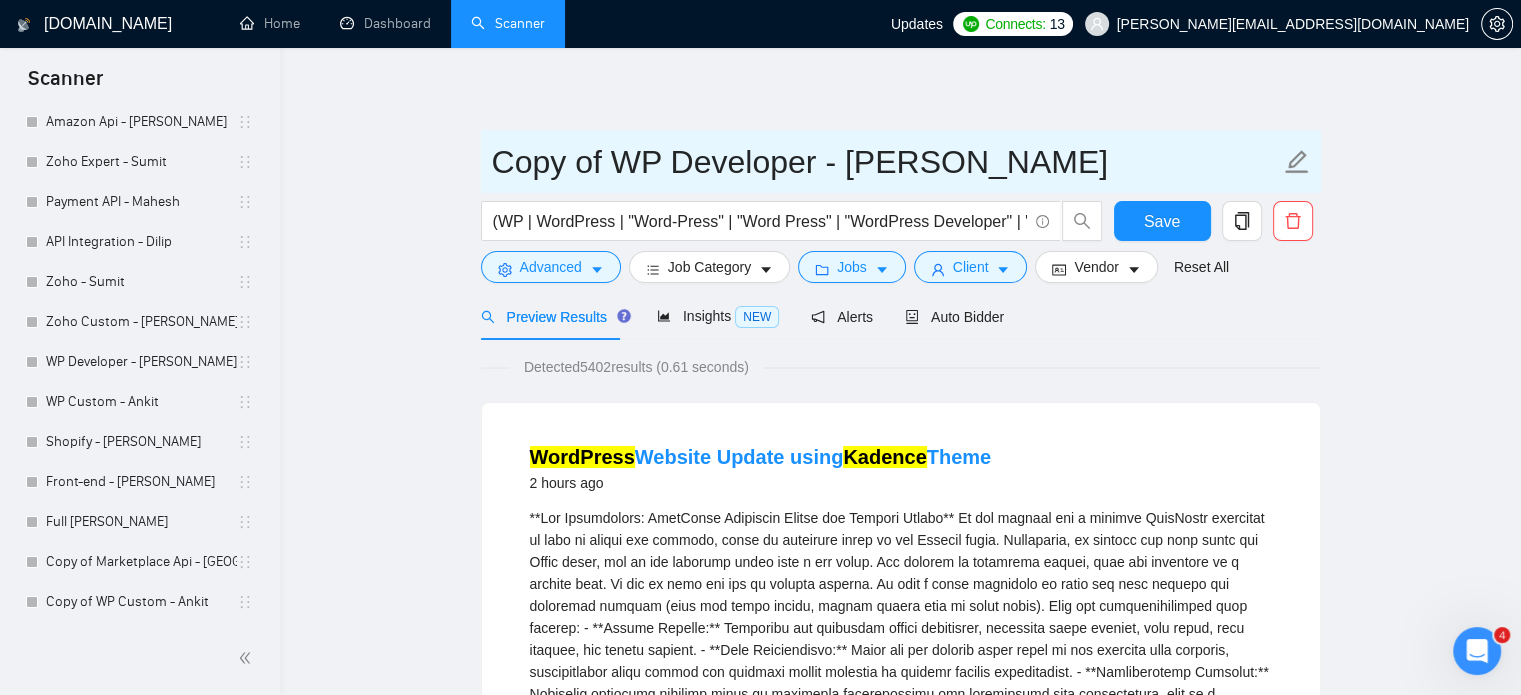 click 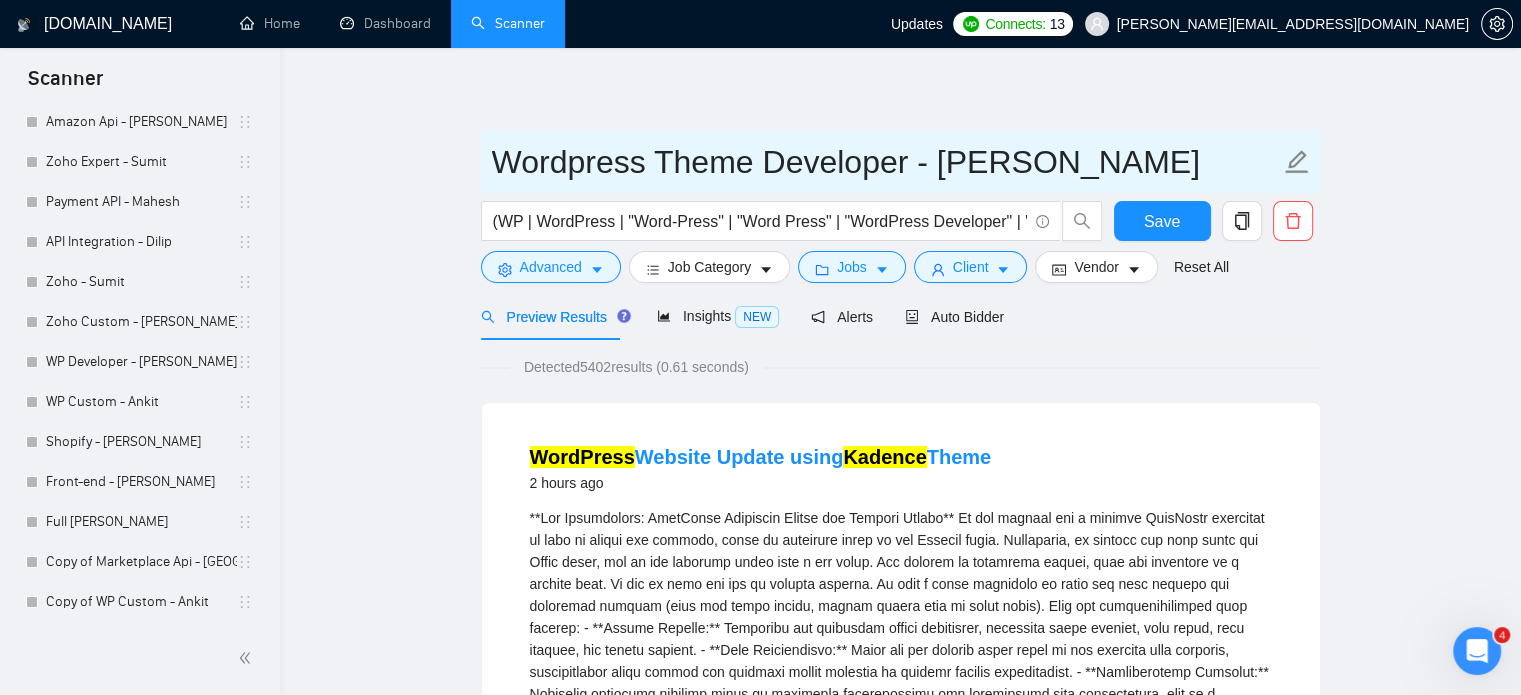 click on "Wordpress Theme Developer - [PERSON_NAME]" at bounding box center [886, 162] 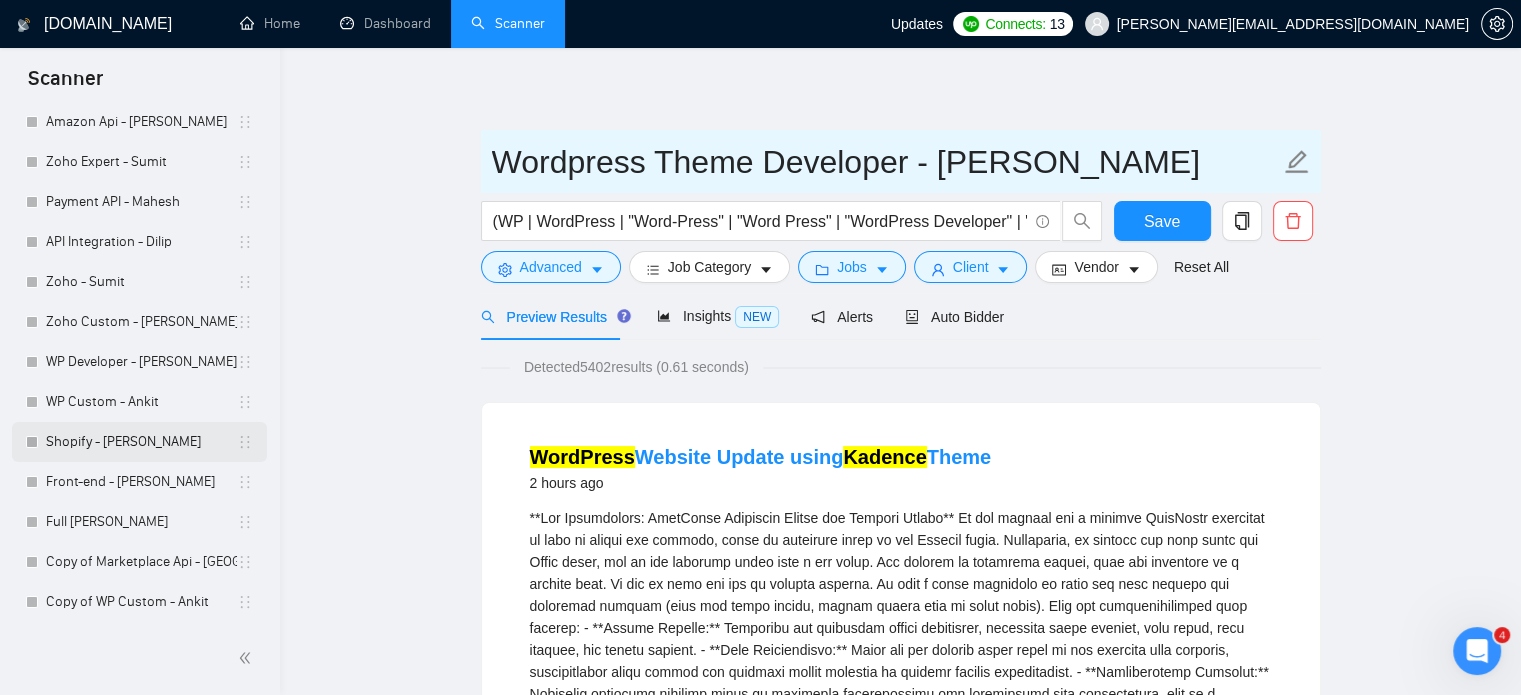 type on "Wordpress Theme Developer - [PERSON_NAME]" 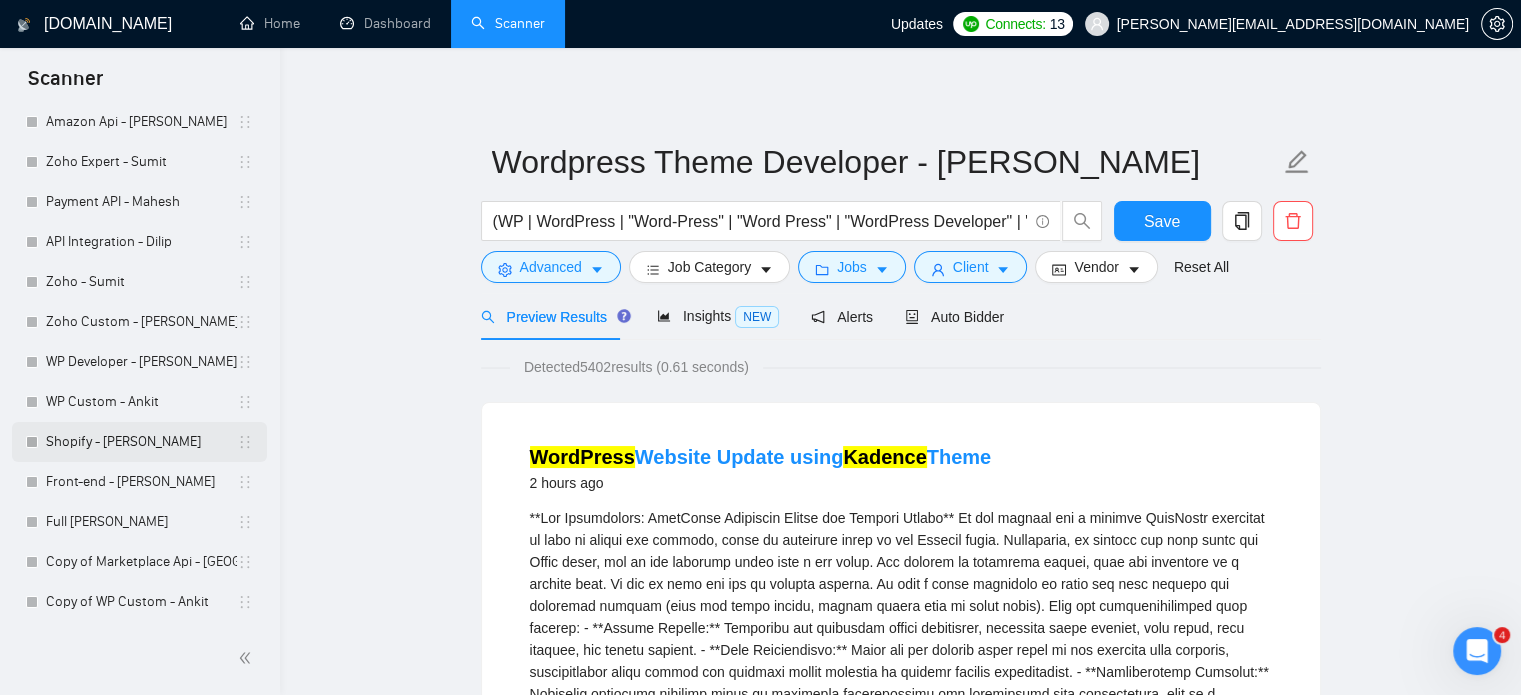 click on "Shopify - [PERSON_NAME]" at bounding box center [141, 442] 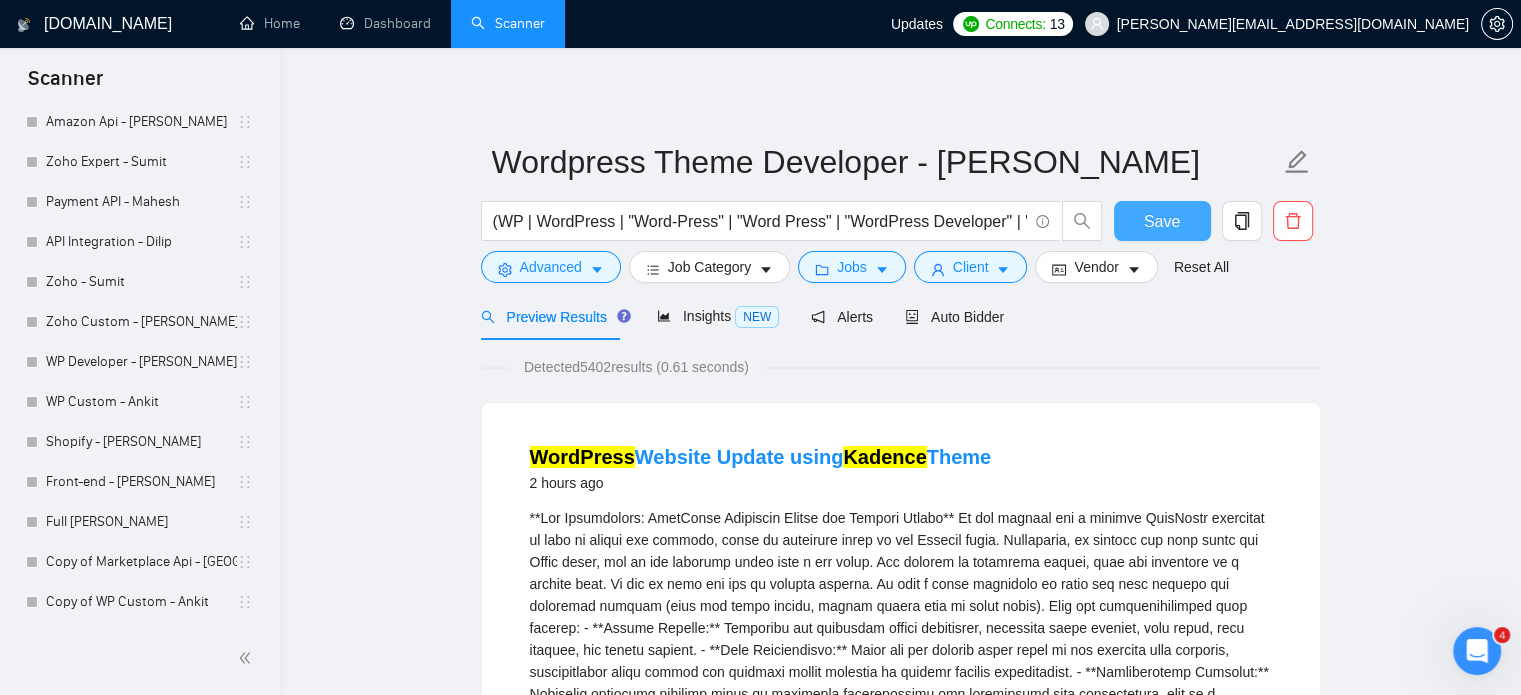 click on "Save" at bounding box center (1162, 221) 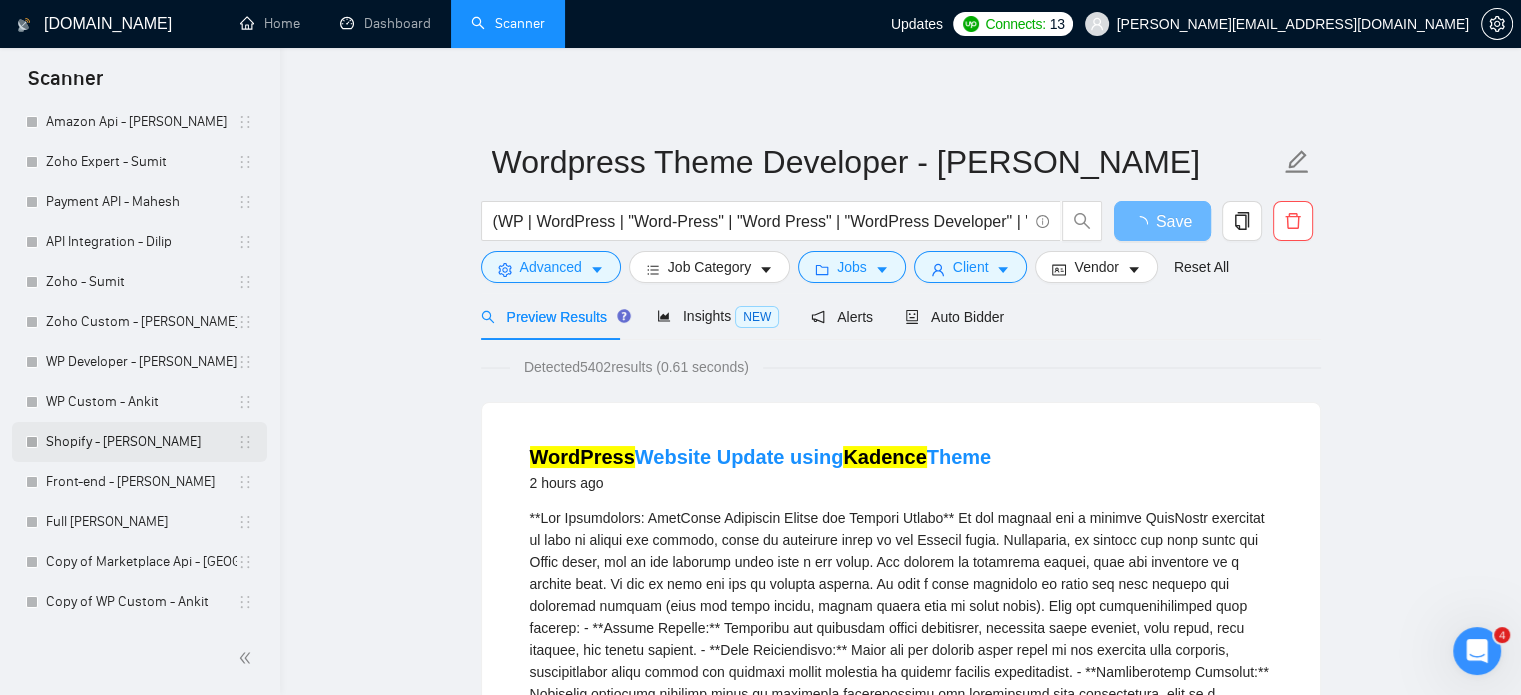 click on "Shopify - [PERSON_NAME]" at bounding box center [141, 442] 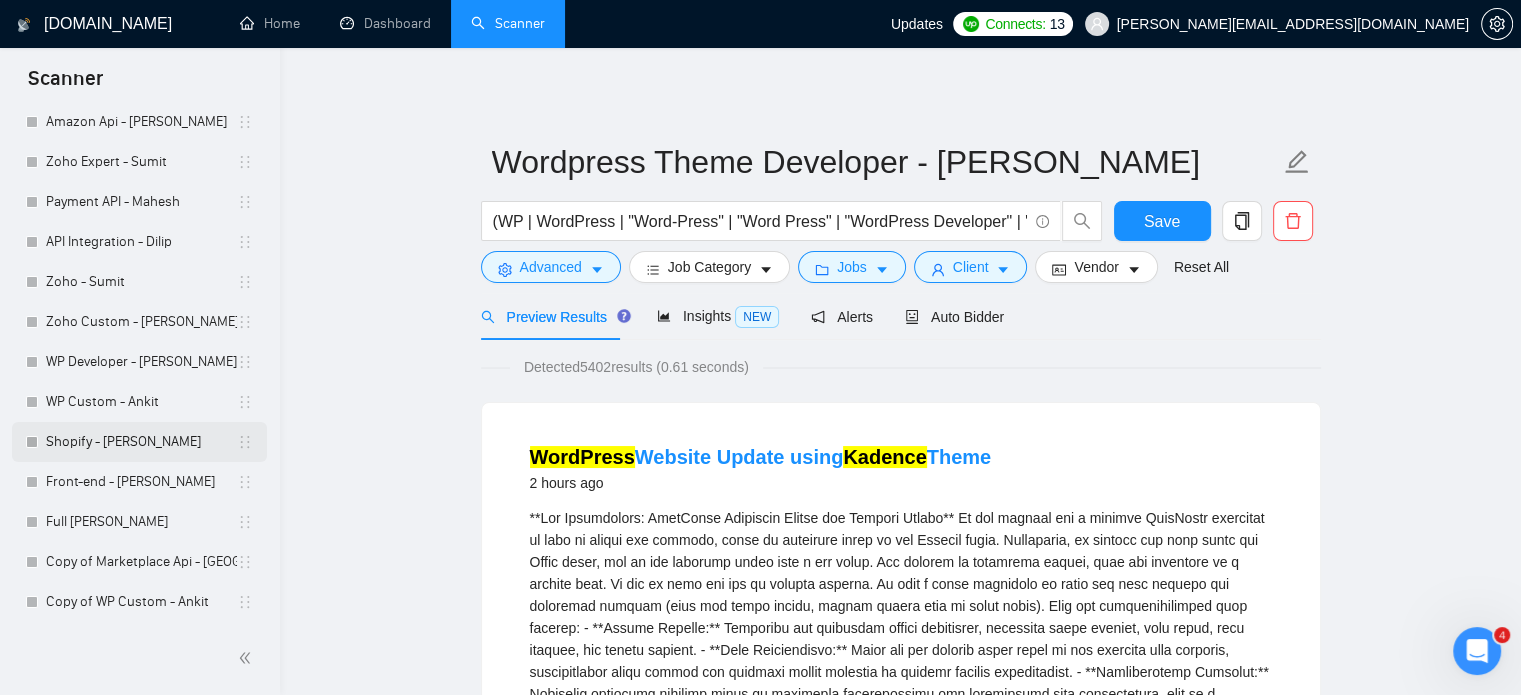 click on "Shopify - [PERSON_NAME]" at bounding box center [141, 442] 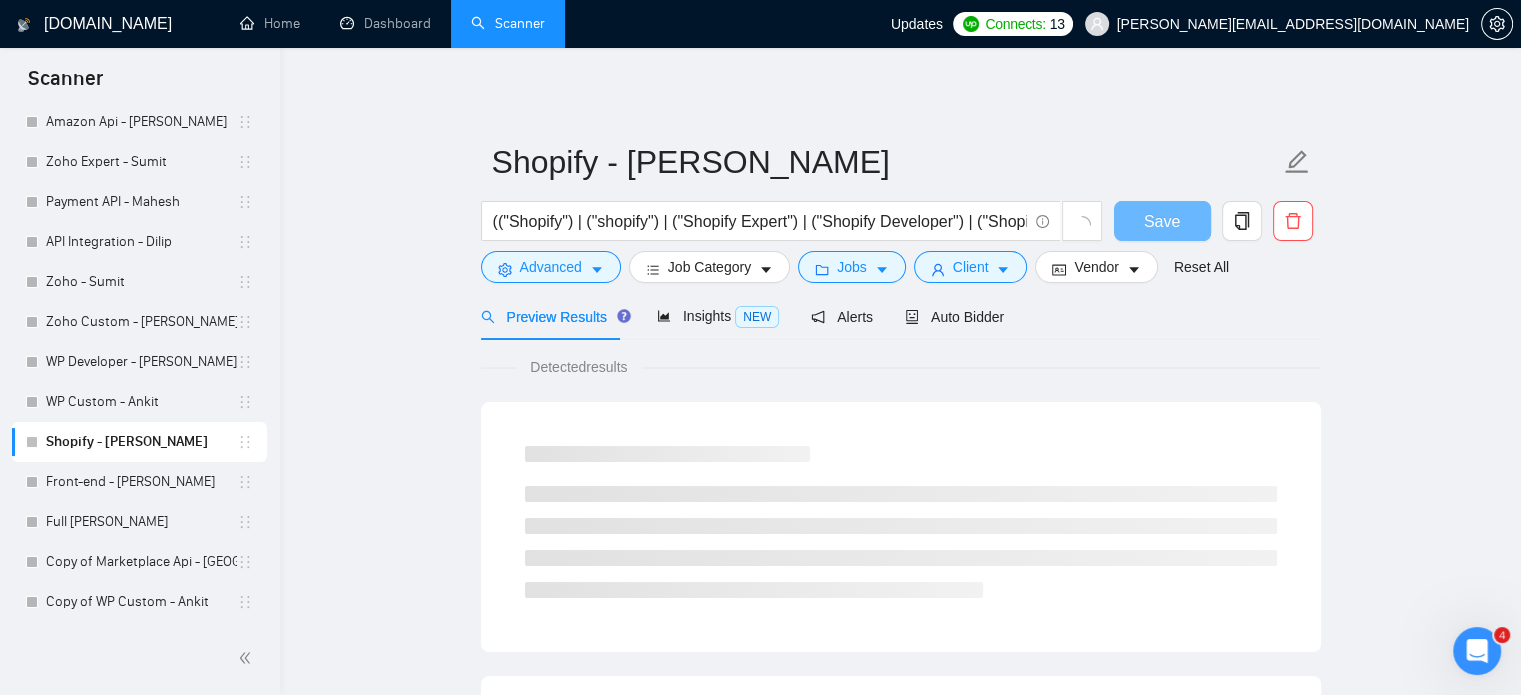 click on "(("Shopify") | ("shopify") | ("Shopify Expert") | ("Shopify Developer") | ("Shopify Designer") | ("Shopify Plus") | ("Shopify Store") | ("Shopify Website") | ("Shopify App") | ("Shopify Theme") | ("Shopify Theme Development") | ("Custom Shopify Theme") | ("Shopify Plugin") | ("Shopify App Development") | ("Shopify API") | ("Shopify Integration") | ("Shopify SEO") | ("Shopify Speed Optimization") | ("Shopify Customization") | ("Shopify Migration") | ("Shopify Store Setup") | ("Shopify Dropshipping") | ("Shopify eCommerce") | ("Shopify Liquid") | ("Liquid Template") | ("Shopify Payment Gateway") | ("Shopify POS") | ("Shopify Inventory") | ("Shopify Orders") | ("Shopify Scripts") | ("Shopify Checkout") | ("Shopify Headless") | ("Headless Commerce") | ("Hydrogen Shopify") | ("Oxygen Shopify") | ("Shopify Flow") | ("Shopify Admin API") | ("Storefront API") | ("Shopify REST API") | ("Shopify GraphQL API") | ("Shopify Metafields") | ("Shopify Markets") | ("Shopify Multi-Currency") | ("Shopify Multi-language"))" at bounding box center [760, 221] 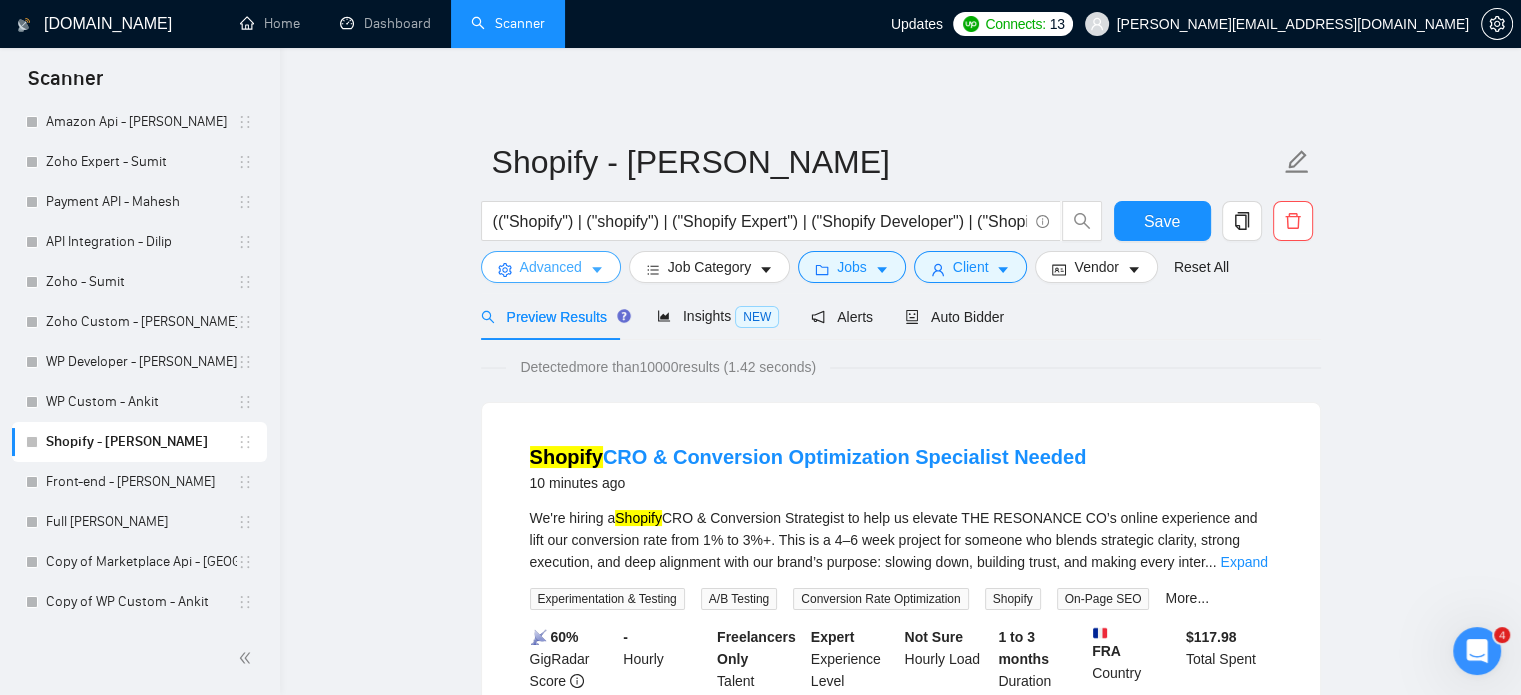 click 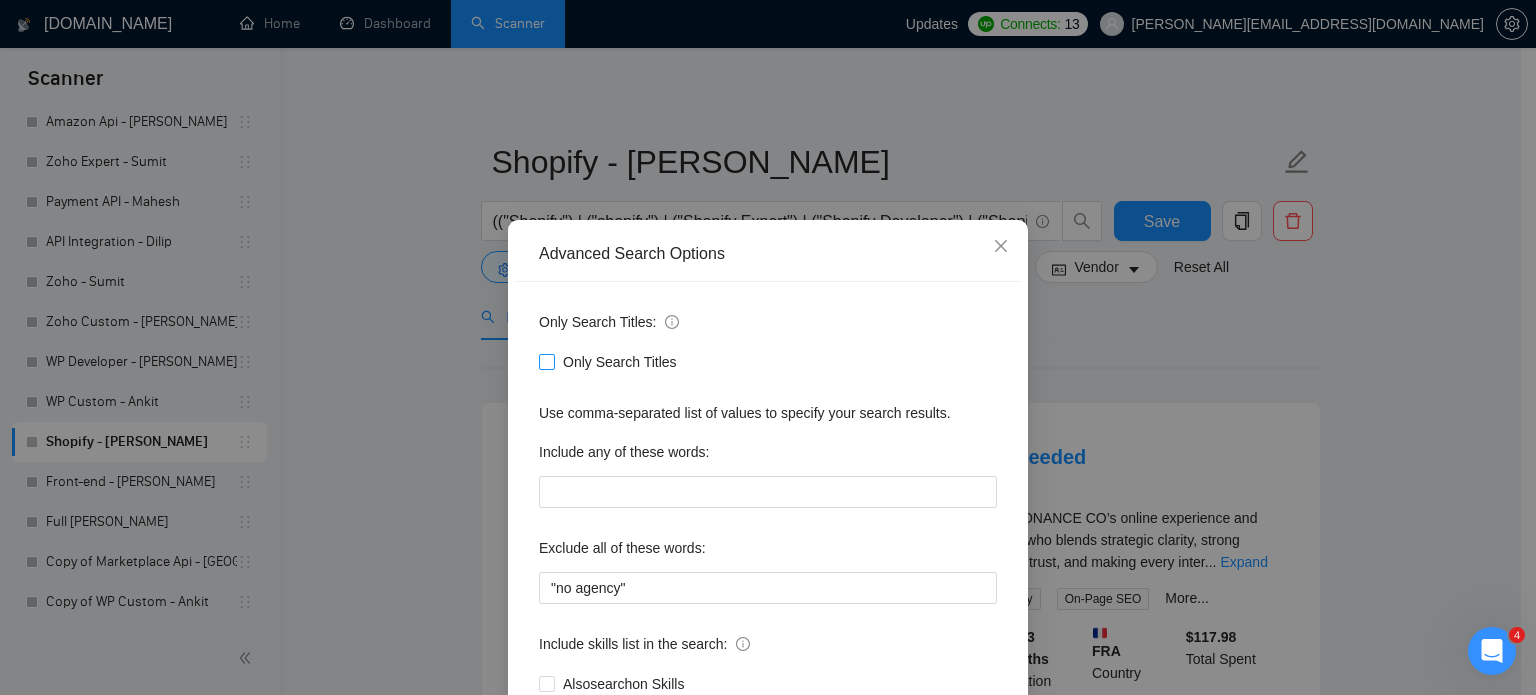 click on "Only Search Titles" at bounding box center (546, 361) 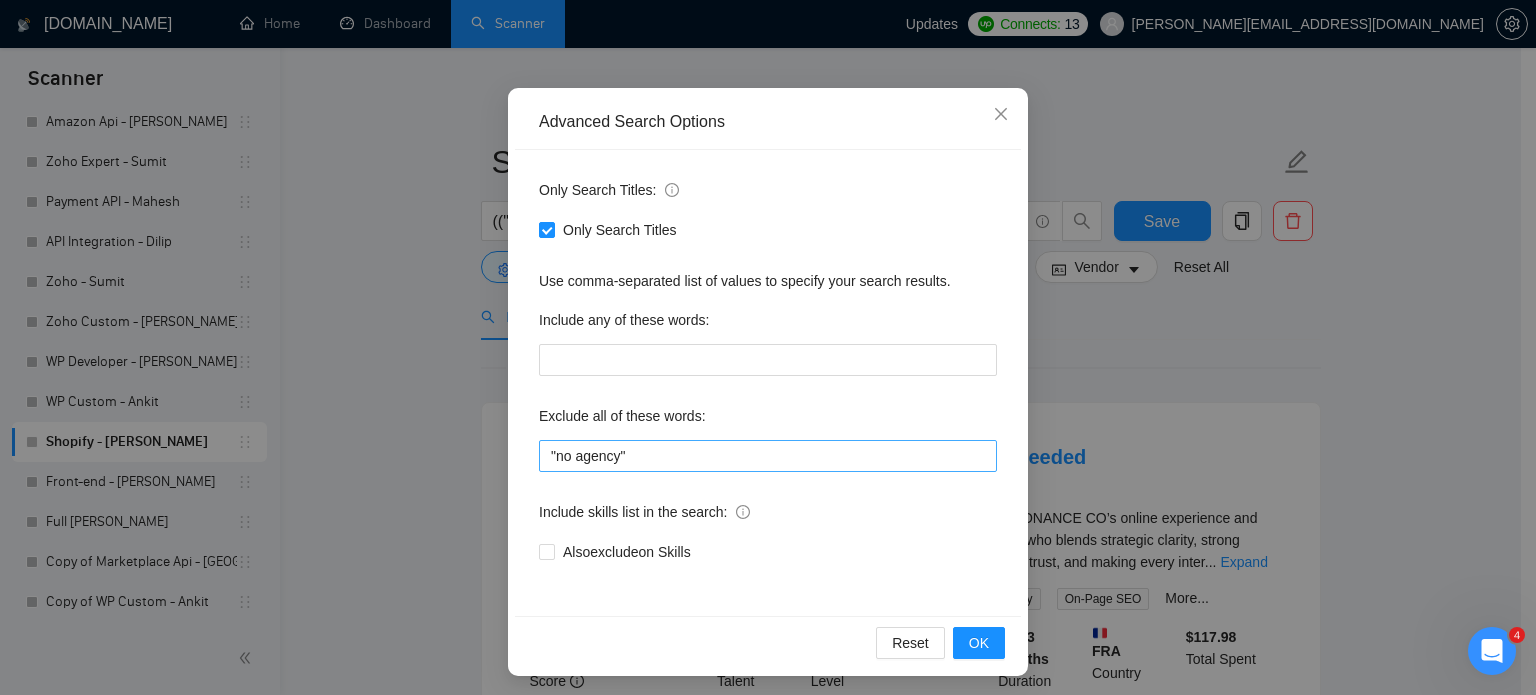 scroll, scrollTop: 136, scrollLeft: 0, axis: vertical 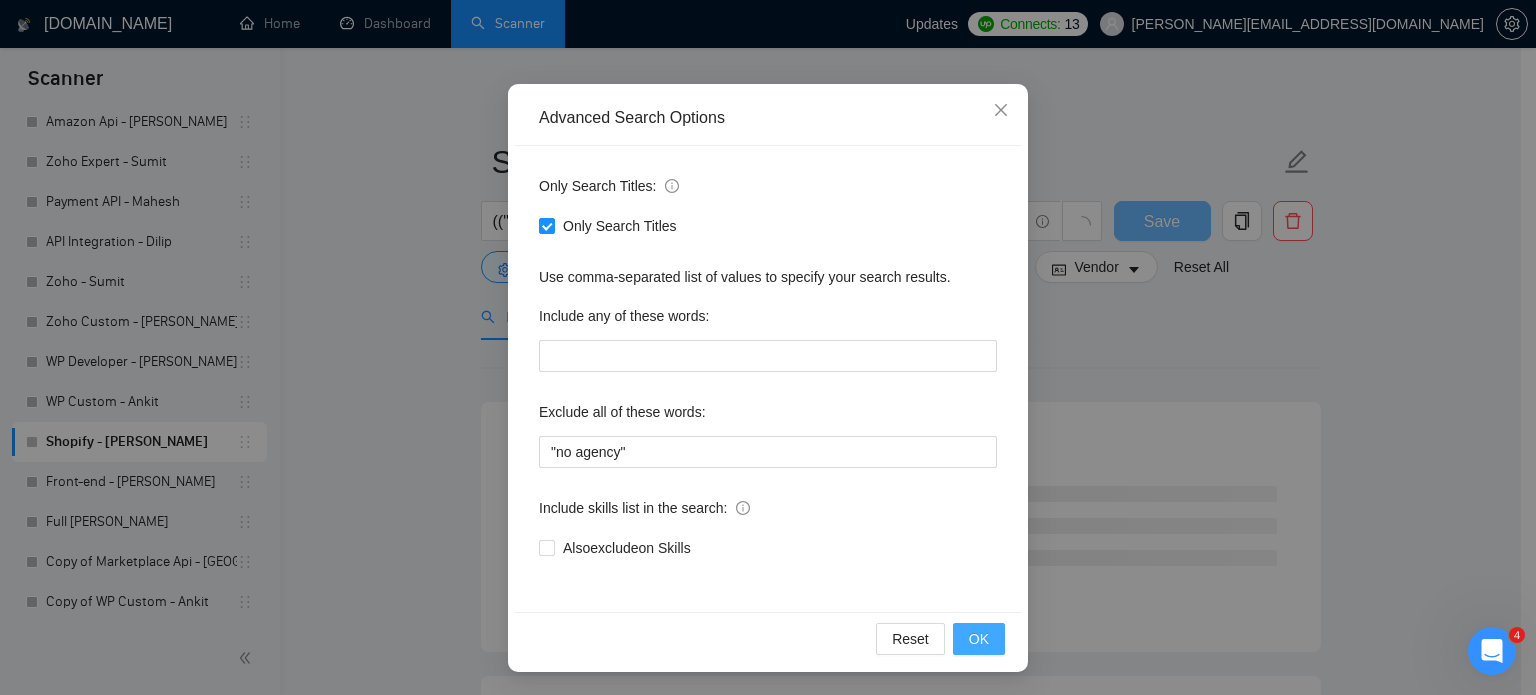 click on "OK" at bounding box center (979, 639) 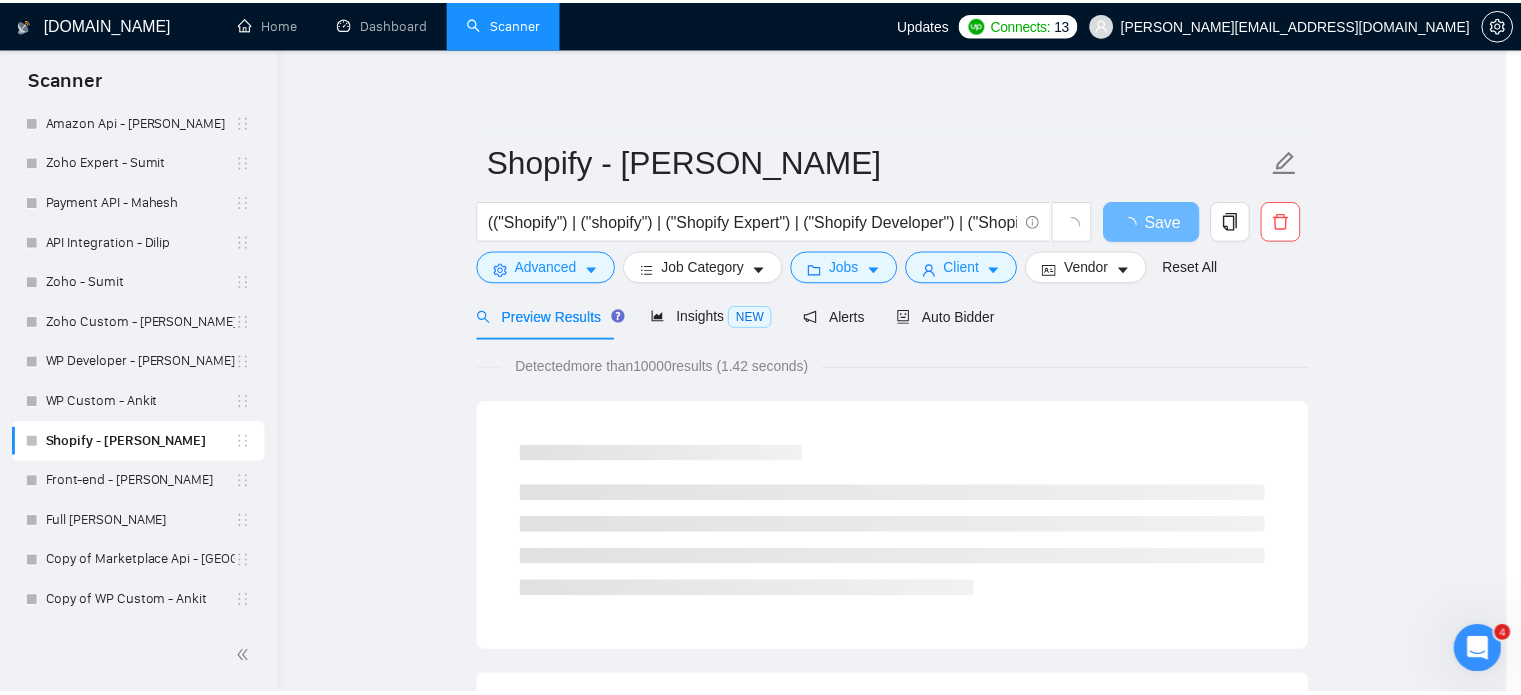 scroll, scrollTop: 36, scrollLeft: 0, axis: vertical 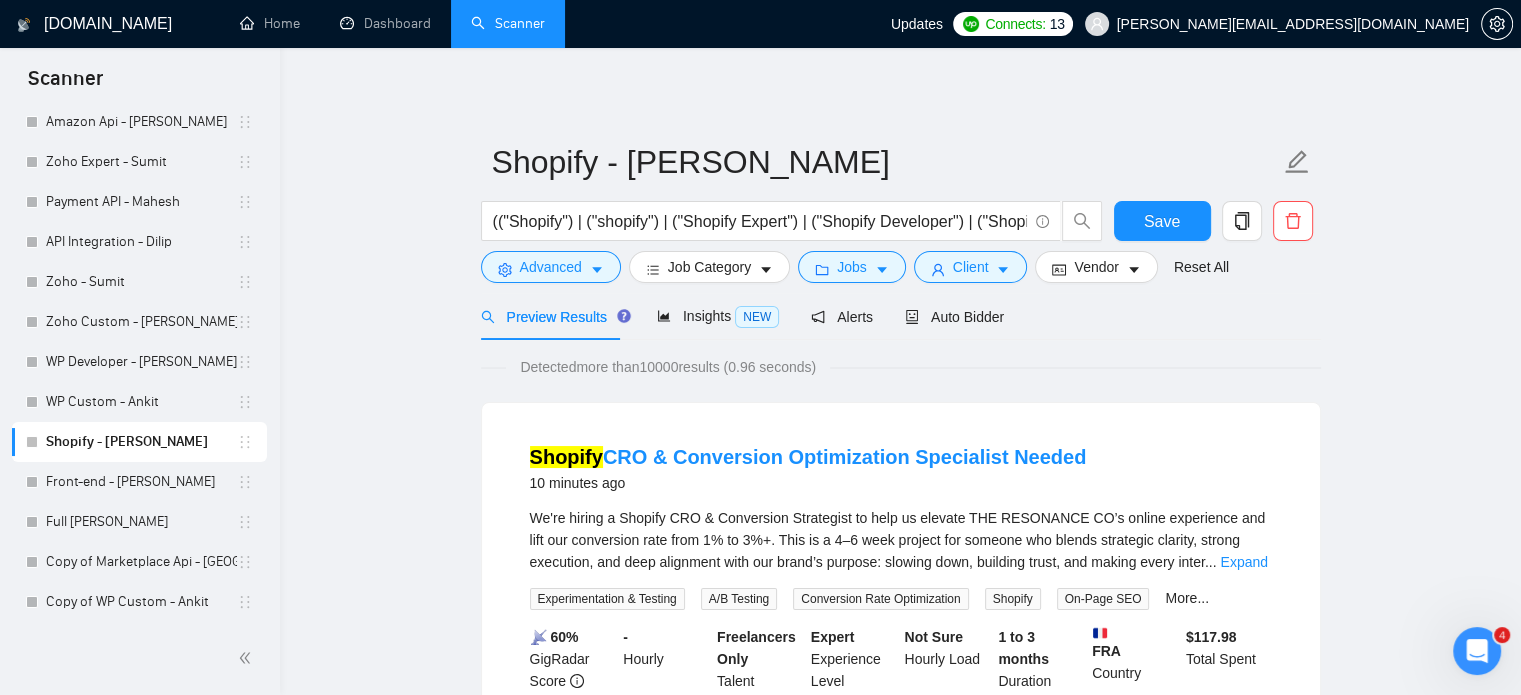drag, startPoint x: 650, startPoint y: 367, endPoint x: 683, endPoint y: 371, distance: 33.24154 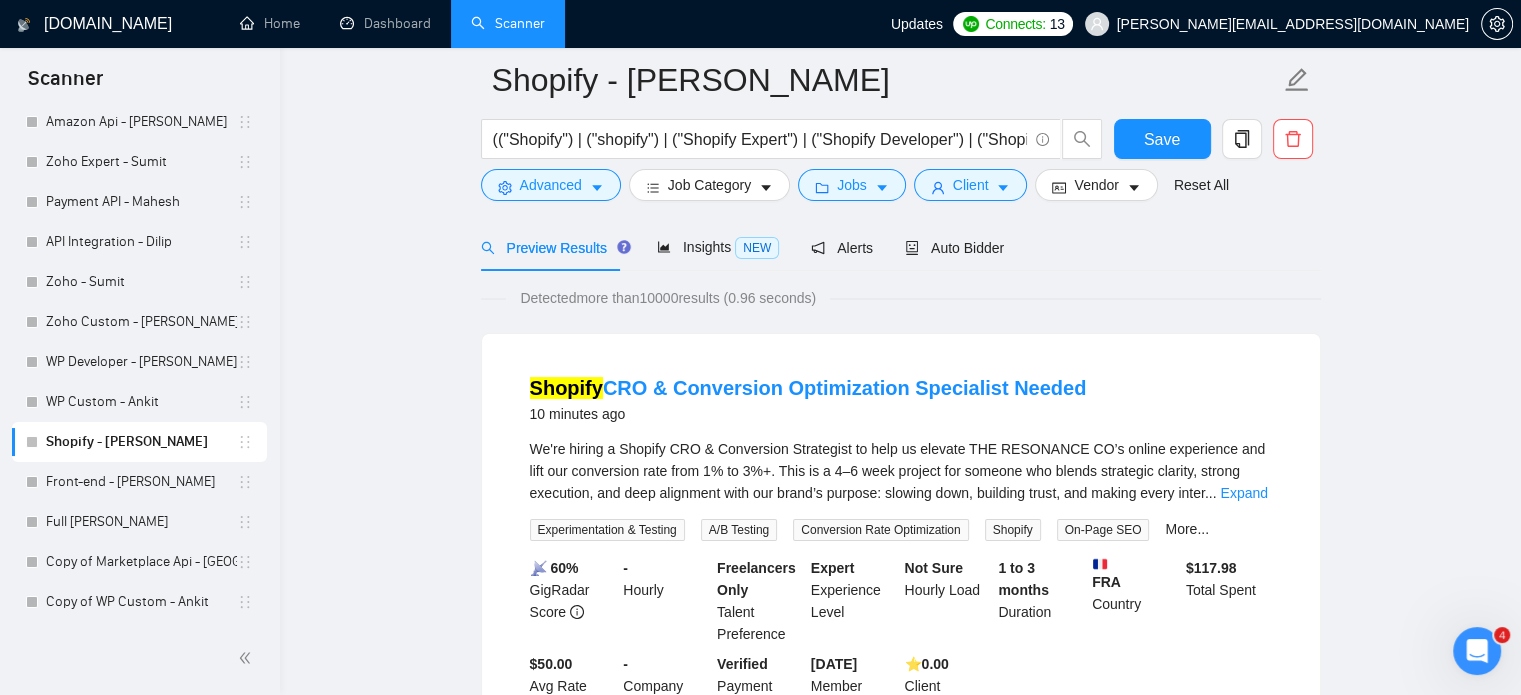scroll, scrollTop: 200, scrollLeft: 0, axis: vertical 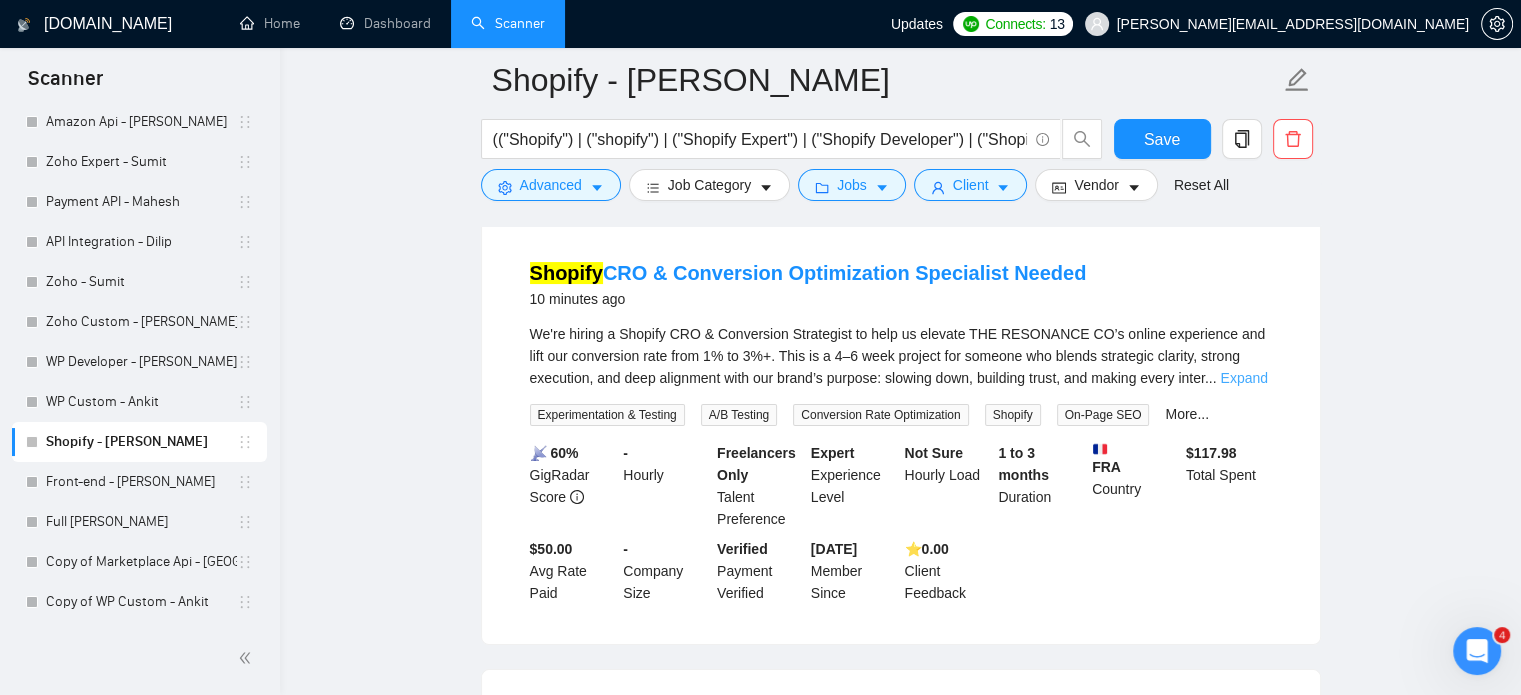 click on "Expand" at bounding box center (1243, 378) 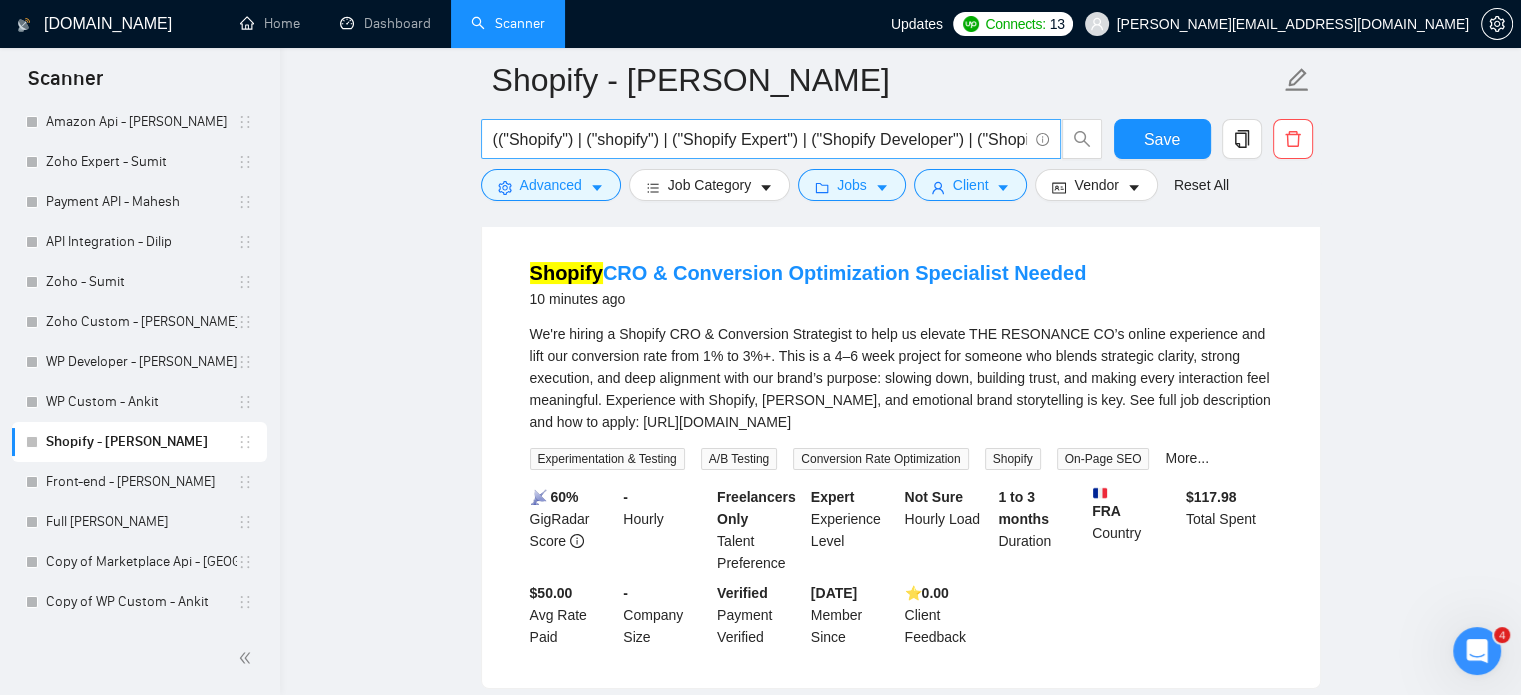 click on "(("Shopify") | ("shopify") | ("Shopify Expert") | ("Shopify Developer") | ("Shopify Designer") | ("Shopify Plus") | ("Shopify Store") | ("Shopify Website") | ("Shopify App") | ("Shopify Theme") | ("Shopify Theme Development") | ("Custom Shopify Theme") | ("Shopify Plugin") | ("Shopify App Development") | ("Shopify API") | ("Shopify Integration") | ("Shopify SEO") | ("Shopify Speed Optimization") | ("Shopify Customization") | ("Shopify Migration") | ("Shopify Store Setup") | ("Shopify Dropshipping") | ("Shopify eCommerce") | ("Shopify Liquid") | ("Liquid Template") | ("Shopify Payment Gateway") | ("Shopify POS") | ("Shopify Inventory") | ("Shopify Orders") | ("Shopify Scripts") | ("Shopify Checkout") | ("Shopify Headless") | ("Headless Commerce") | ("Hydrogen Shopify") | ("Oxygen Shopify") | ("Shopify Flow") | ("Shopify Admin API") | ("Storefront API") | ("Shopify REST API") | ("Shopify GraphQL API") | ("Shopify Metafields") | ("Shopify Markets") | ("Shopify Multi-Currency") | ("Shopify Multi-language"))" at bounding box center (760, 139) 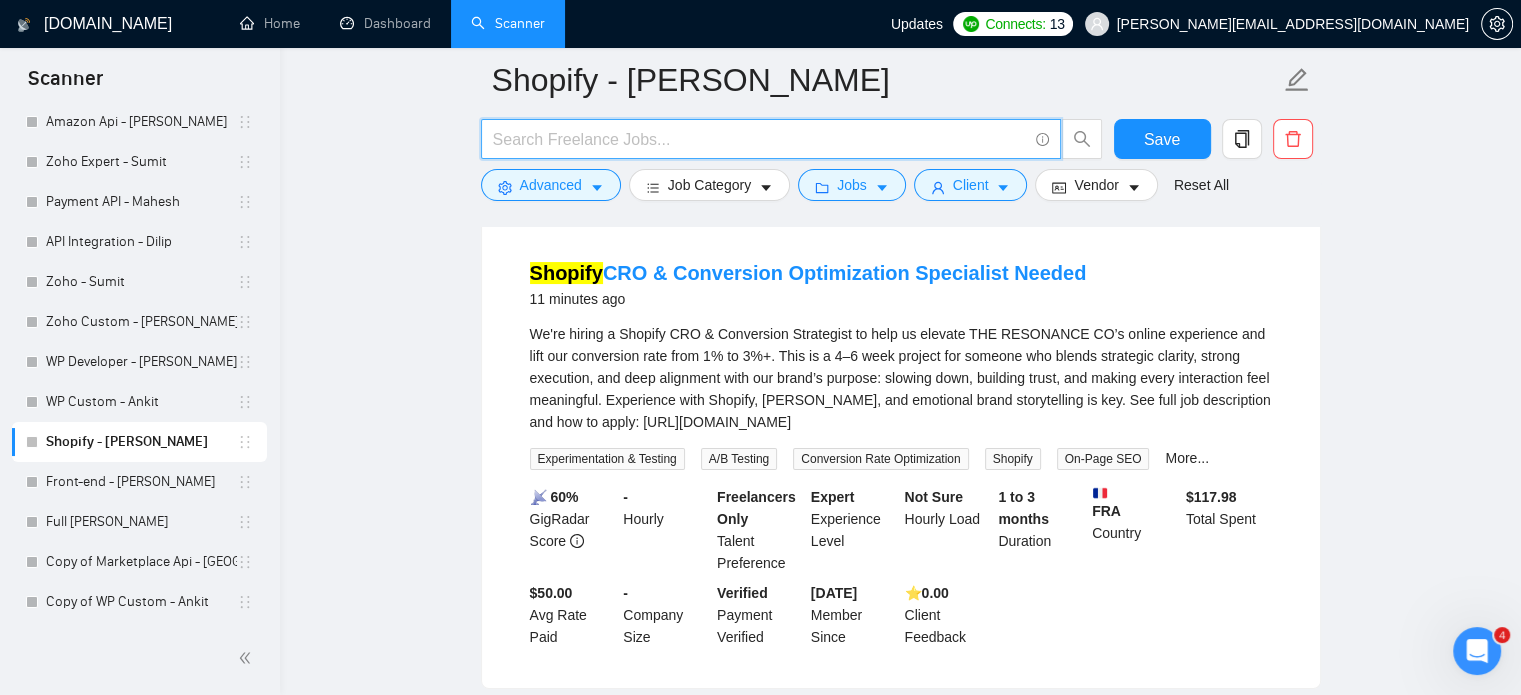 paste on "("Shopify Expert") | ("Shopify Developer") | ("Shopify Designer") | ("Shopify Plus") | ("Shopify Store") | ("Shopify Website") | ("Shopify App") | ("Shopify Theme") | ("Shopify Theme Development") | ("Custom Shopify Theme") | ("Shopify Plugin") | ("Shopify App Development") | ("Shopify API") | ("Shopify Integration") | ("Shopify SEO") | ("Shopify Speed Optimization") | ("Shopify Customization") | ("Shopify Migration") | ("Shopify Store Setup") | ("Shopify Dropshipping") | ("Shopify eCommerce") | ("Shopify Liquid") | ("Liquid Template") | ("Shopify Payment Gateway") | ("Shopify POS") | ("Shopify Inventory") | ("Shopify Orders") | ("Shopify Scripts") | ("Shopify Checkout") | ("Shopify Headless") | ("Headless Commerce") | ("Hydrogen Shopify") | ("Oxygen Shopify") | ("Shopify Flow") | ("Shopify Admin API") | ("Storefront API") | ("Shopify REST API") | ("Shopify GraphQL API") | ("Shopify Metafields") | ("Shopify Markets") | ("Shopify Multi-Currency") | ("Shopify Multi-language")" 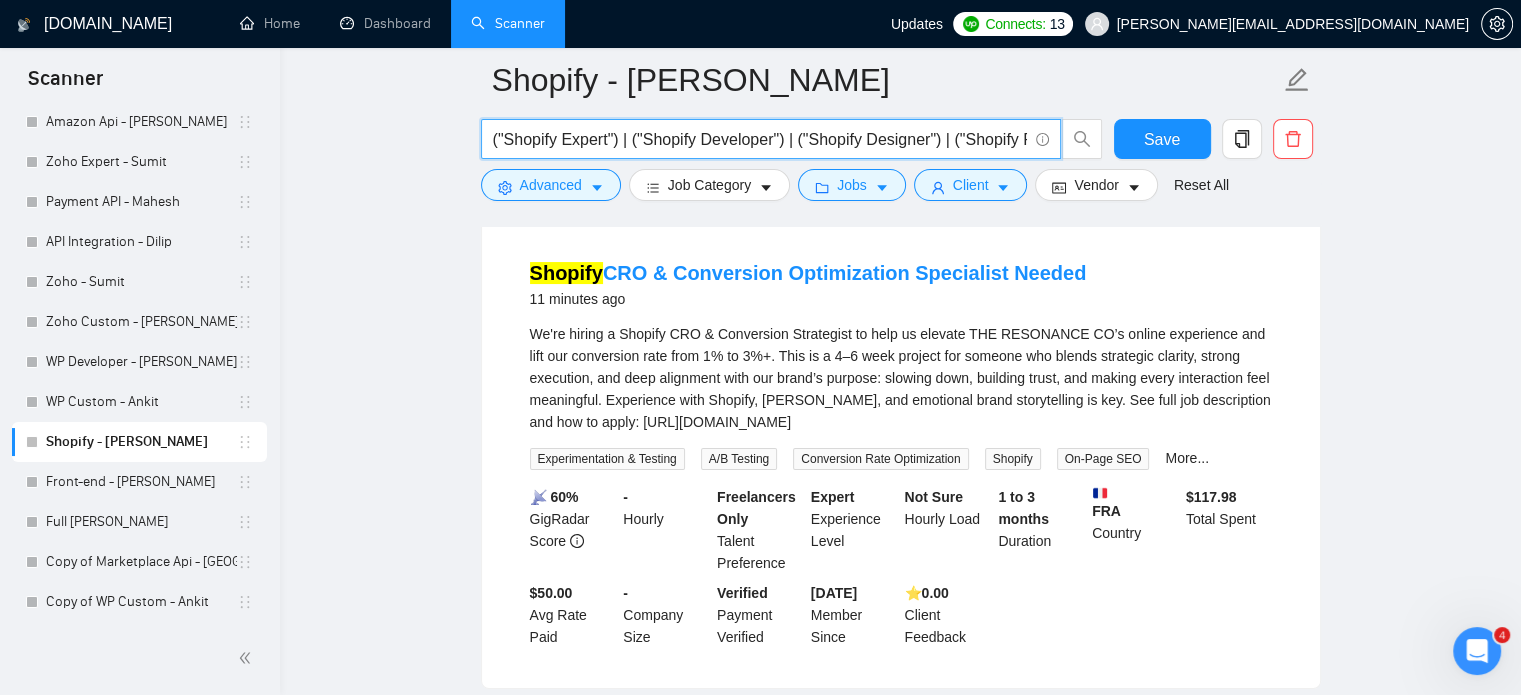 scroll, scrollTop: 0, scrollLeft: 6232, axis: horizontal 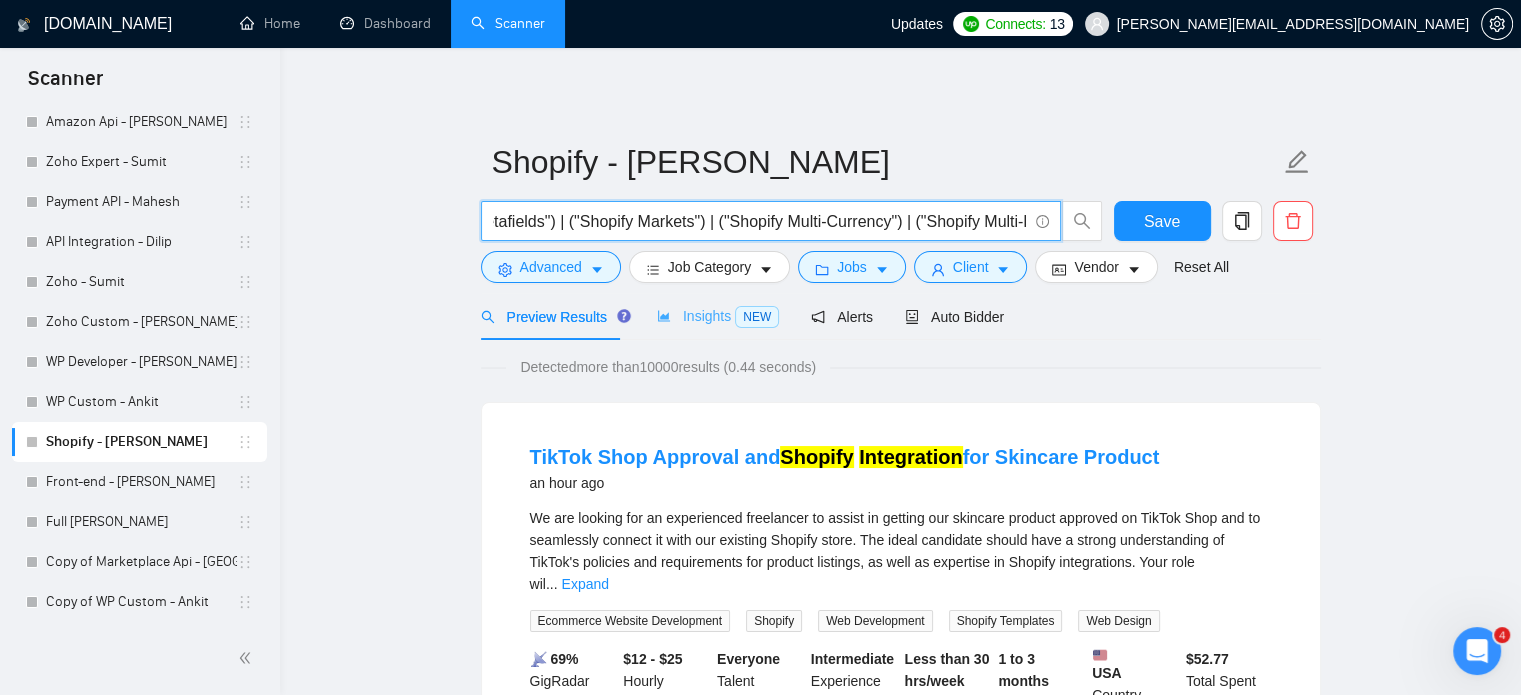 type on "("Shopify Expert") | ("Shopify Developer") | ("Shopify Designer") | ("Shopify Plus") | ("Shopify Store") | ("Shopify Website") | ("Shopify App") | ("Shopify Theme") | ("Shopify Theme Development") | ("Custom Shopify Theme") | ("Shopify Plugin") | ("Shopify App Development") | ("Shopify API") | ("Shopify Integration") | ("Shopify SEO") | ("Shopify Speed Optimization") | ("Shopify Customization") | ("Shopify Migration") | ("Shopify Store Setup") | ("Shopify Dropshipping") | ("Shopify eCommerce") | ("Shopify Liquid") | ("Liquid Template") | ("Shopify Payment Gateway") | ("Shopify POS") | ("Shopify Inventory") | ("Shopify Orders") | ("Shopify Scripts") | ("Shopify Checkout") | ("Shopify Headless") | ("Headless Commerce") | ("Hydrogen Shopify") | ("Oxygen Shopify") | ("Shopify Flow") | ("Shopify Admin API") | ("Storefront API") | ("Shopify REST API") | ("Shopify GraphQL API") | ("Shopify Metafields") | ("Shopify Markets") | ("Shopify Multi-Currency") | ("Shopify Multi-language")" 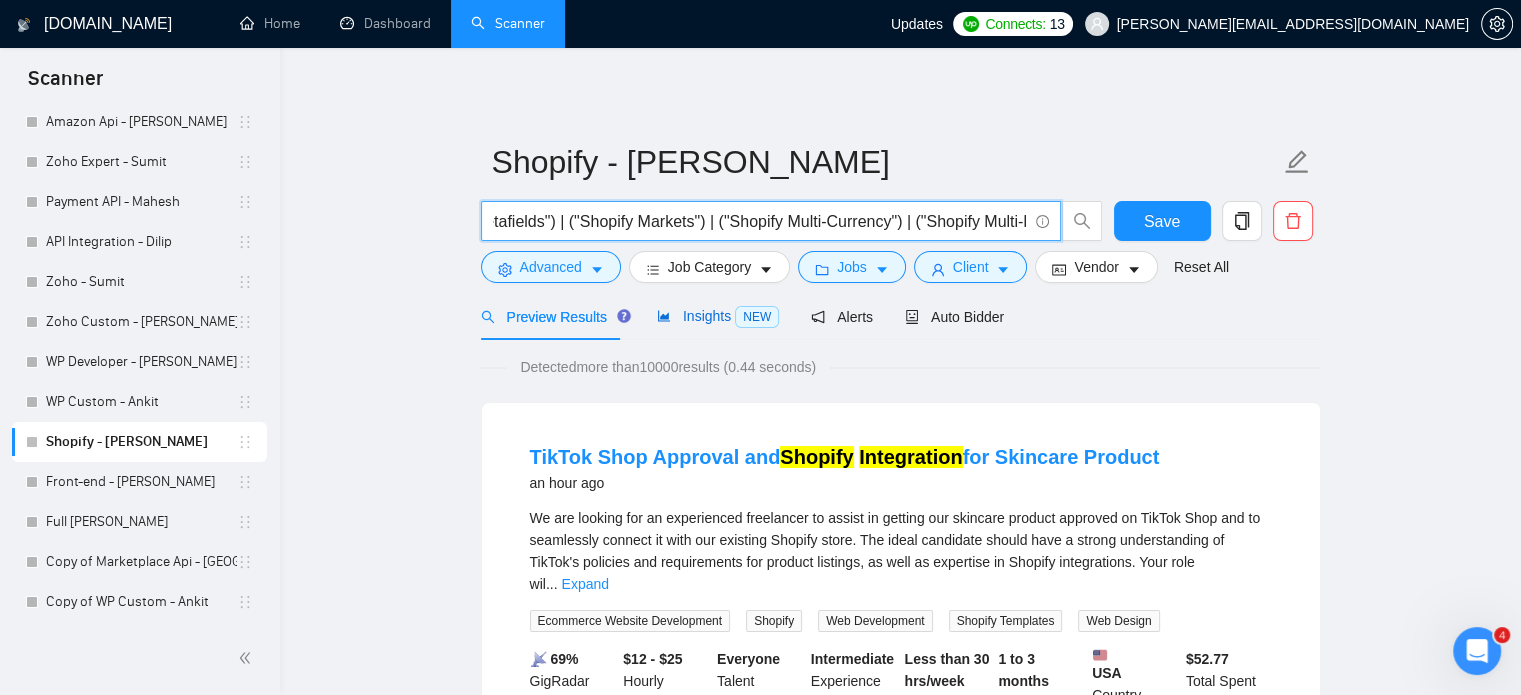 scroll, scrollTop: 0, scrollLeft: 0, axis: both 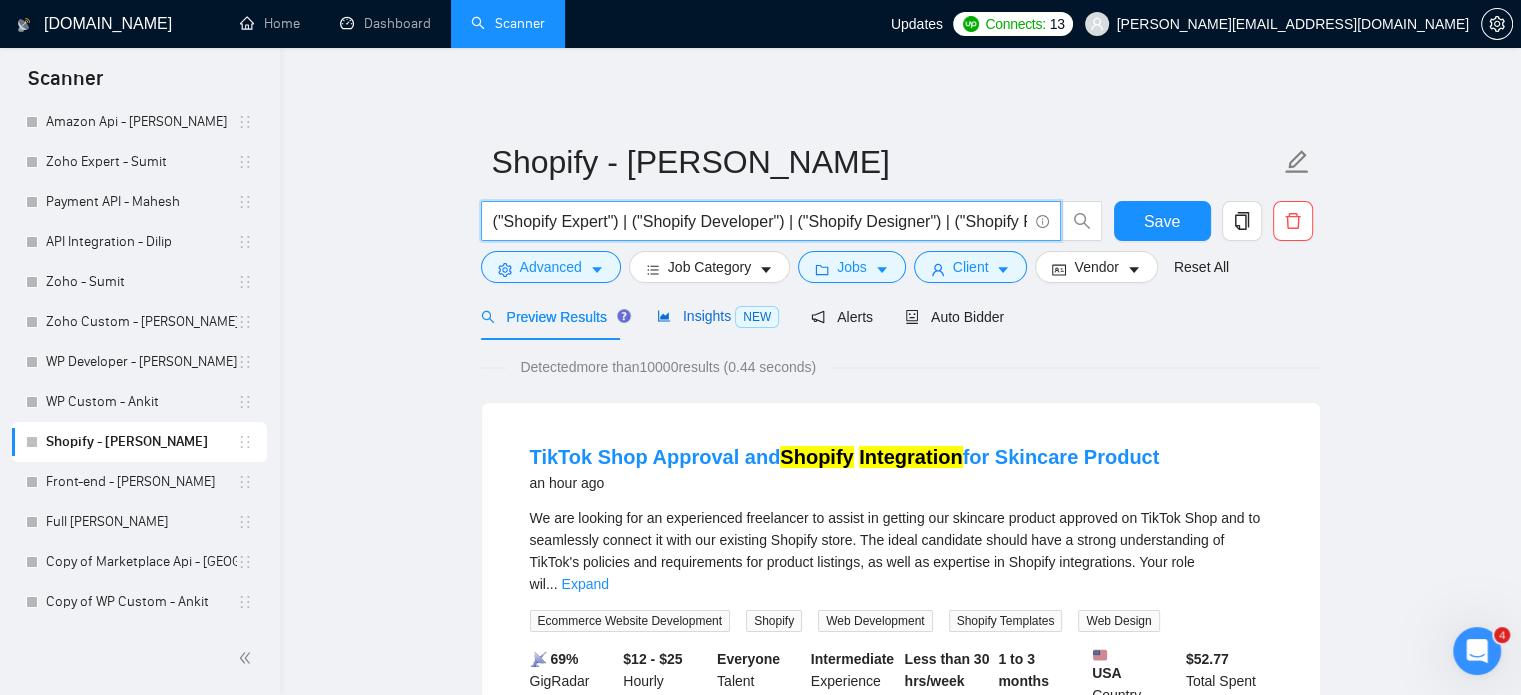 click on "Insights NEW" at bounding box center [718, 316] 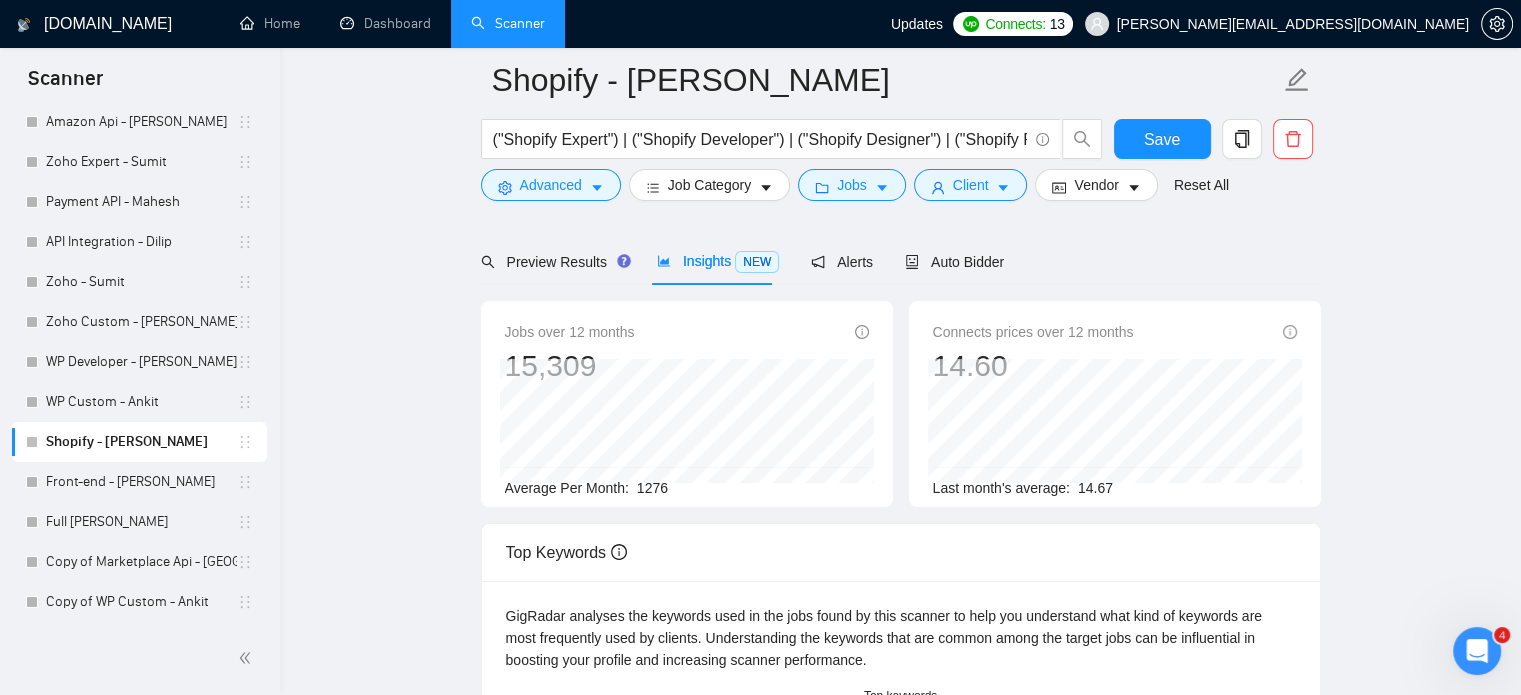scroll, scrollTop: 100, scrollLeft: 0, axis: vertical 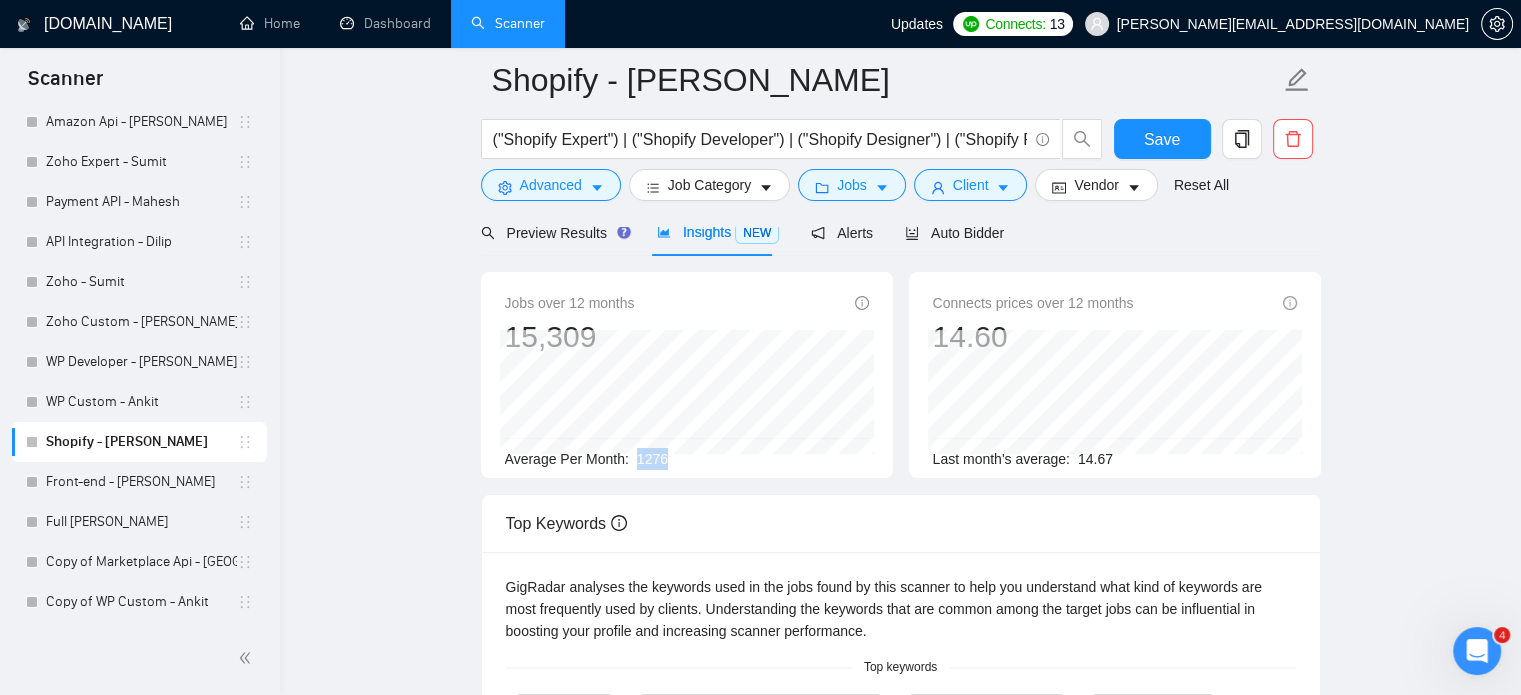 drag, startPoint x: 664, startPoint y: 455, endPoint x: 632, endPoint y: 455, distance: 32 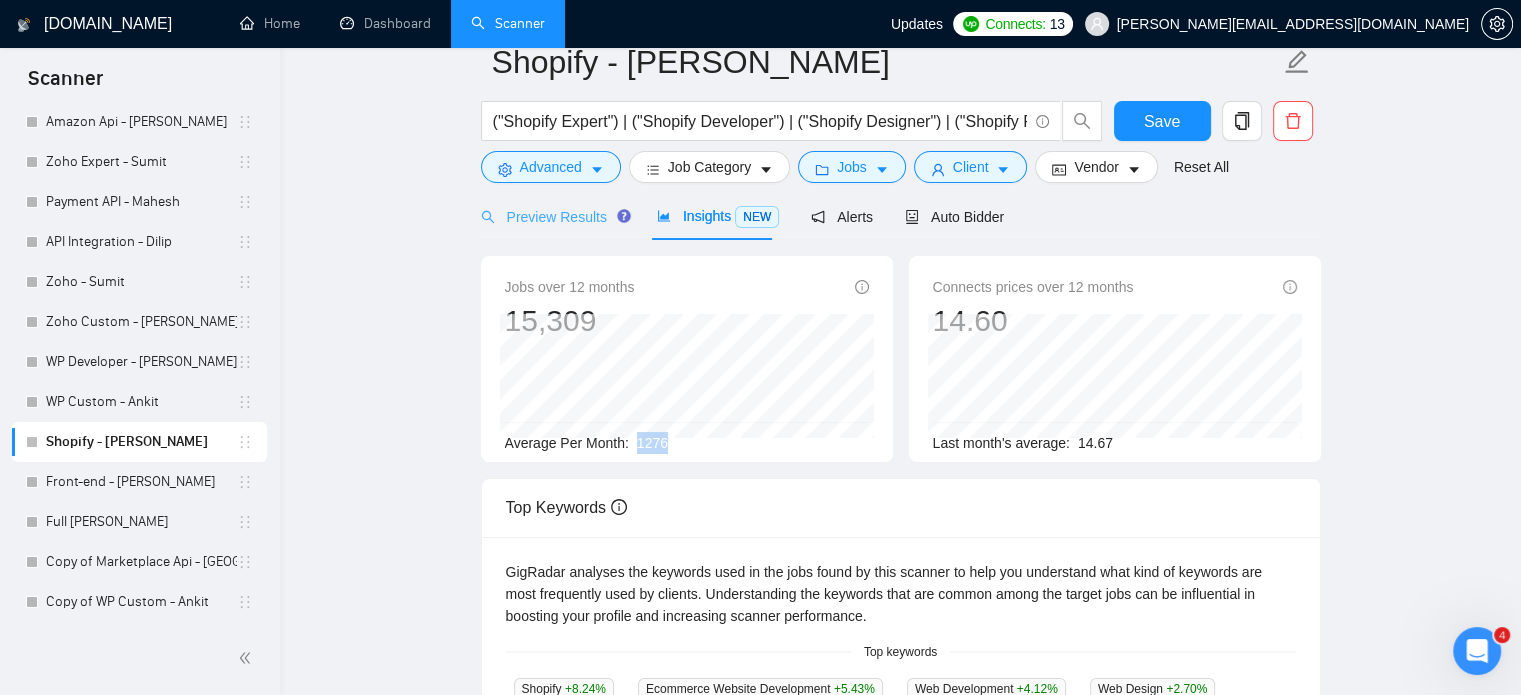scroll, scrollTop: 0, scrollLeft: 0, axis: both 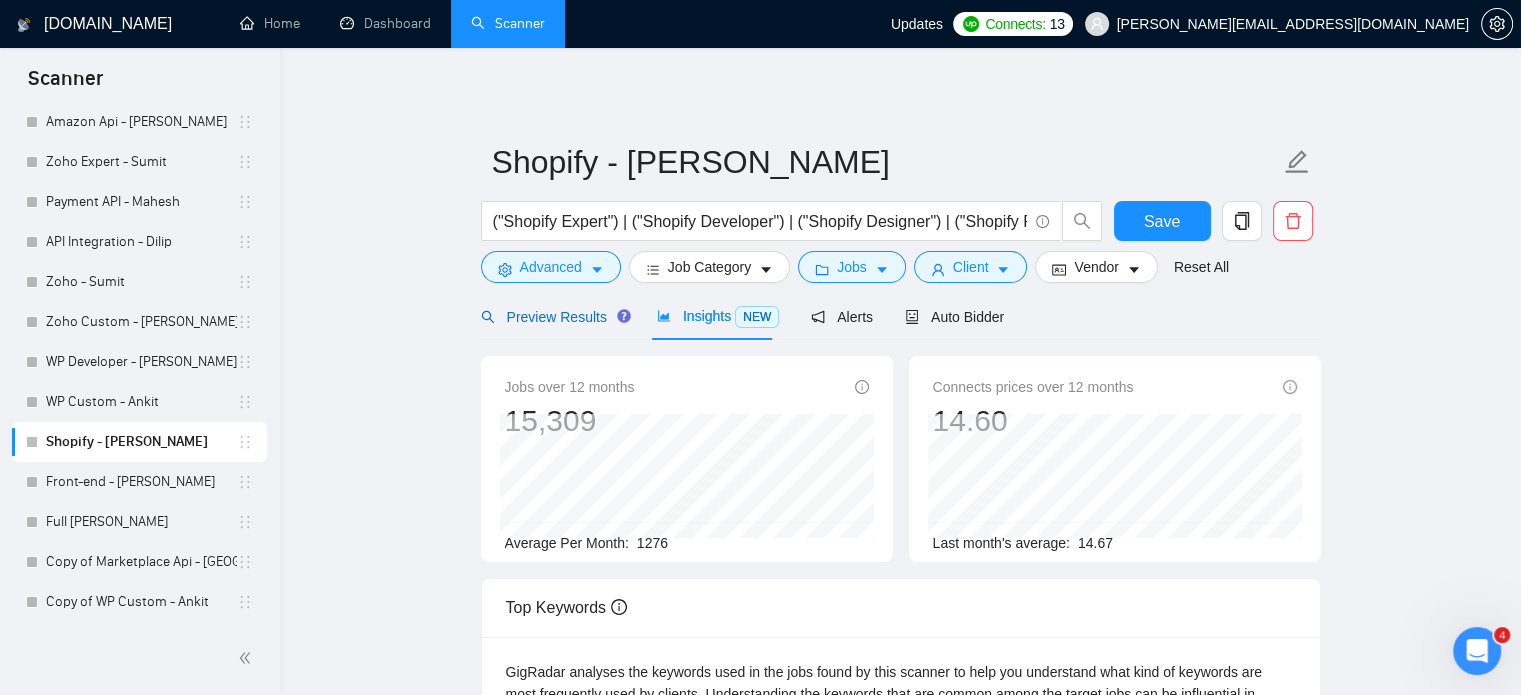 click on "Preview Results" at bounding box center (553, 317) 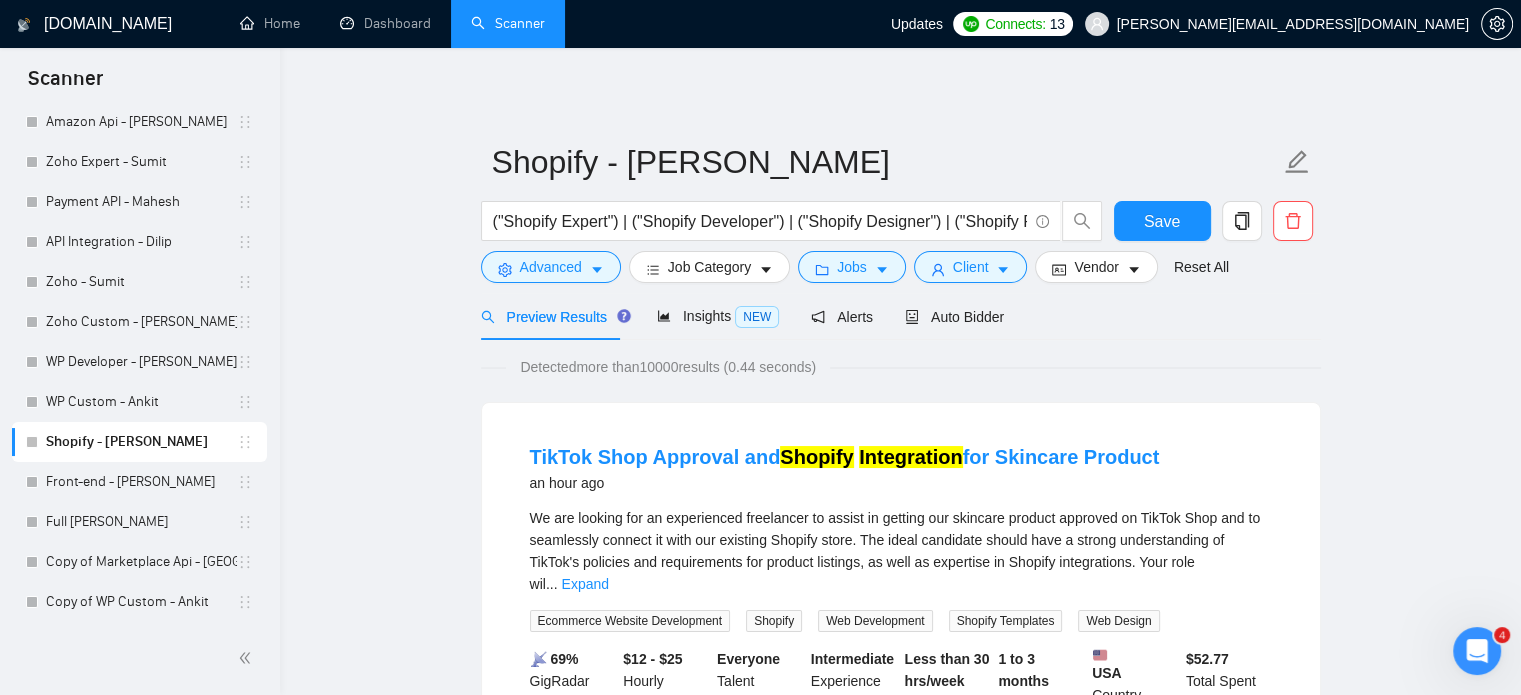 click on "Shopify - [PERSON_NAME] ("Shopify Expert") | ("Shopify Developer") | ("Shopify Designer") | ("Shopify Plus") | ("Shopify Store") | ("Shopify Website") | ("Shopify App") | ("Shopify Theme") | ("Shopify Theme Development") | ("Custom Shopify Theme") | ("Shopify Plugin") | ("Shopify App Development") | ("Shopify API") | ("Shopify Integration") | ("Shopify SEO") | ("Shopify Speed Optimization") | ("Shopify Customization") | ("Shopify Migration") | ("Shopify Store Setup") | ("Shopify Dropshipping") | ("Shopify eCommerce") | ("Shopify Liquid") | ("Liquid Template") | ("Shopify Payment Gateway") | ("Shopify POS") | ("Shopify Inventory") | ("Shopify Orders") | ("Shopify Scripts") | ("Shopify Checkout") | ("Shopify Headless") | ("Headless Commerce") | ("Hydrogen Shopify") | ("Oxygen Shopify") | ("Shopify Flow") | ("Shopify Admin API") | ("Storefront API") | ("Shopify REST API") | ("Shopify GraphQL API") | ("Shopify Metafields") | ("Shopify Markets") | ("Shopify Multi-Currency") | ("Shopify Multi-language") Save Advanced" at bounding box center [900, 2504] 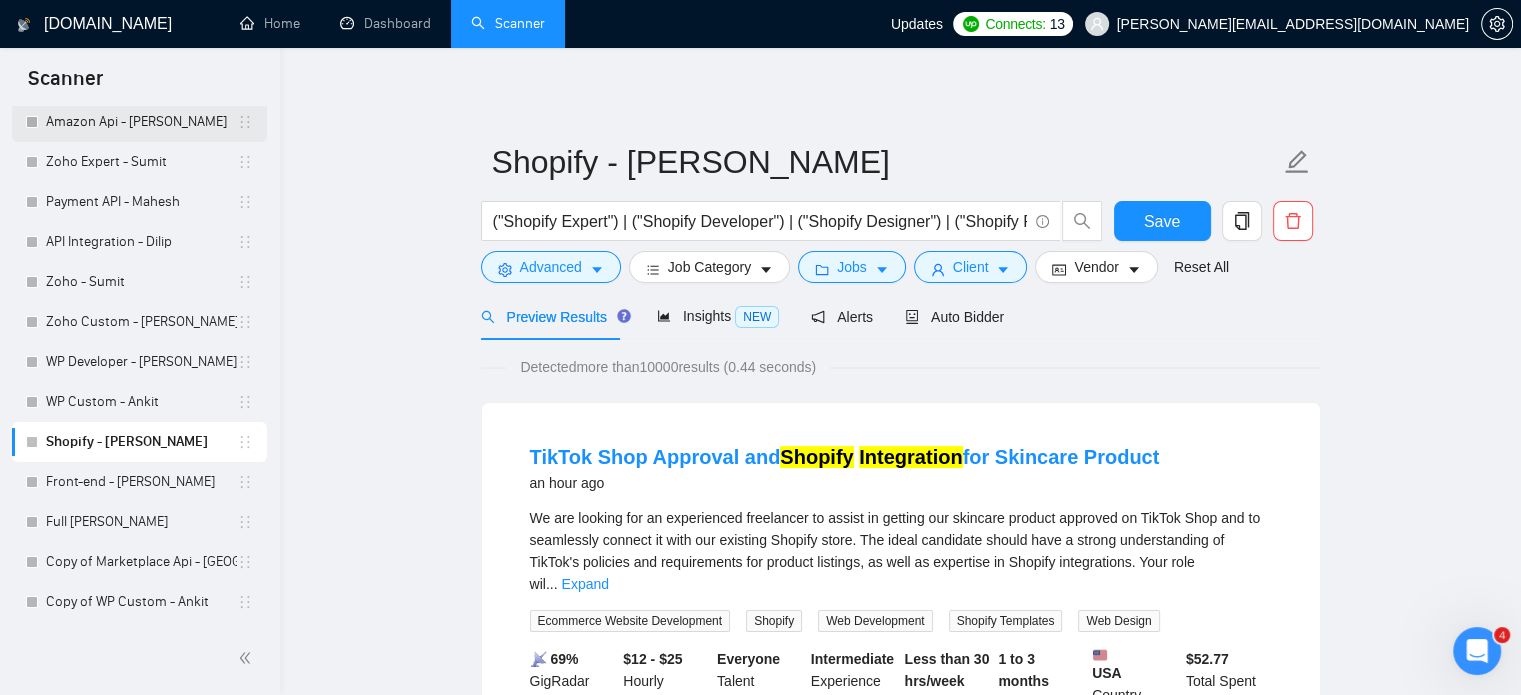 click on "Amazon Api - [PERSON_NAME]" at bounding box center [141, 122] 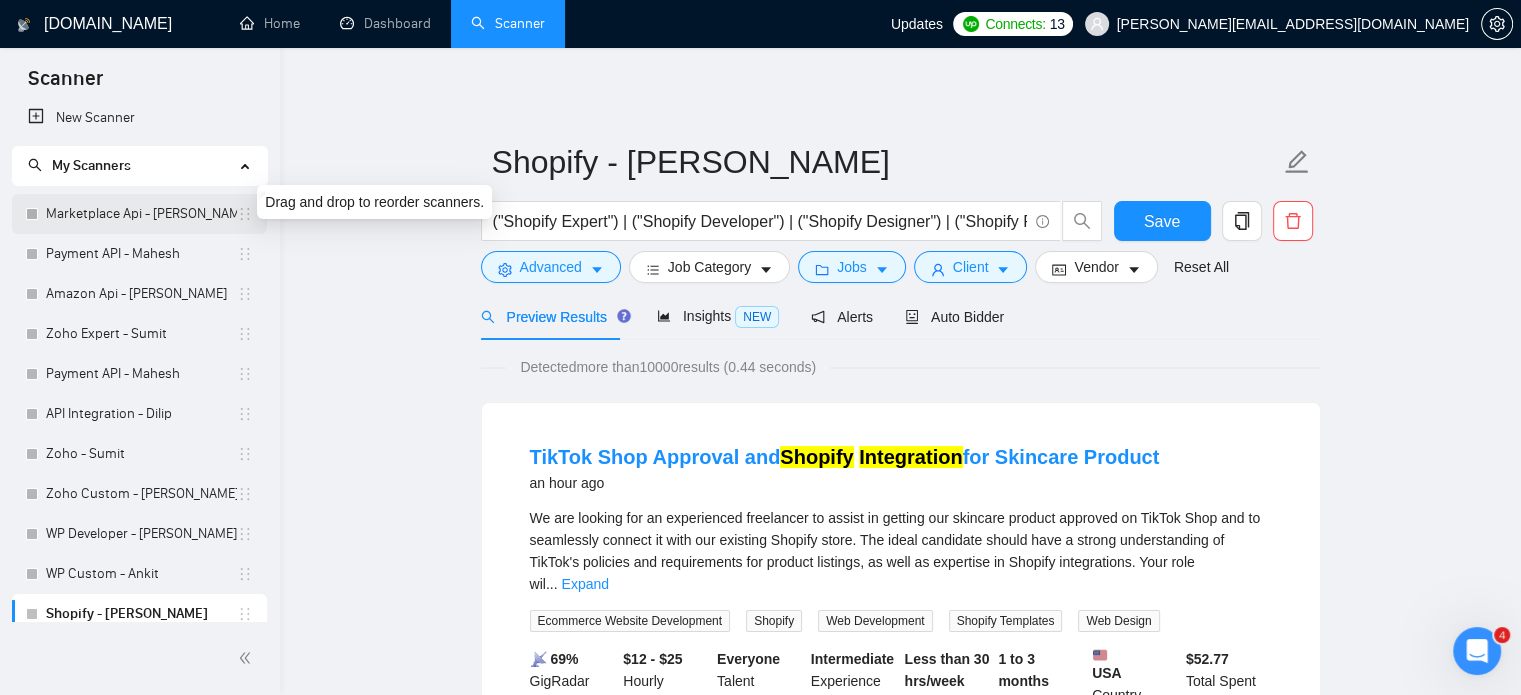 scroll, scrollTop: 0, scrollLeft: 0, axis: both 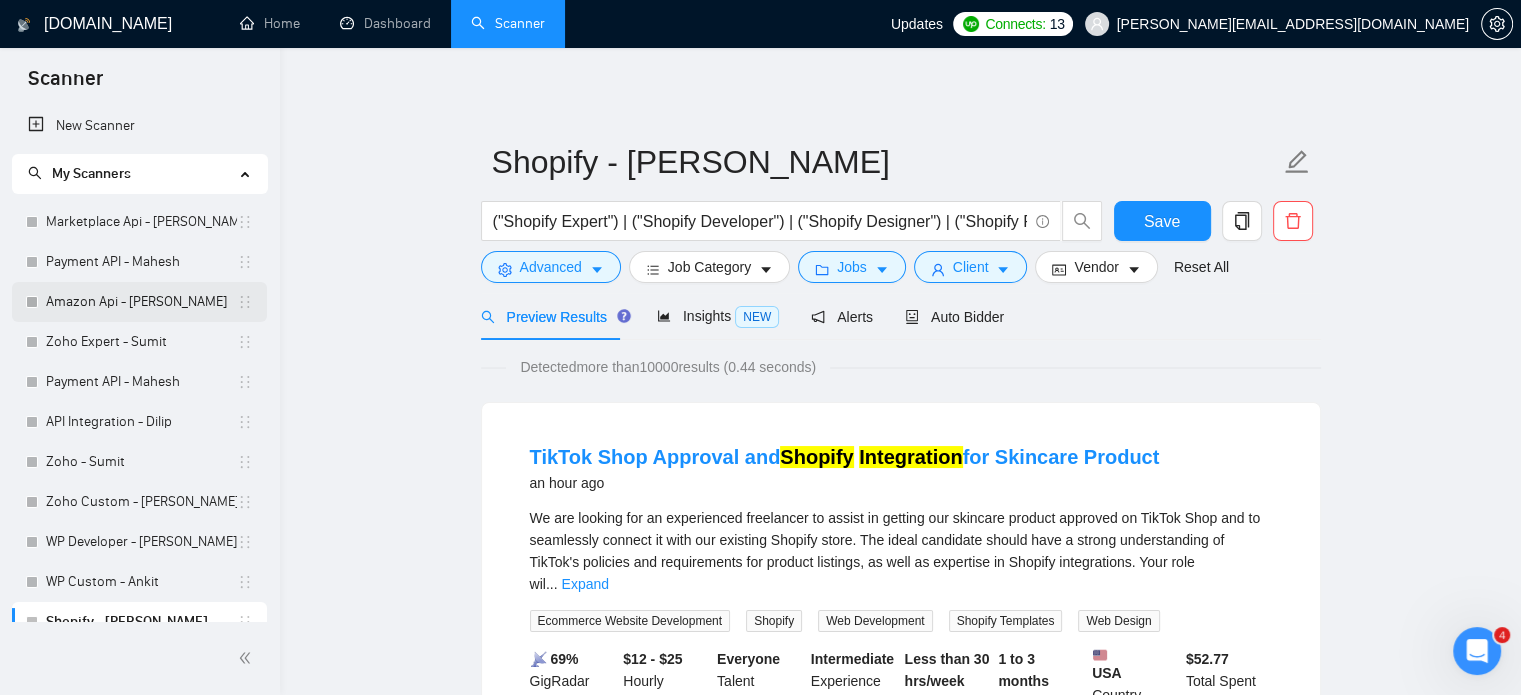 click on "Amazon Api - [PERSON_NAME]" at bounding box center [141, 302] 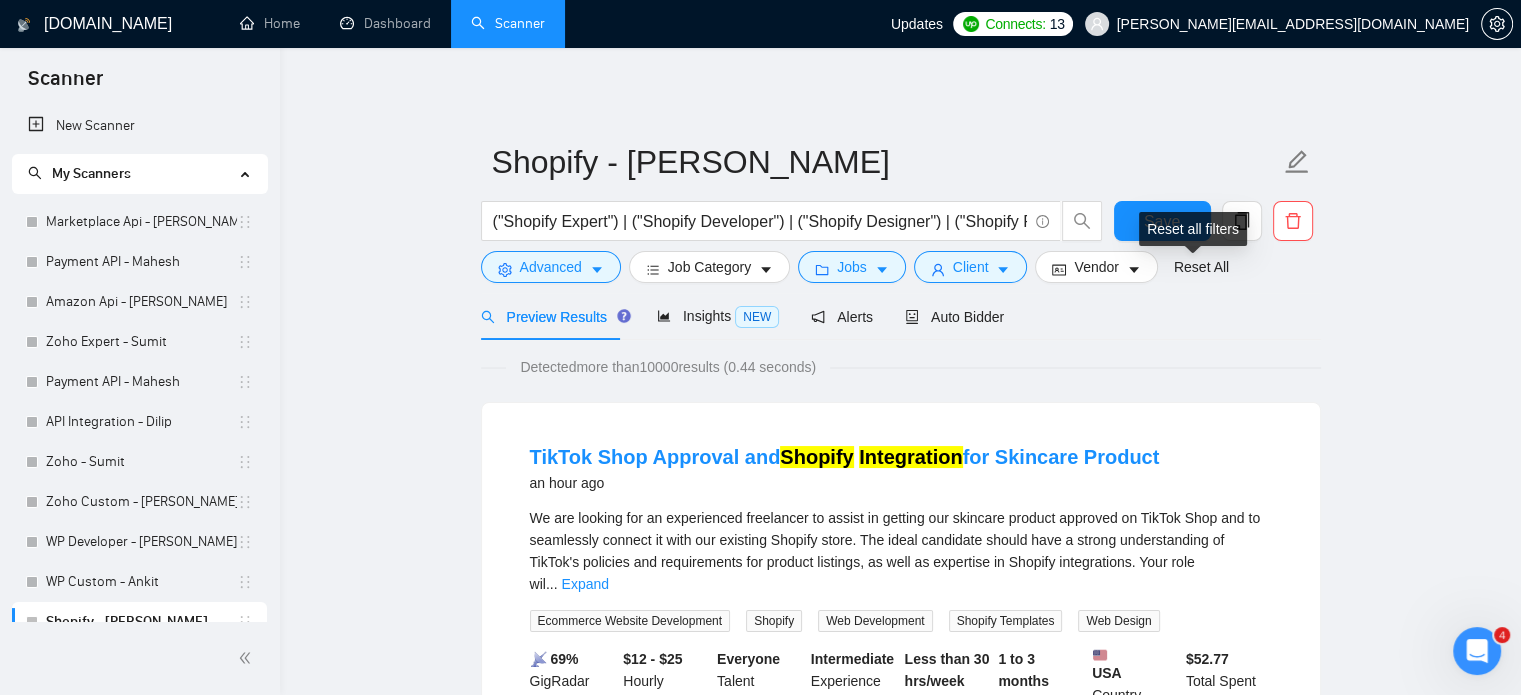 click on "Reset all filters" at bounding box center (1193, 229) 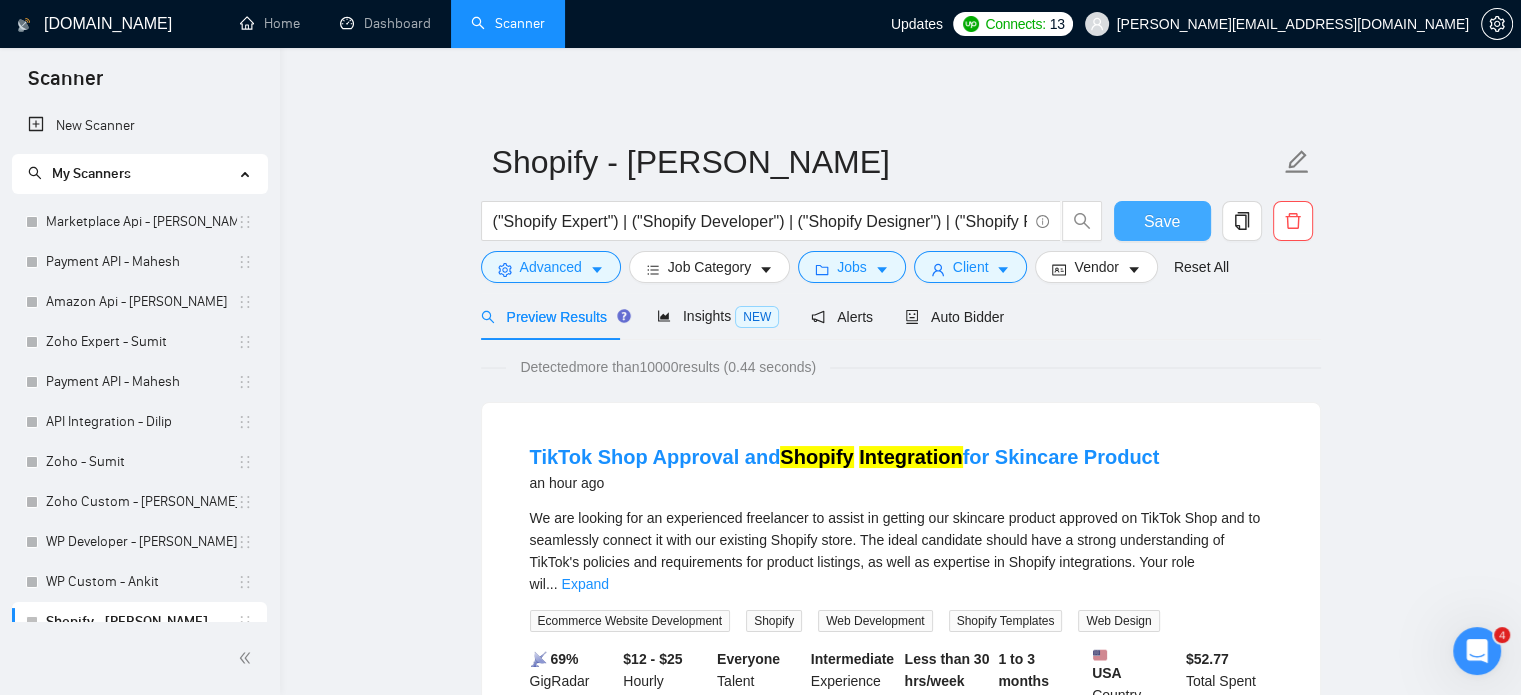 click on "Save" at bounding box center (1162, 221) 